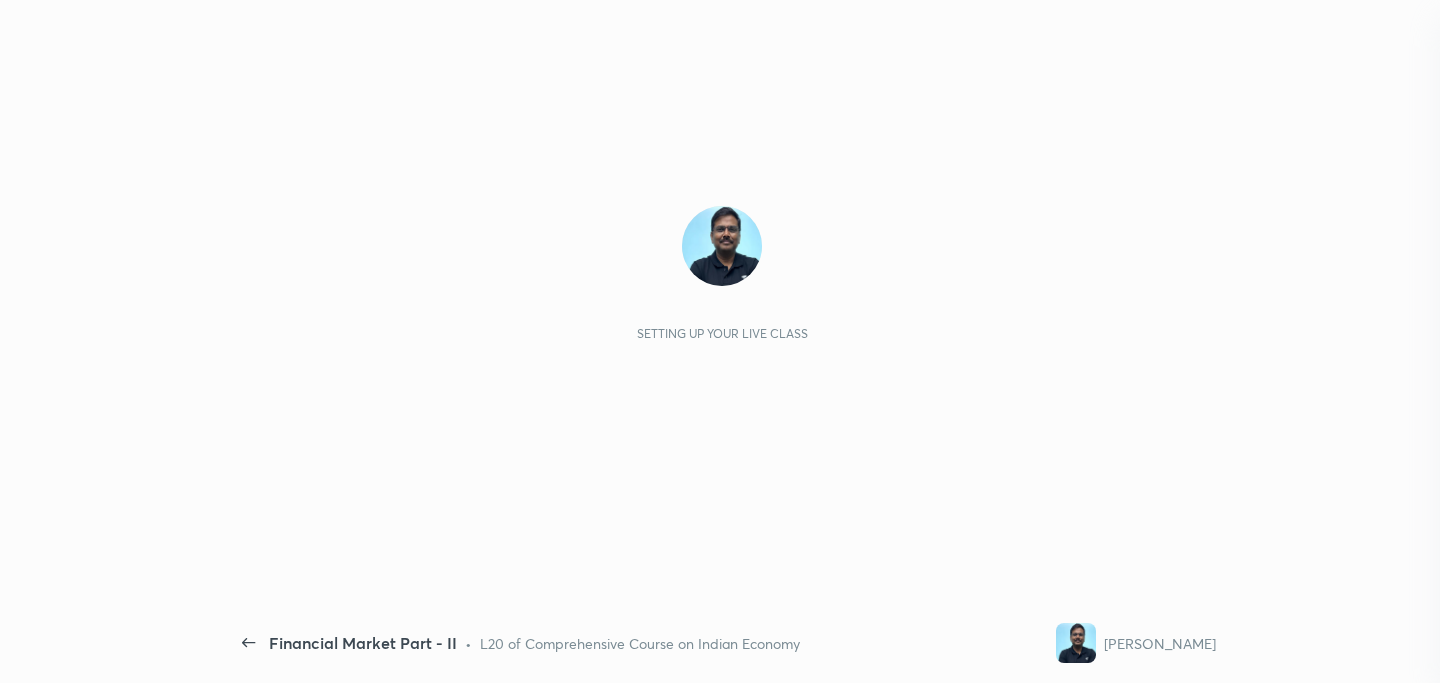 scroll, scrollTop: 0, scrollLeft: 0, axis: both 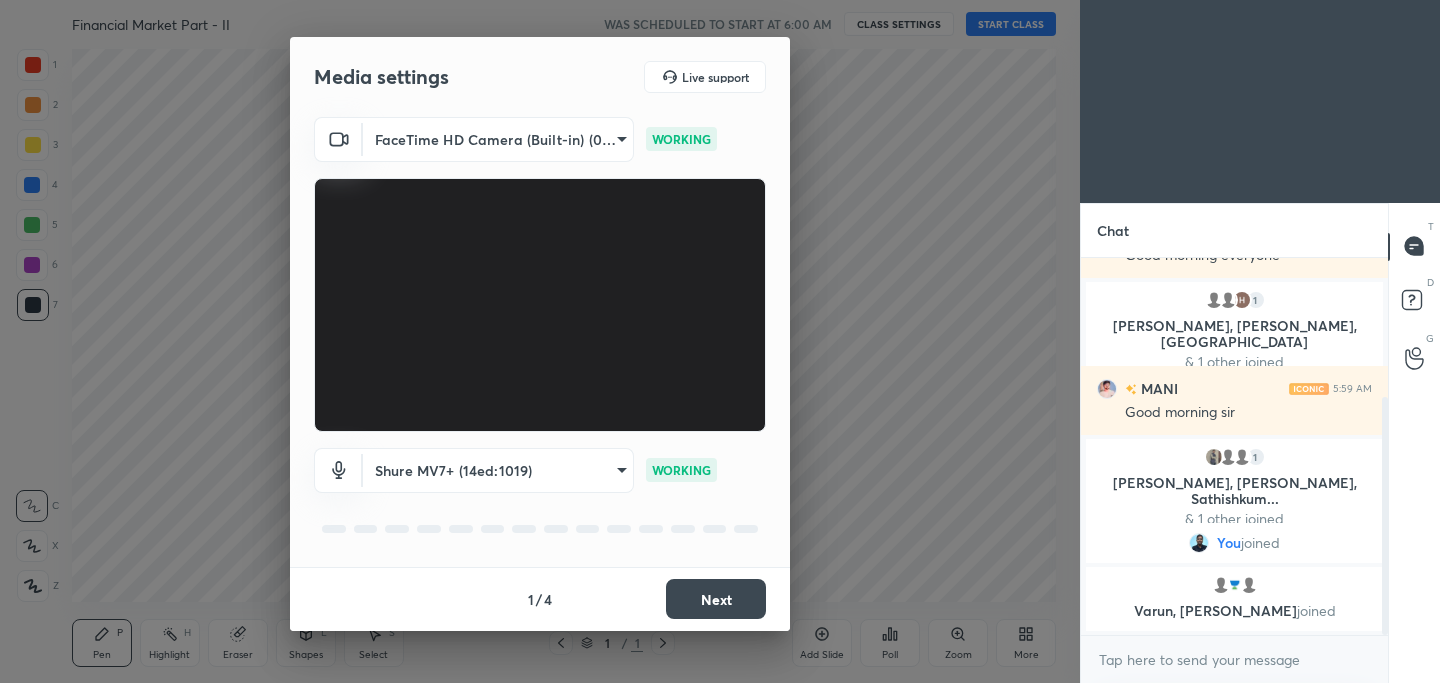 click on "Next" at bounding box center [716, 599] 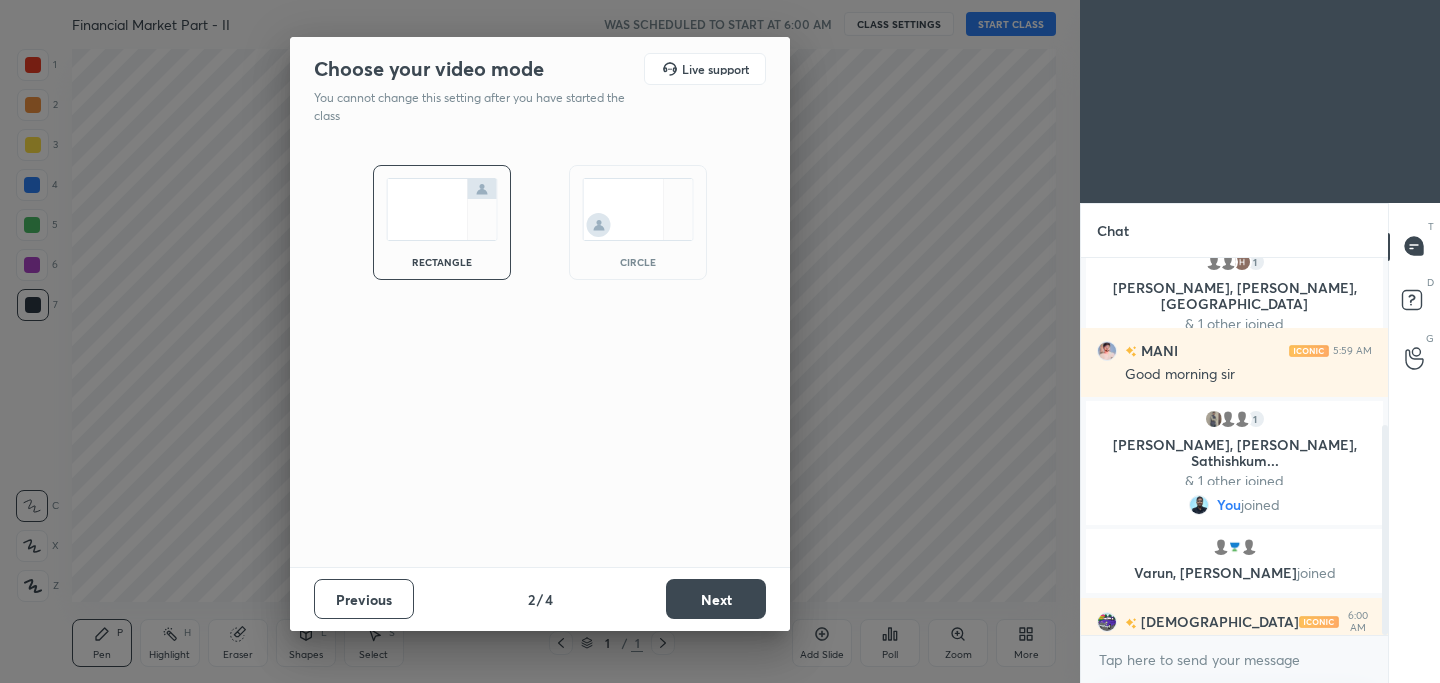 scroll, scrollTop: 300, scrollLeft: 0, axis: vertical 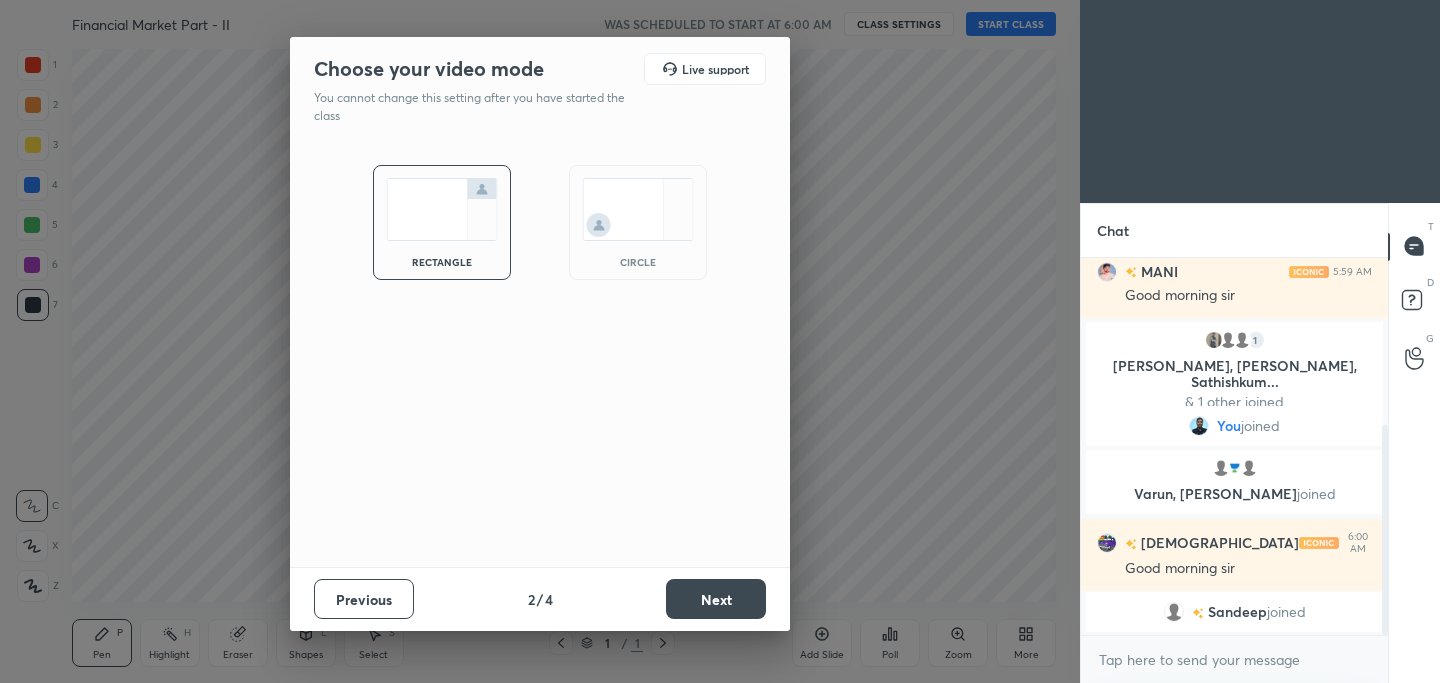 click on "Next" at bounding box center (716, 599) 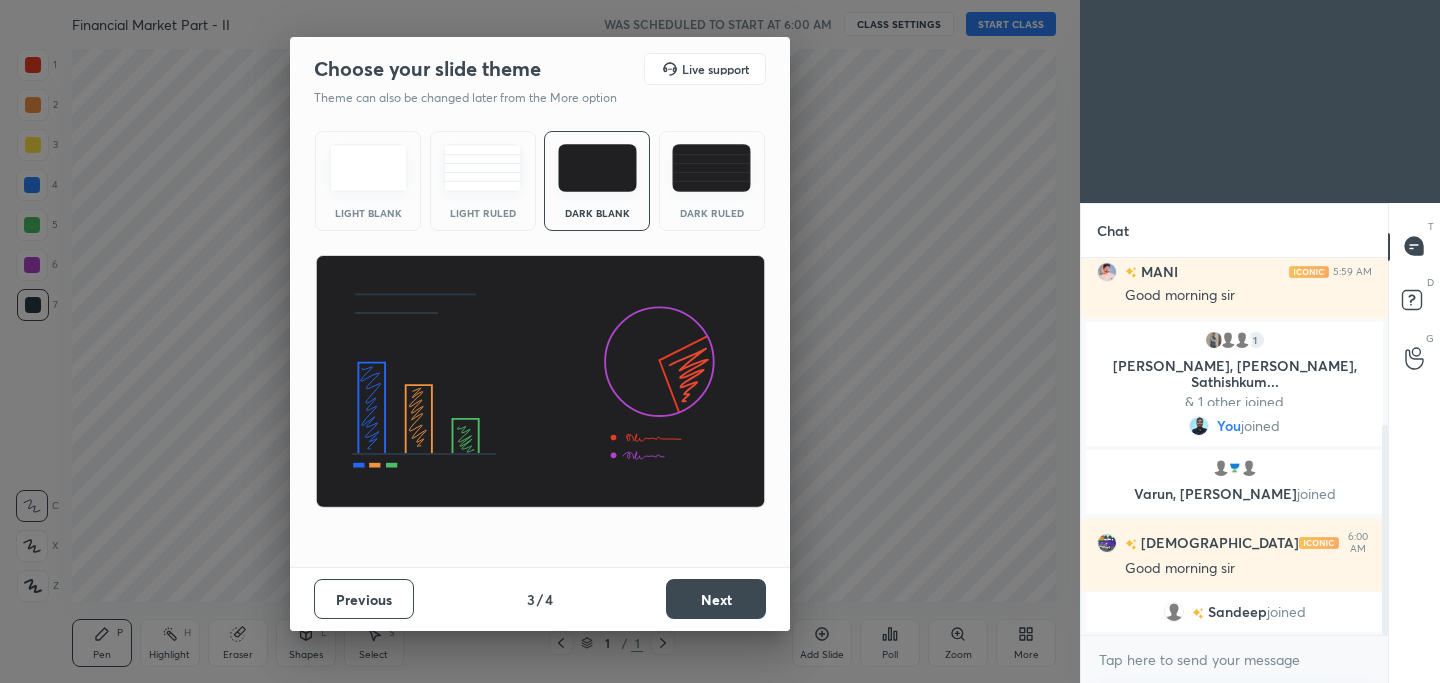 click on "Next" at bounding box center [716, 599] 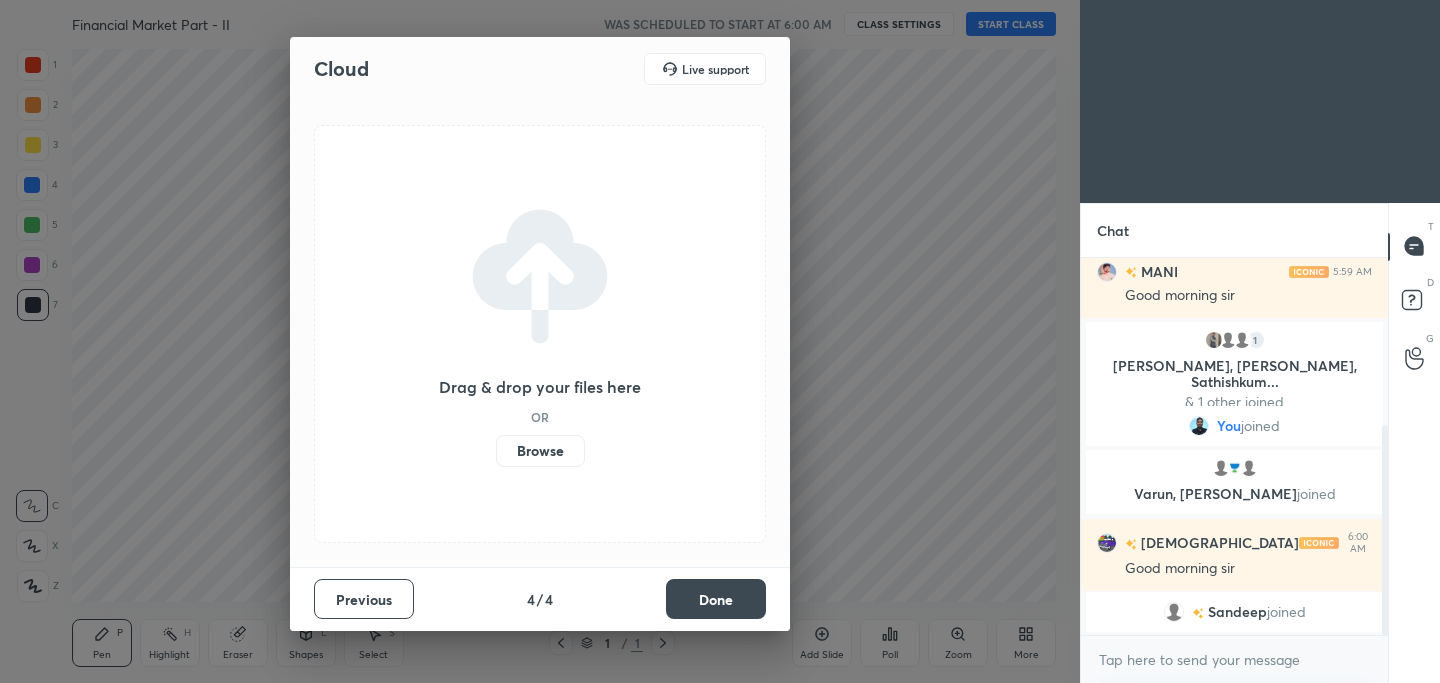 click on "Done" at bounding box center [716, 599] 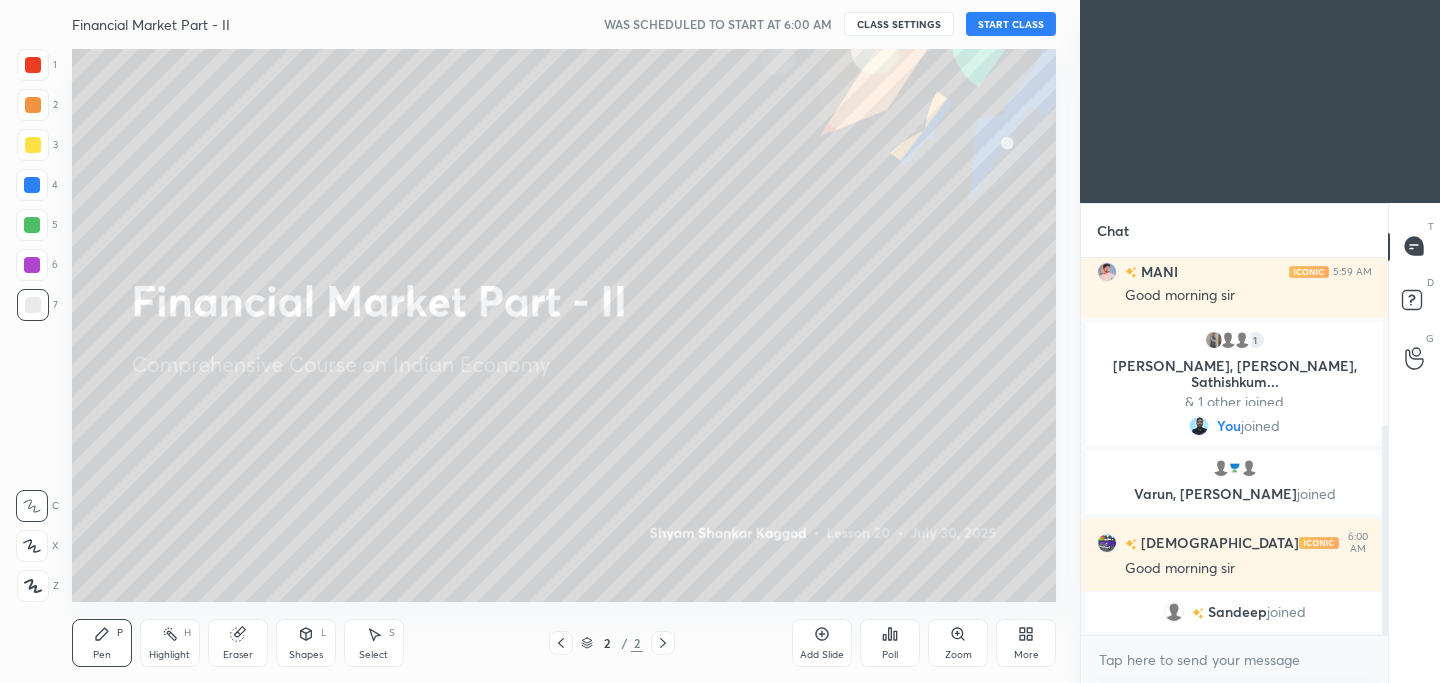 click on "START CLASS" at bounding box center [1011, 24] 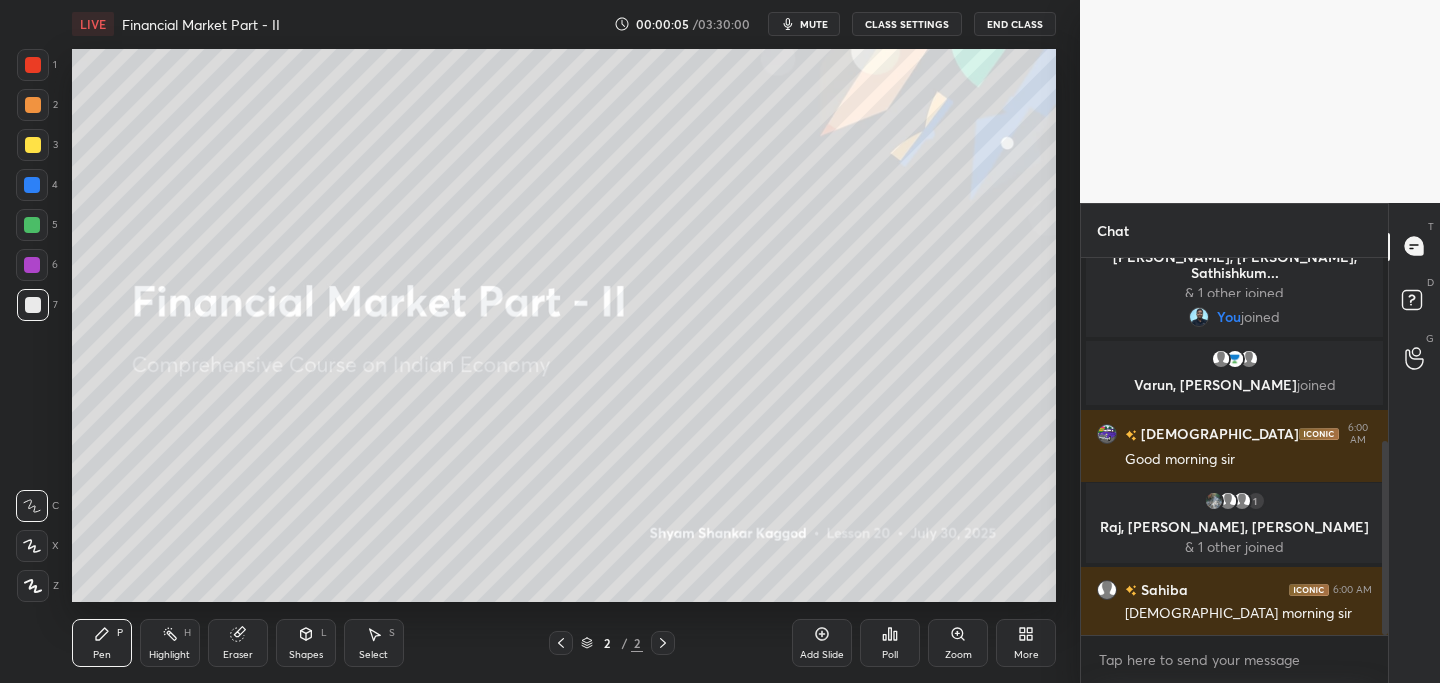scroll, scrollTop: 404, scrollLeft: 0, axis: vertical 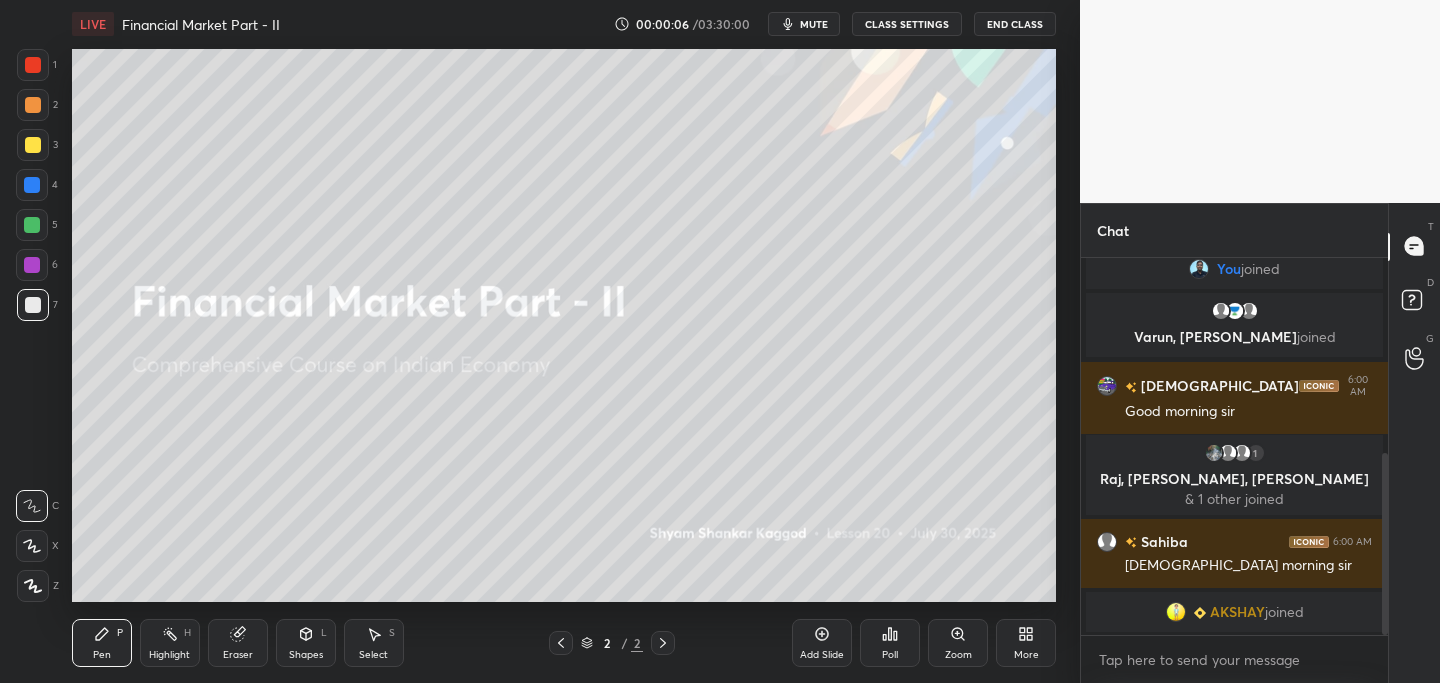 click on "More" at bounding box center [1026, 643] 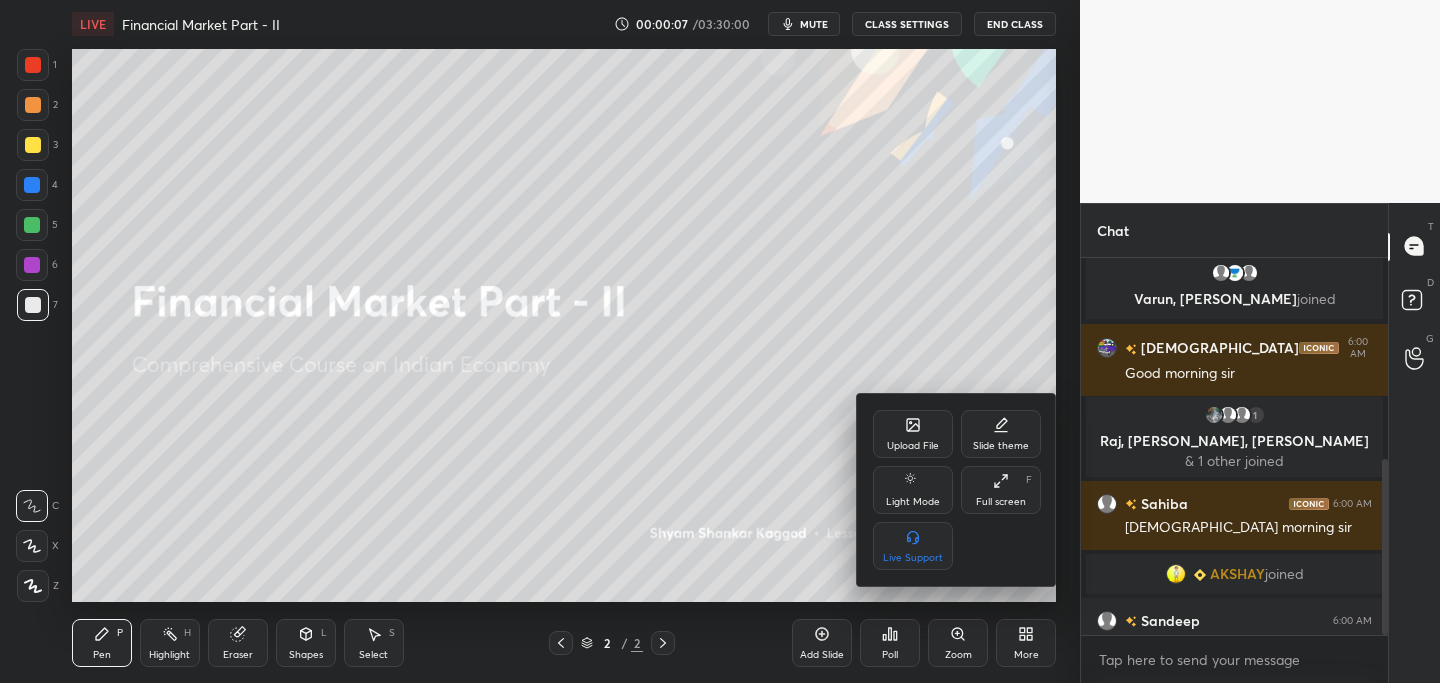 scroll, scrollTop: 435, scrollLeft: 0, axis: vertical 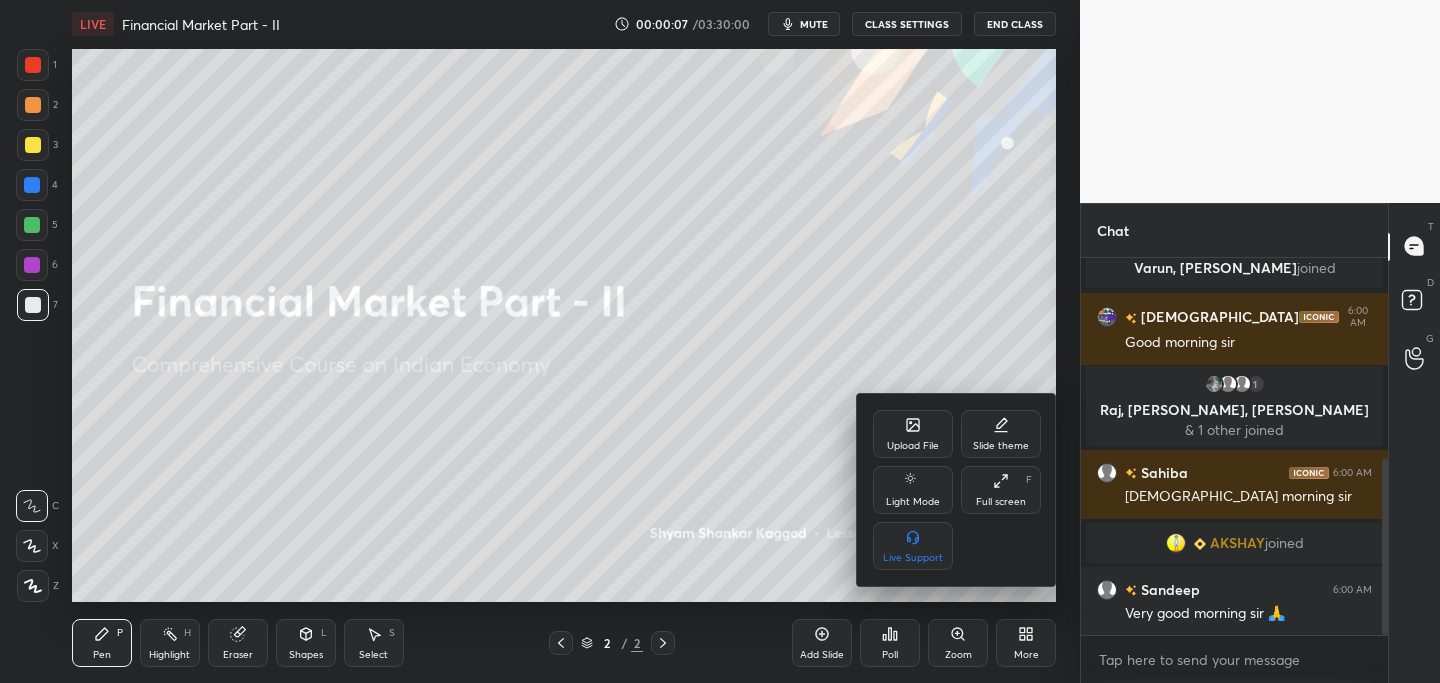 click 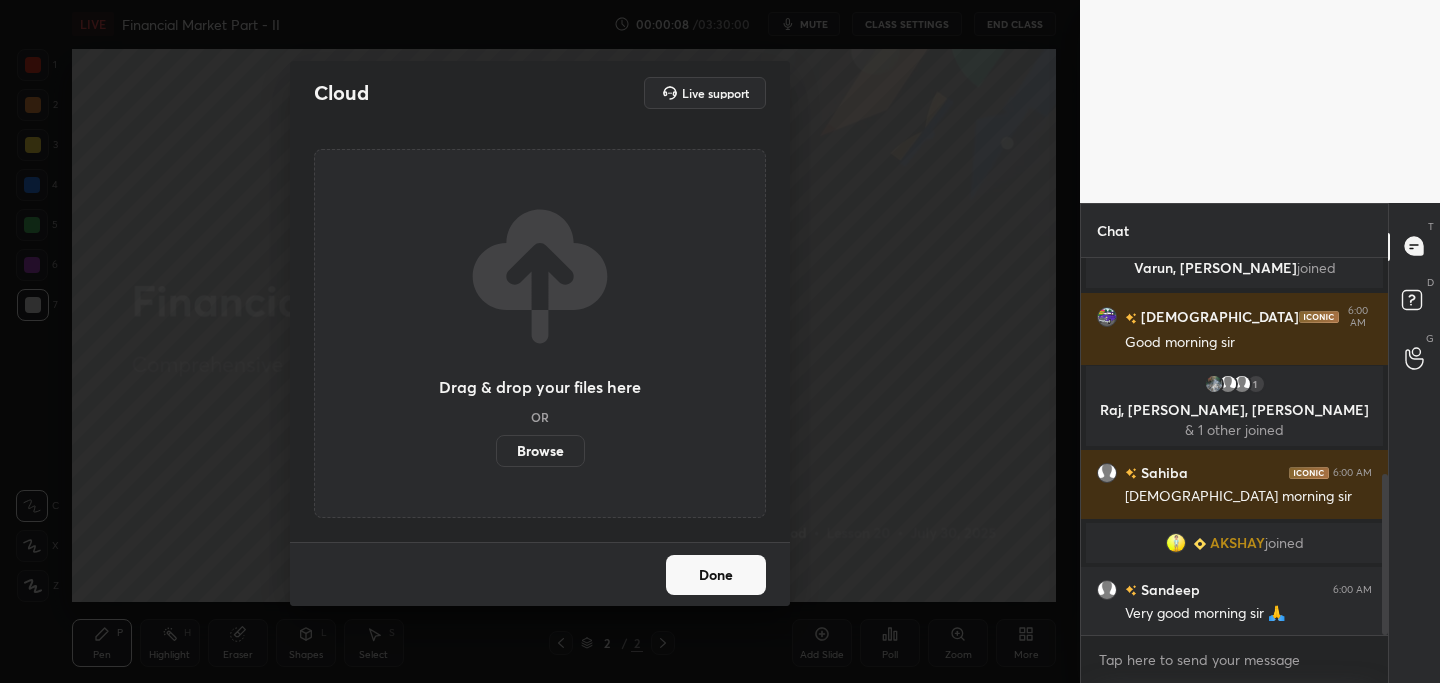 scroll, scrollTop: 508, scrollLeft: 0, axis: vertical 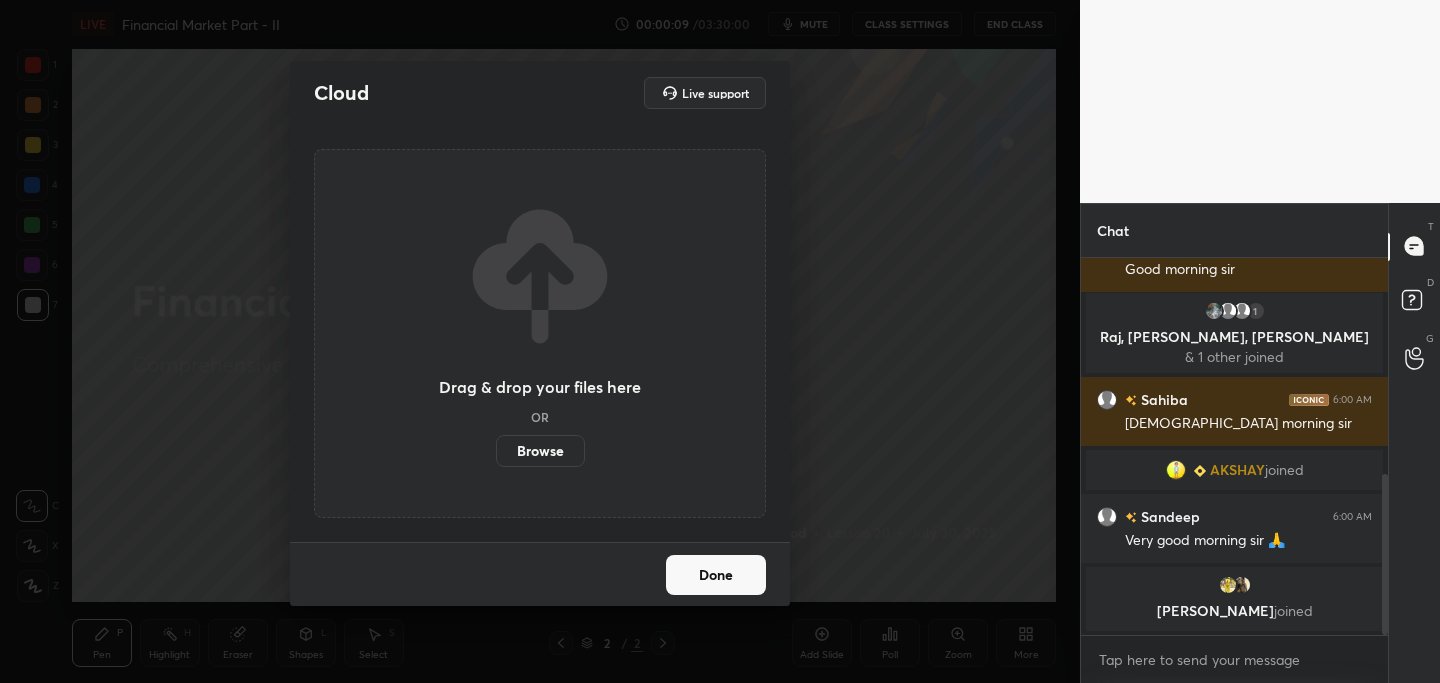 click on "Browse" at bounding box center [540, 451] 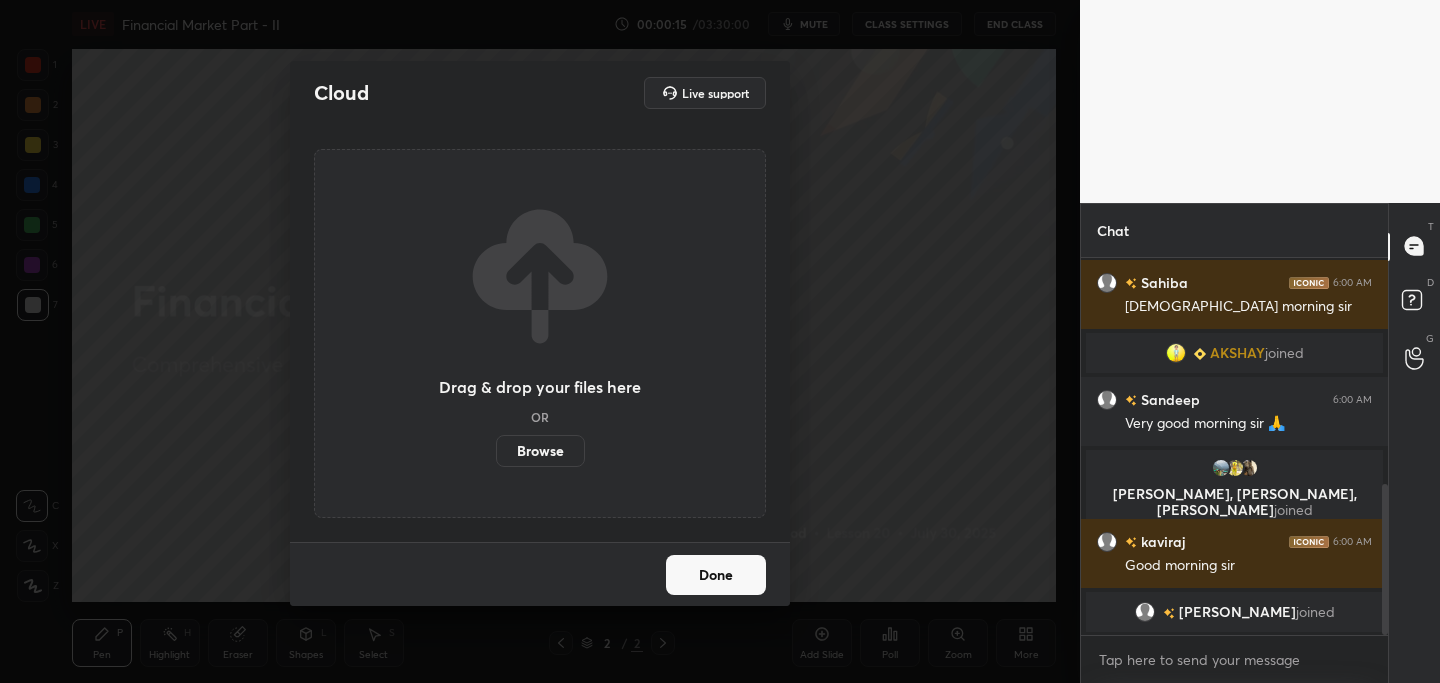 scroll, scrollTop: 741, scrollLeft: 0, axis: vertical 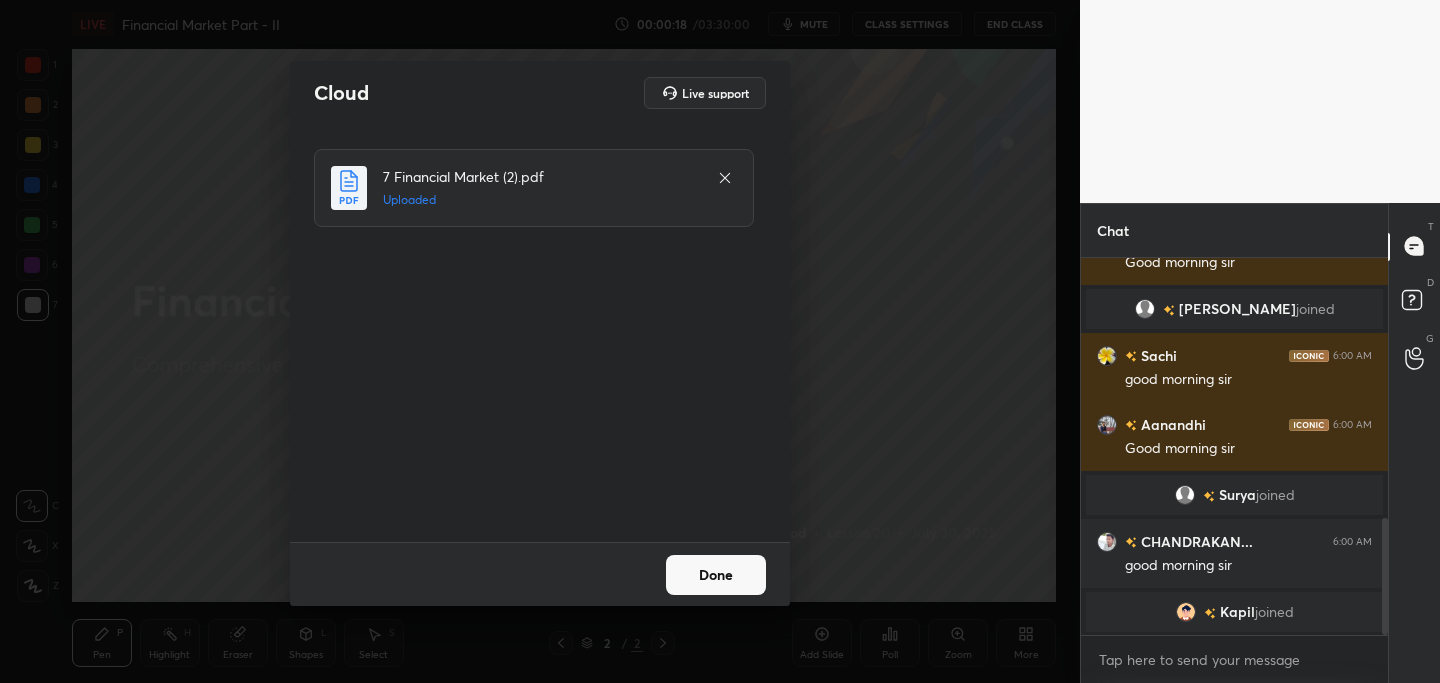 click on "Done" at bounding box center (716, 575) 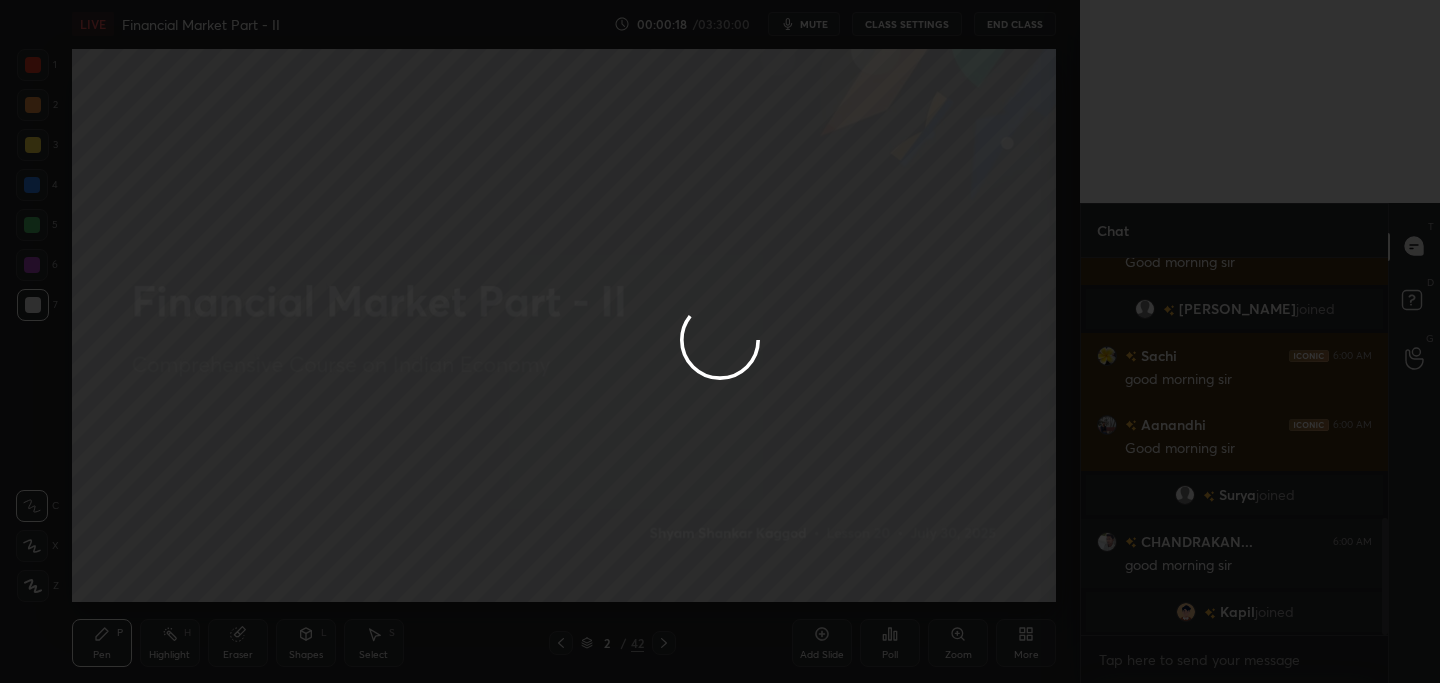 scroll, scrollTop: 853, scrollLeft: 0, axis: vertical 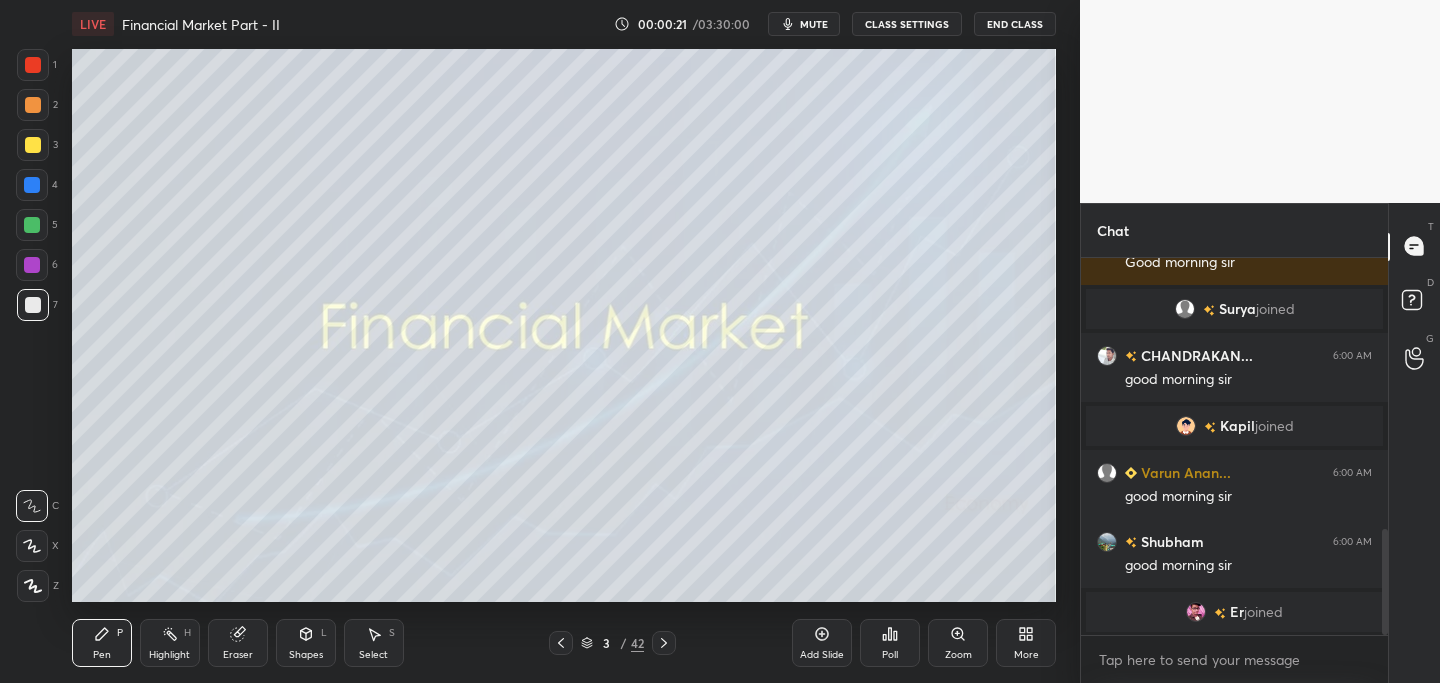 click at bounding box center (33, 586) 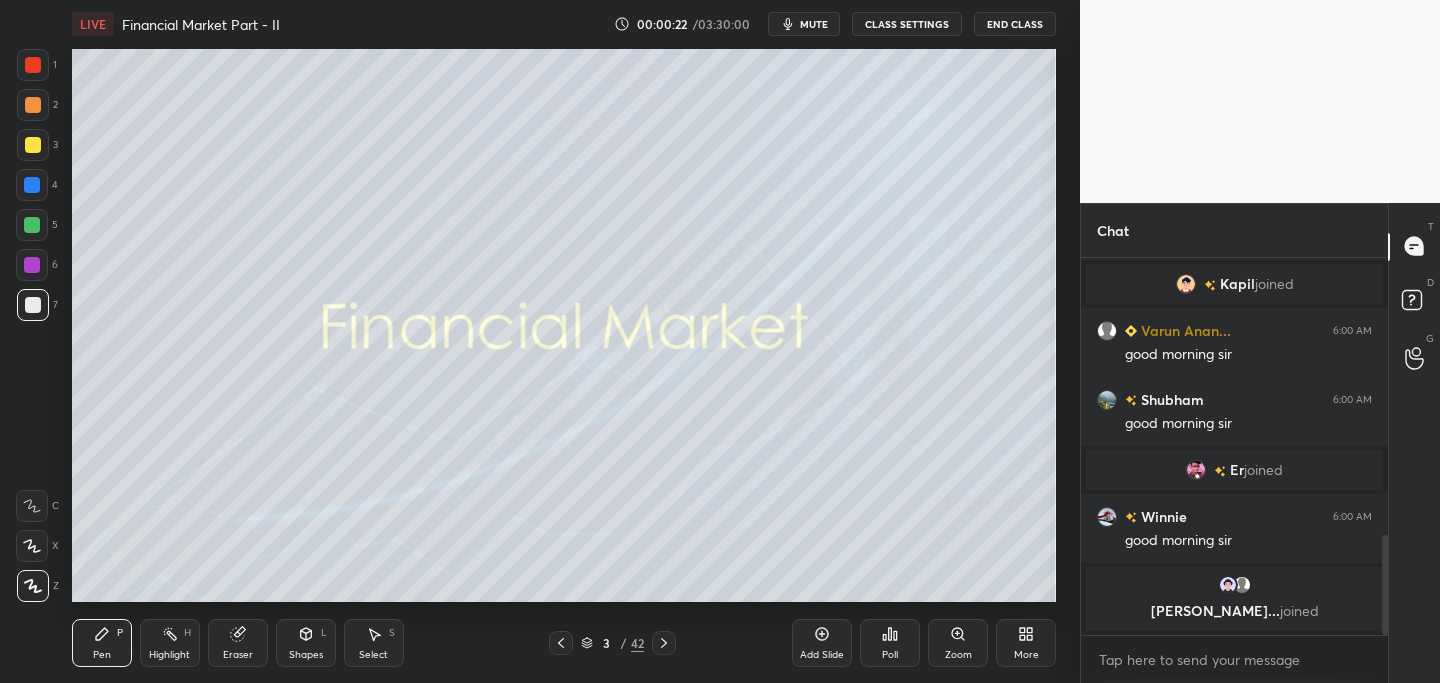 click at bounding box center (33, 145) 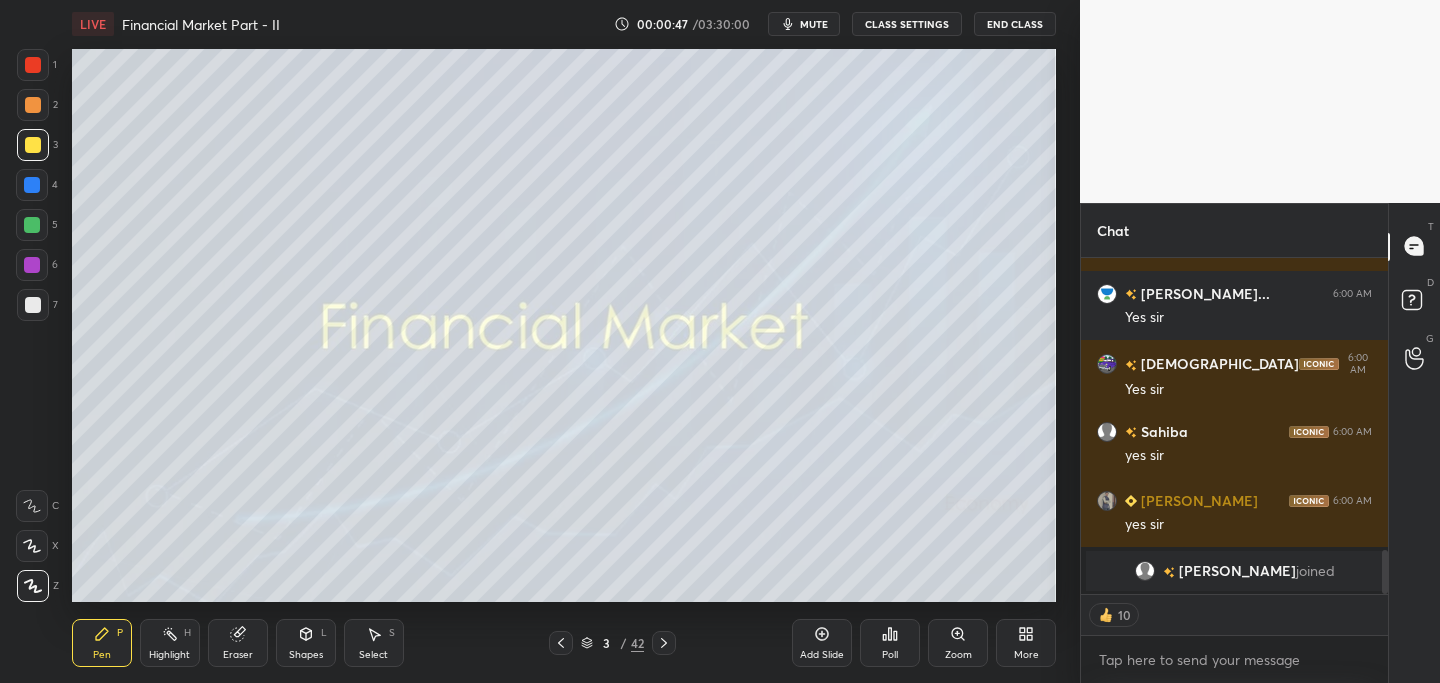 scroll, scrollTop: 7, scrollLeft: 7, axis: both 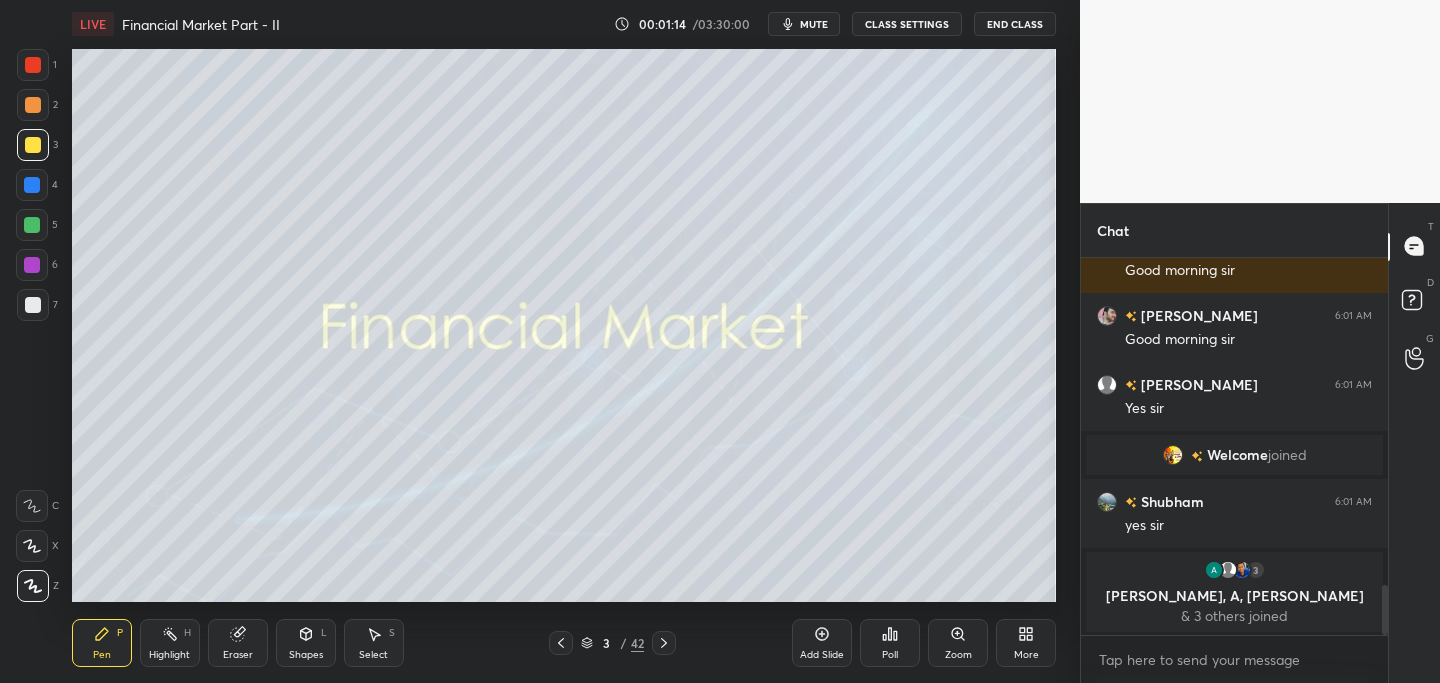 click 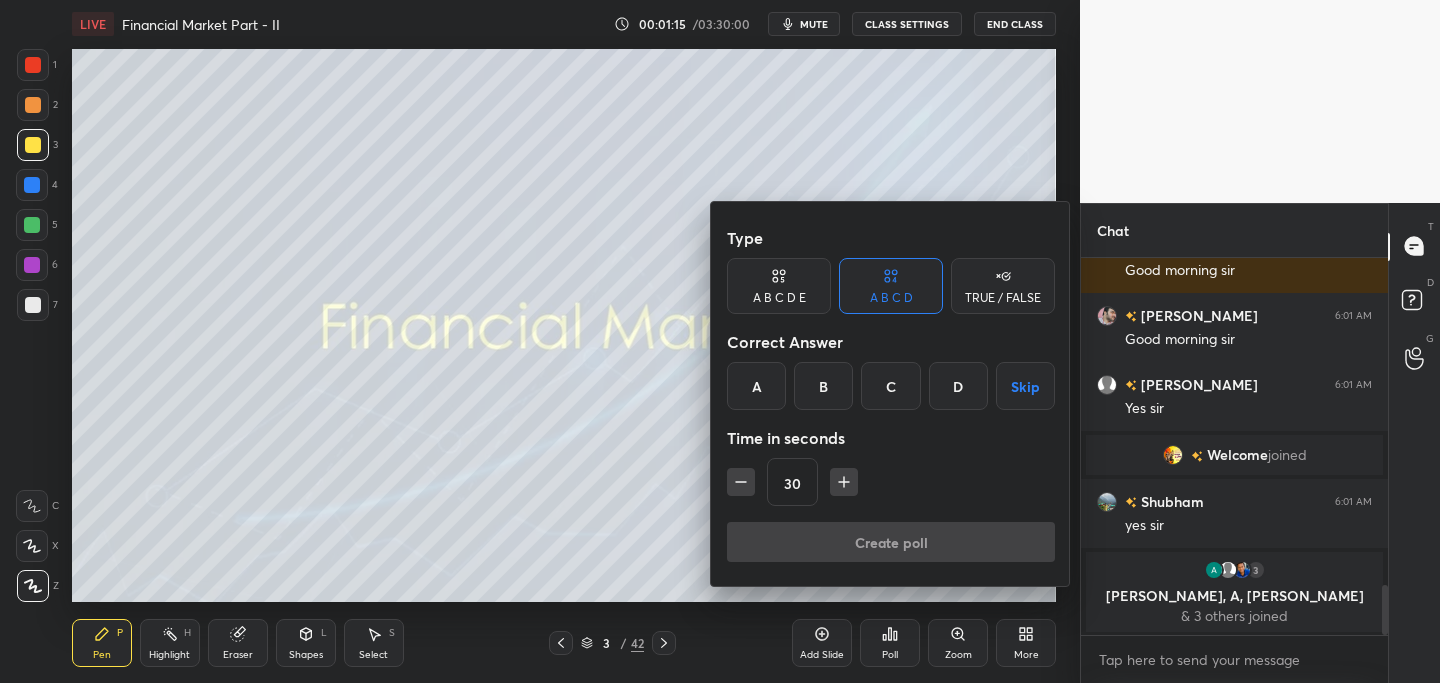 click at bounding box center (720, 341) 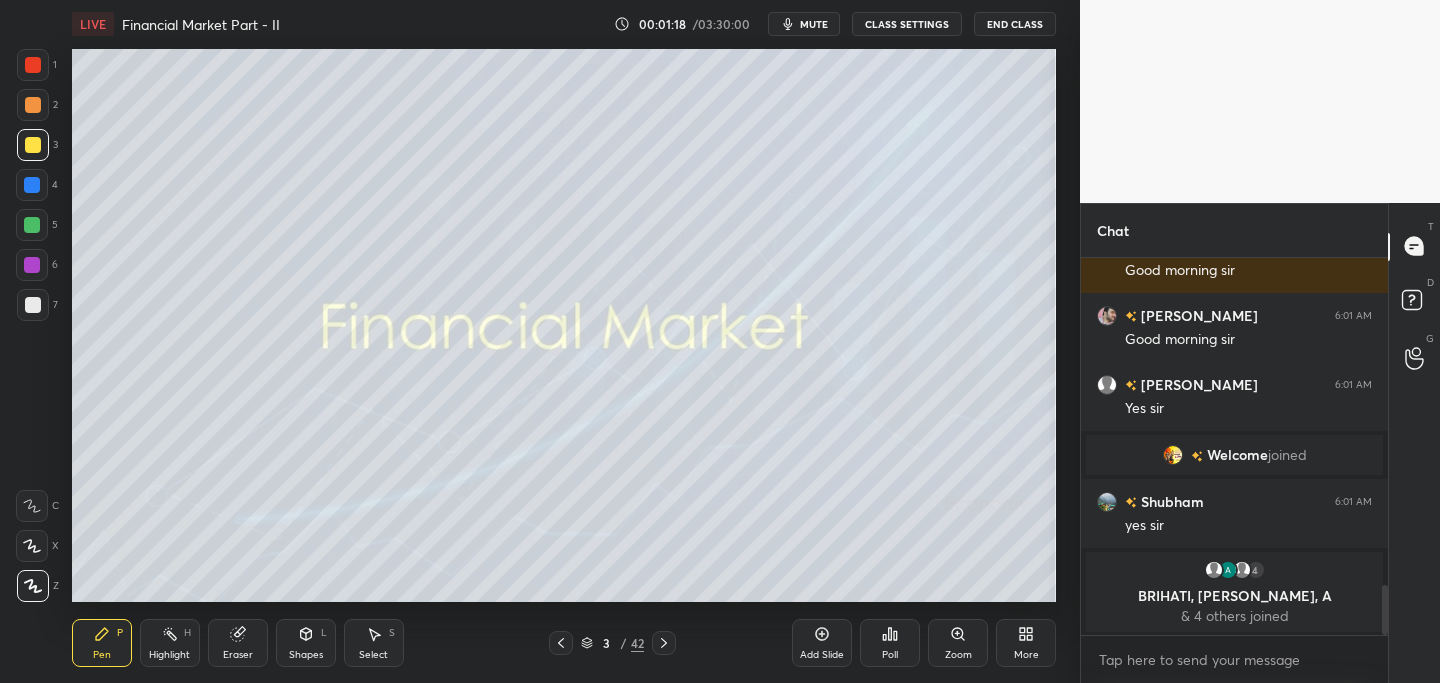 drag, startPoint x: 584, startPoint y: 641, endPoint x: 594, endPoint y: 630, distance: 14.866069 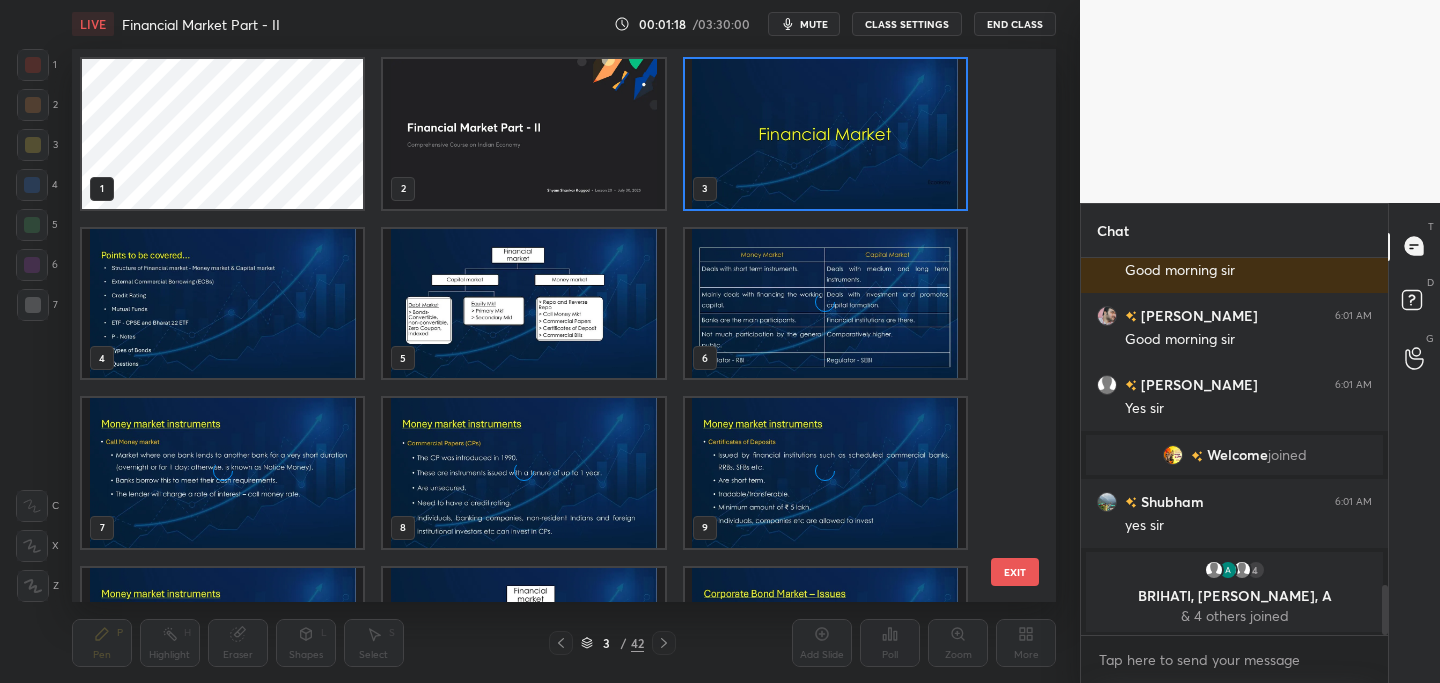 scroll, scrollTop: 7, scrollLeft: 11, axis: both 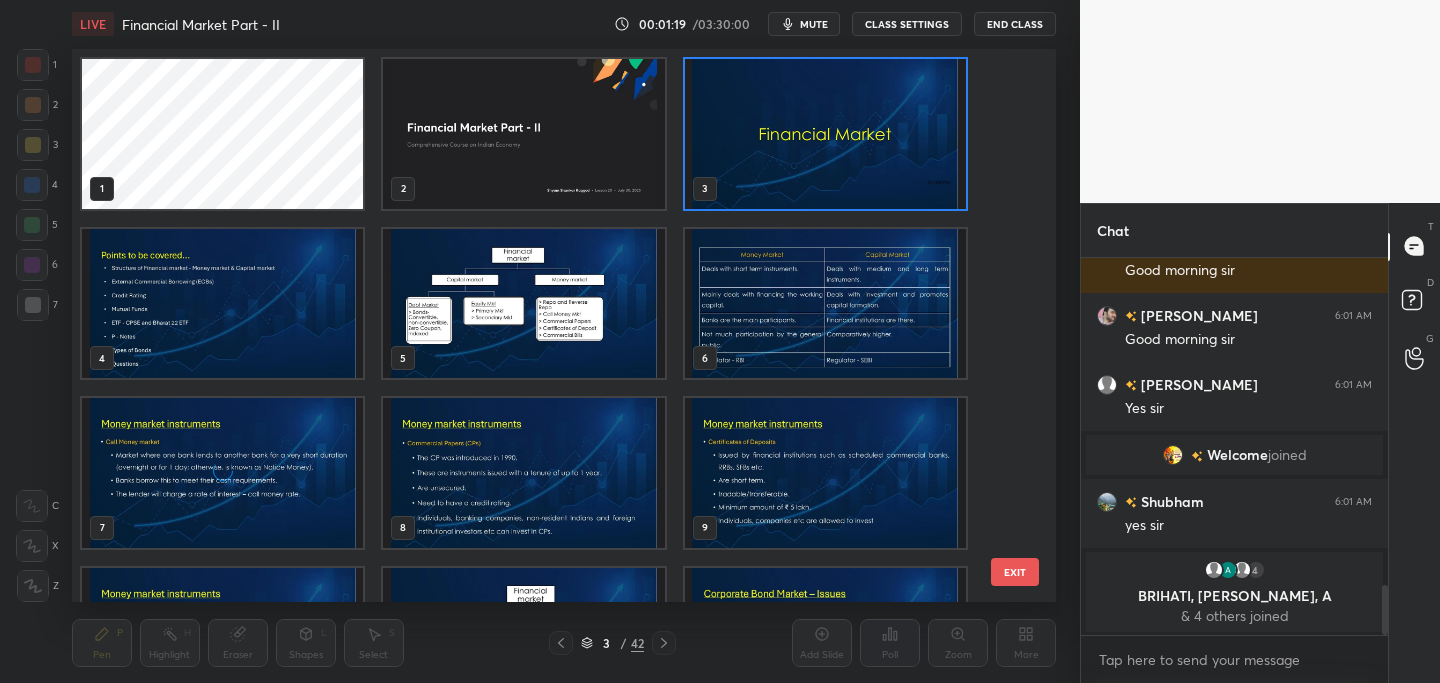 drag, startPoint x: 1022, startPoint y: 124, endPoint x: 1022, endPoint y: 167, distance: 43 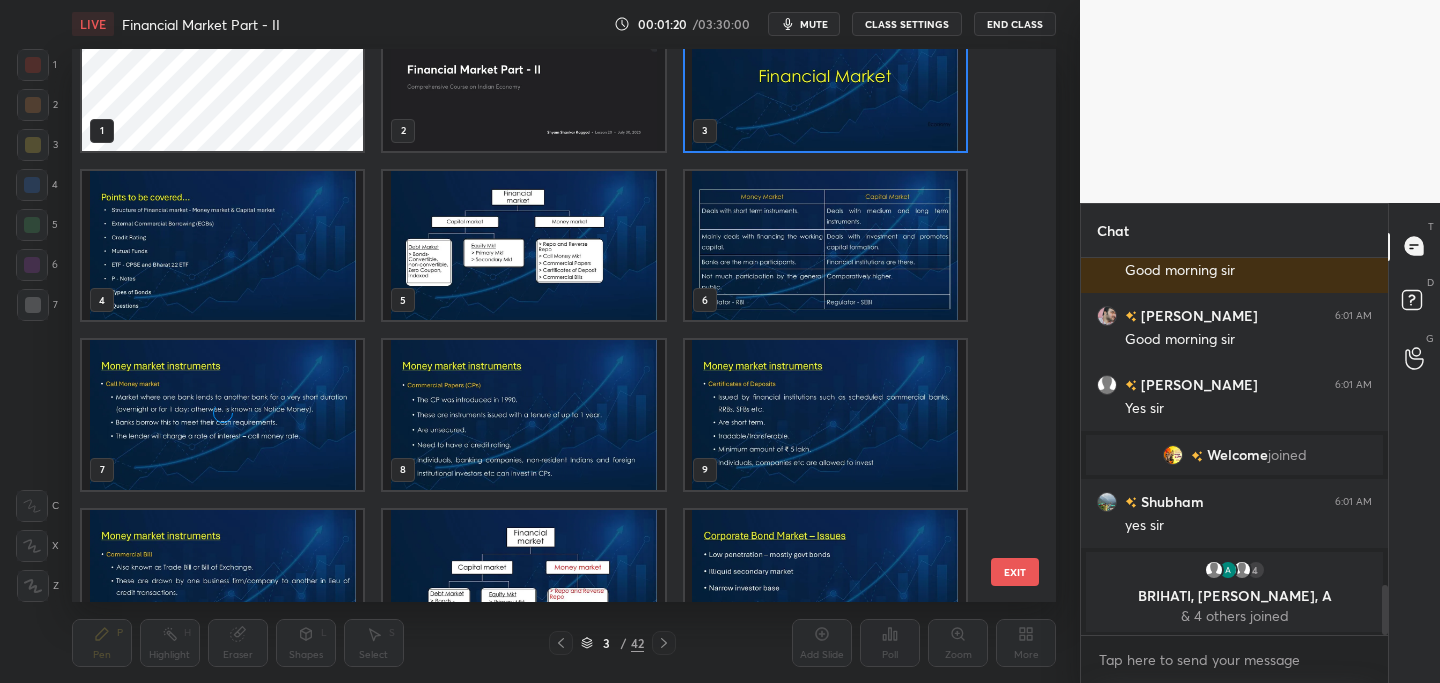 scroll, scrollTop: 63, scrollLeft: 0, axis: vertical 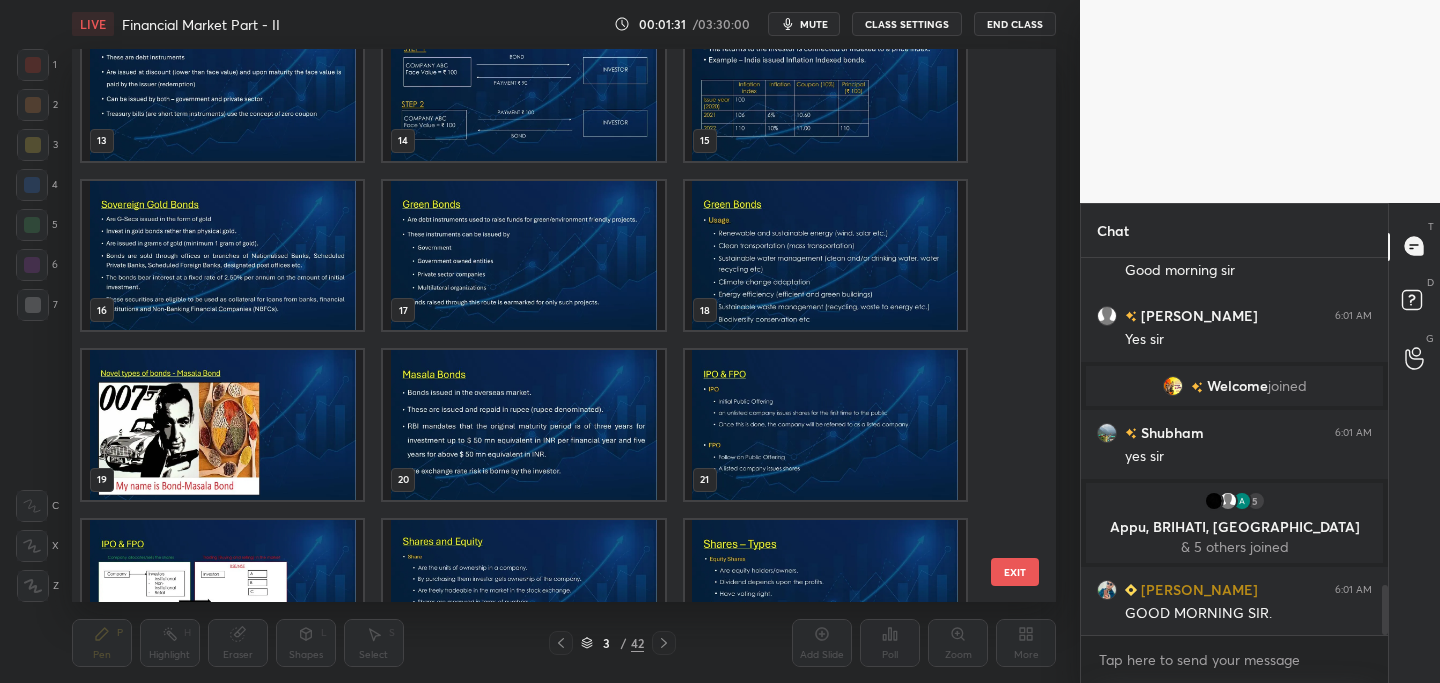 click at bounding box center (222, 255) 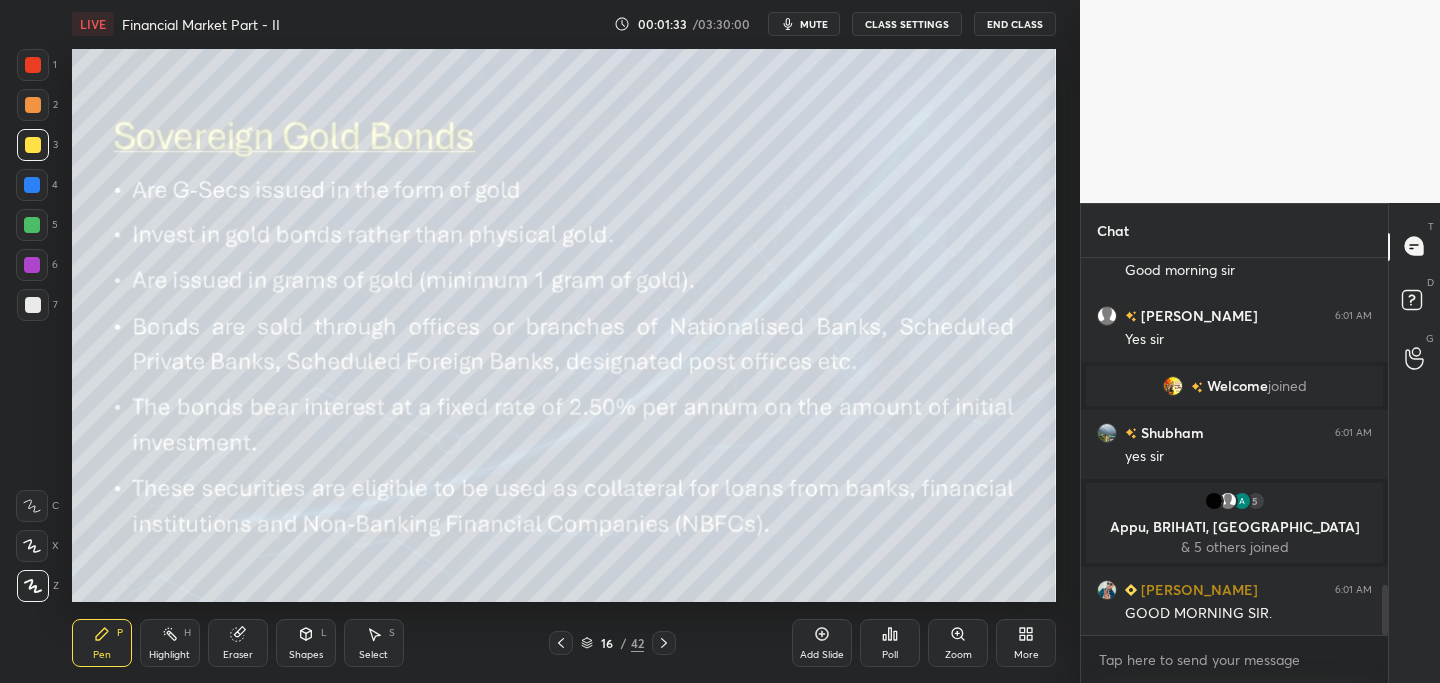 scroll, scrollTop: 2547, scrollLeft: 0, axis: vertical 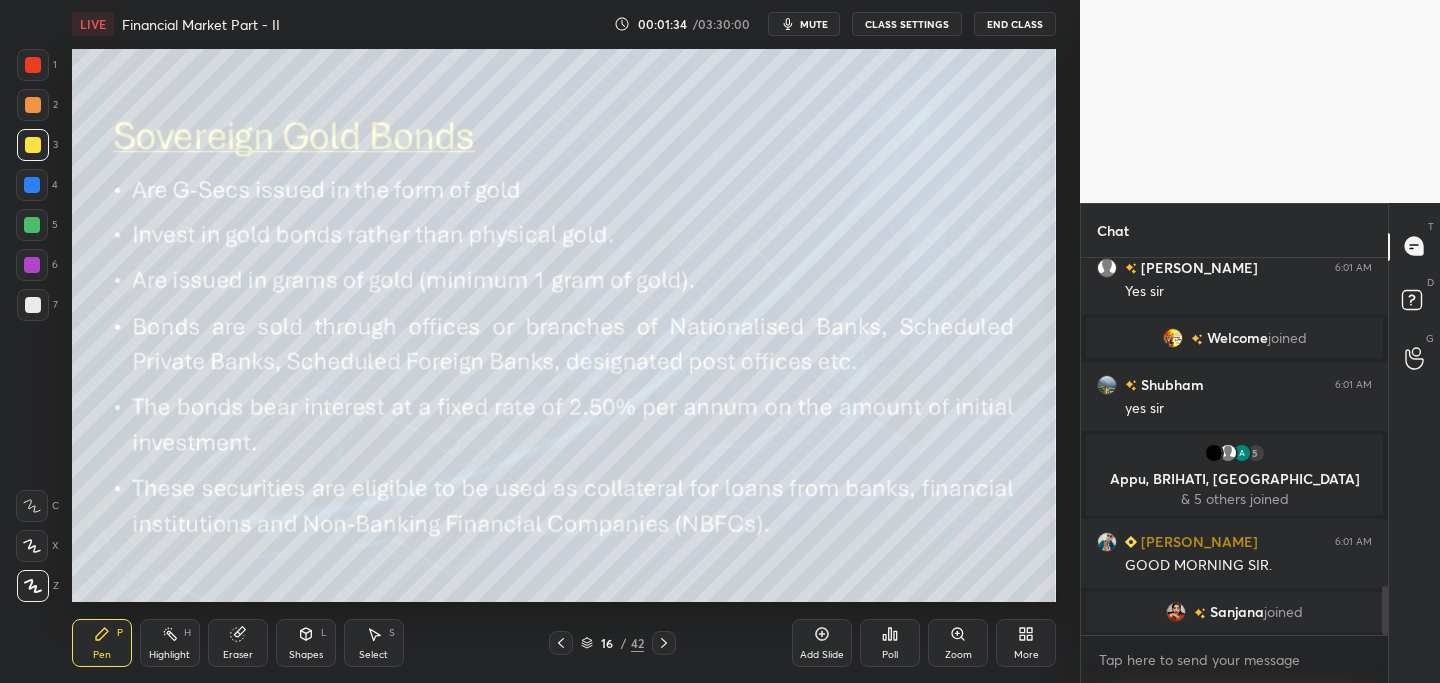 click 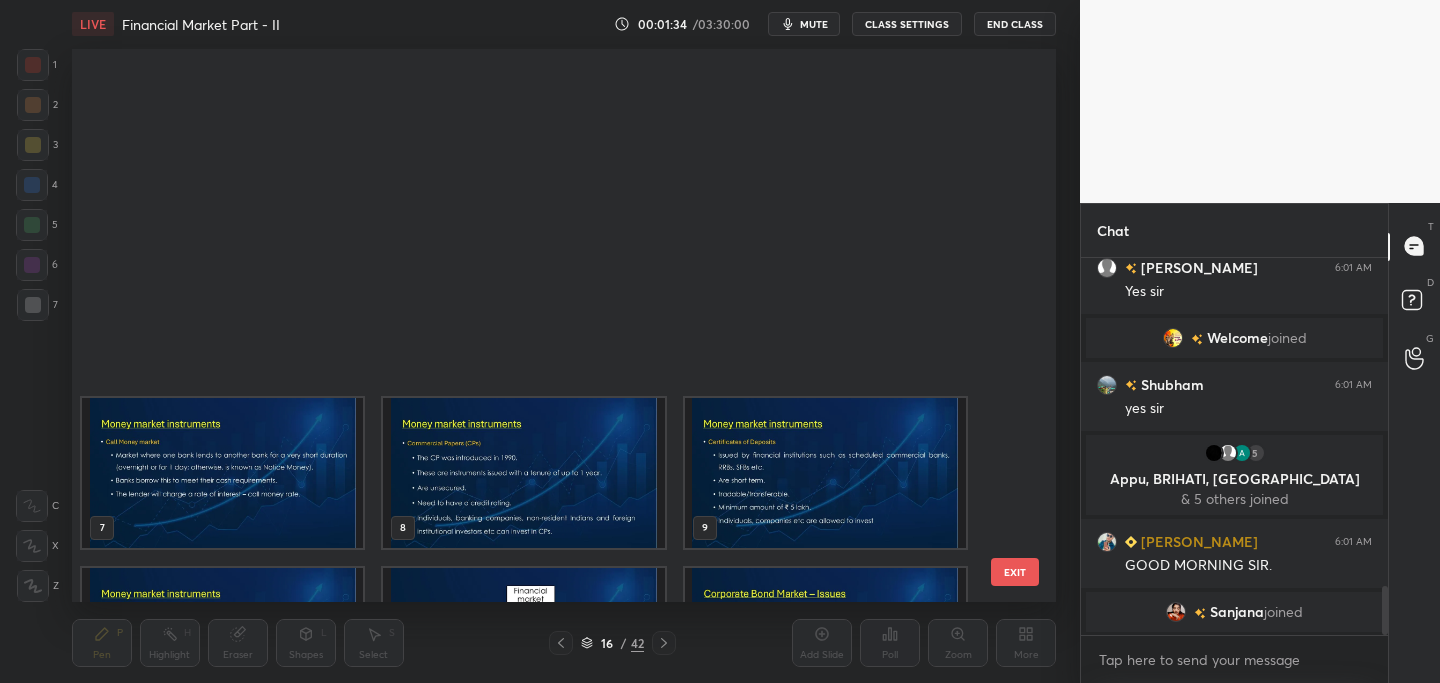 scroll, scrollTop: 463, scrollLeft: 0, axis: vertical 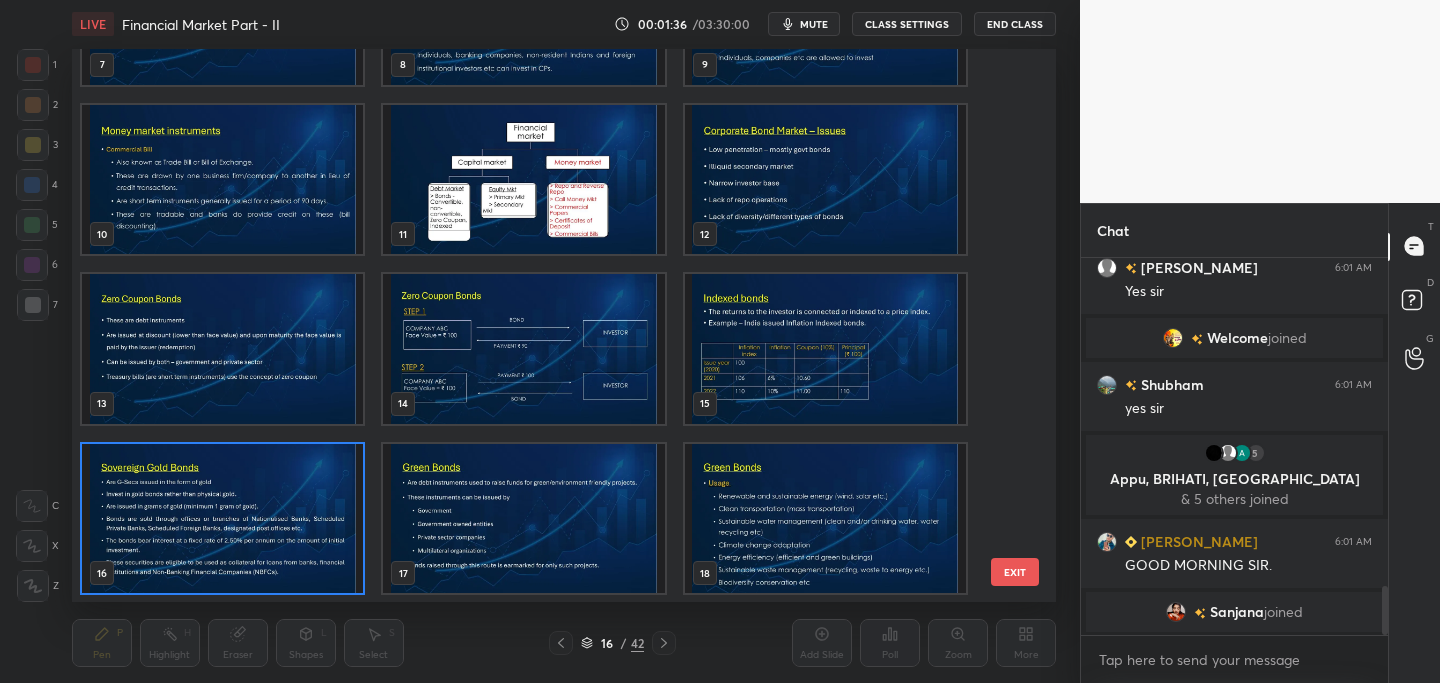 click at bounding box center (222, 518) 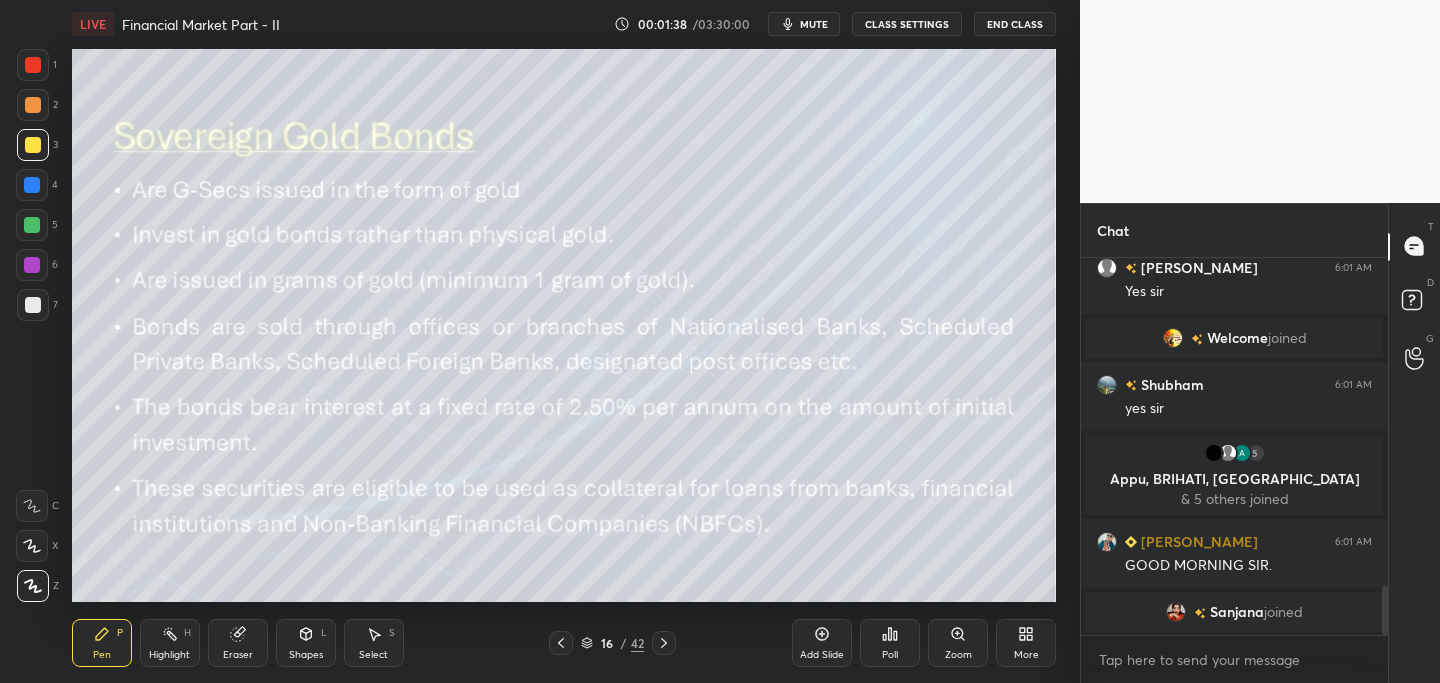scroll, scrollTop: 2572, scrollLeft: 0, axis: vertical 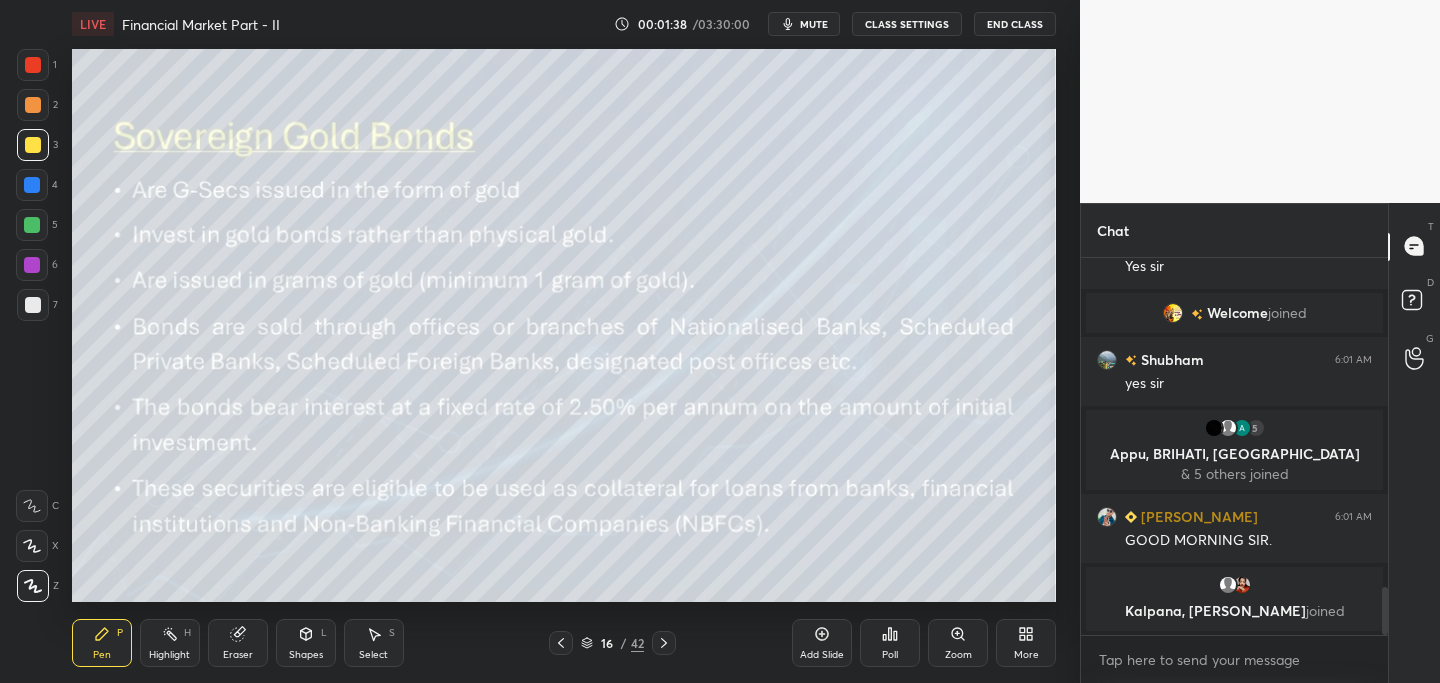 click 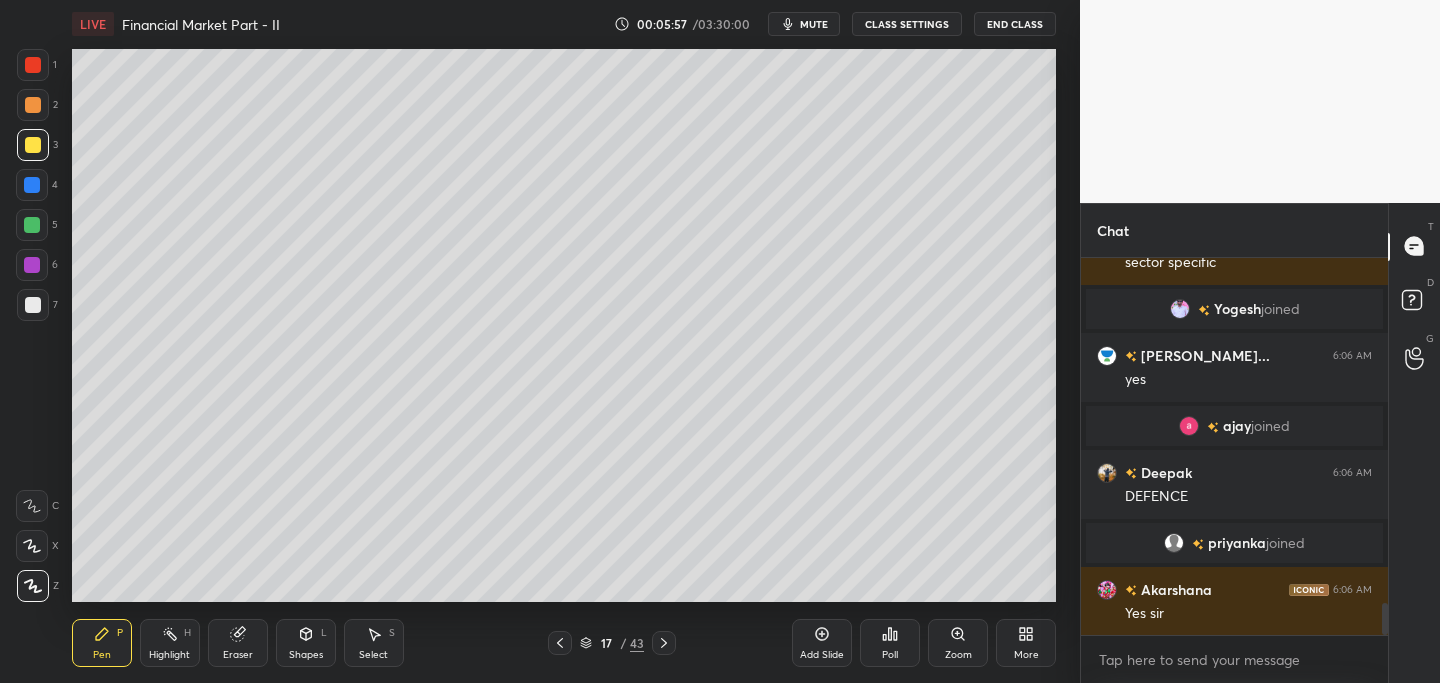 scroll, scrollTop: 4162, scrollLeft: 0, axis: vertical 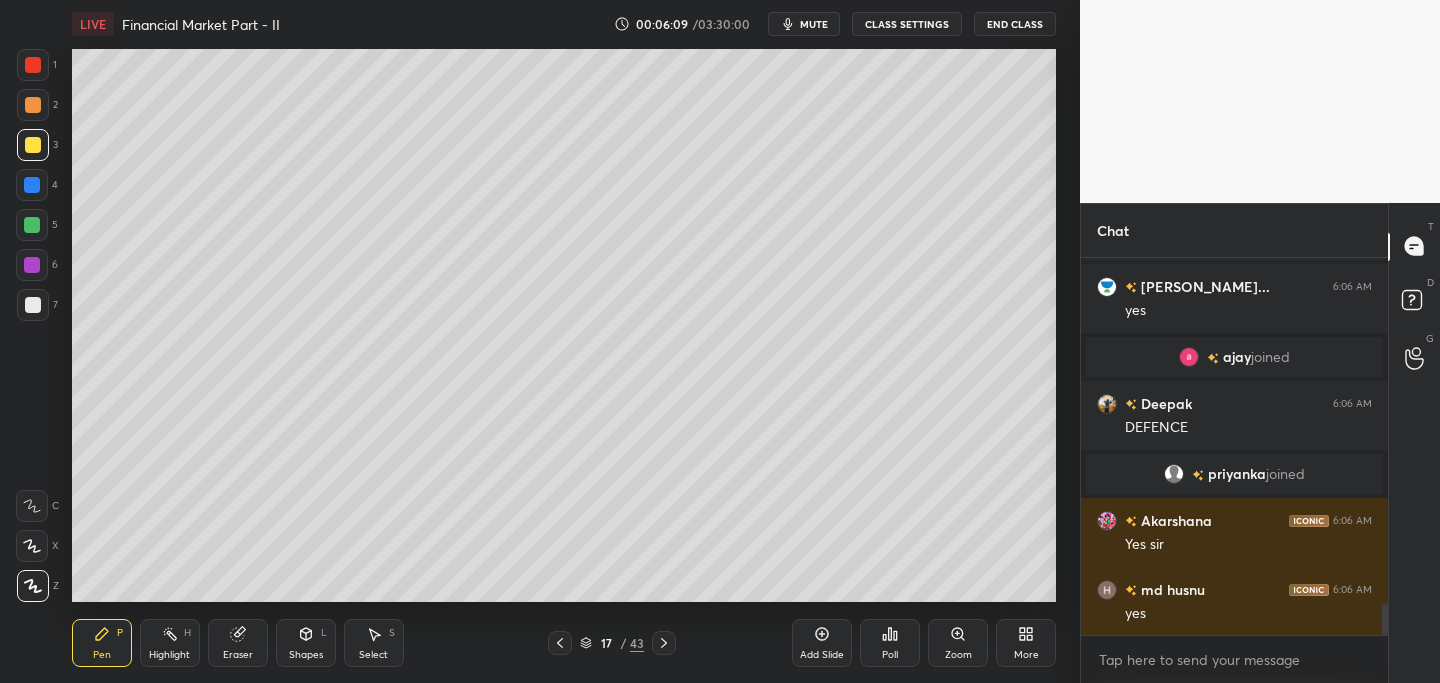 click 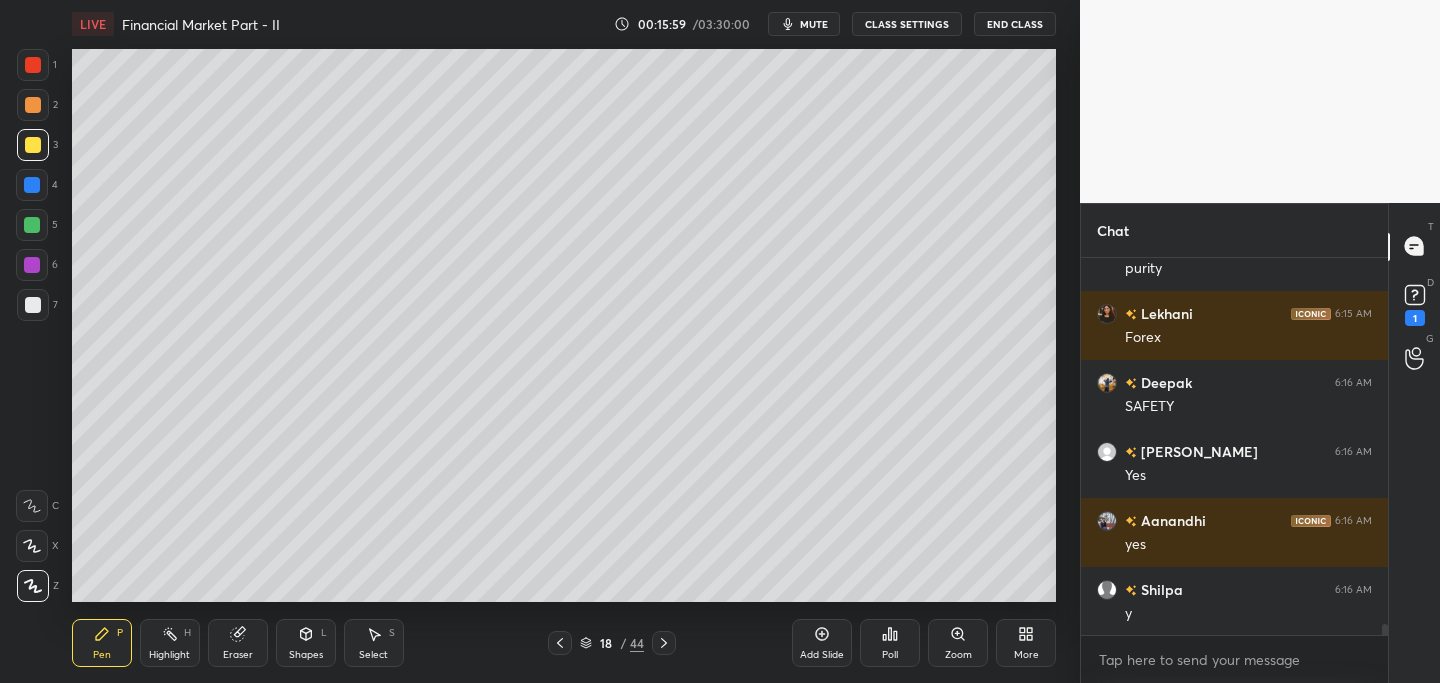 scroll, scrollTop: 12215, scrollLeft: 0, axis: vertical 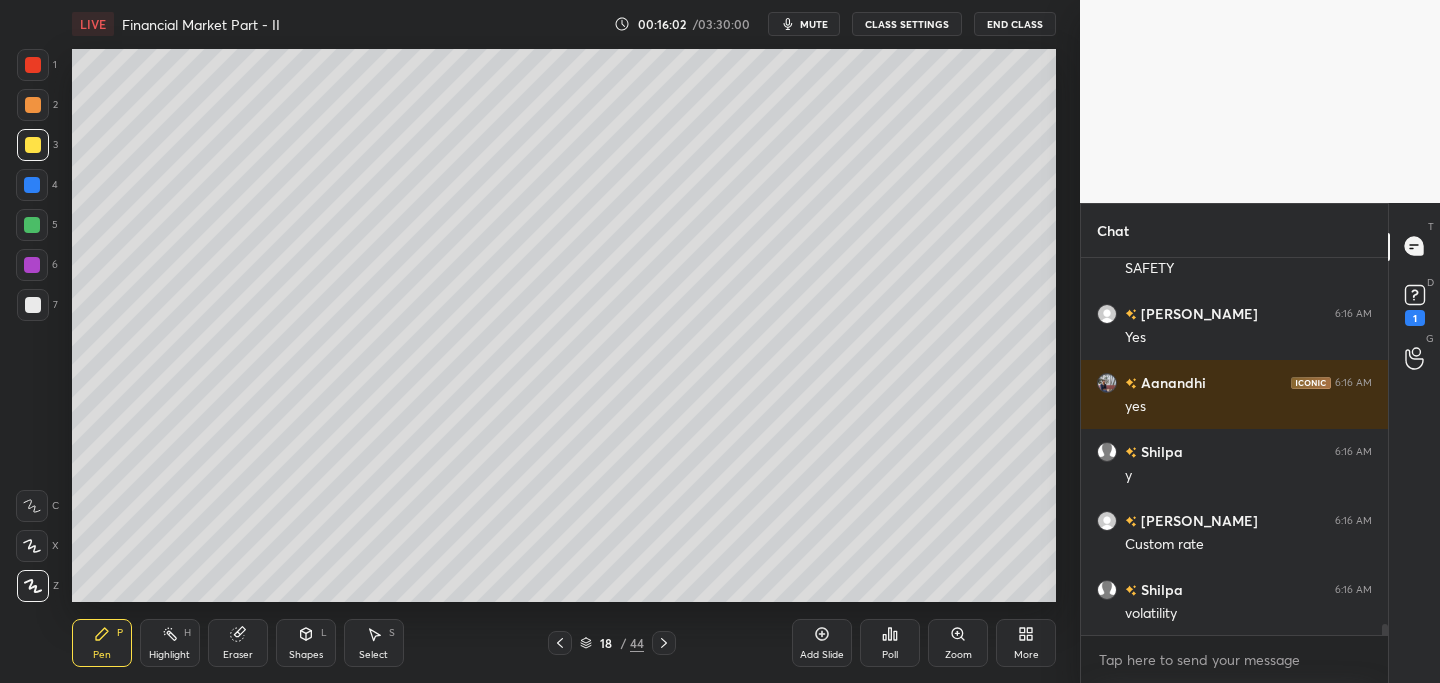 drag, startPoint x: 664, startPoint y: 640, endPoint x: 636, endPoint y: 648, distance: 29.12044 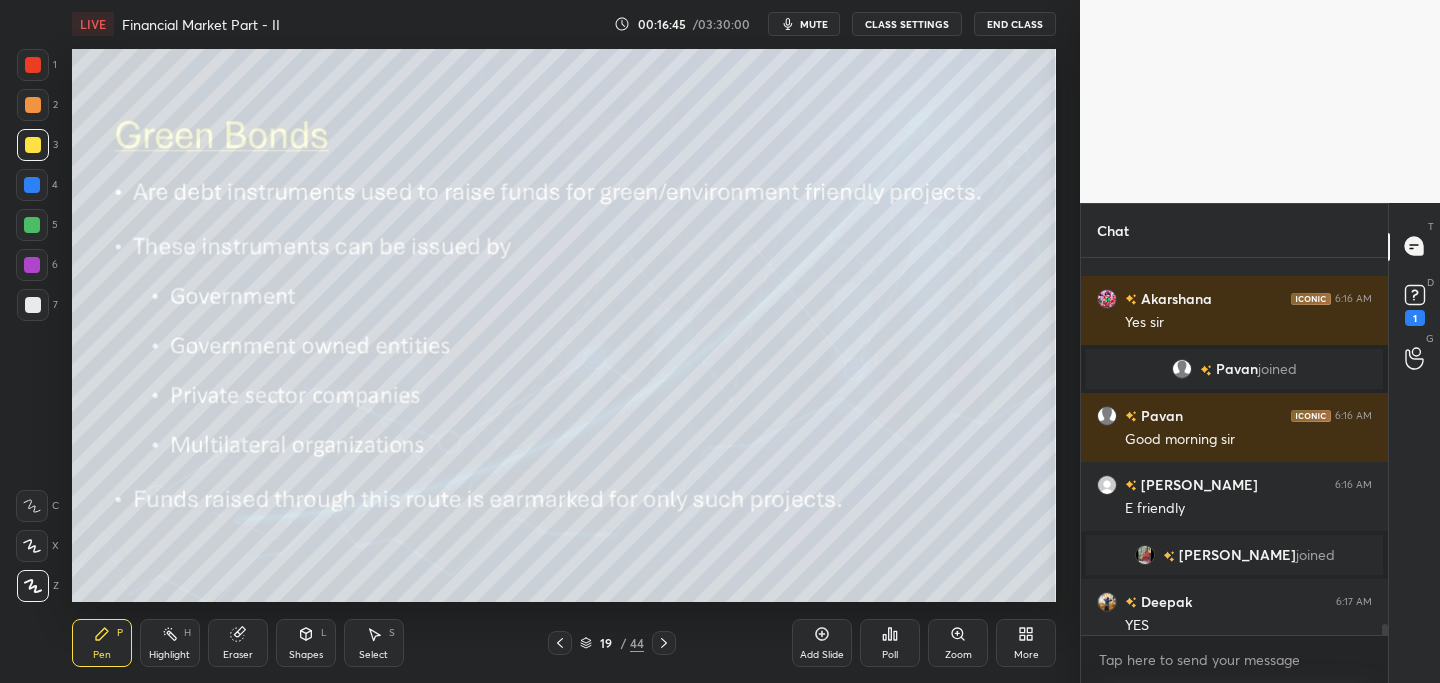 scroll, scrollTop: 12691, scrollLeft: 0, axis: vertical 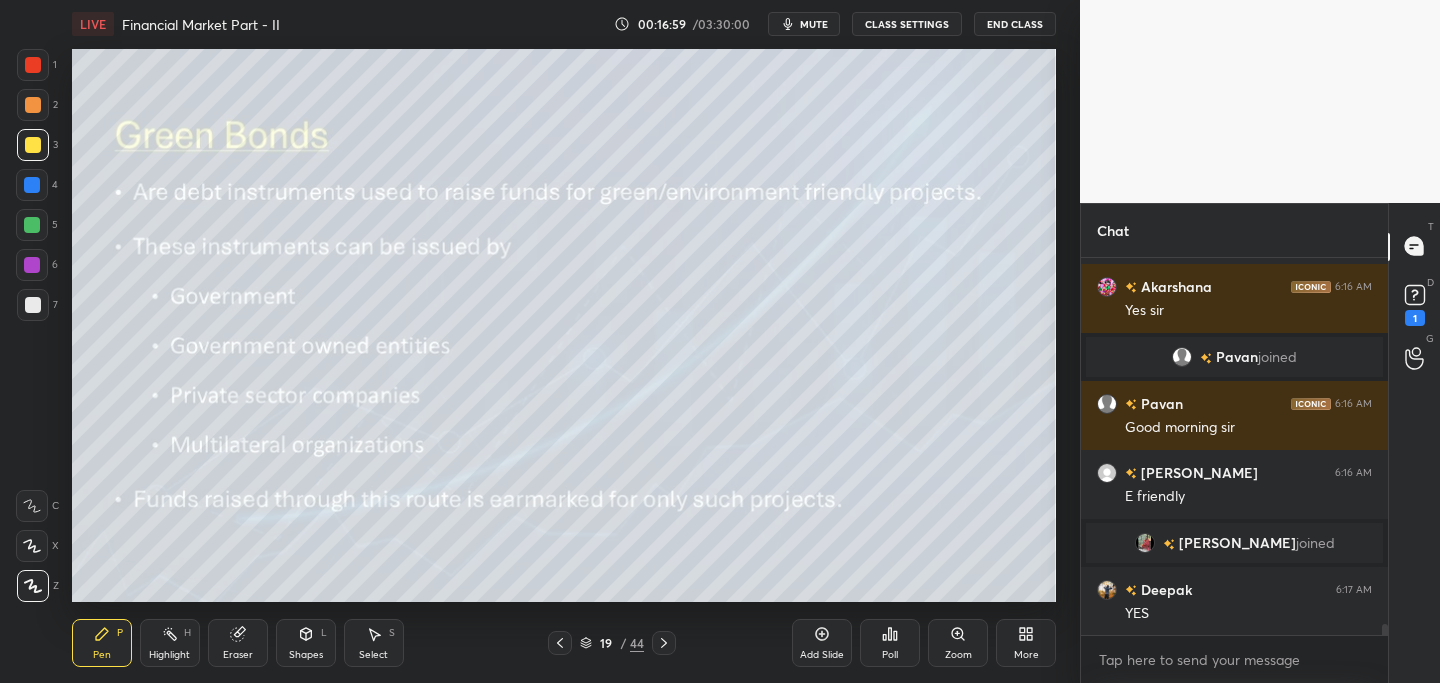 click 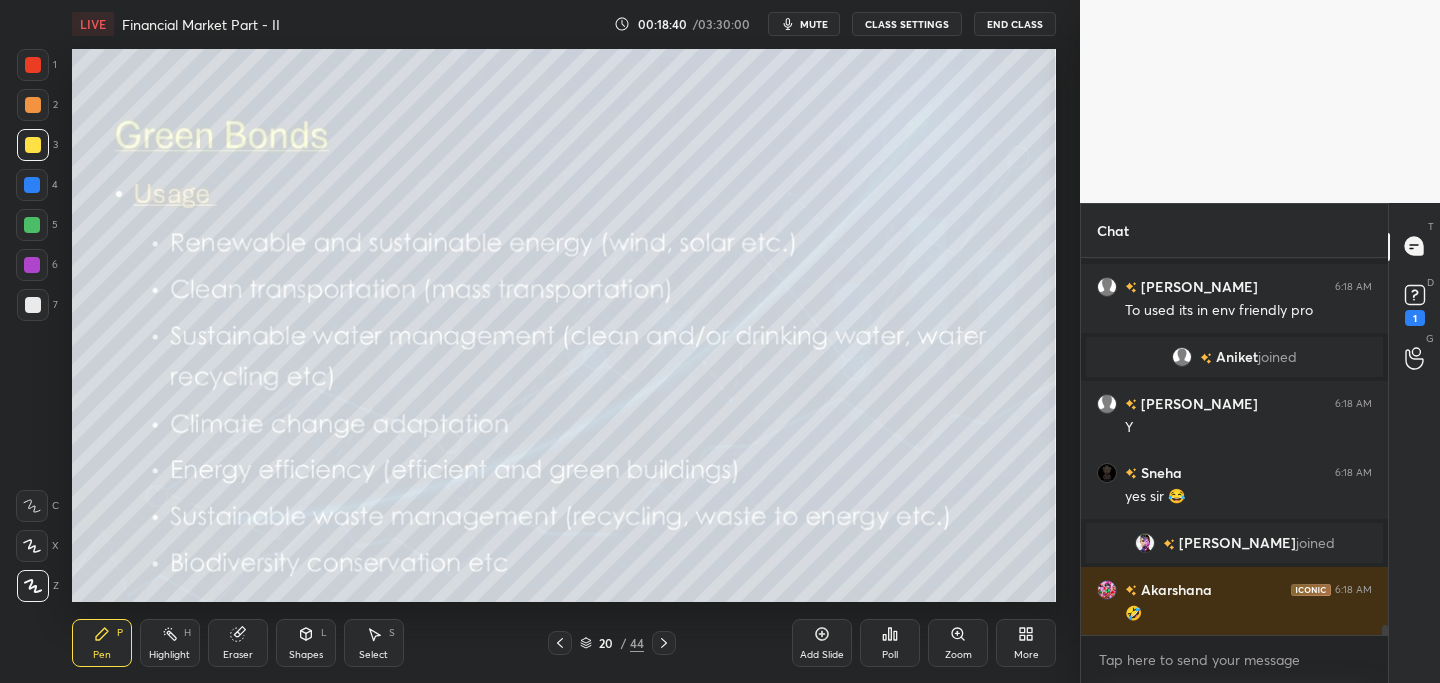 scroll, scrollTop: 13703, scrollLeft: 0, axis: vertical 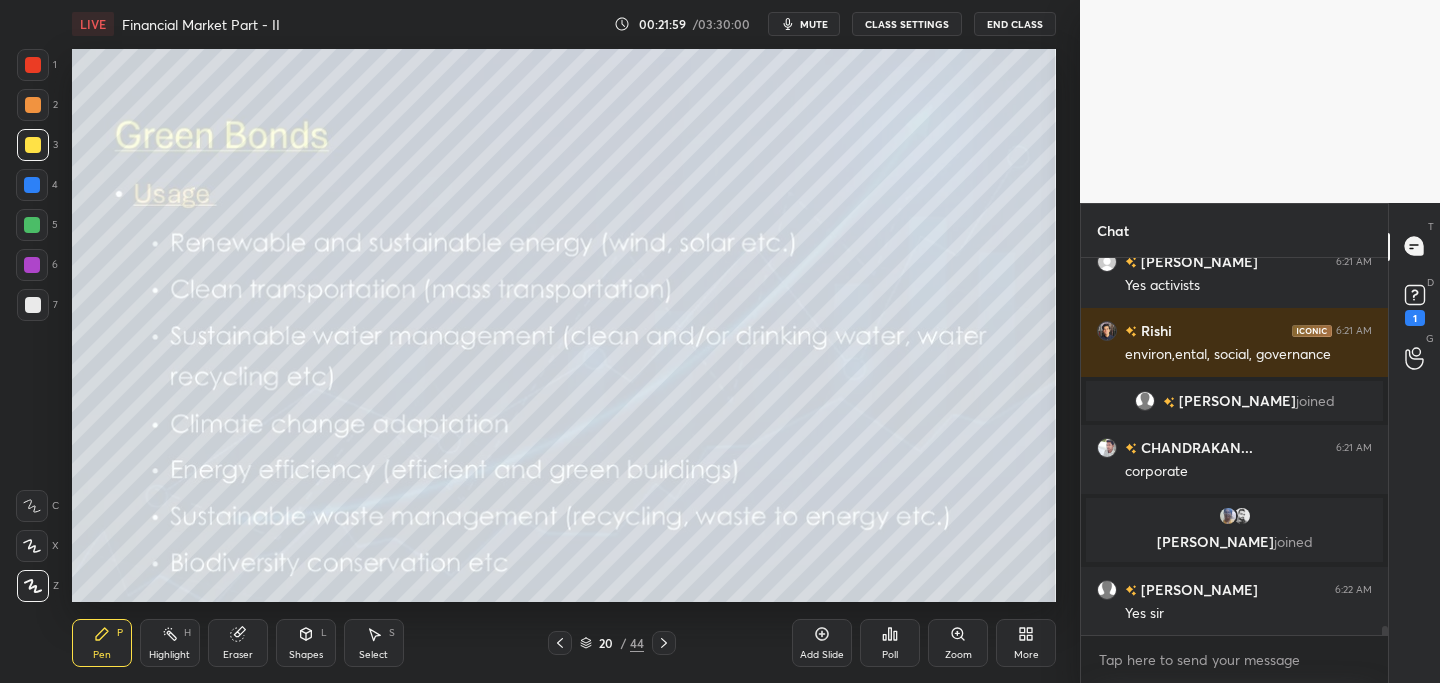 click 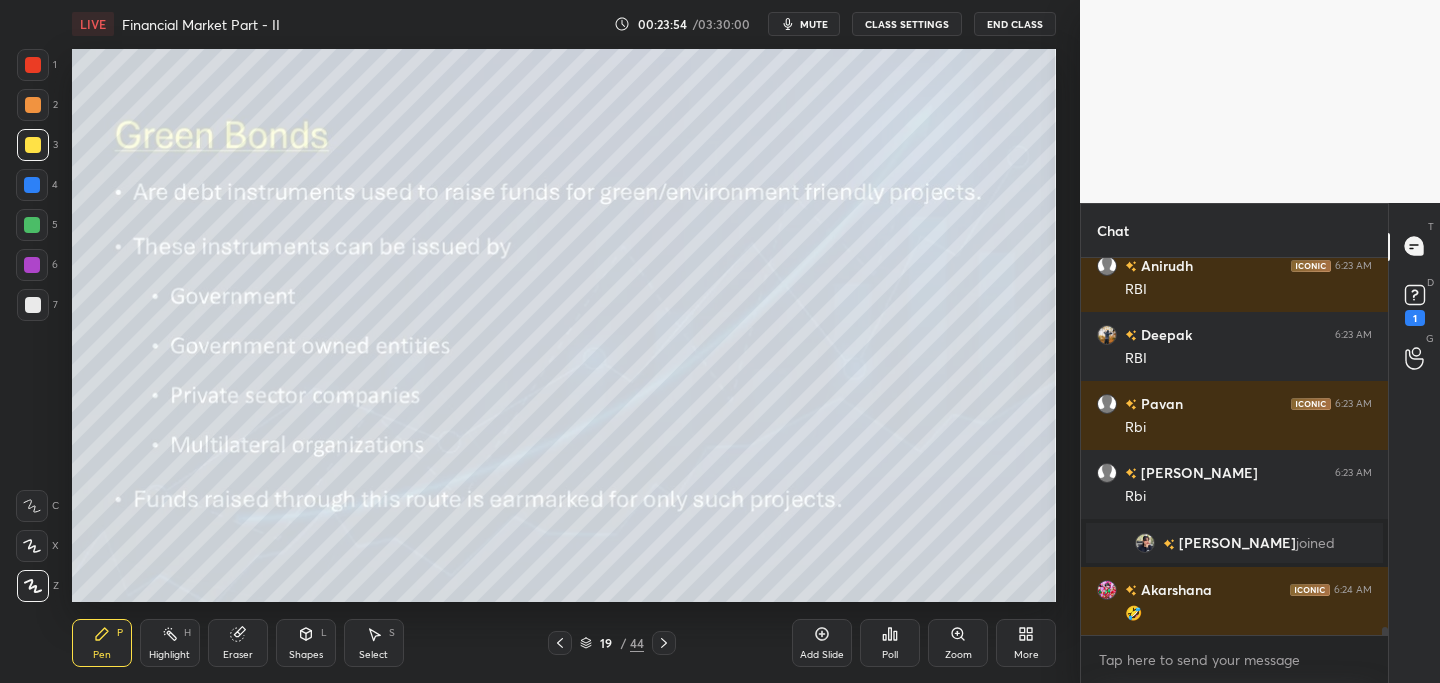 scroll, scrollTop: 16843, scrollLeft: 0, axis: vertical 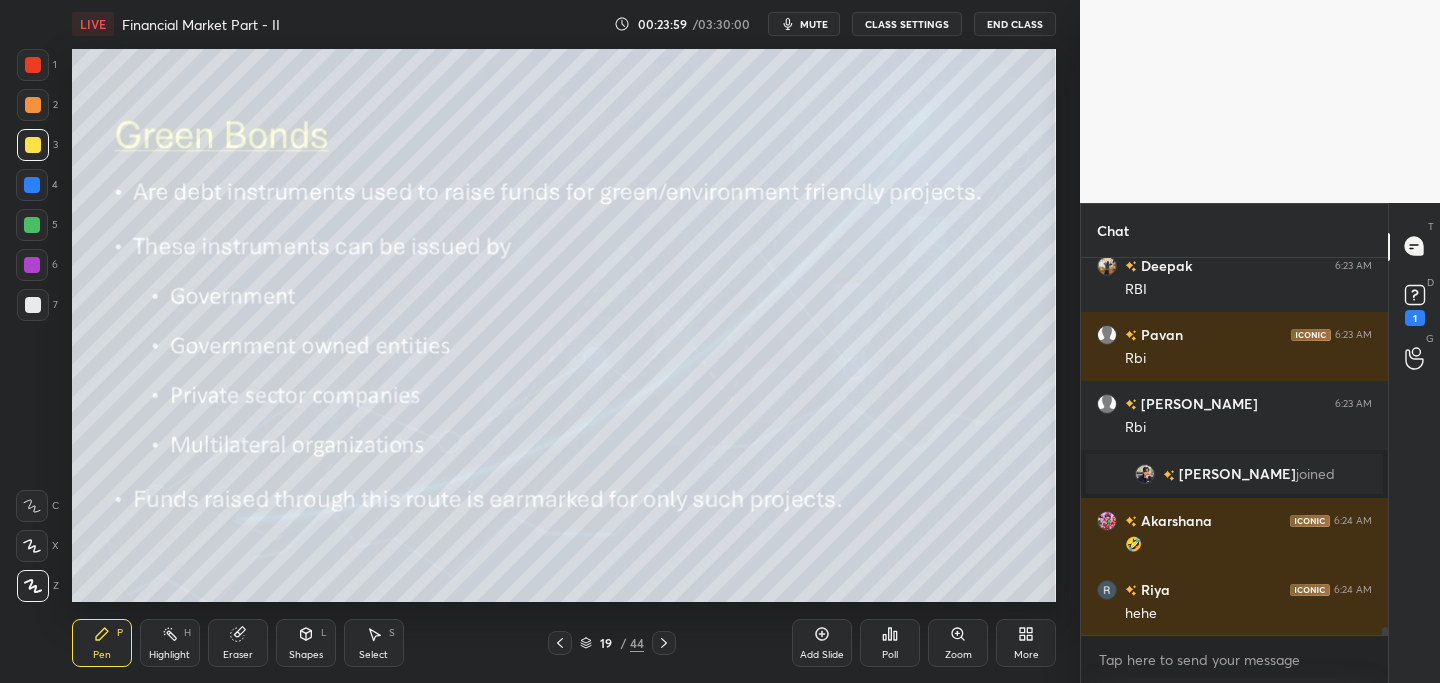 click 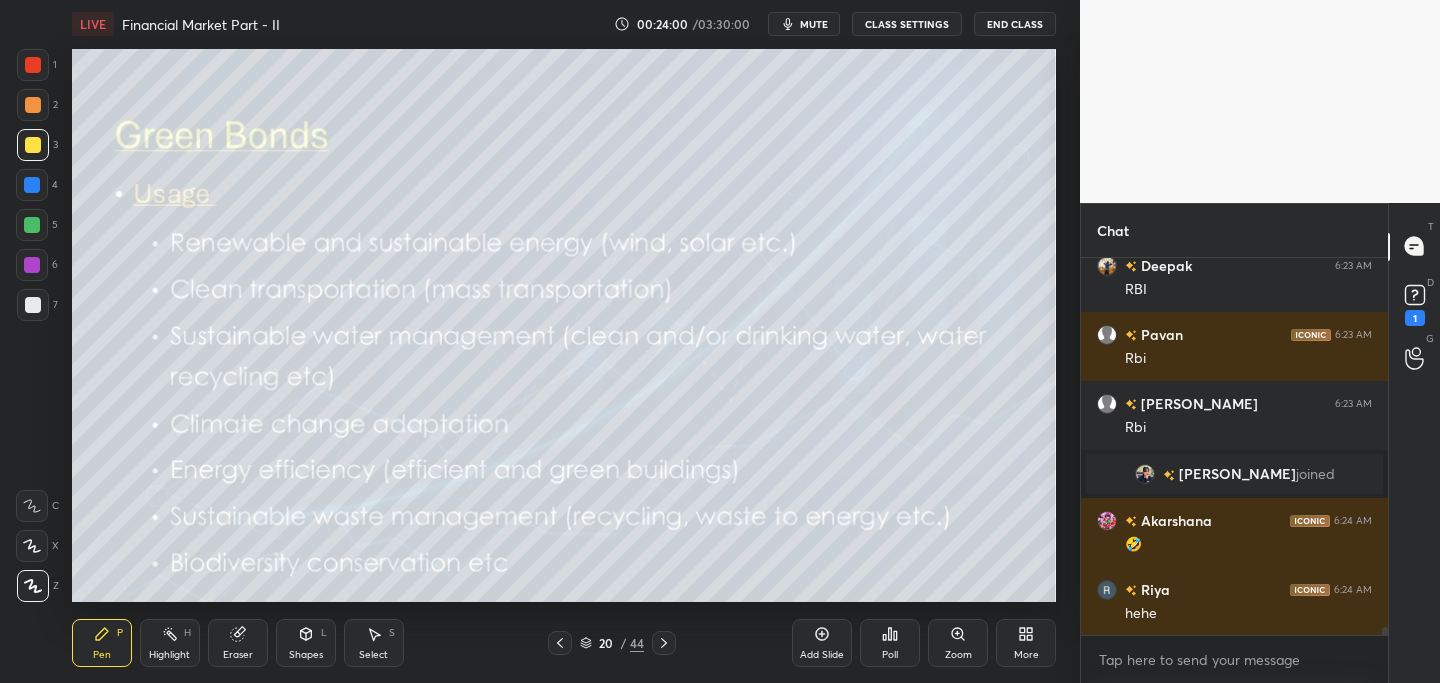 scroll, scrollTop: 16912, scrollLeft: 0, axis: vertical 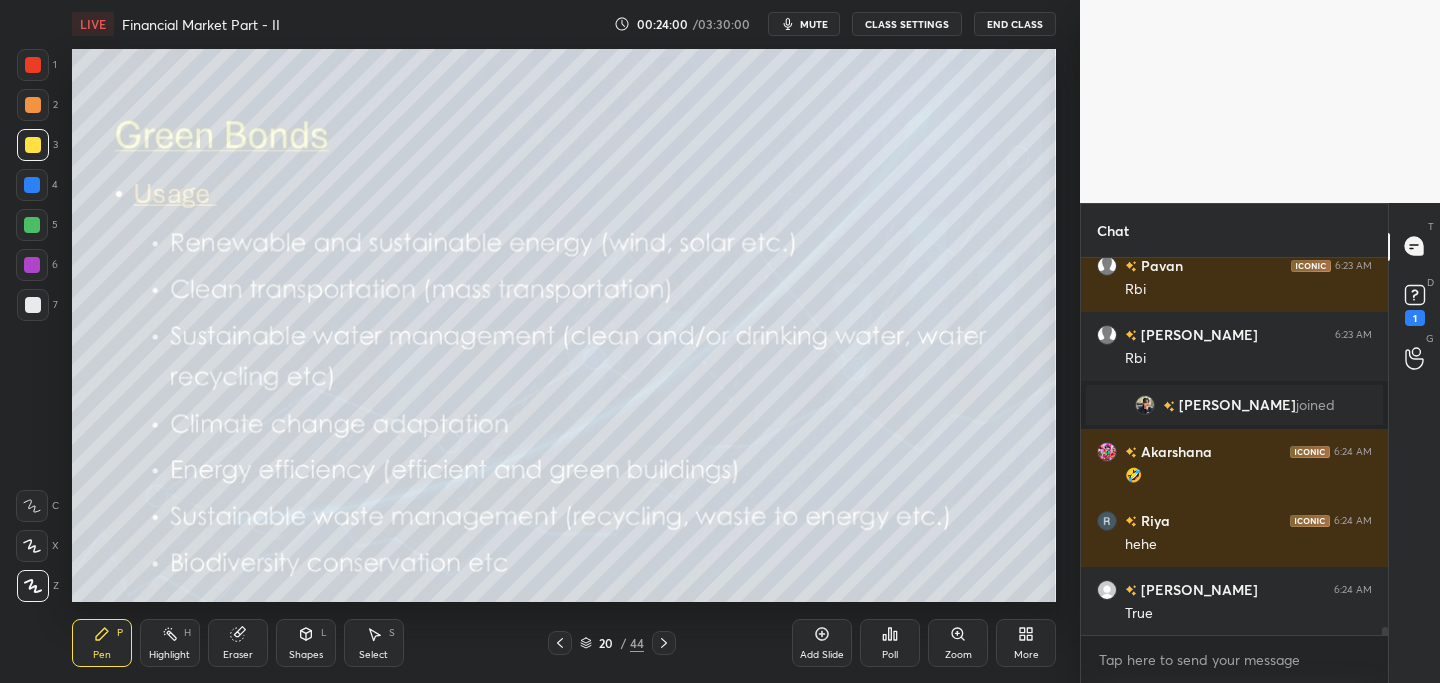drag, startPoint x: 826, startPoint y: 637, endPoint x: 811, endPoint y: 638, distance: 15.033297 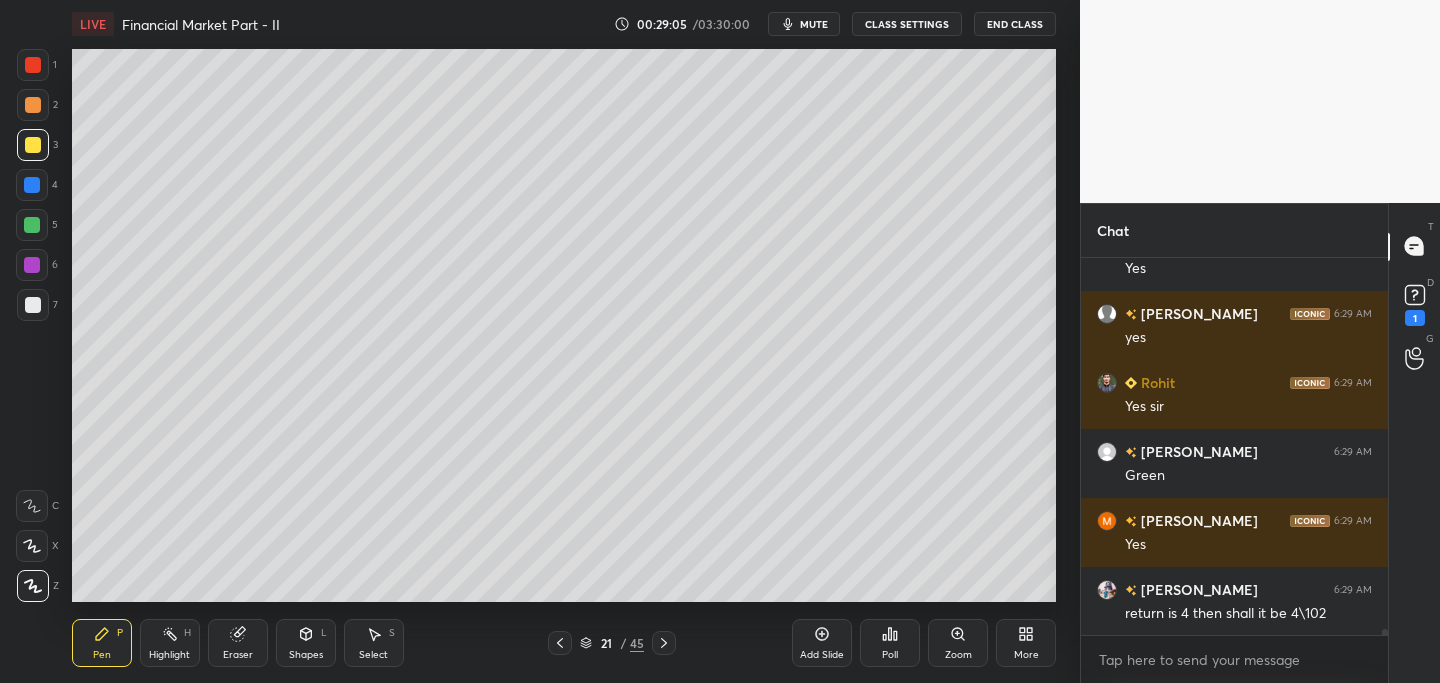 scroll, scrollTop: 22791, scrollLeft: 0, axis: vertical 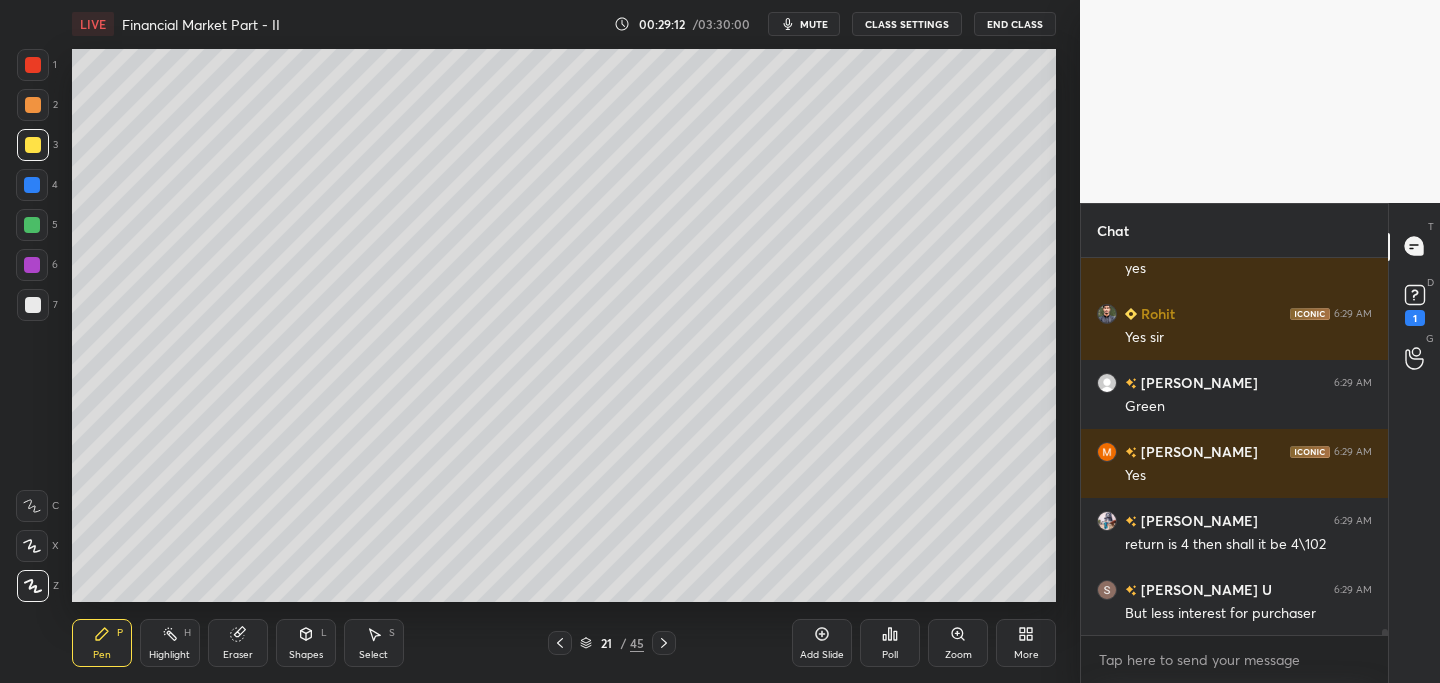 click 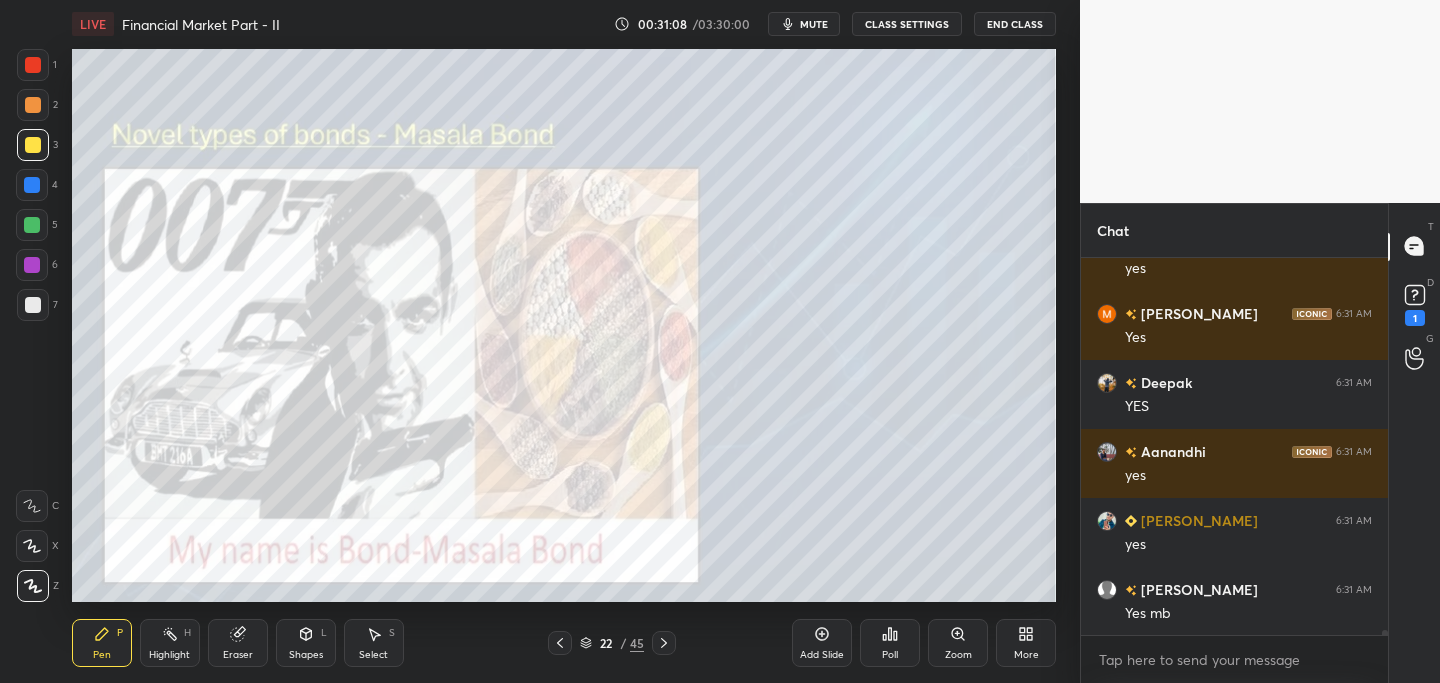 scroll, scrollTop: 25969, scrollLeft: 0, axis: vertical 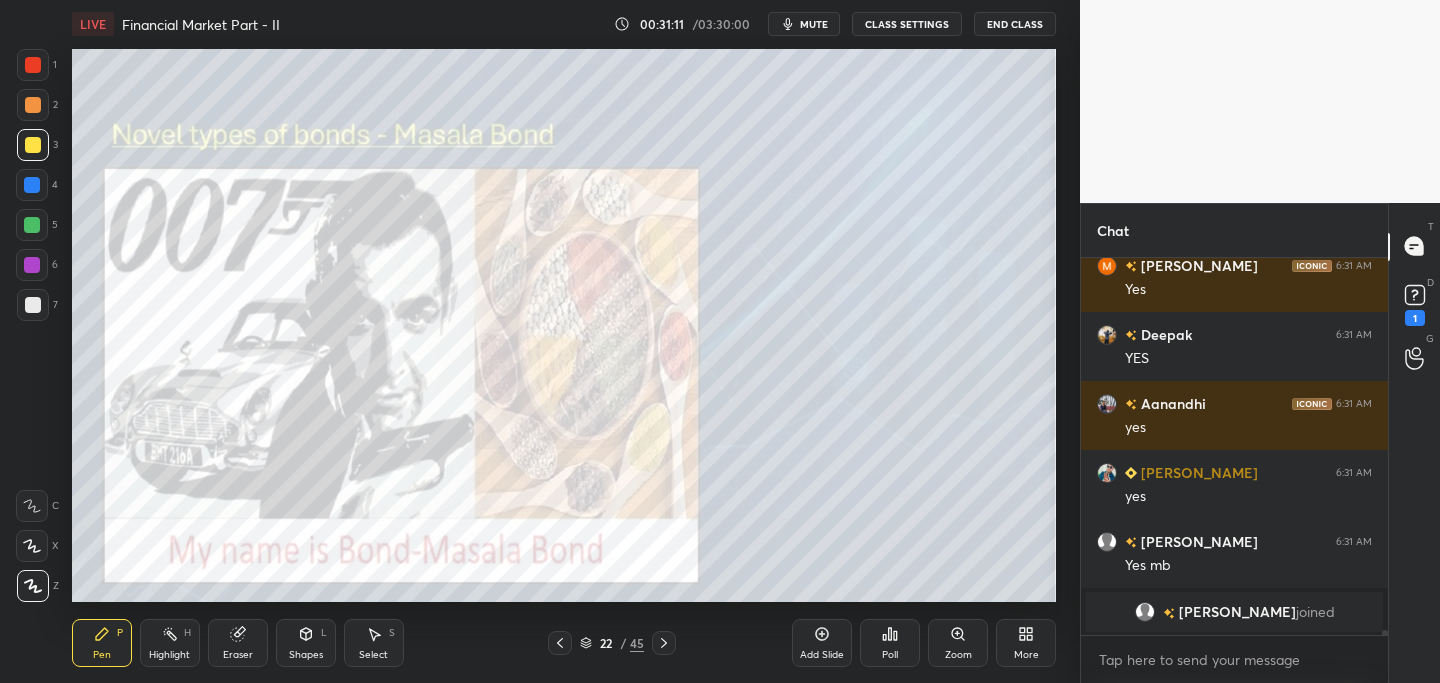 click 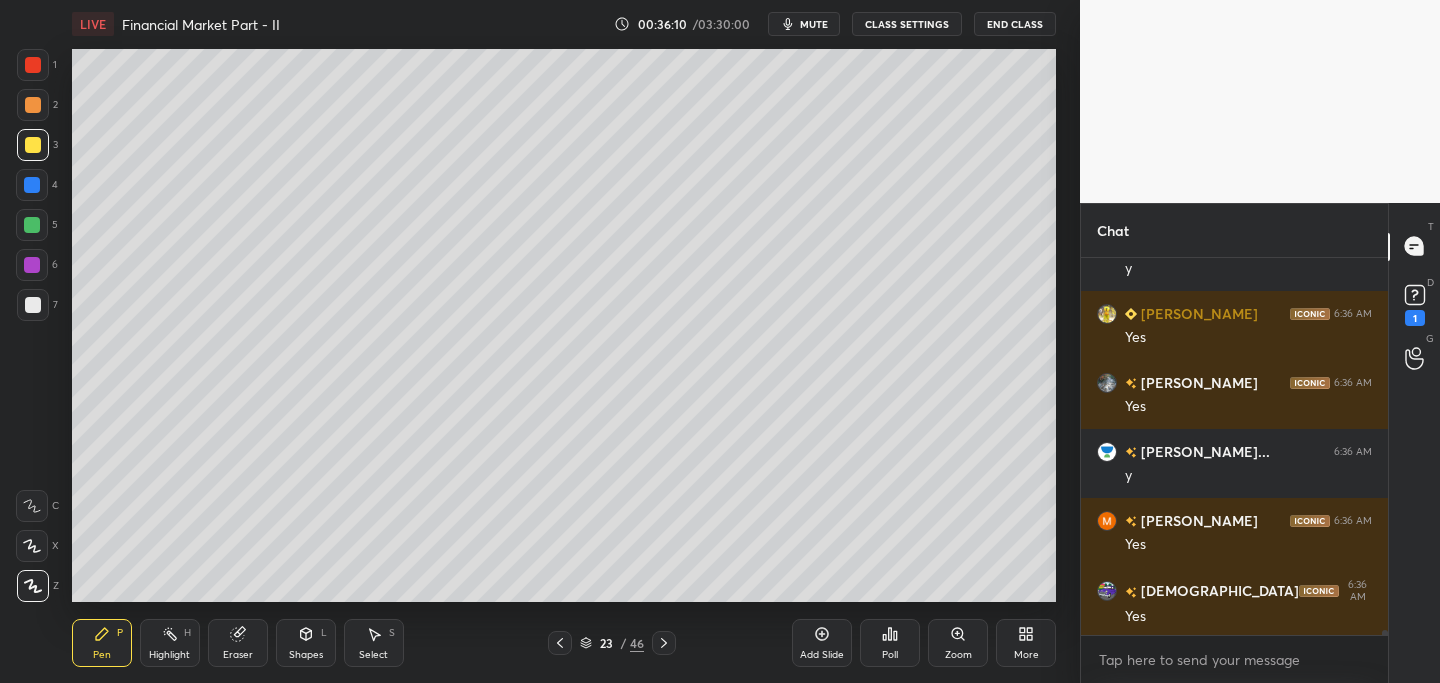 scroll, scrollTop: 27758, scrollLeft: 0, axis: vertical 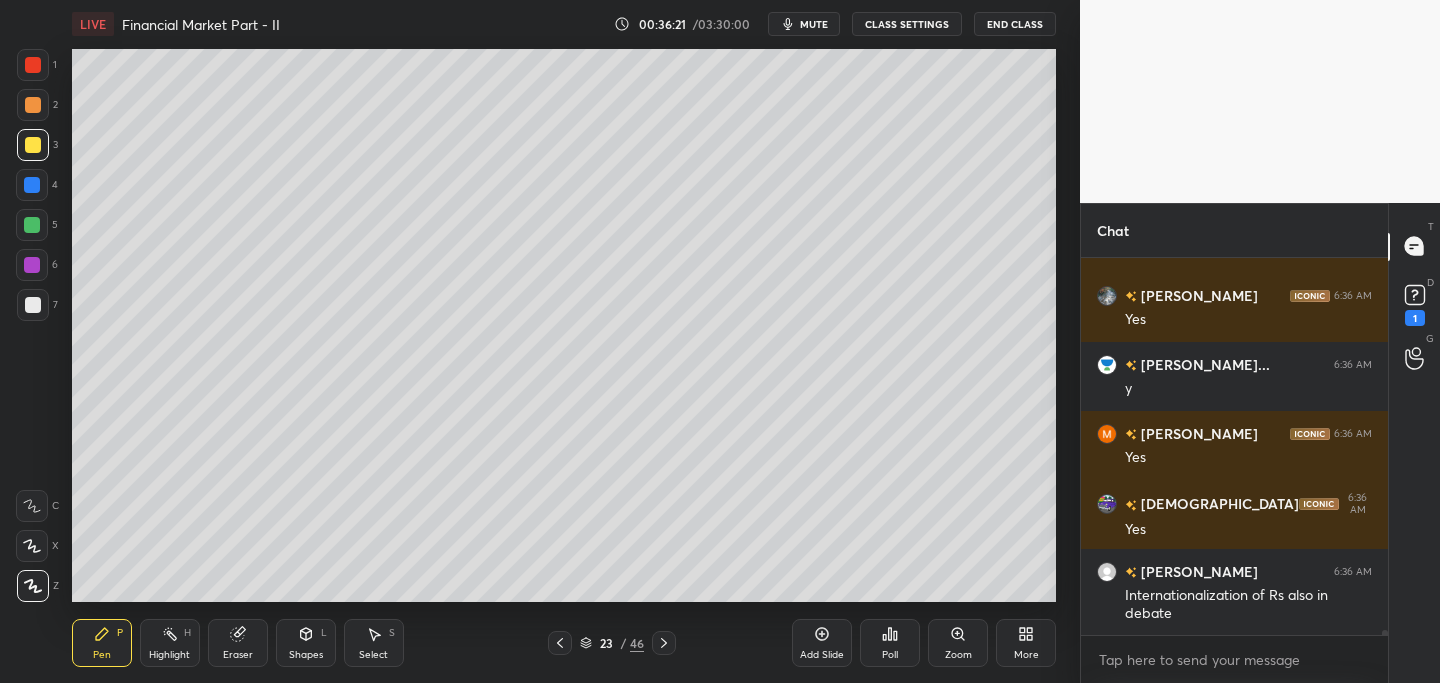 click 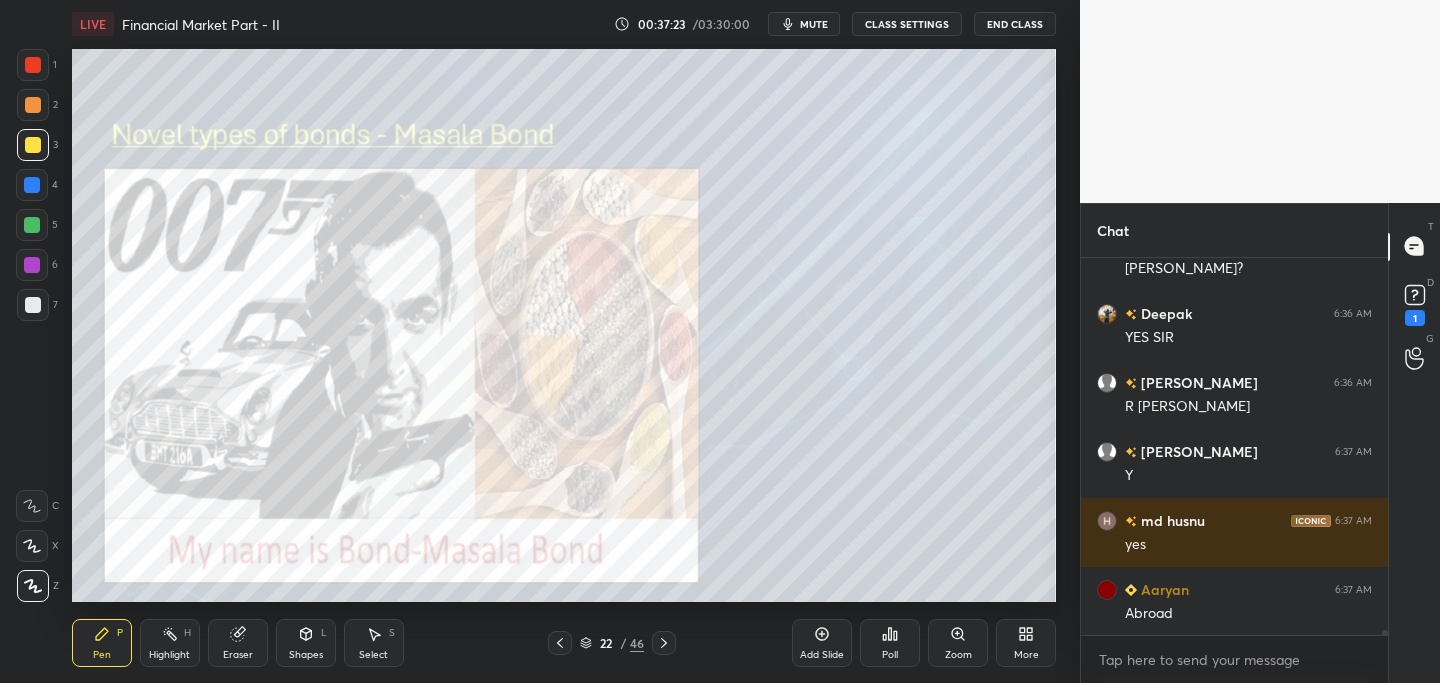 scroll, scrollTop: 28397, scrollLeft: 0, axis: vertical 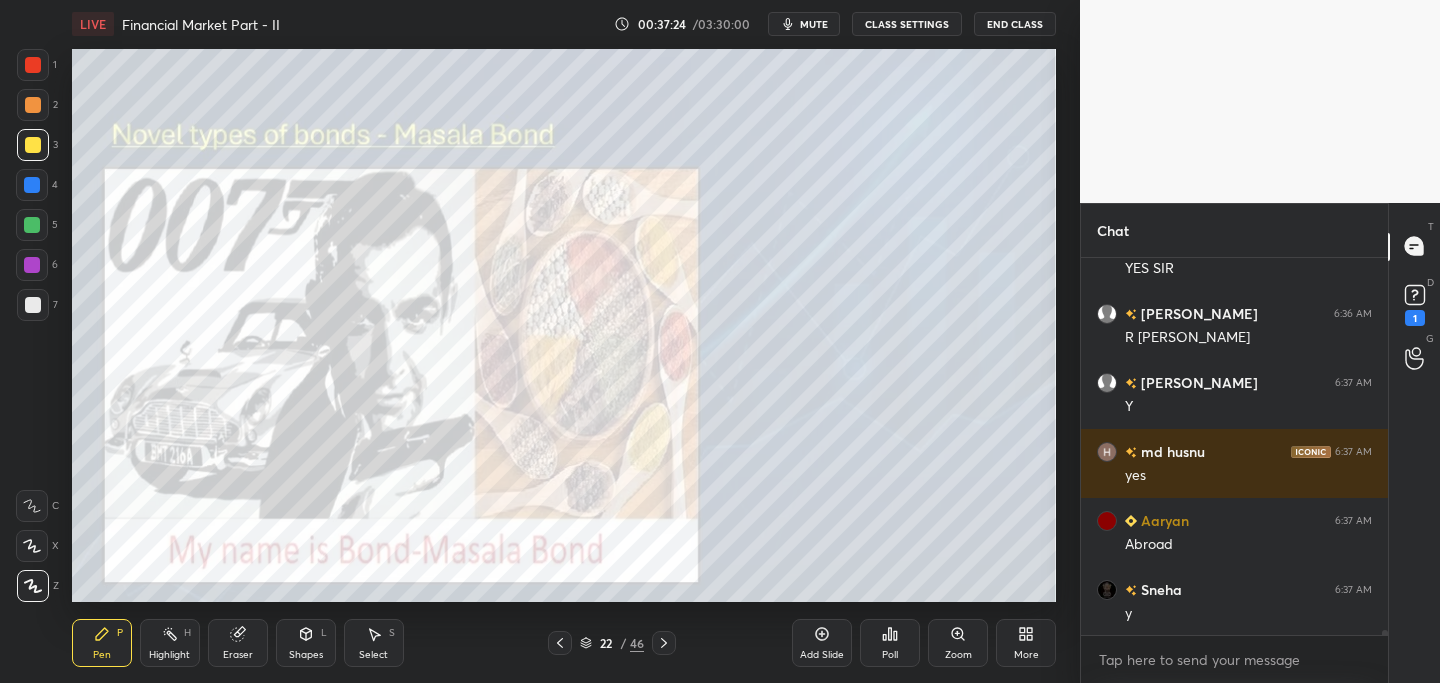 click 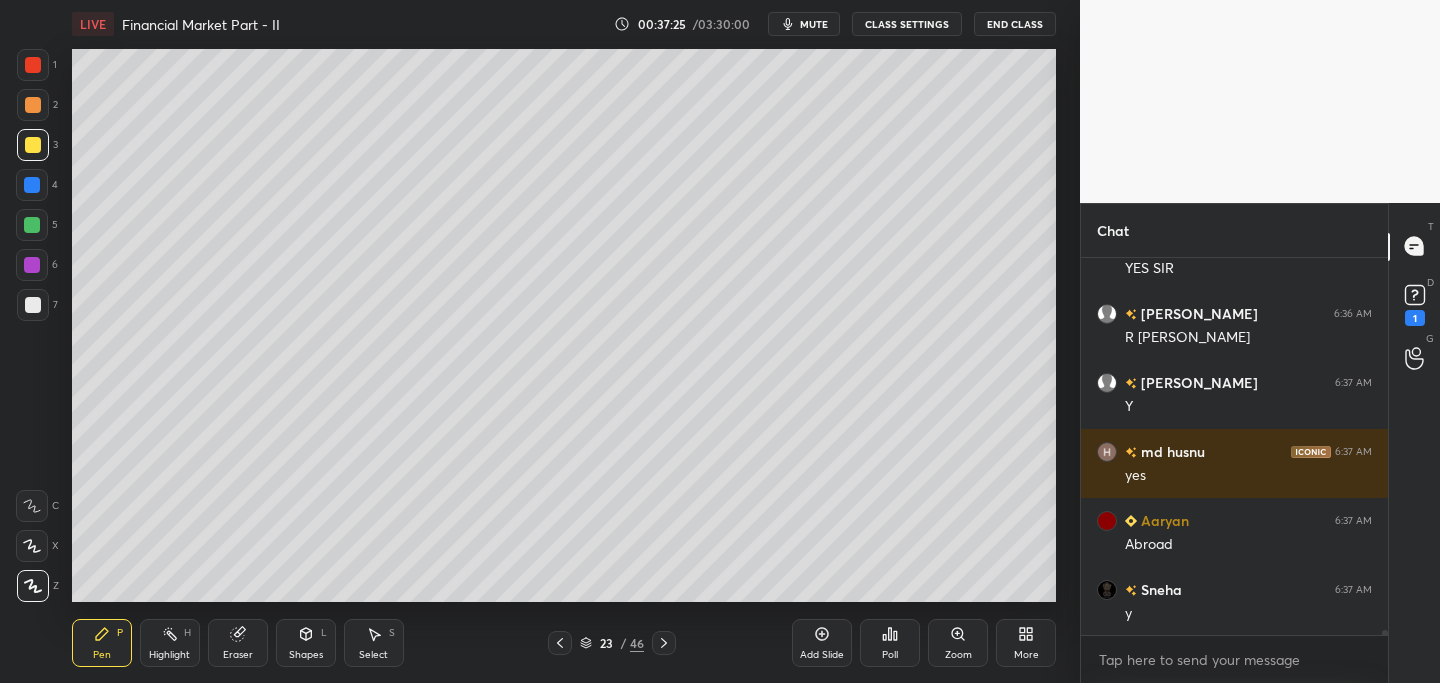 click 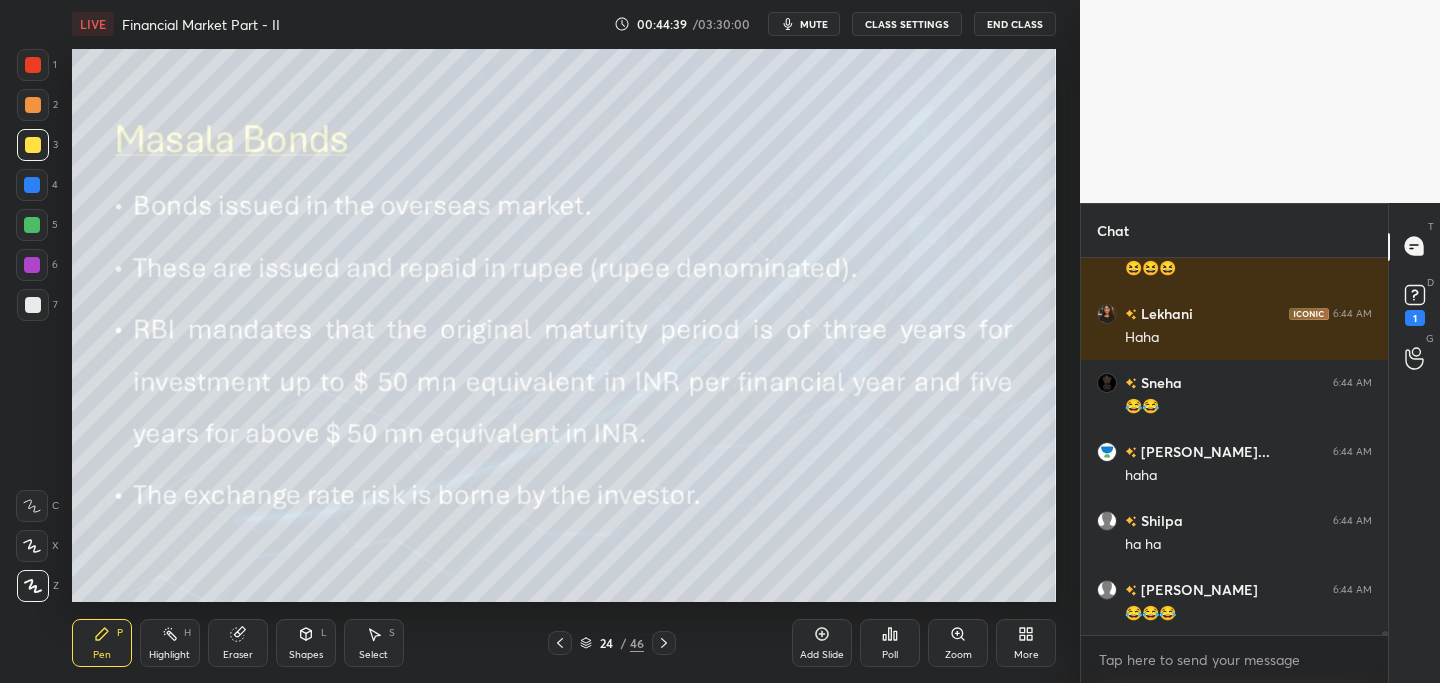 scroll, scrollTop: 33142, scrollLeft: 0, axis: vertical 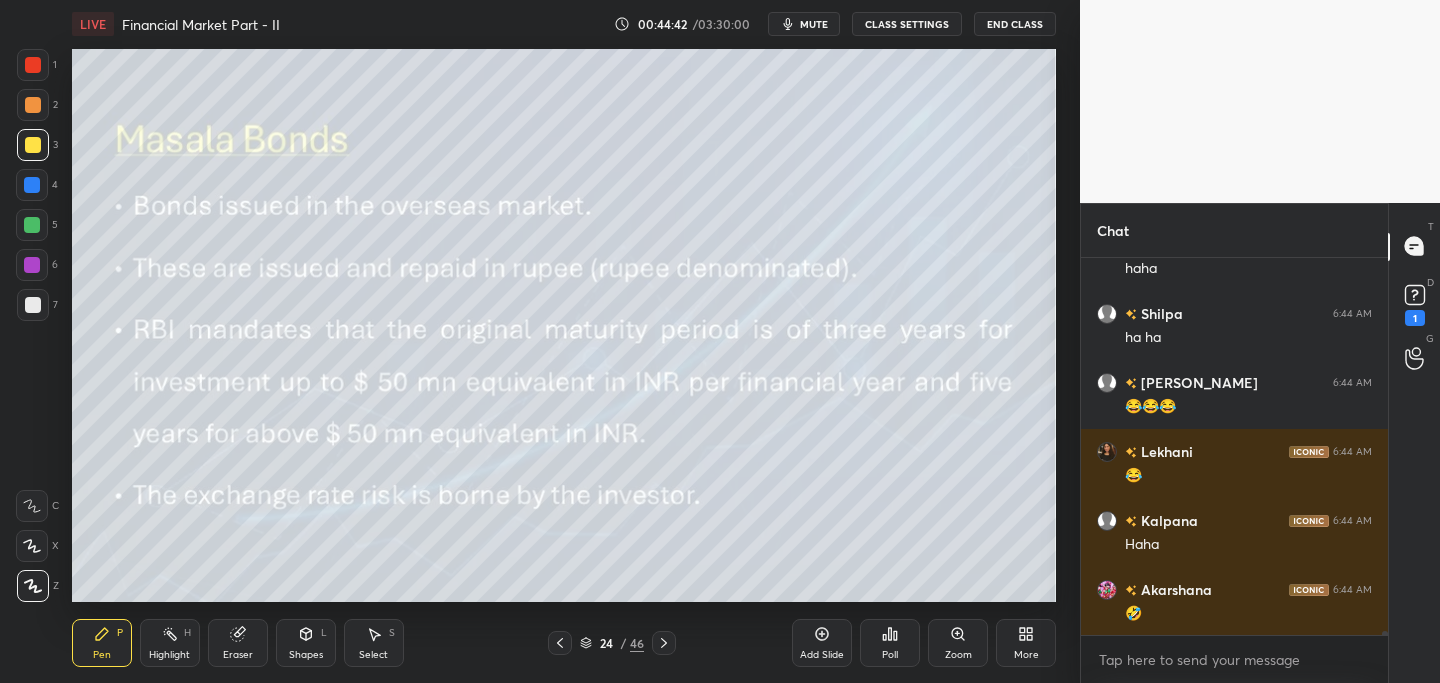 click at bounding box center (560, 643) 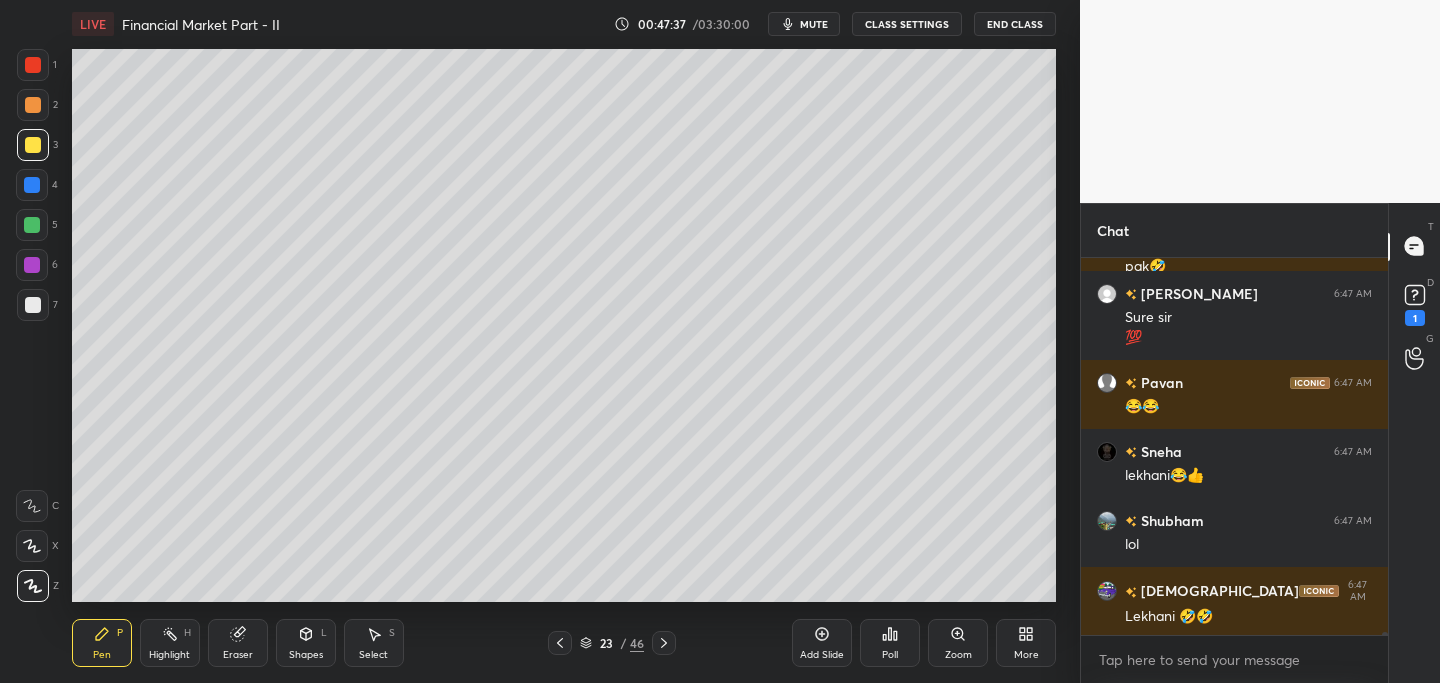 scroll, scrollTop: 41166, scrollLeft: 0, axis: vertical 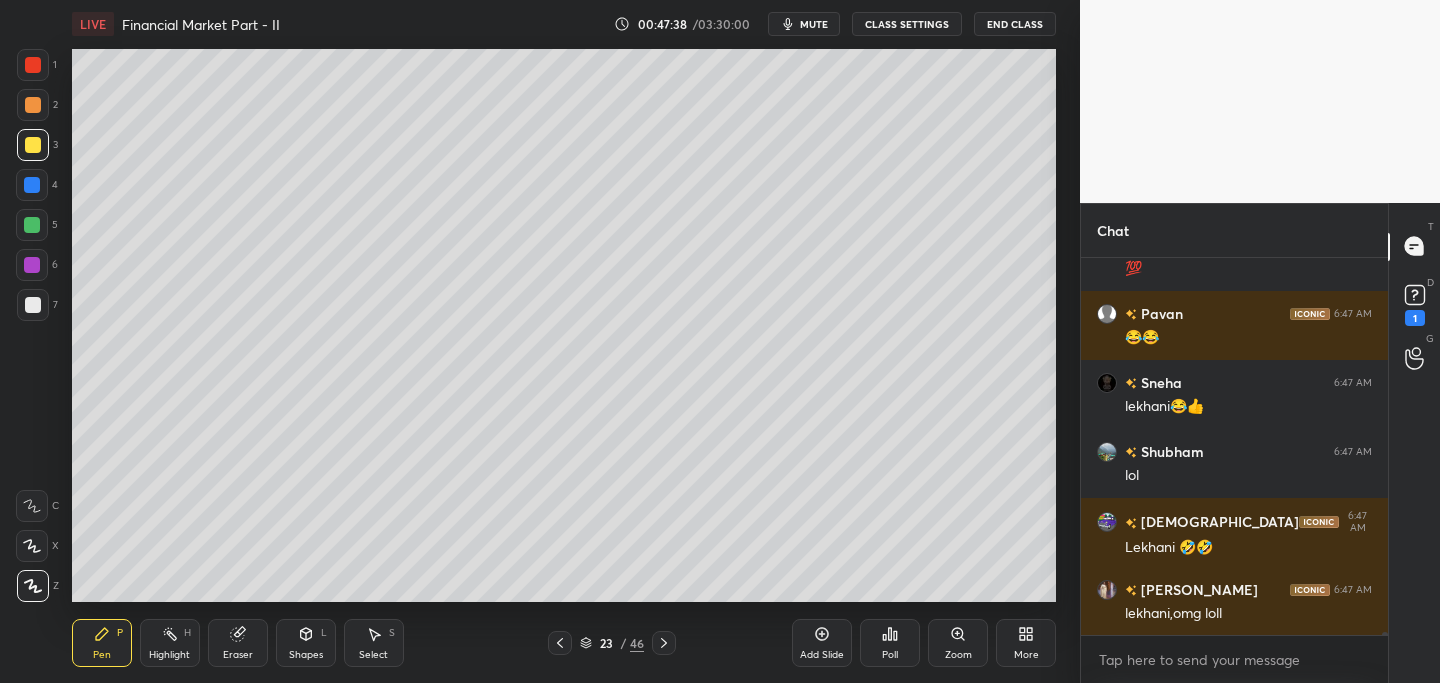 click 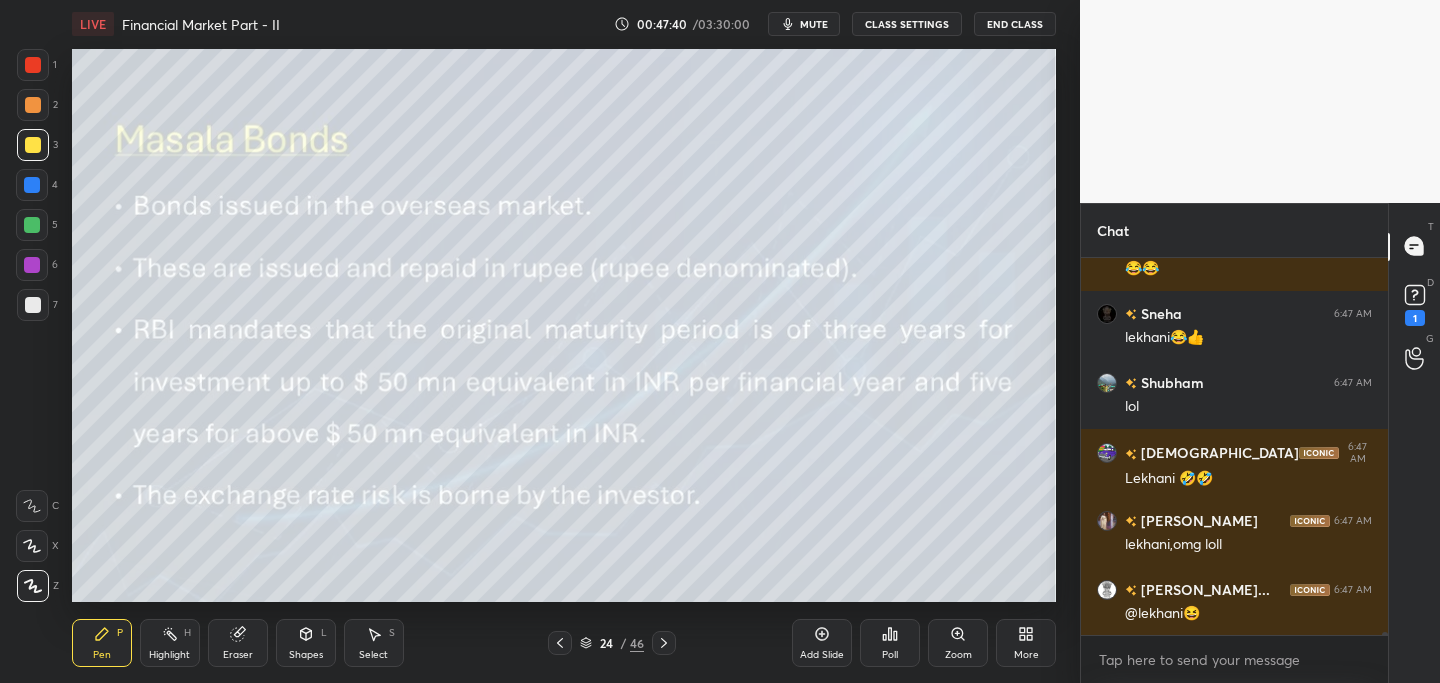 click 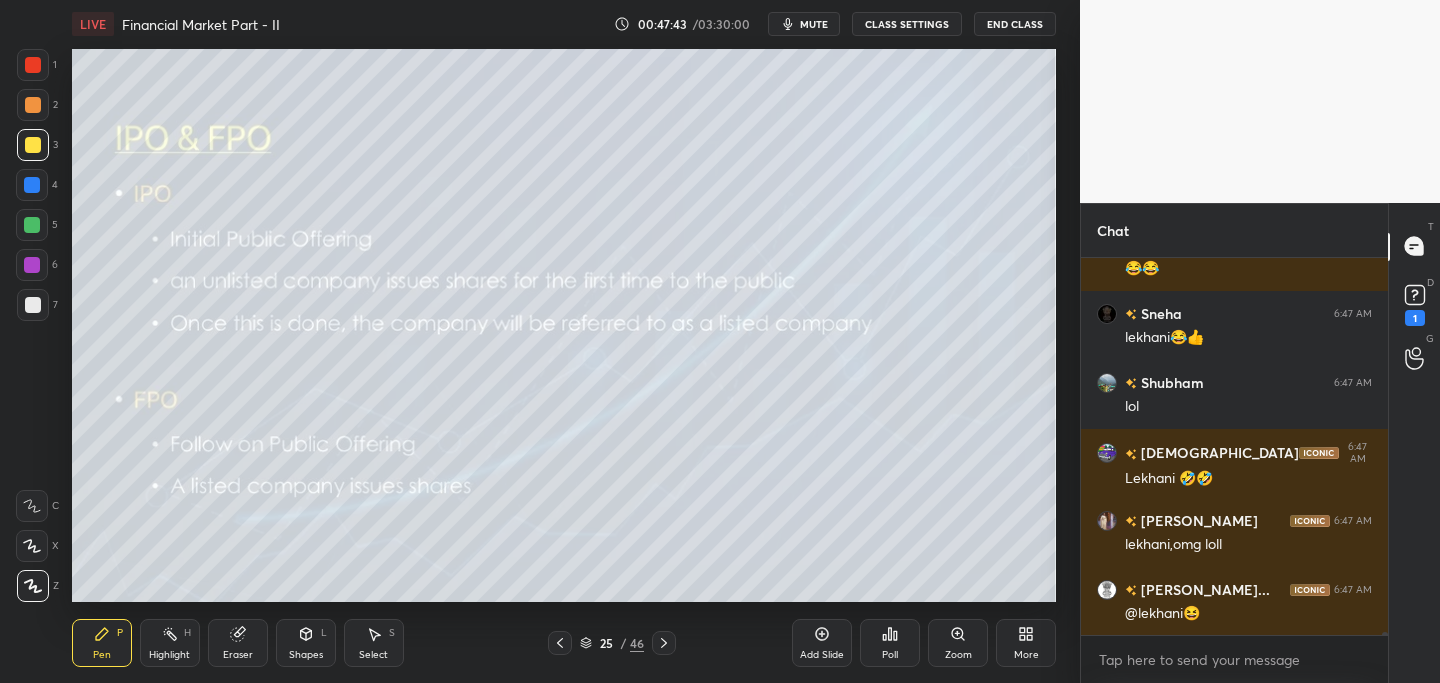 click 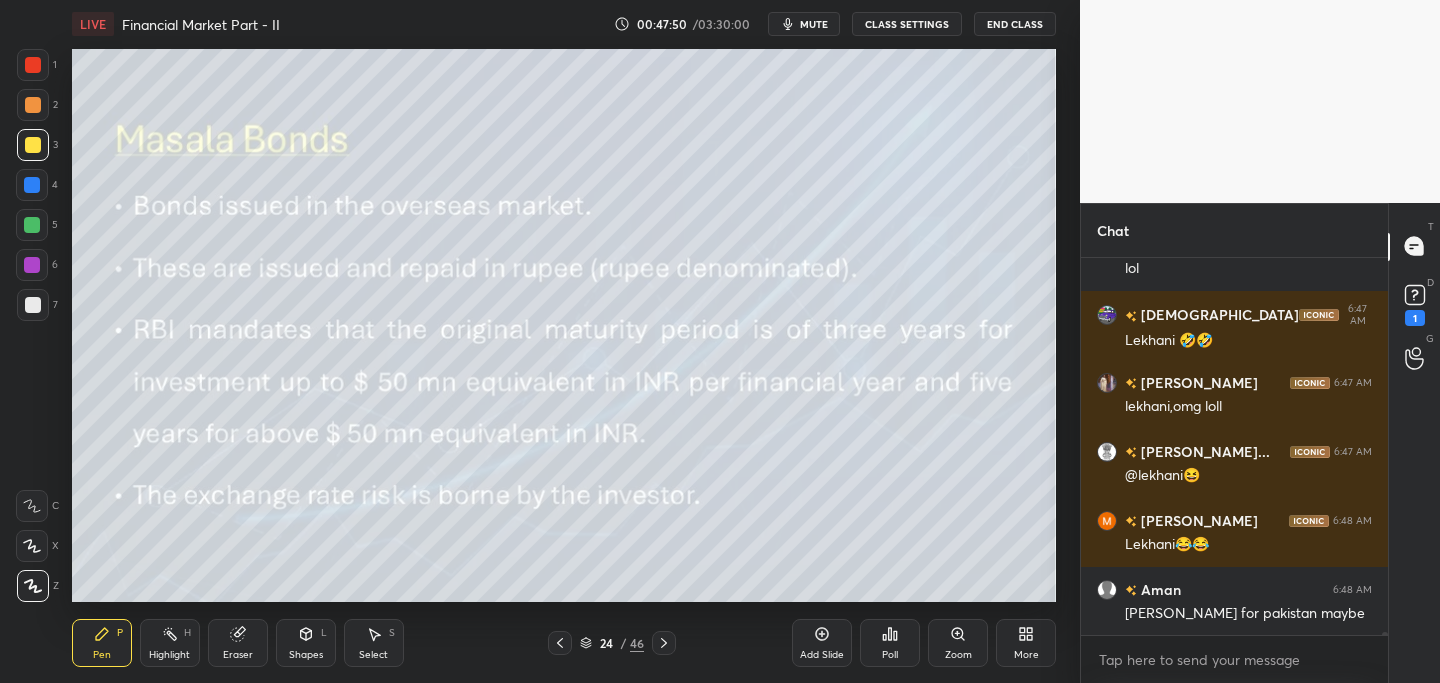 scroll, scrollTop: 41442, scrollLeft: 0, axis: vertical 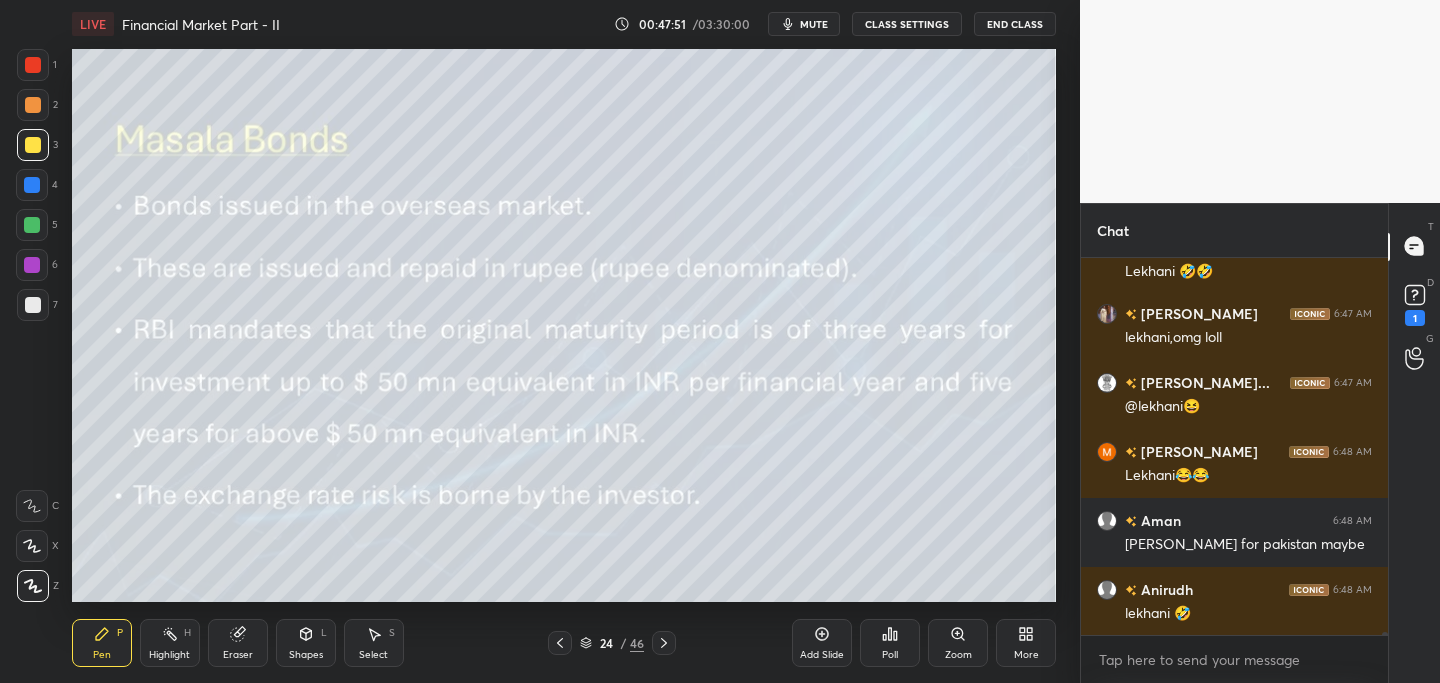 click at bounding box center (664, 643) 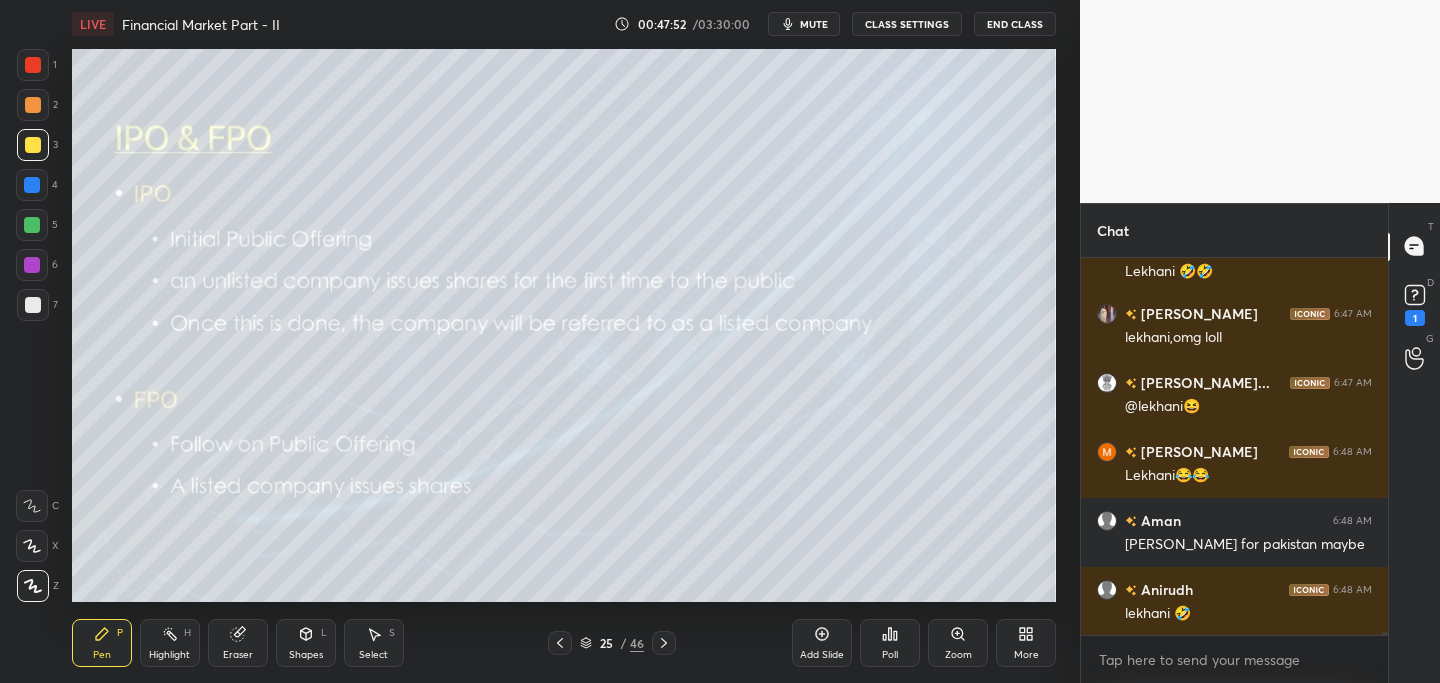 click 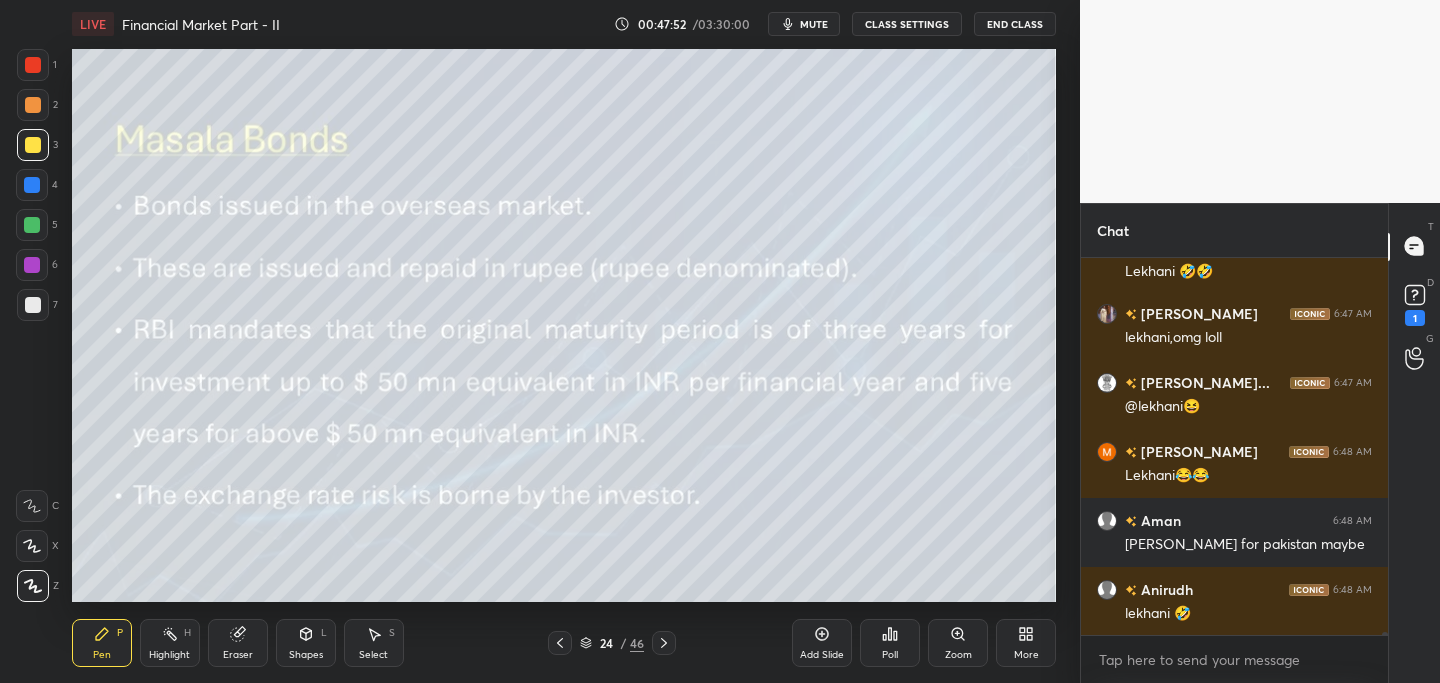 click 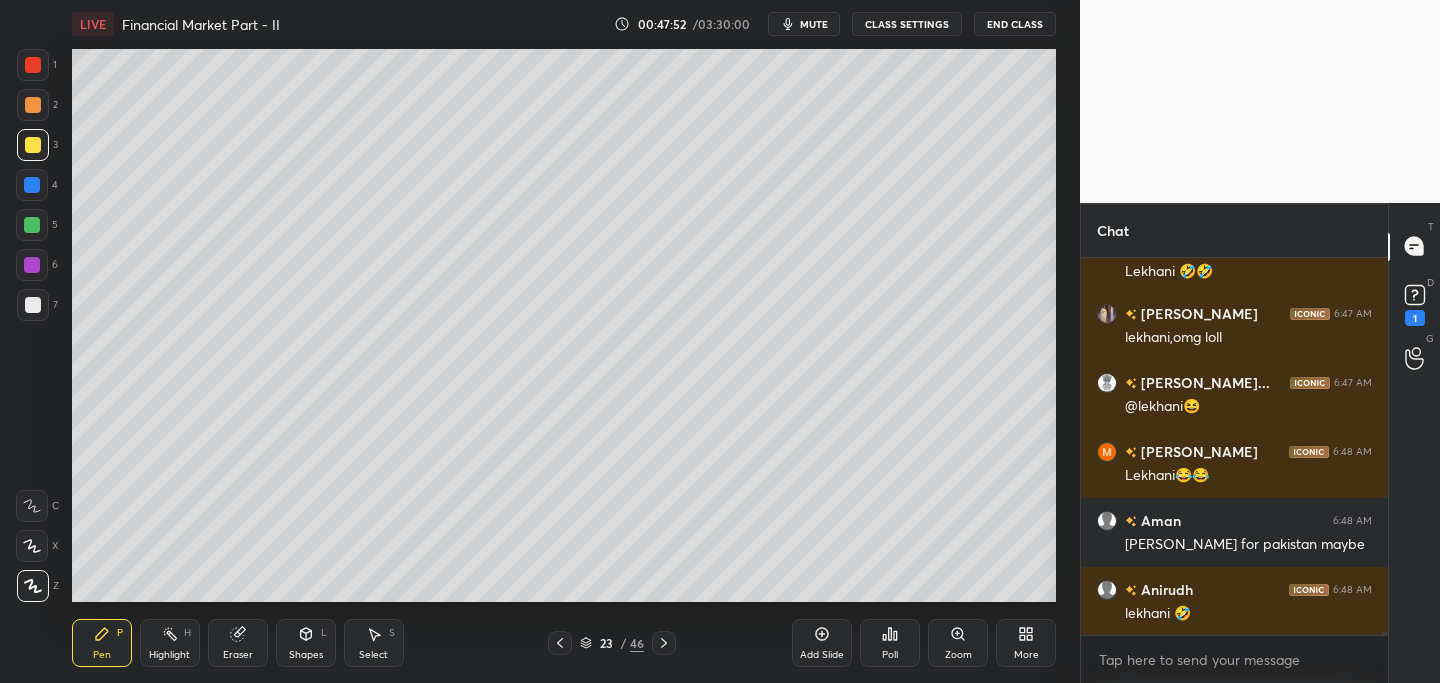 click 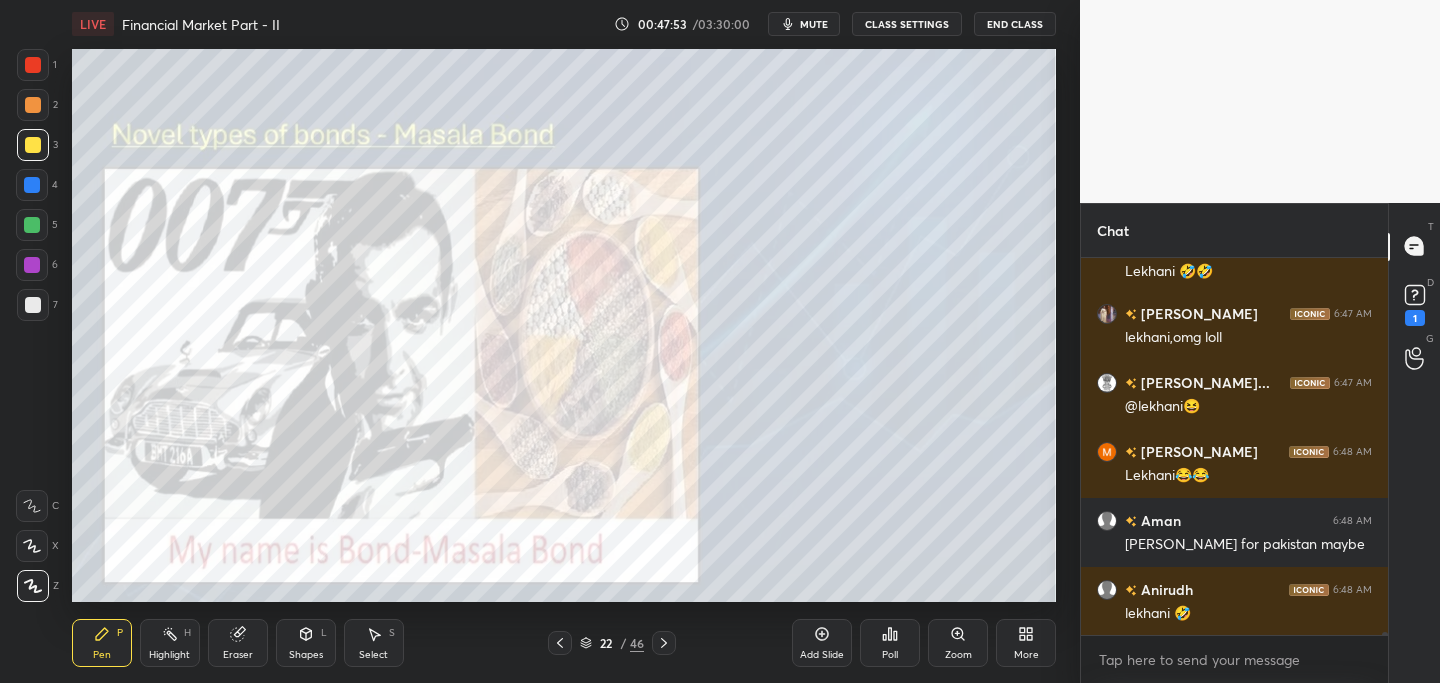 click 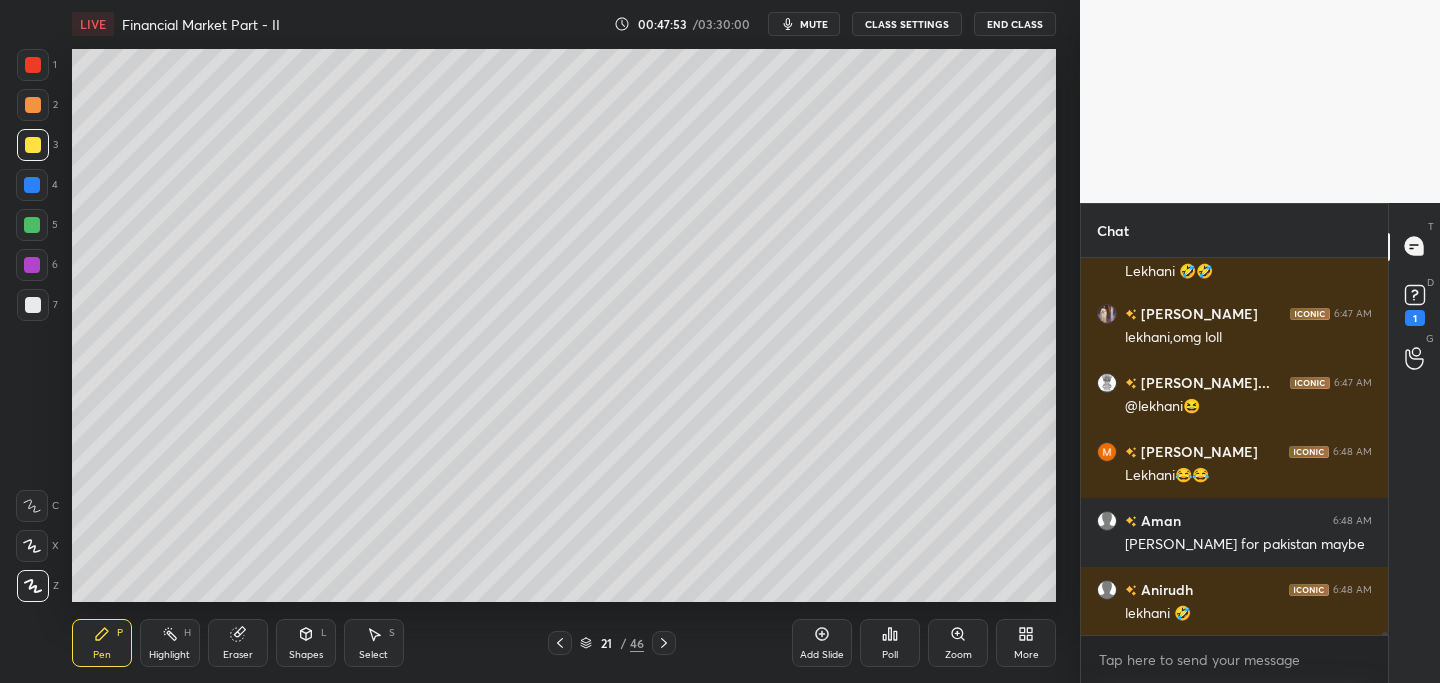 click 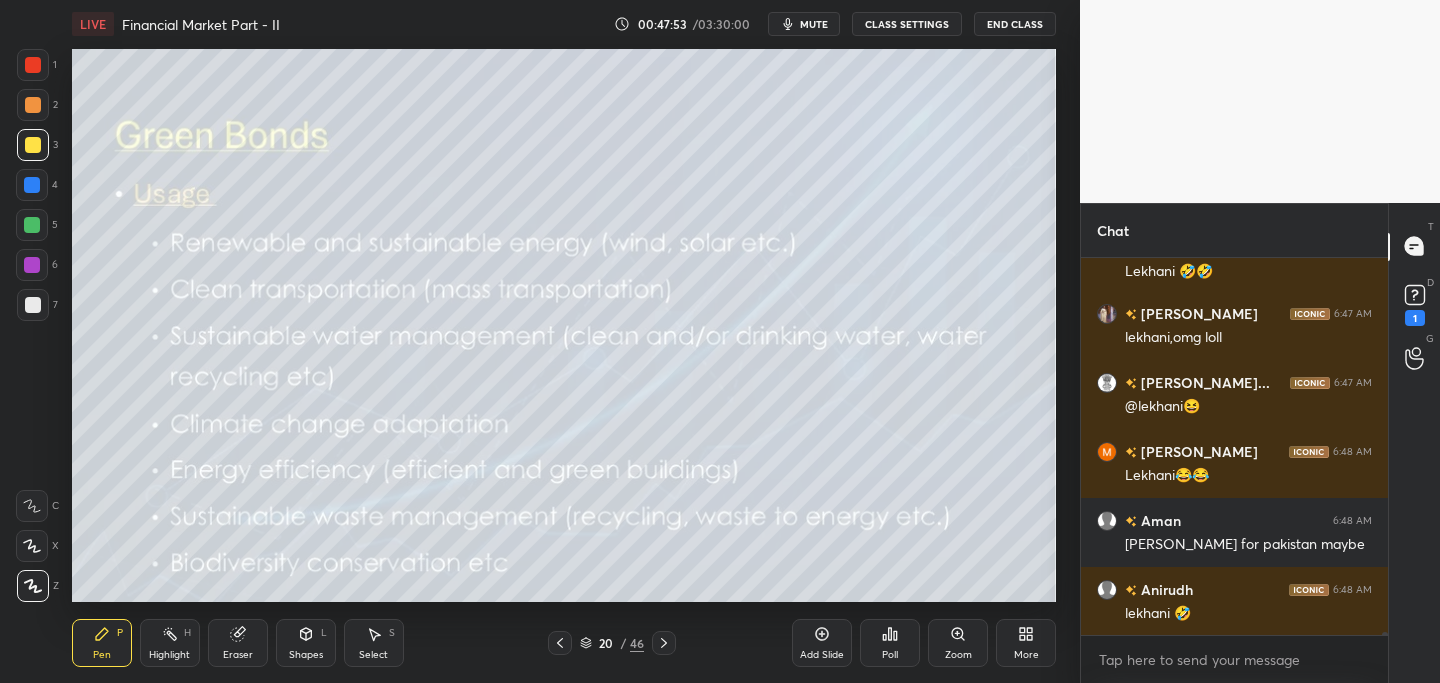 click 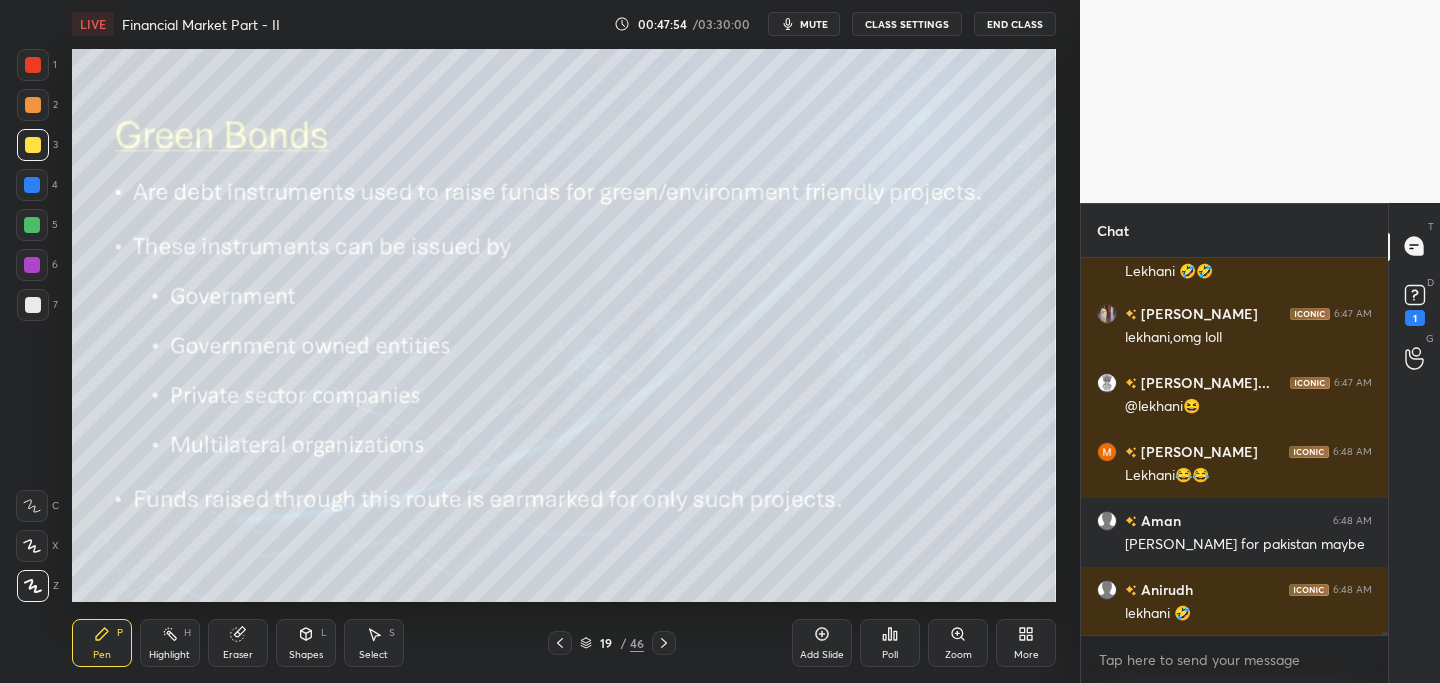 click 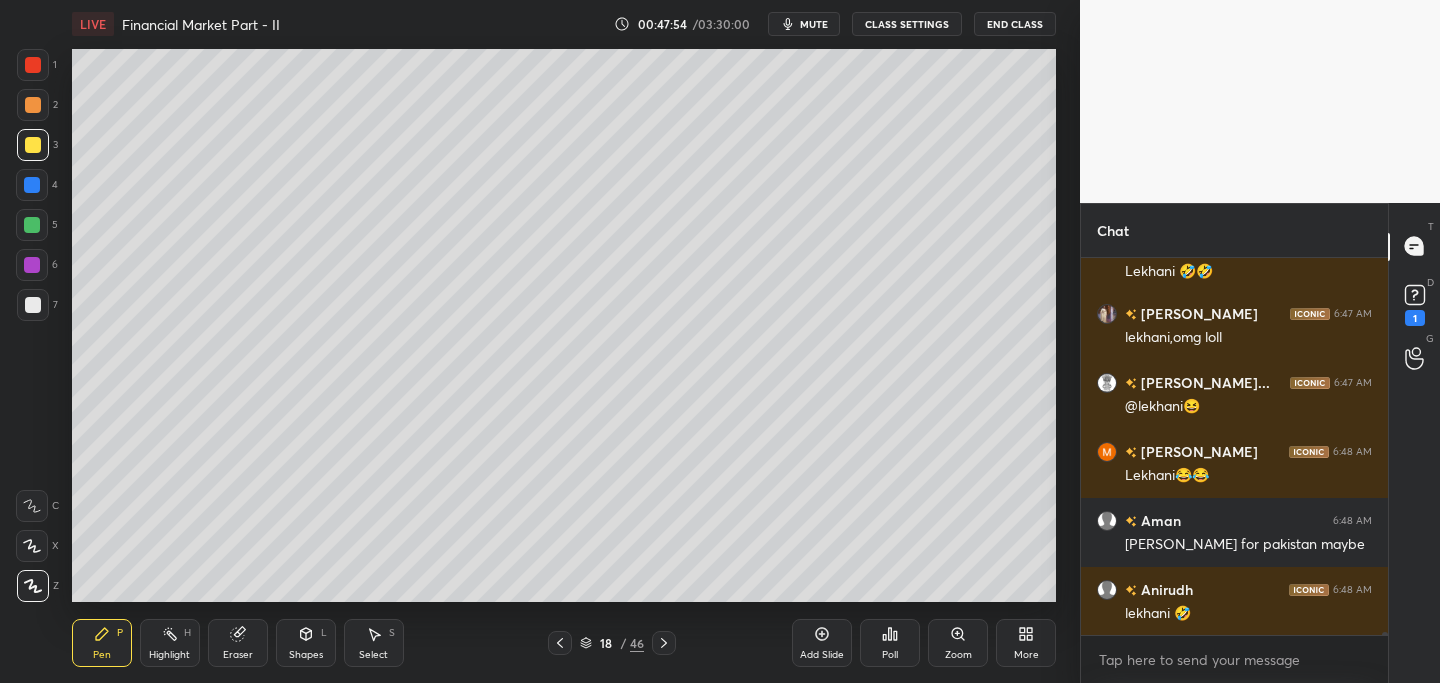 click 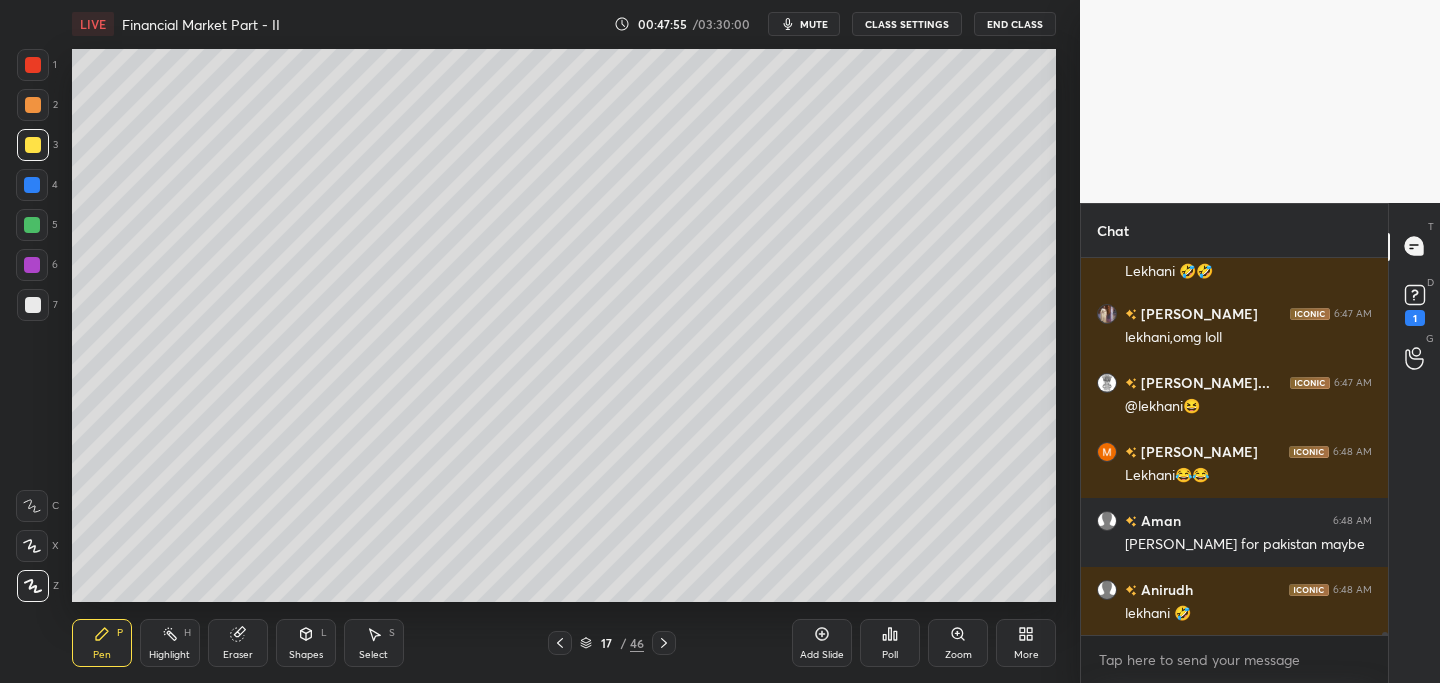 click 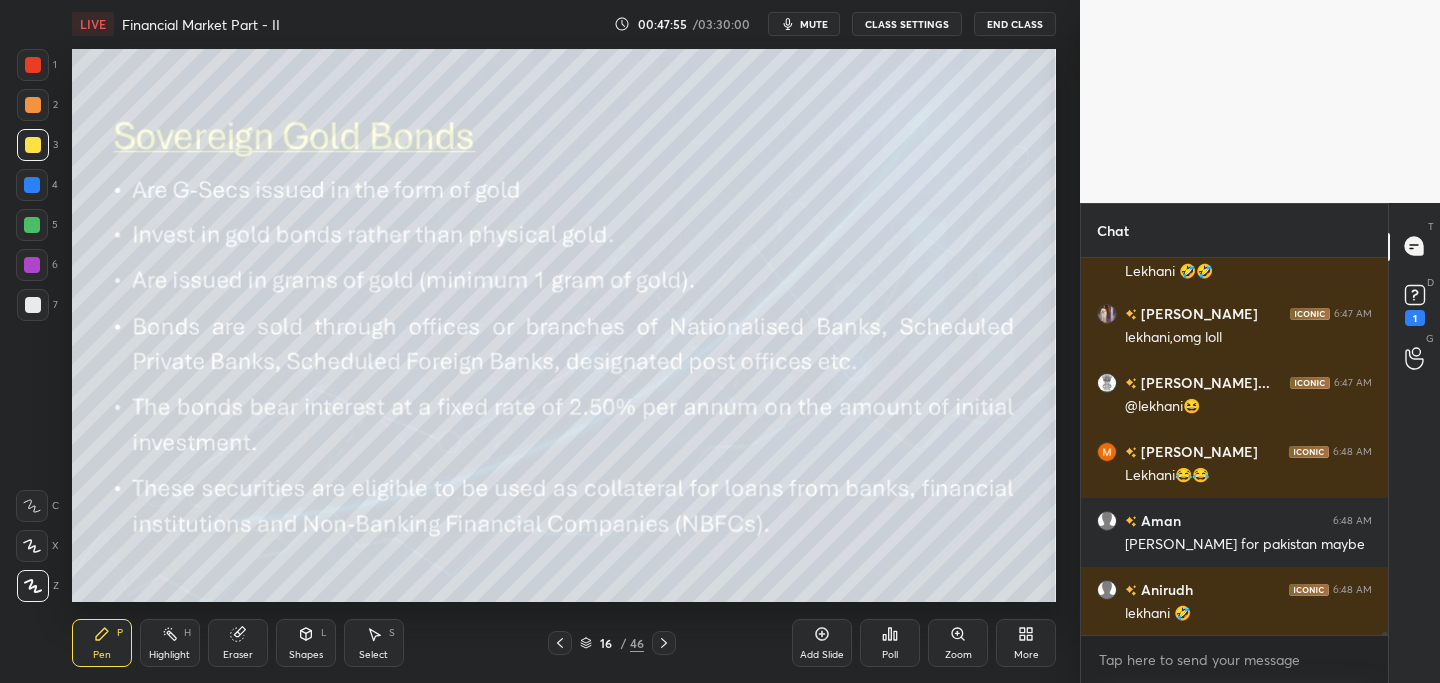 click 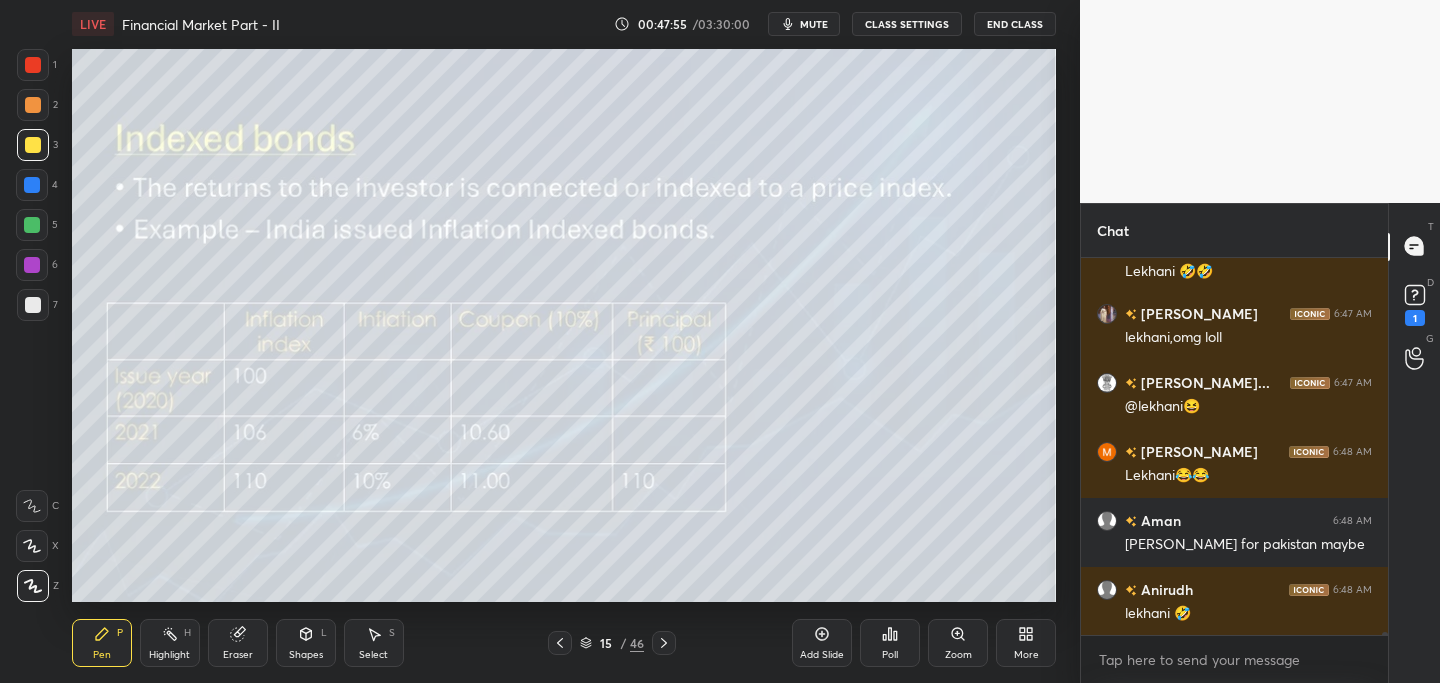 scroll, scrollTop: 41511, scrollLeft: 0, axis: vertical 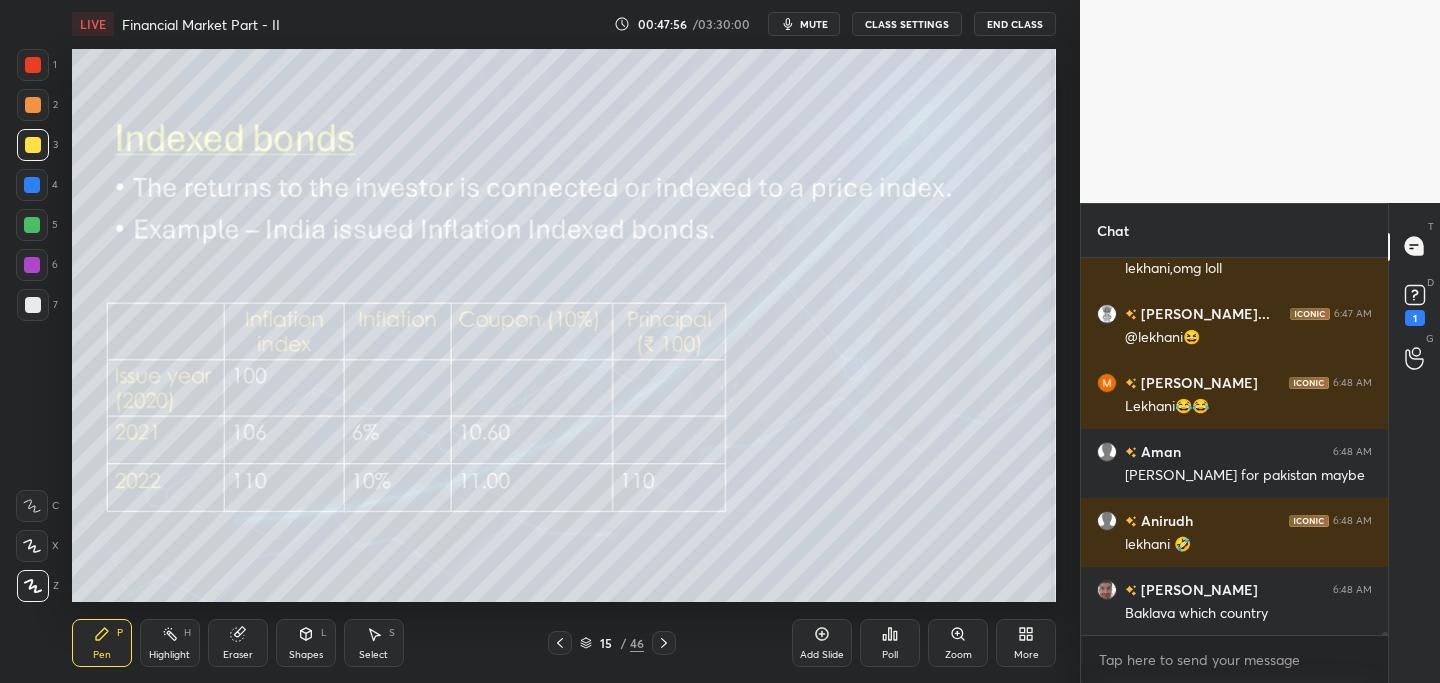 click 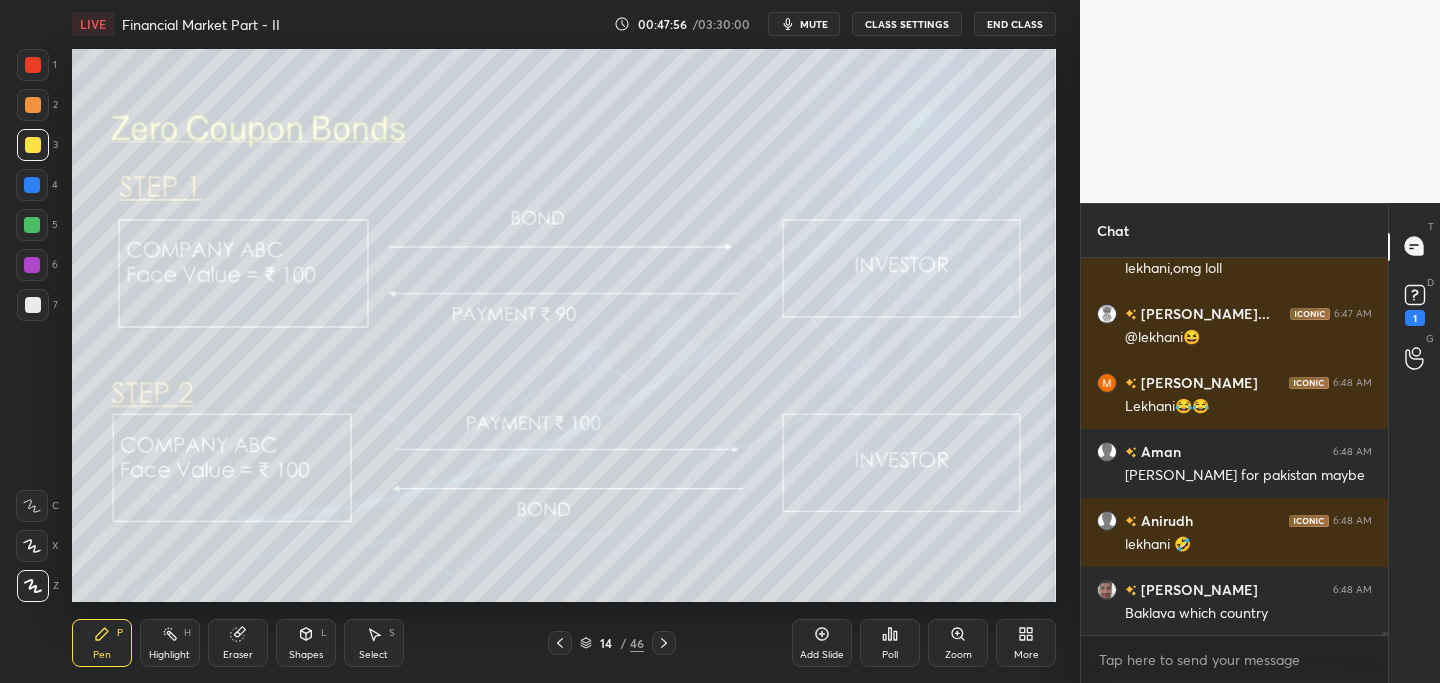 click 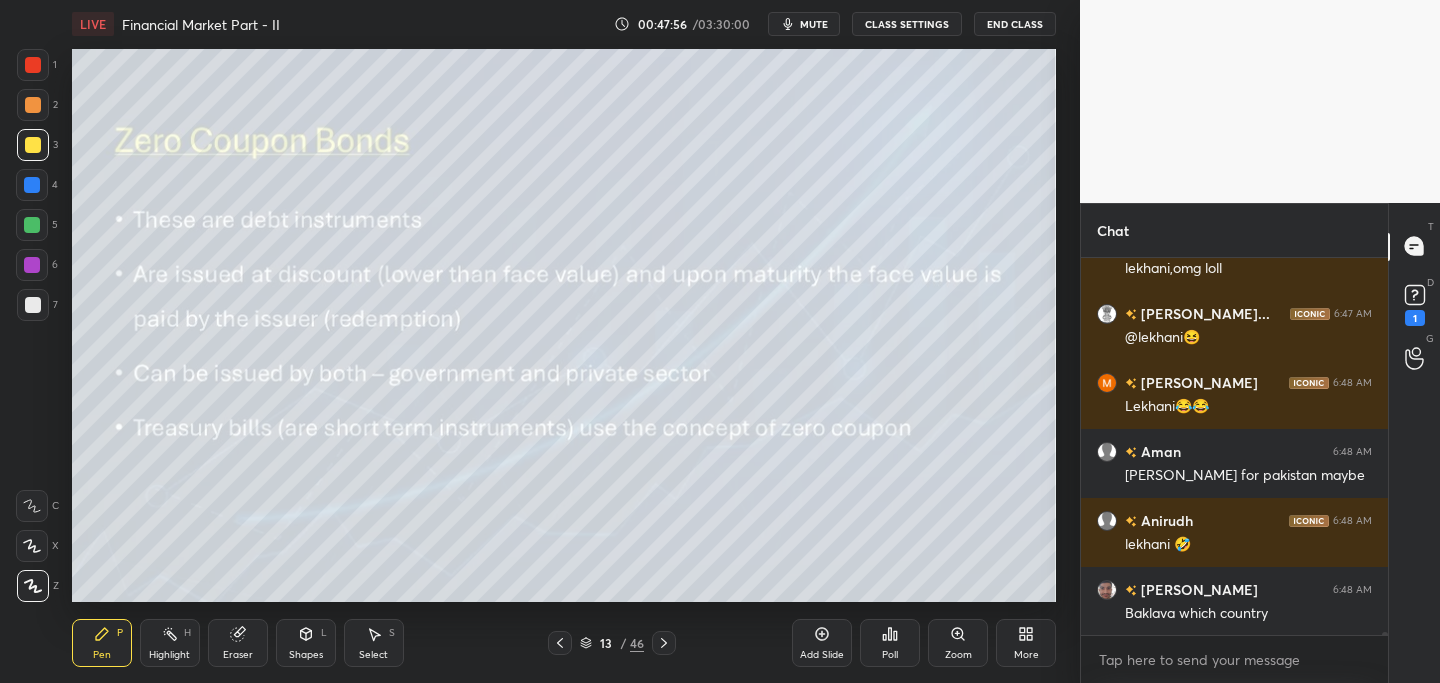 scroll, scrollTop: 41580, scrollLeft: 0, axis: vertical 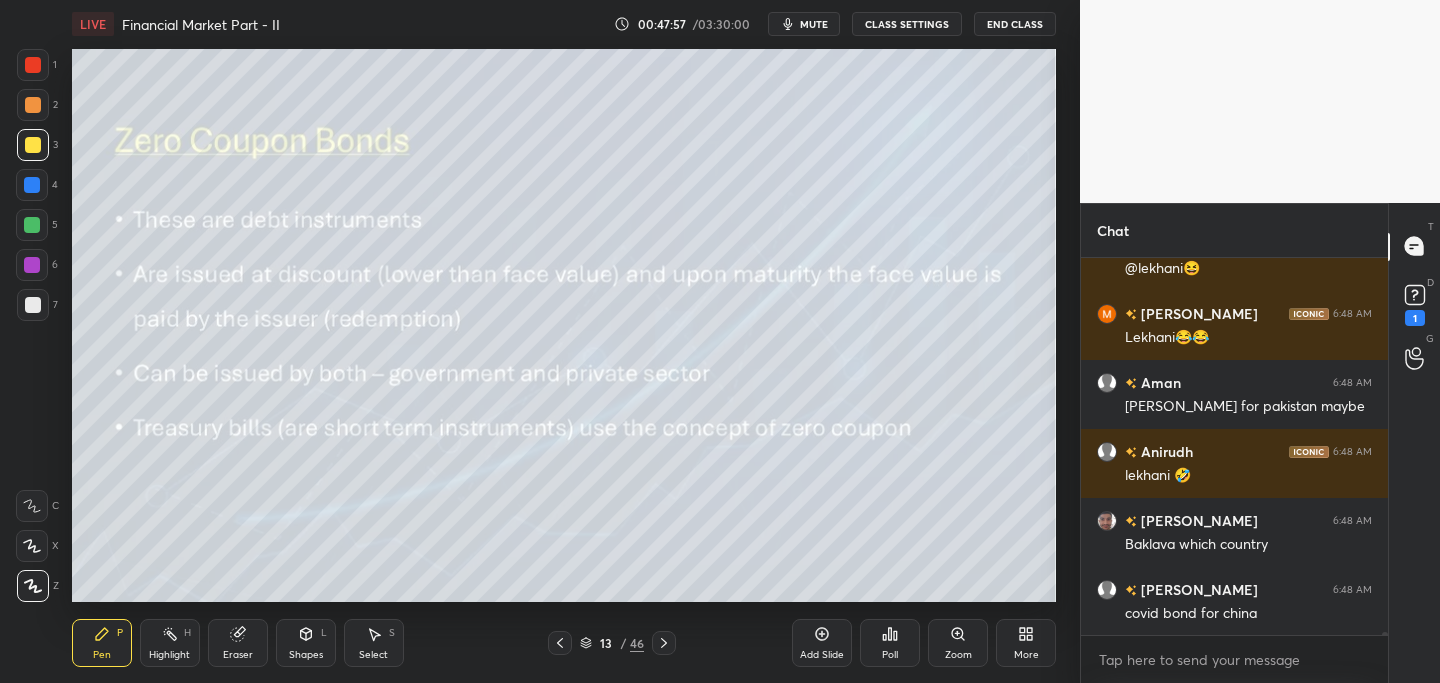 click 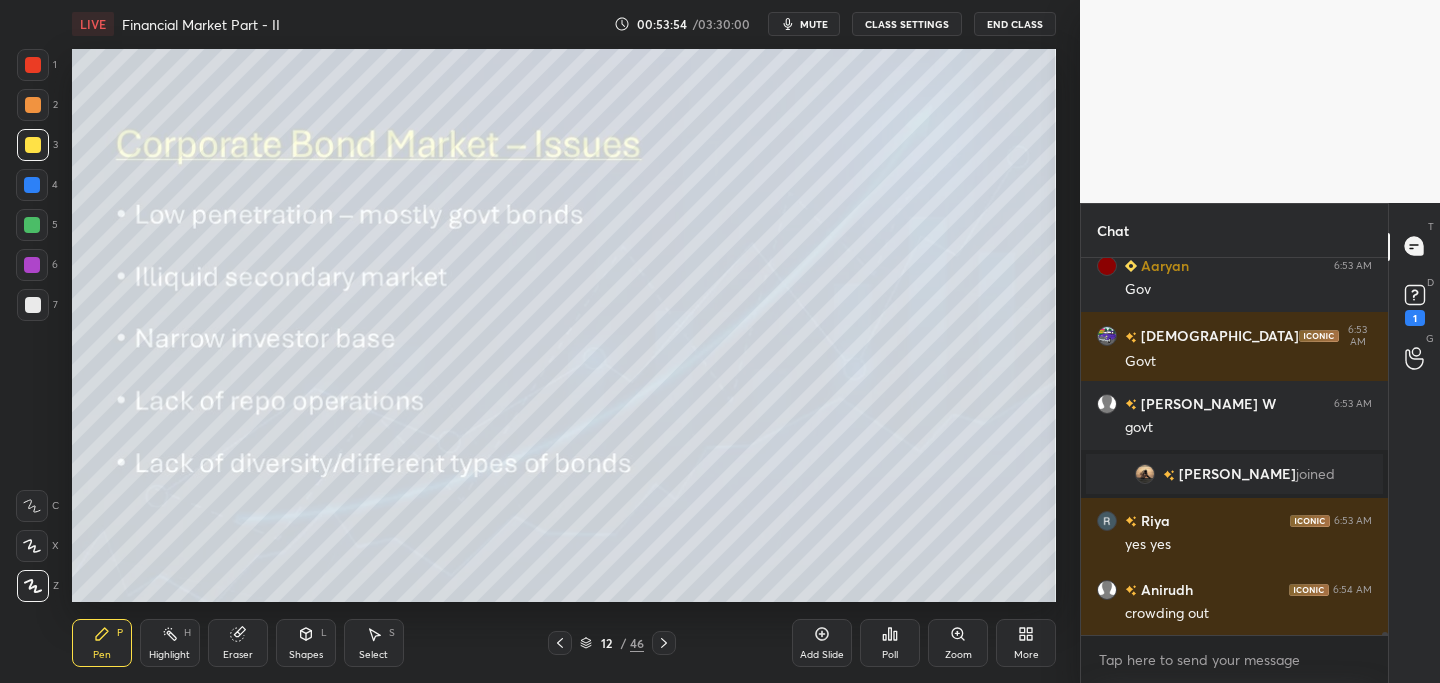 scroll, scrollTop: 42539, scrollLeft: 0, axis: vertical 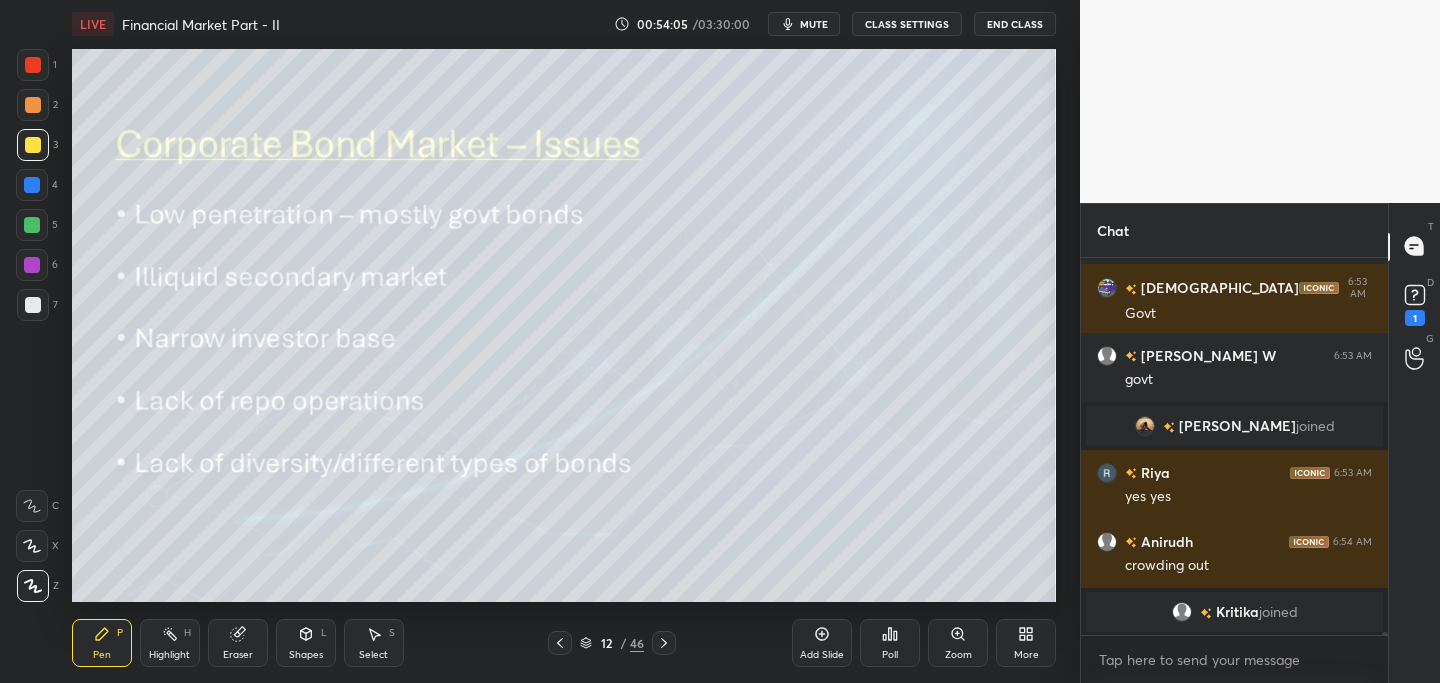 drag, startPoint x: 820, startPoint y: 634, endPoint x: 804, endPoint y: 633, distance: 16.03122 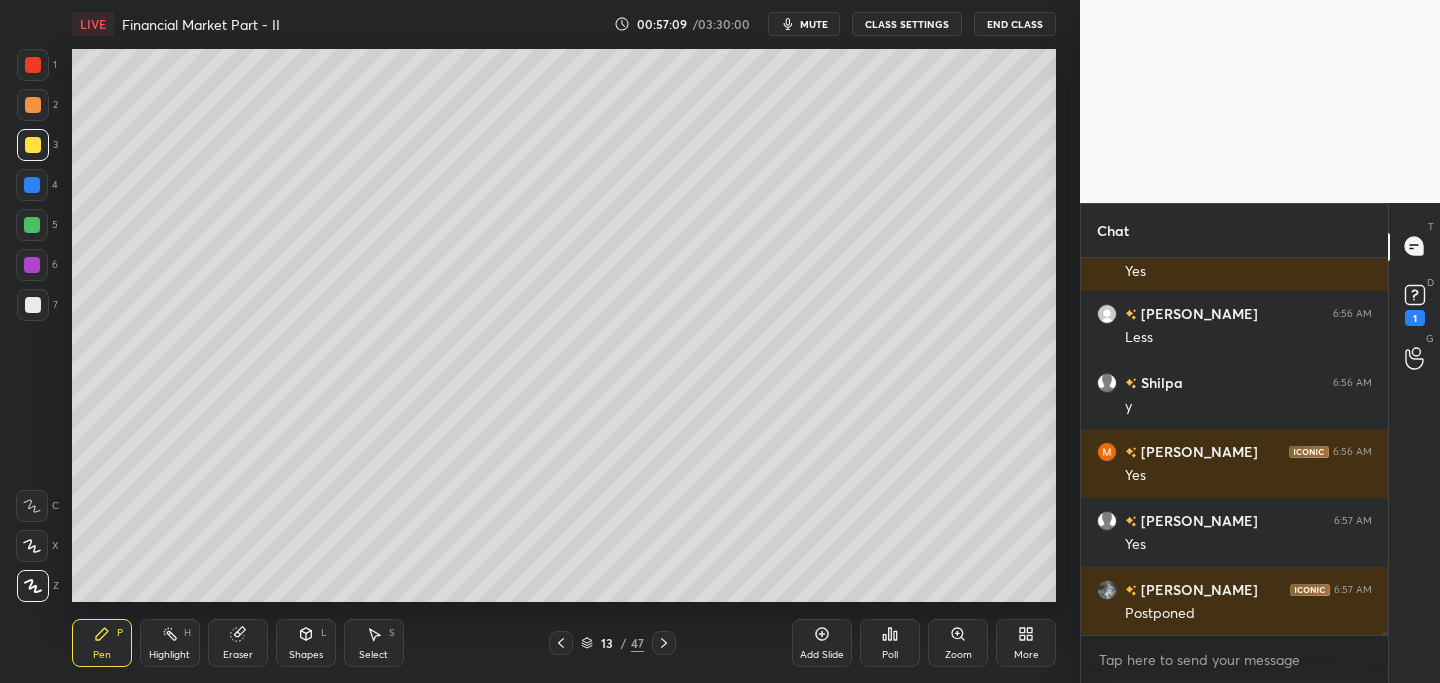 scroll, scrollTop: 46438, scrollLeft: 0, axis: vertical 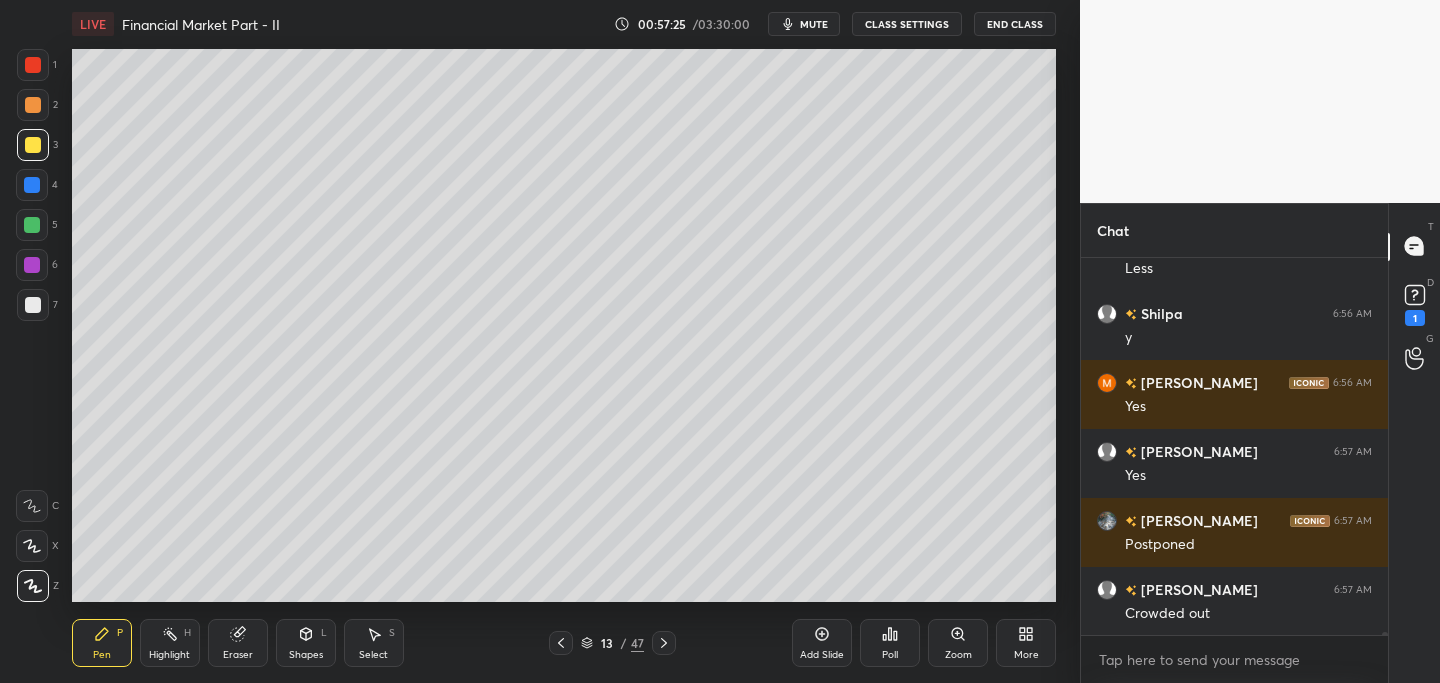 click 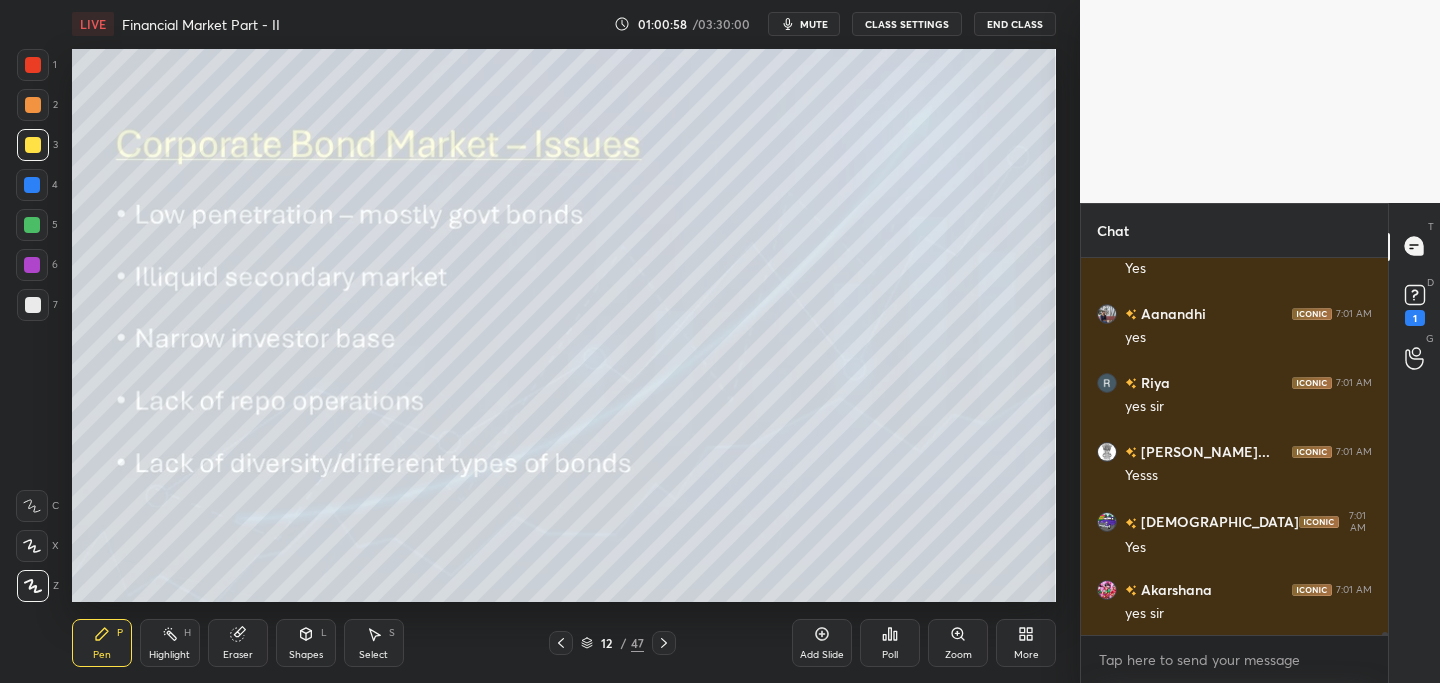 scroll, scrollTop: 50616, scrollLeft: 0, axis: vertical 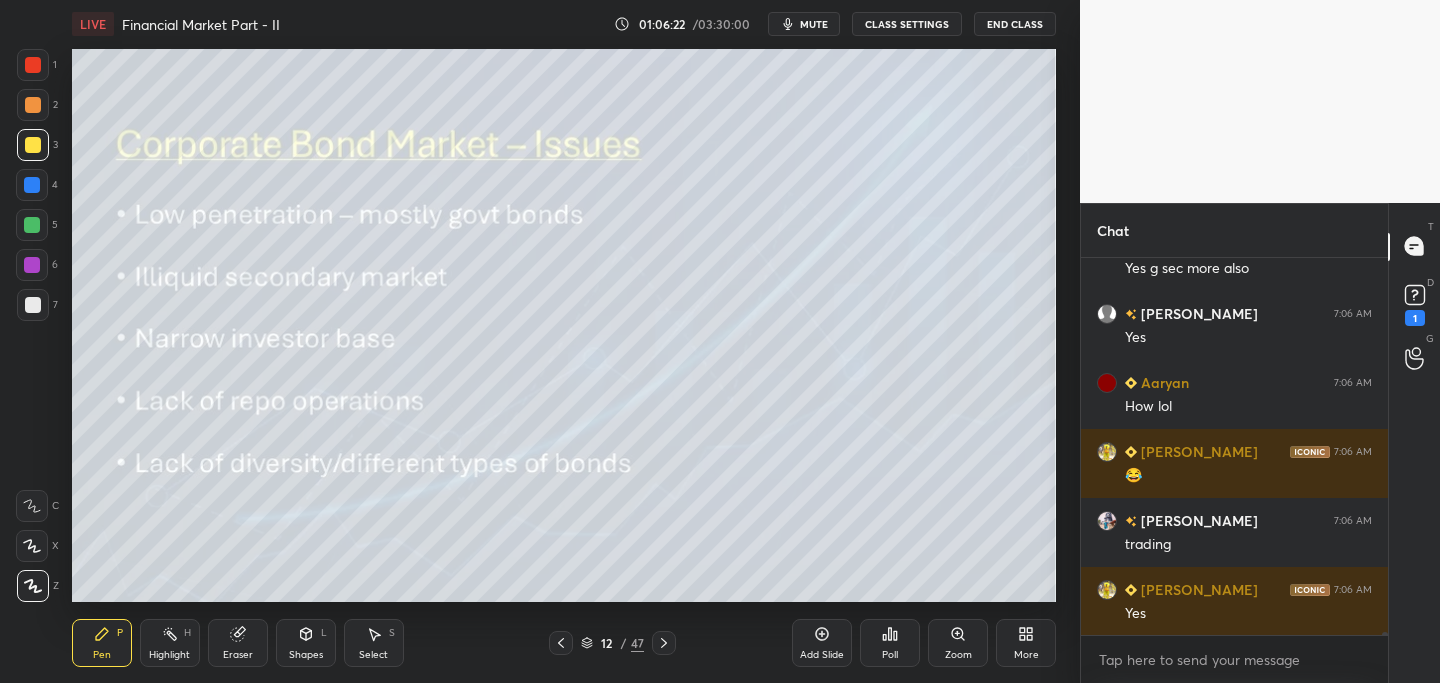 drag, startPoint x: 821, startPoint y: 643, endPoint x: 759, endPoint y: 610, distance: 70.23532 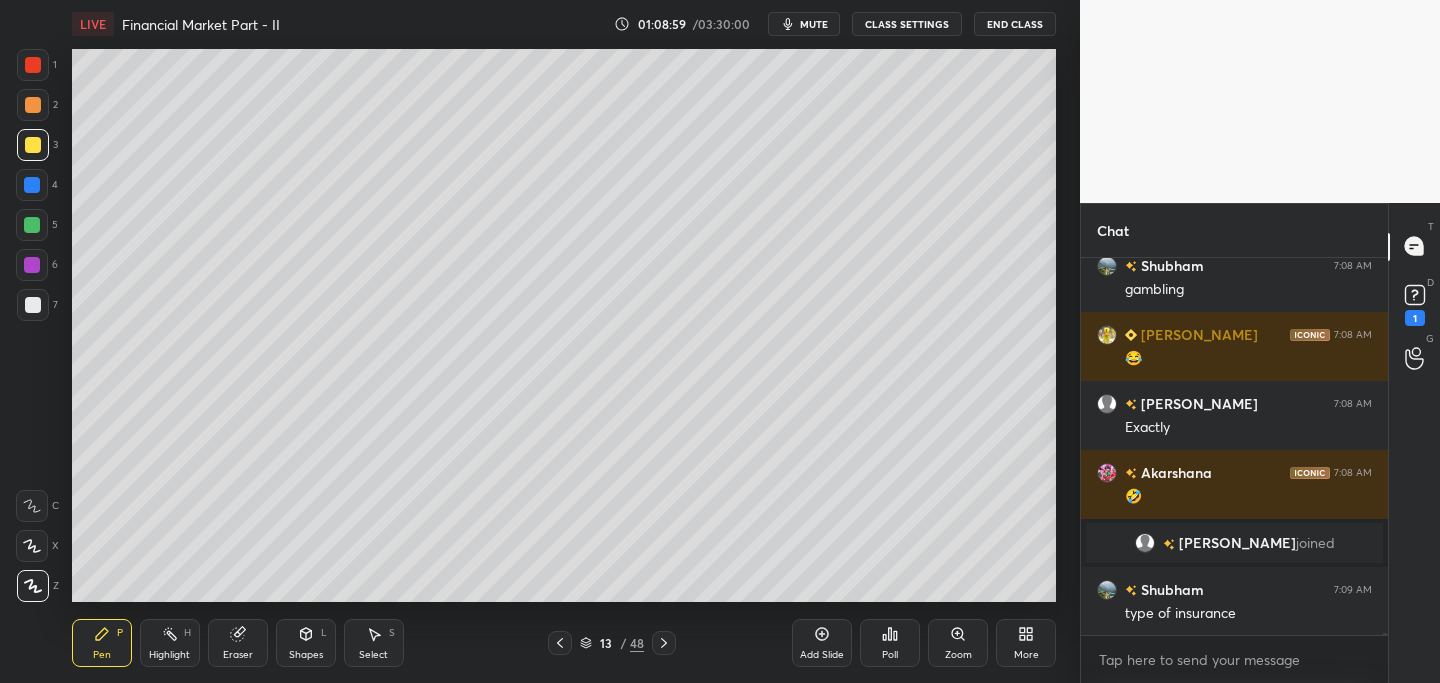 scroll, scrollTop: 56713, scrollLeft: 0, axis: vertical 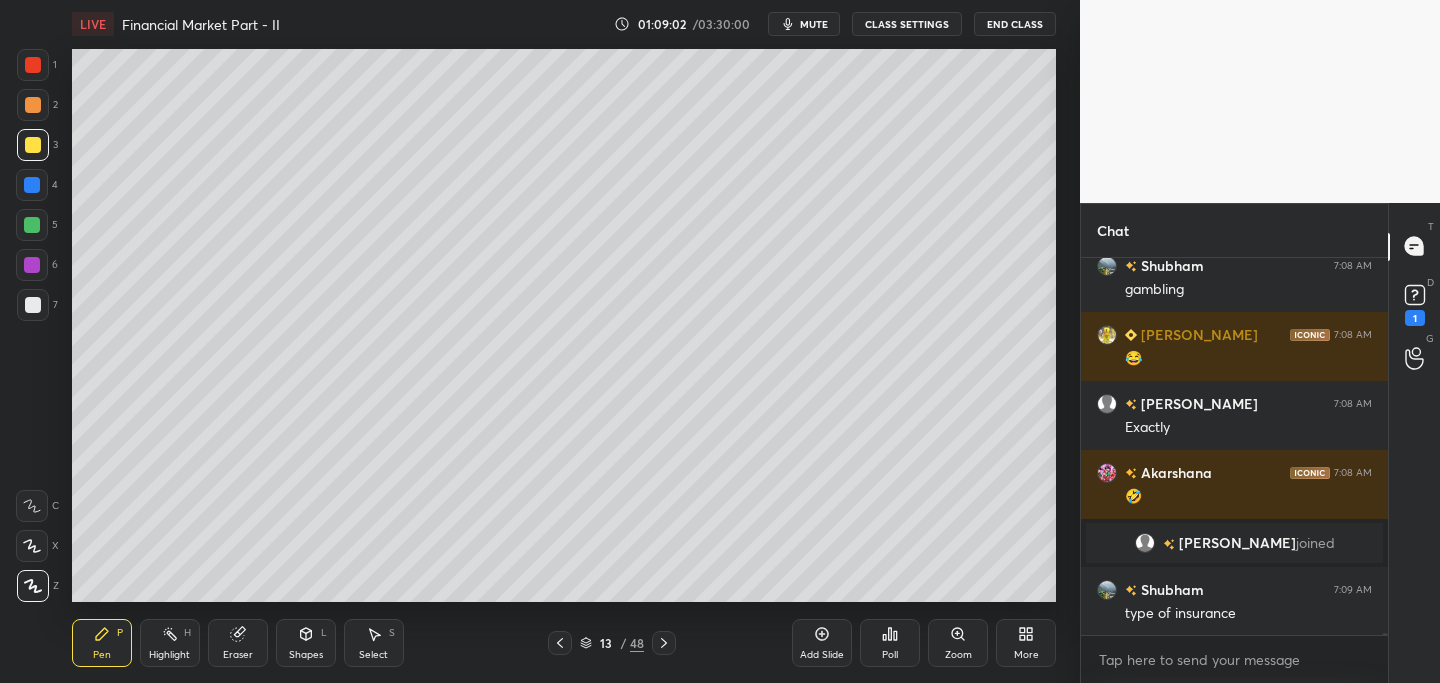 click at bounding box center (560, 643) 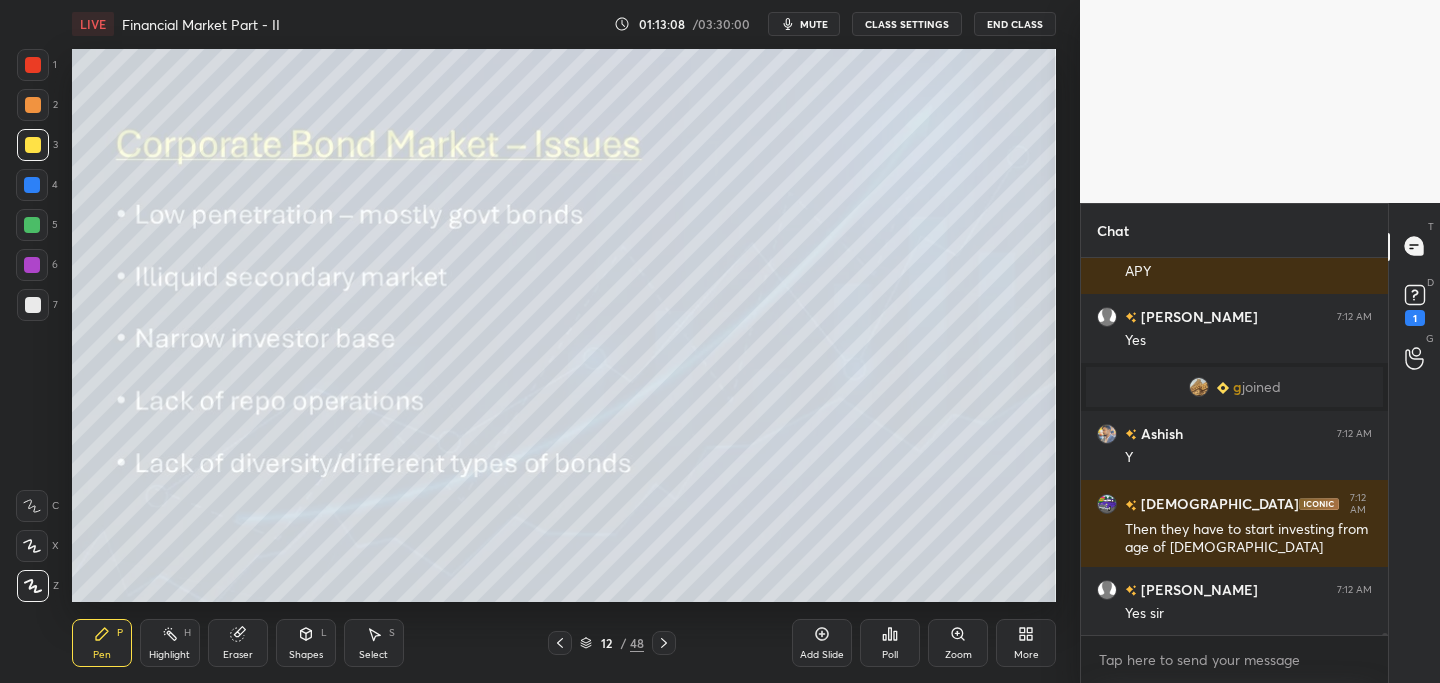 scroll, scrollTop: 59036, scrollLeft: 0, axis: vertical 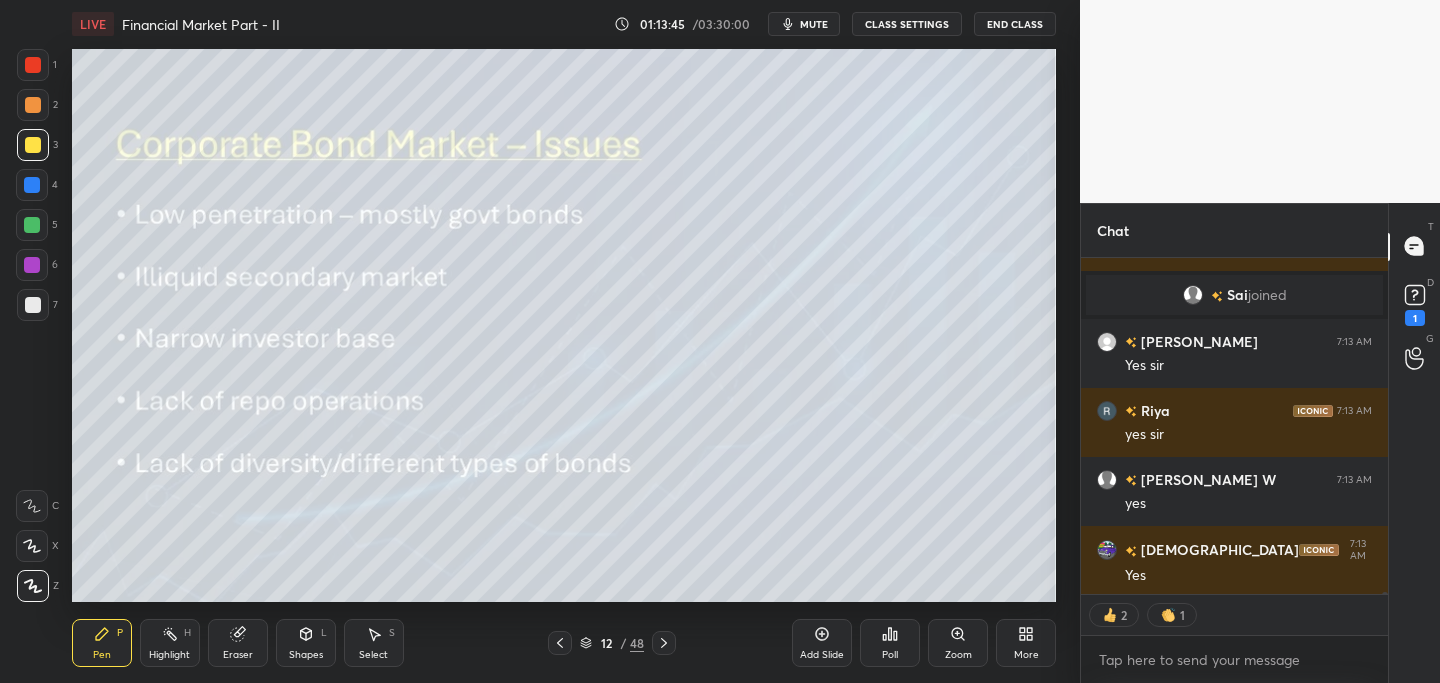 click 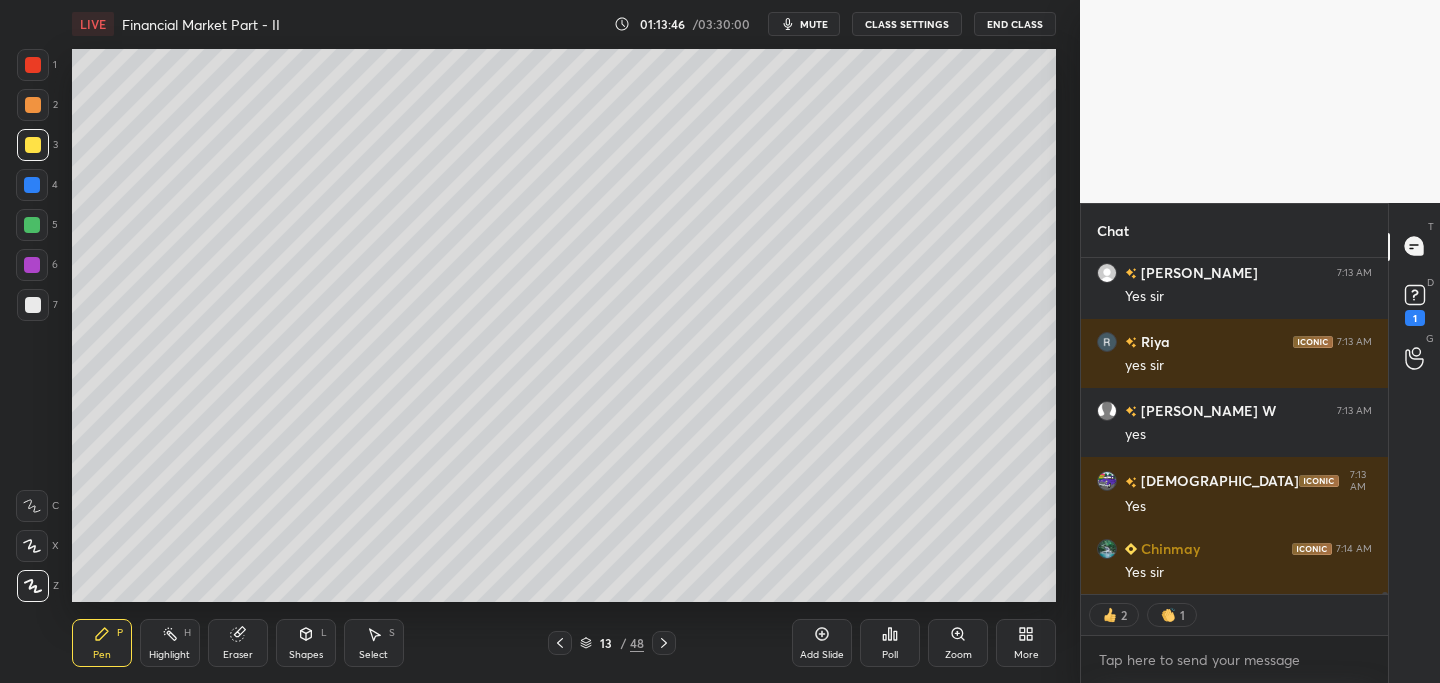 click 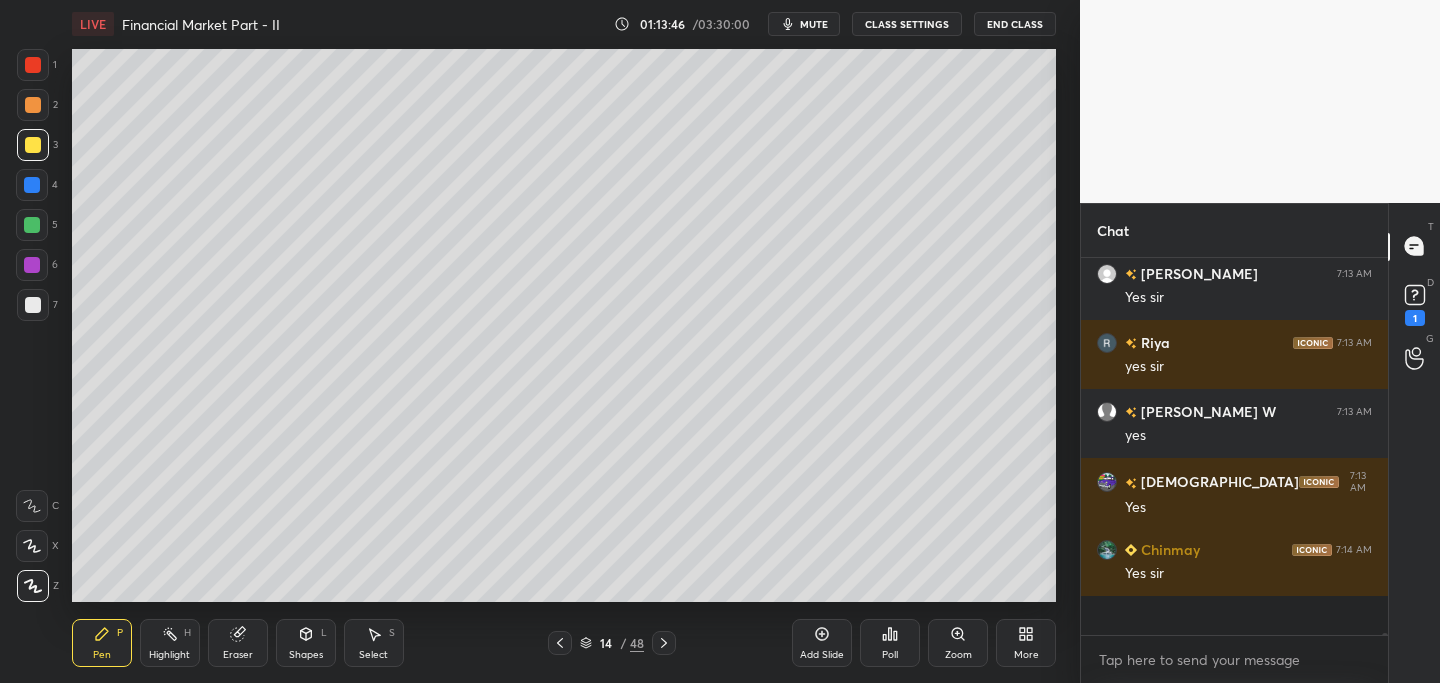 scroll, scrollTop: 7, scrollLeft: 7, axis: both 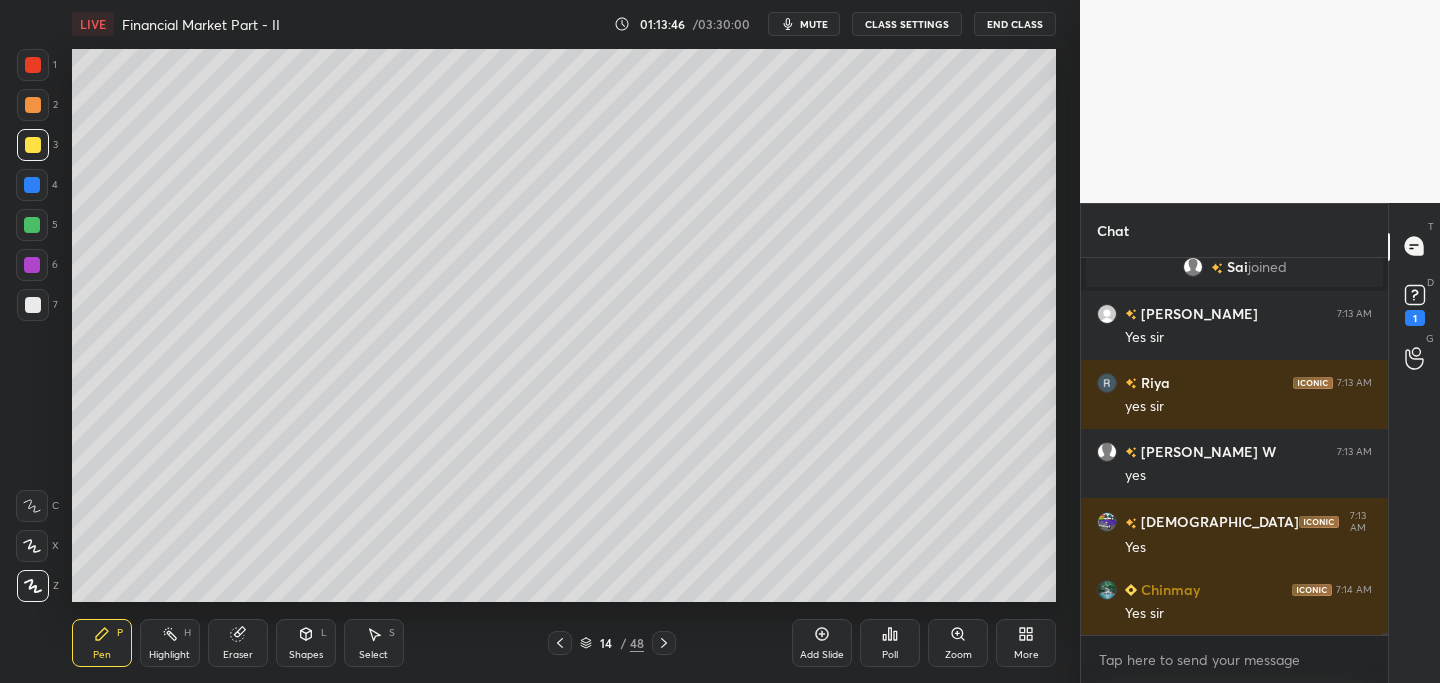 click 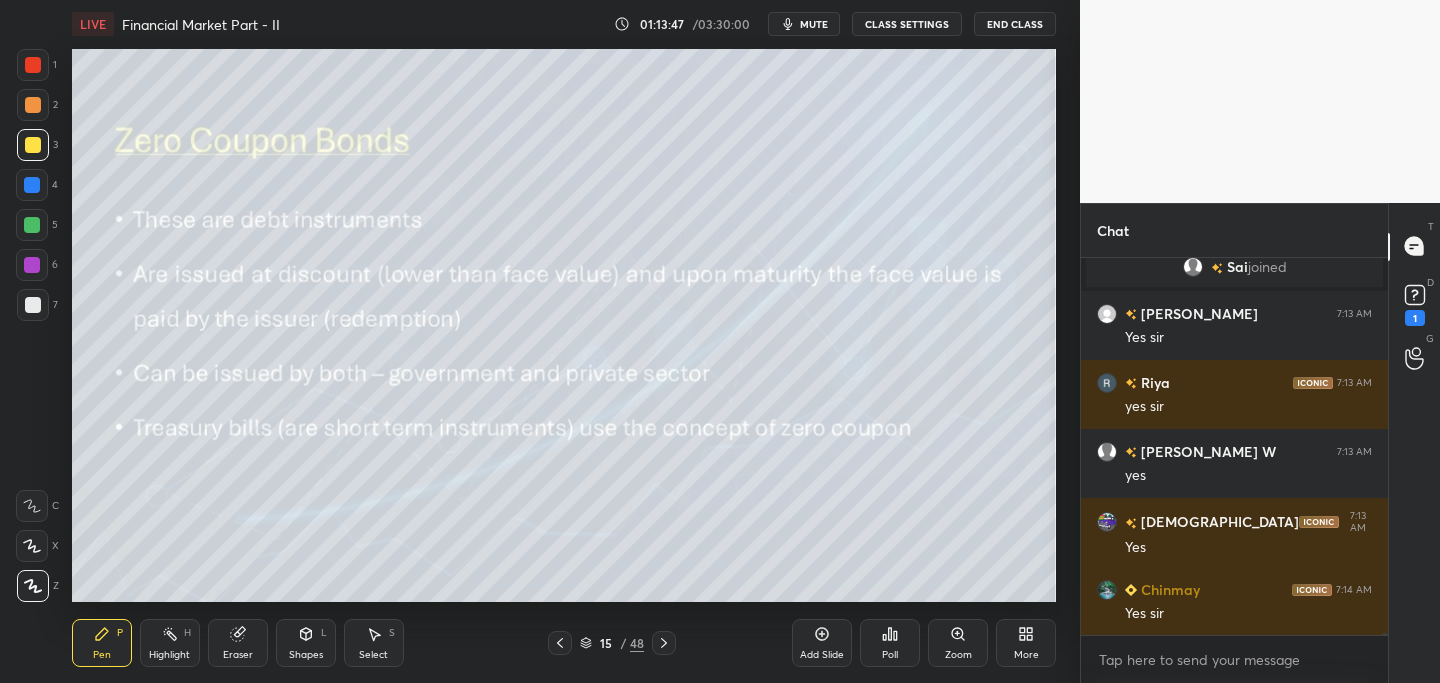 click 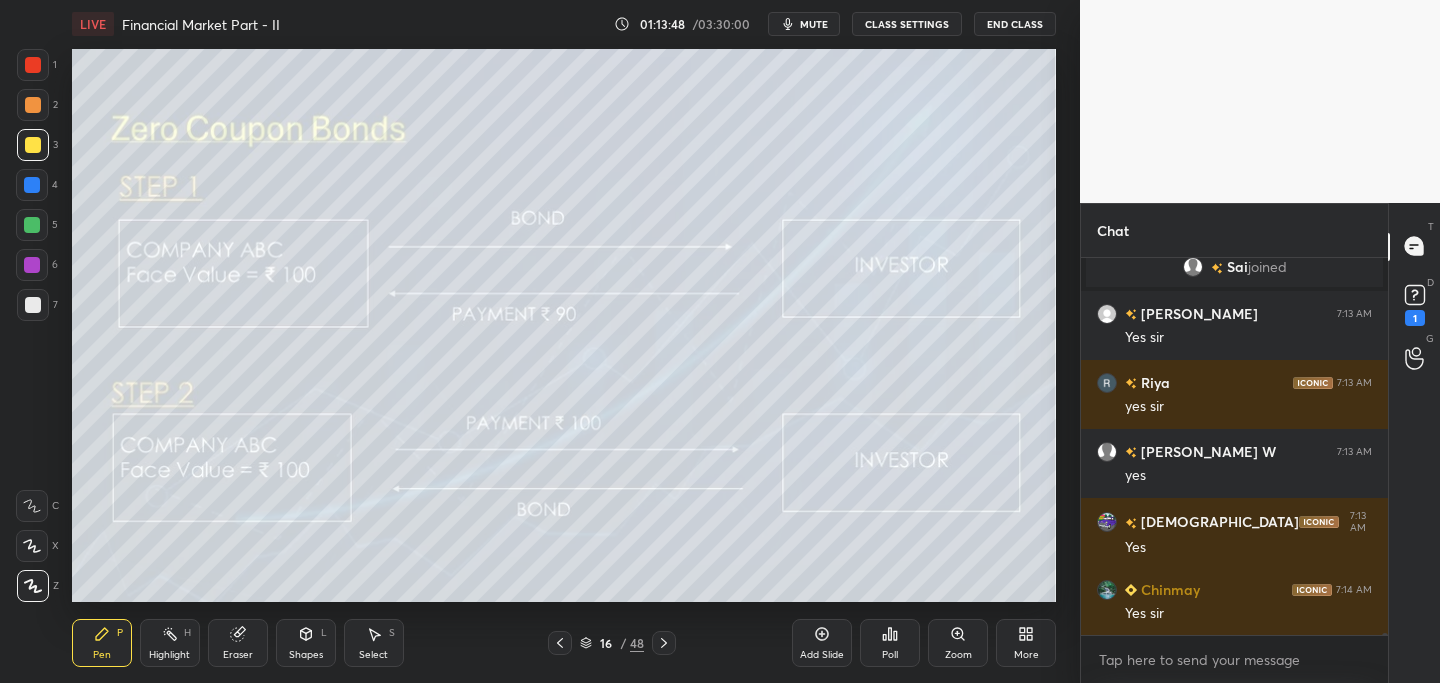 click at bounding box center [664, 643] 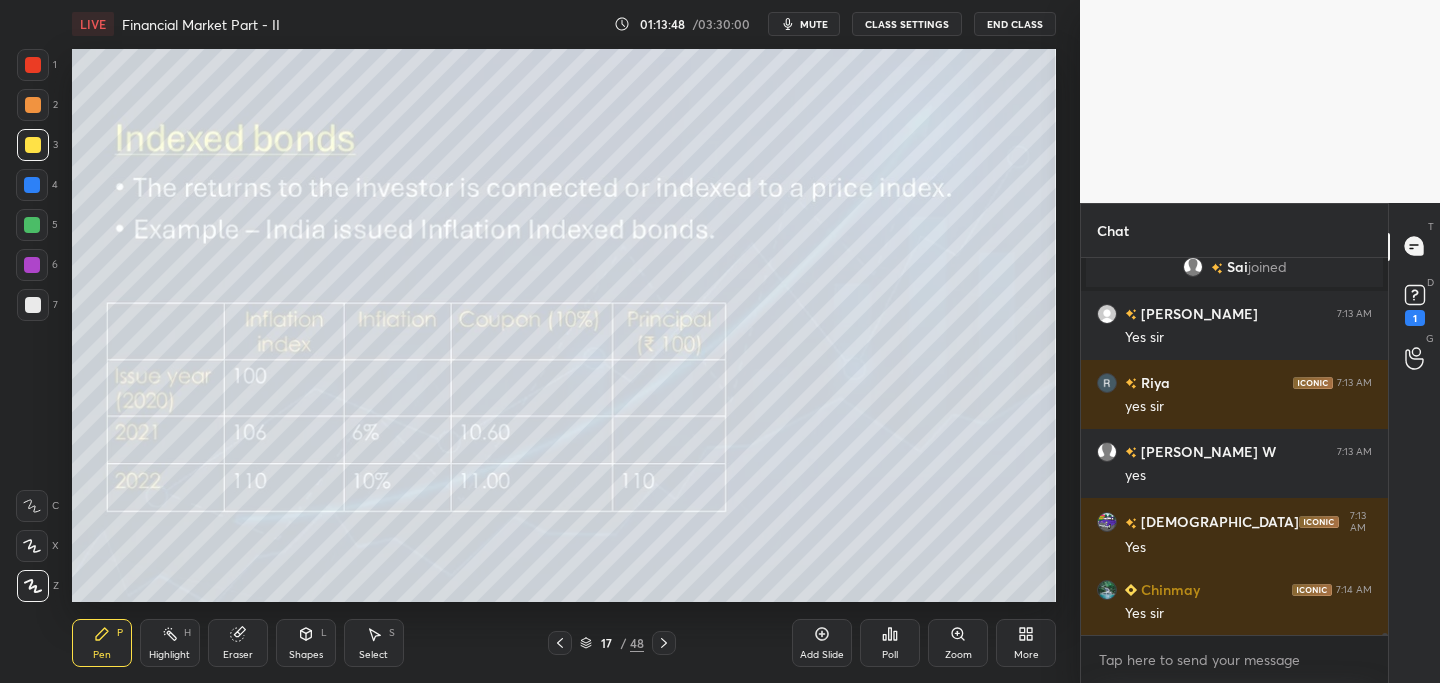 click 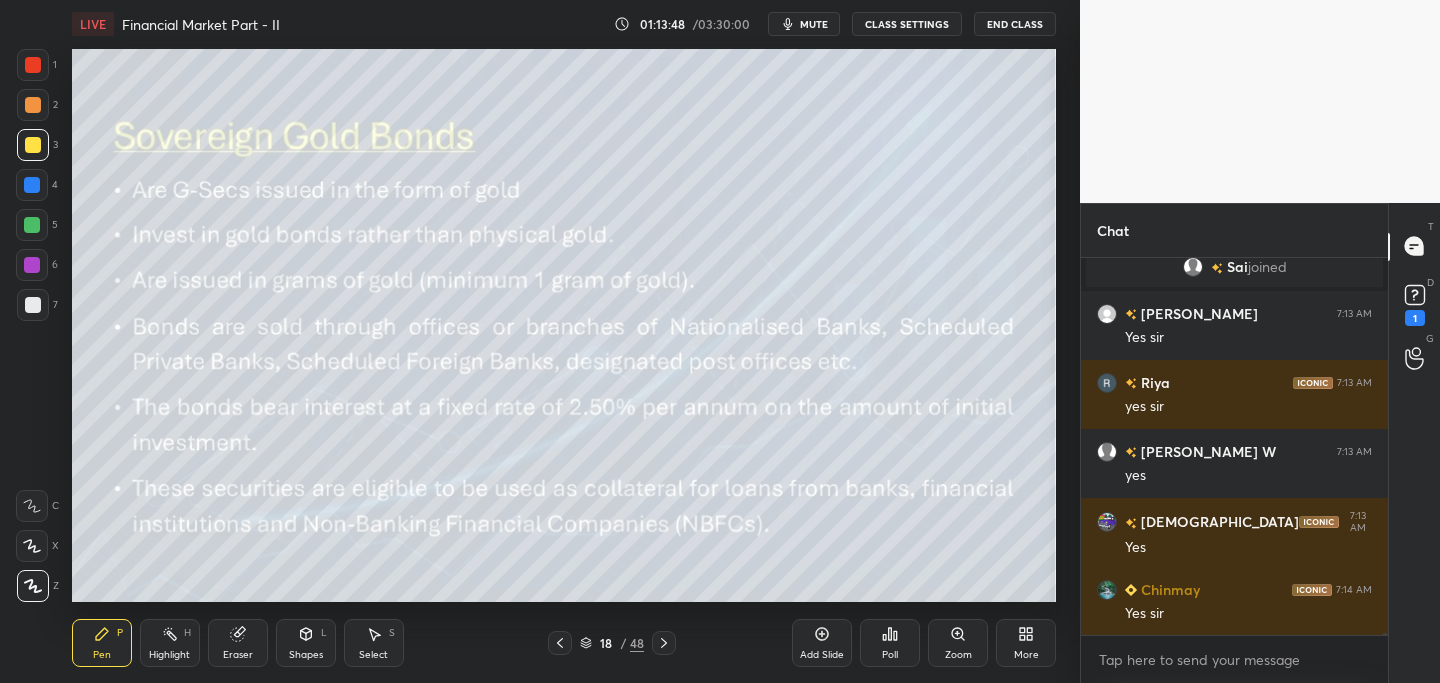 click 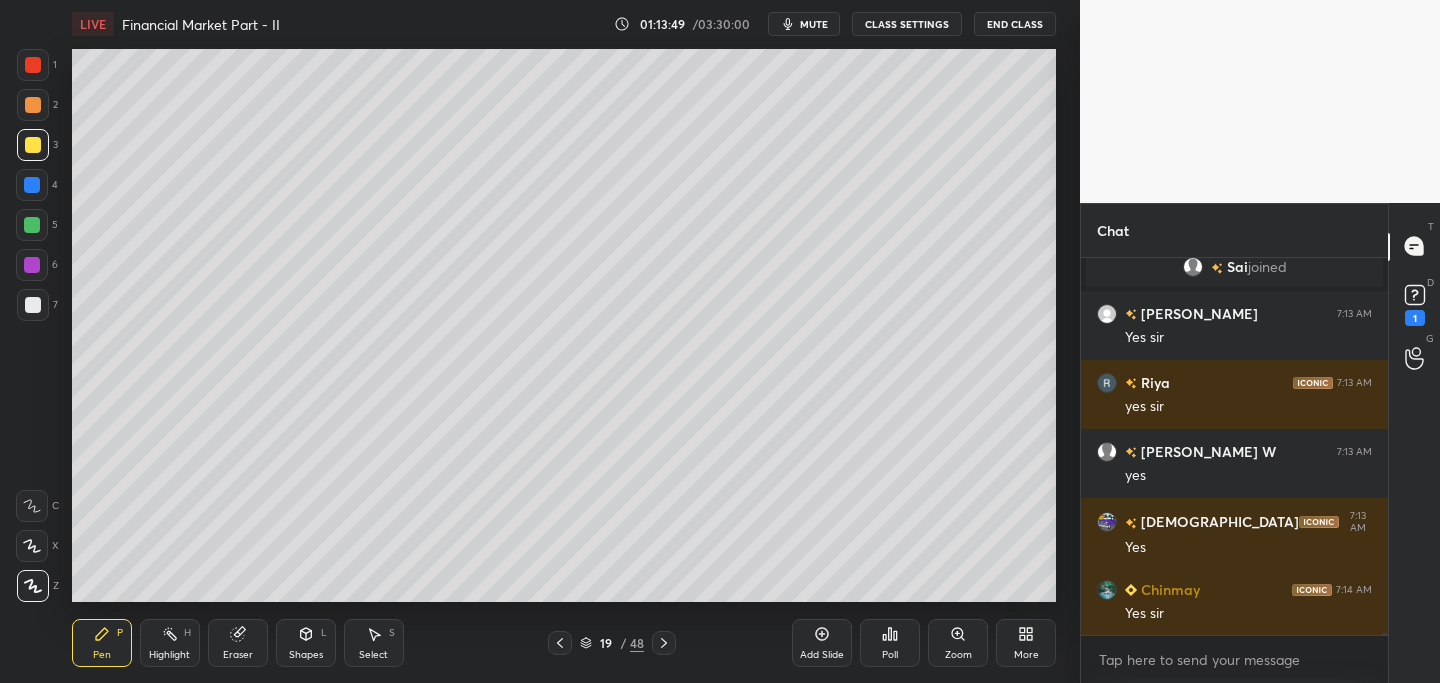 scroll, scrollTop: 59705, scrollLeft: 0, axis: vertical 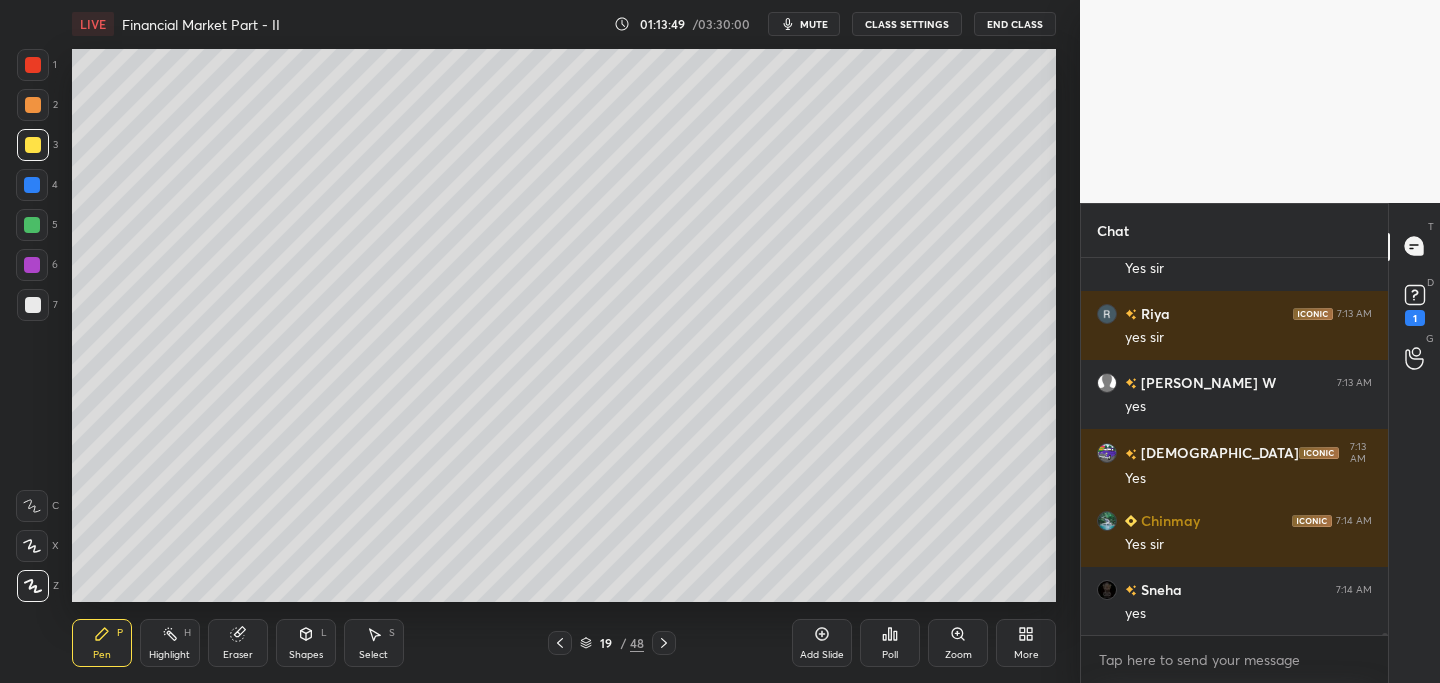 click 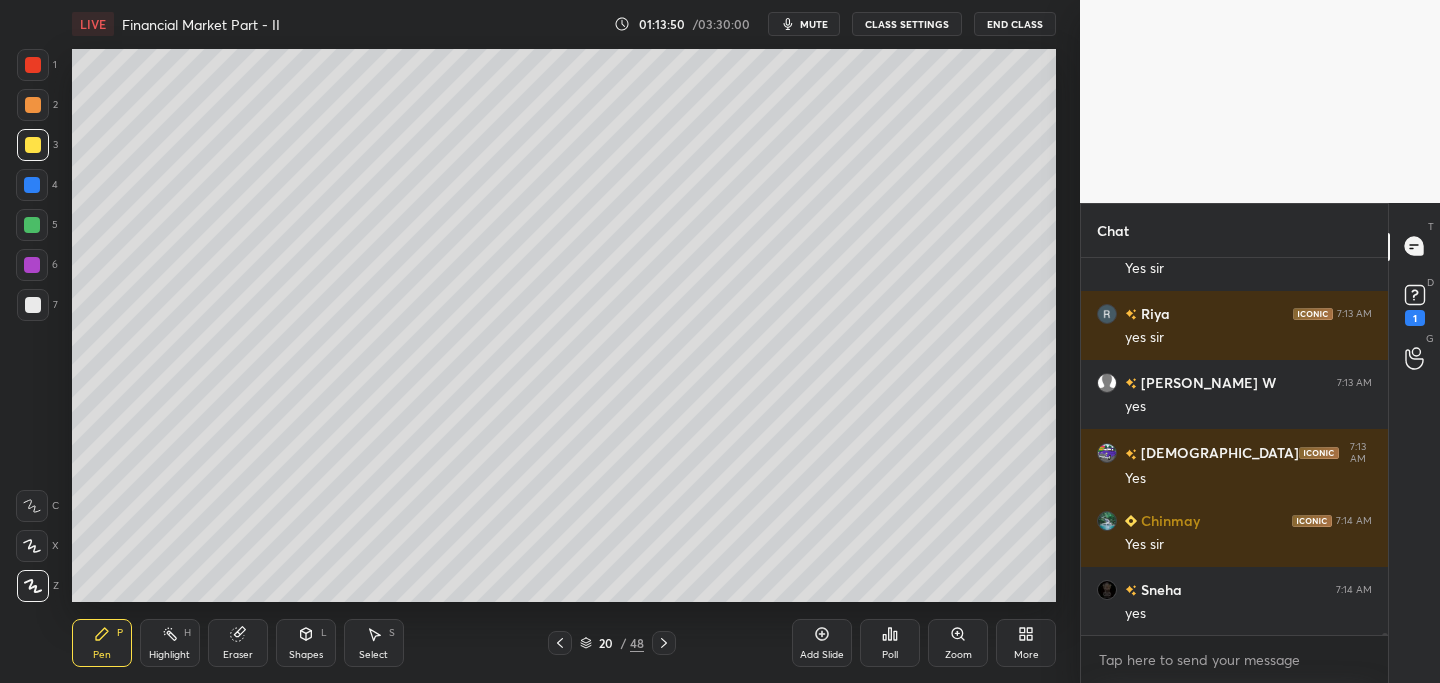click at bounding box center [664, 643] 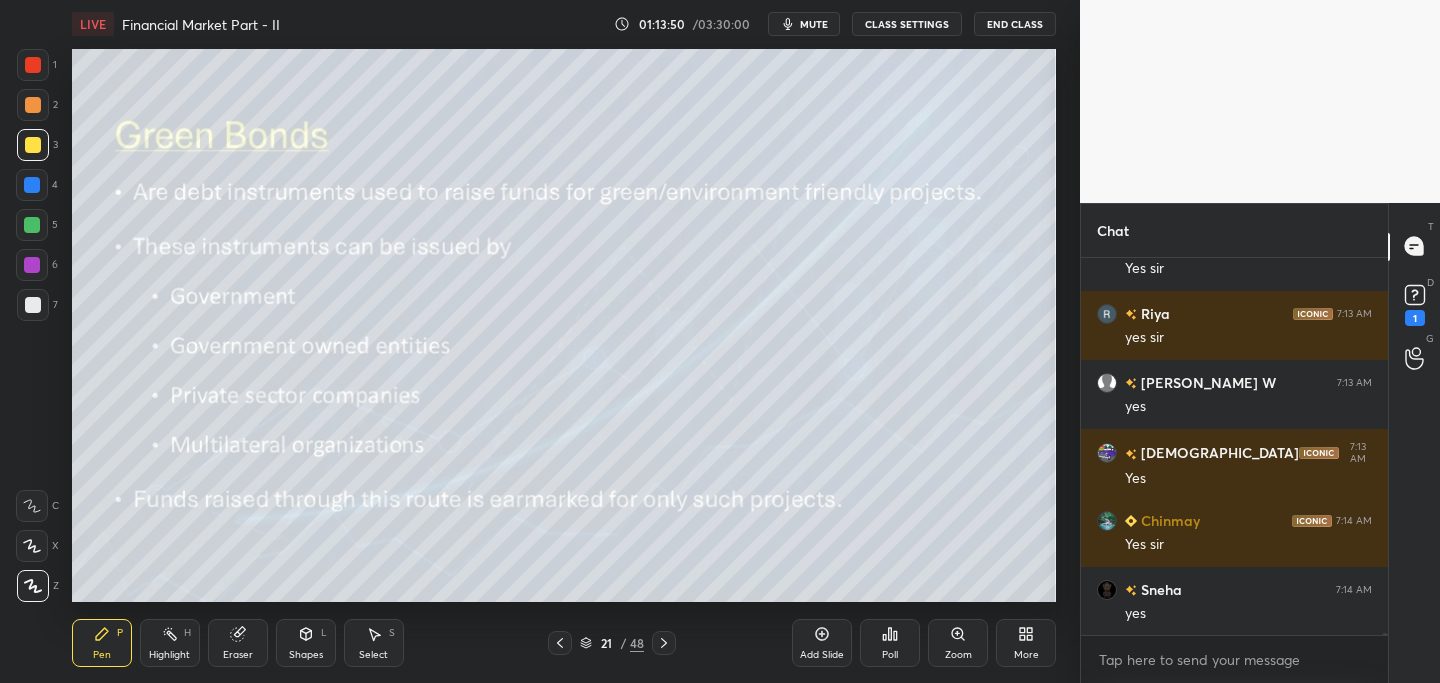 click on "21 / 48" at bounding box center (612, 643) 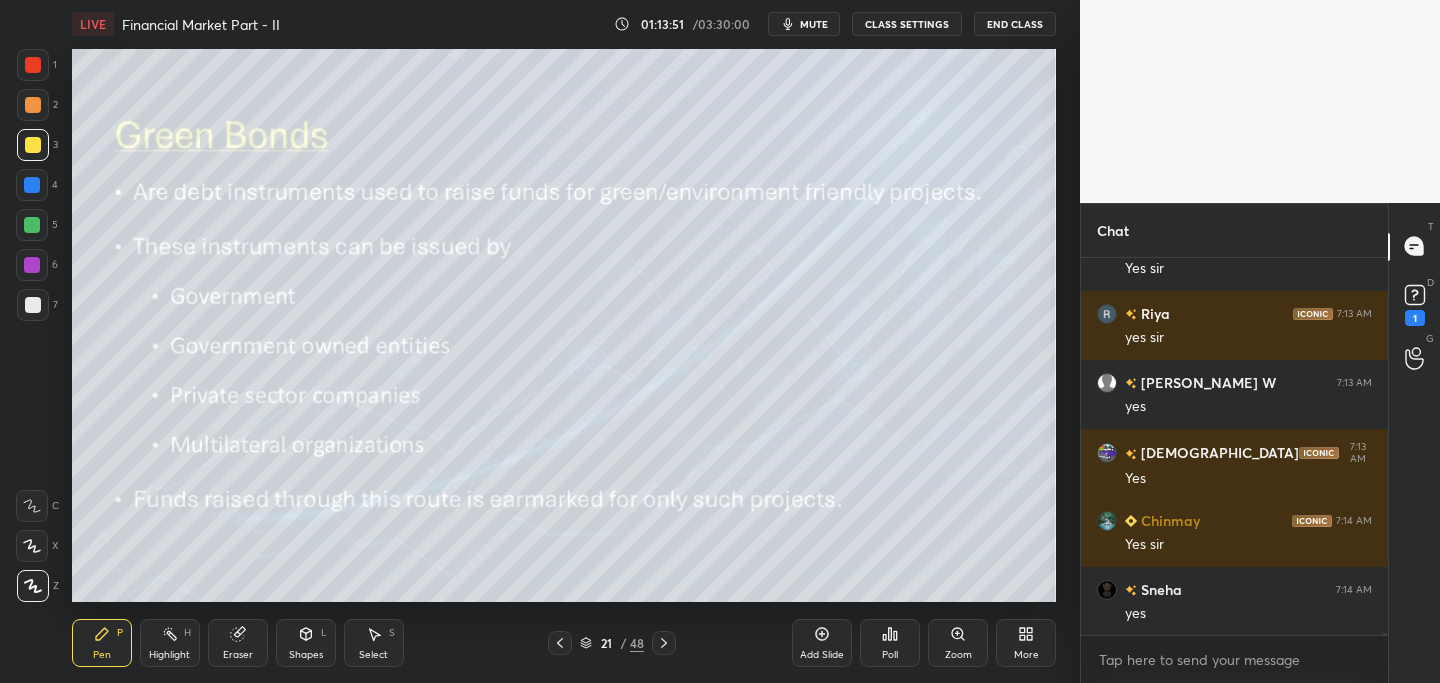click 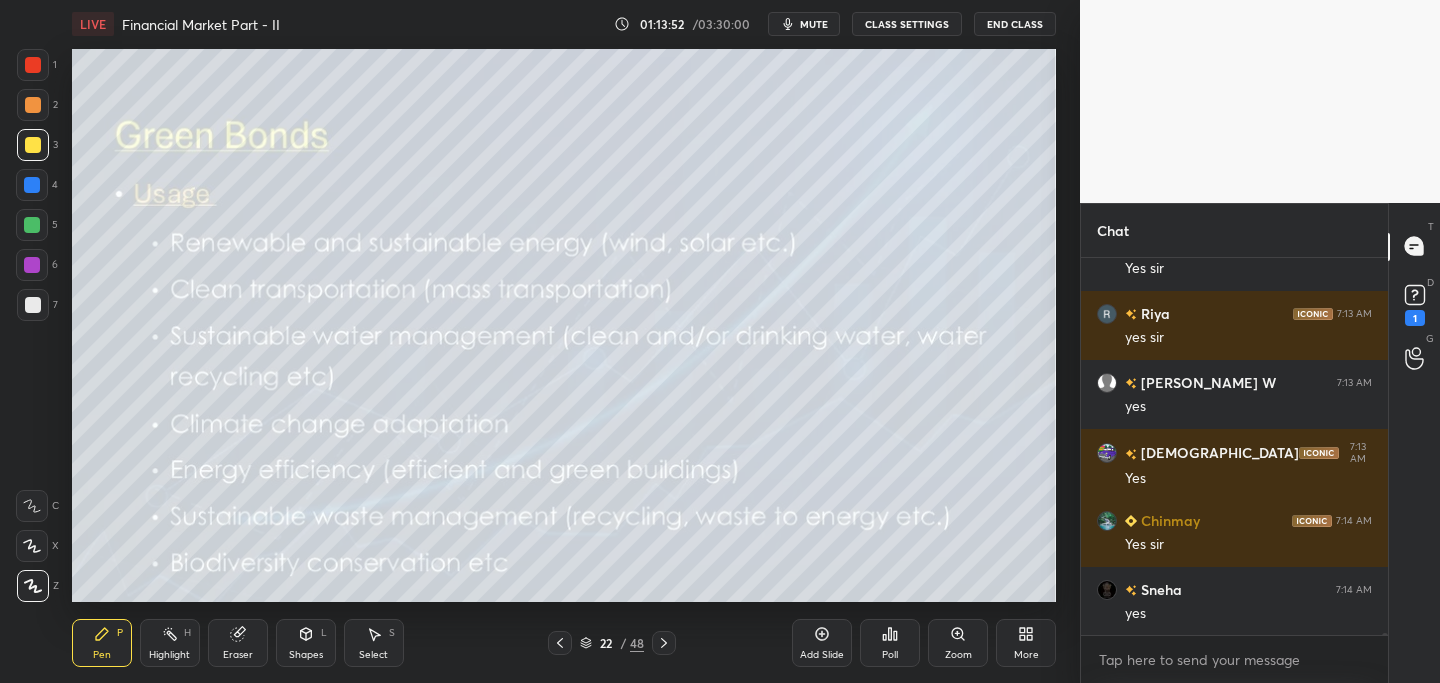 click 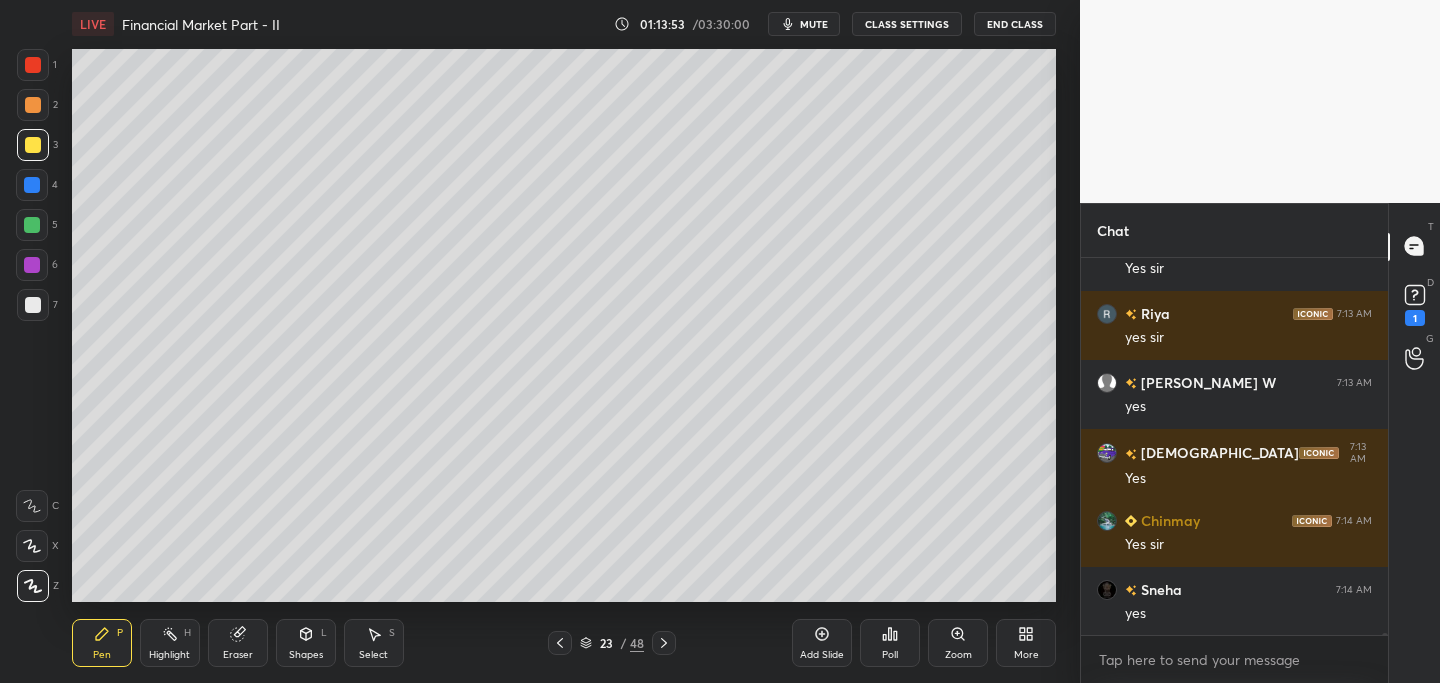 click 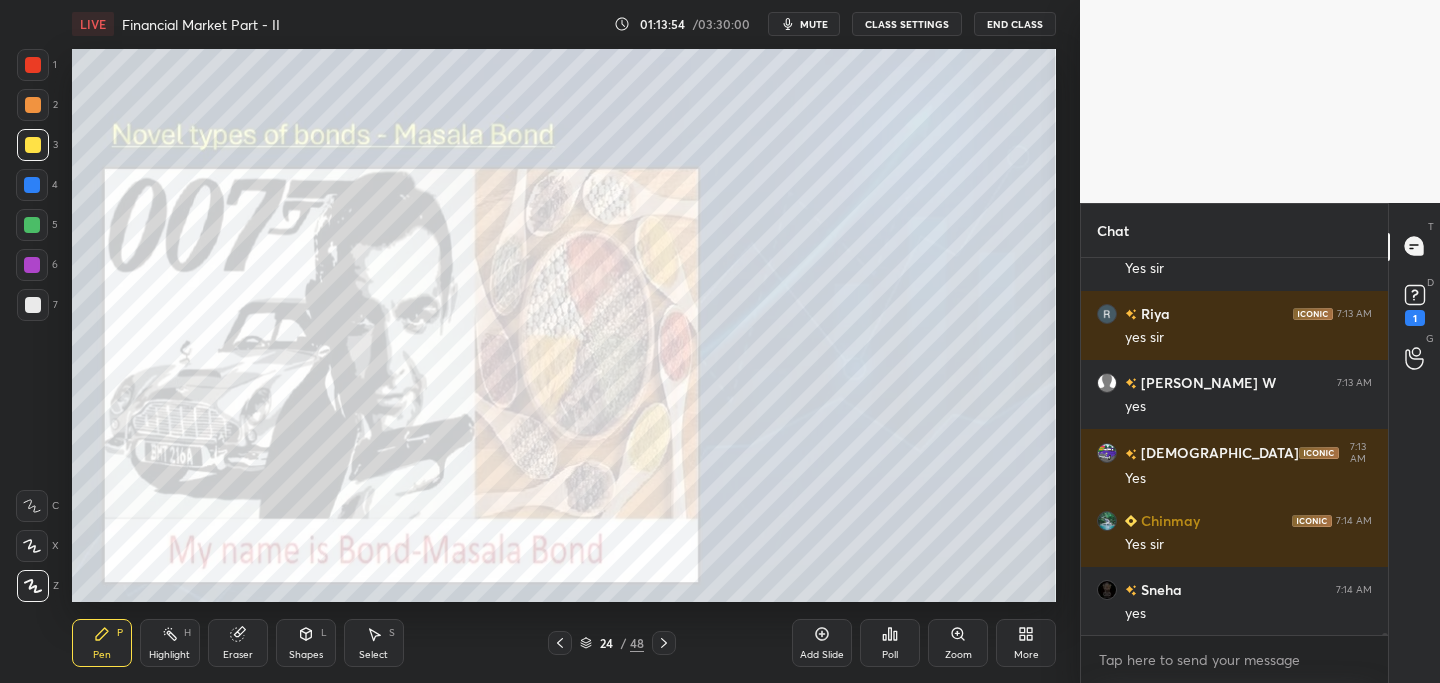 click 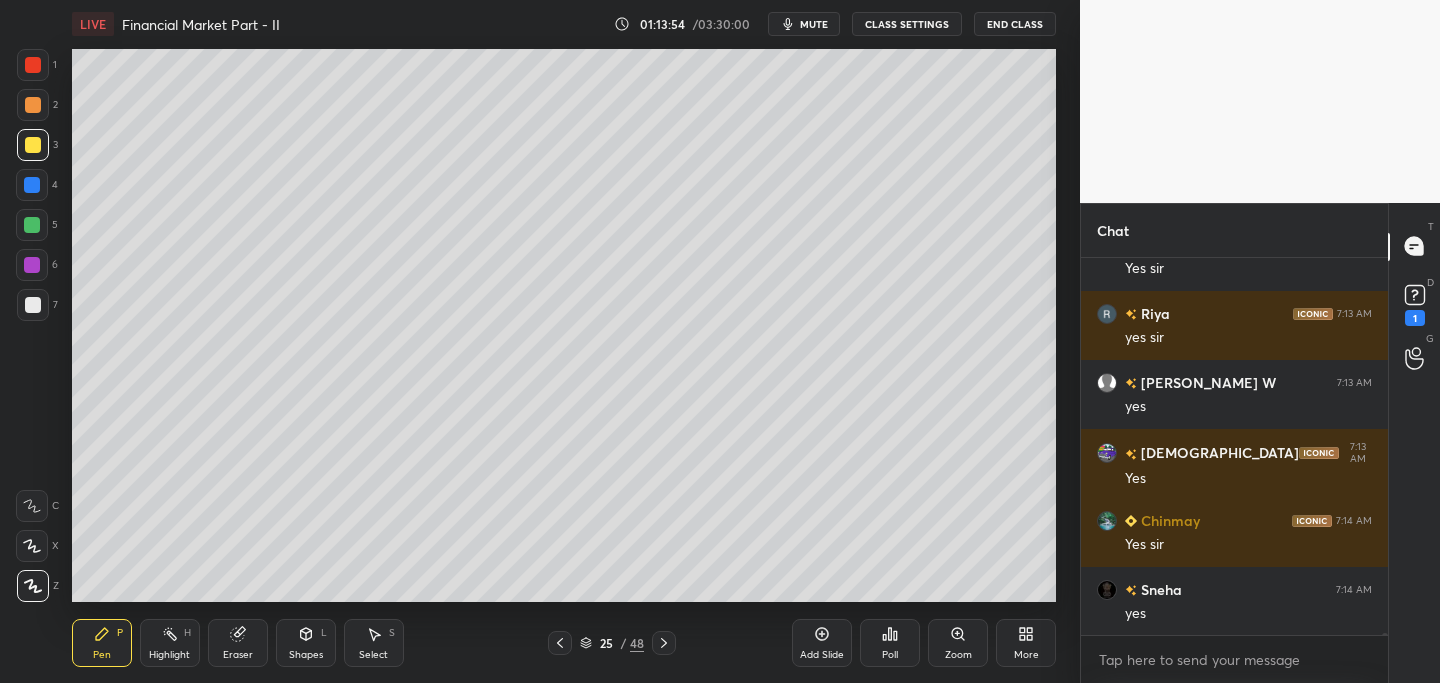 scroll, scrollTop: 59774, scrollLeft: 0, axis: vertical 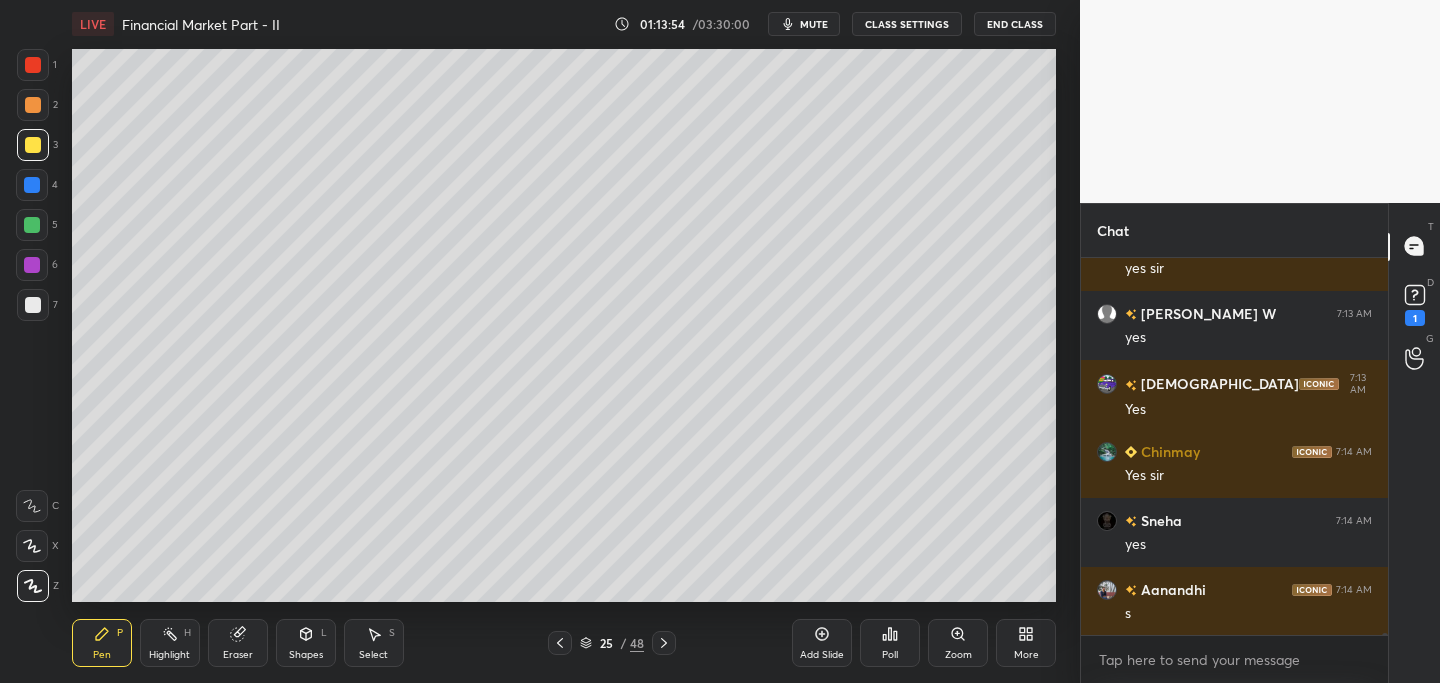 click 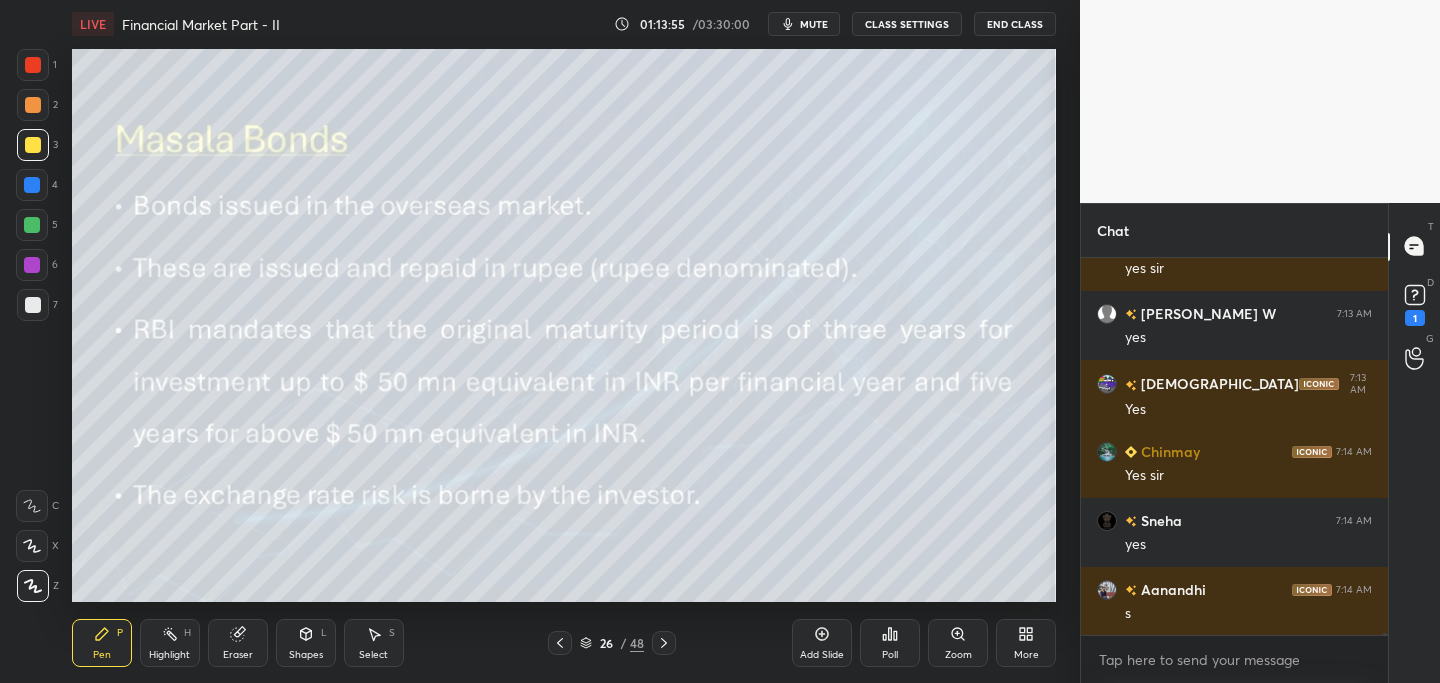 click at bounding box center (664, 643) 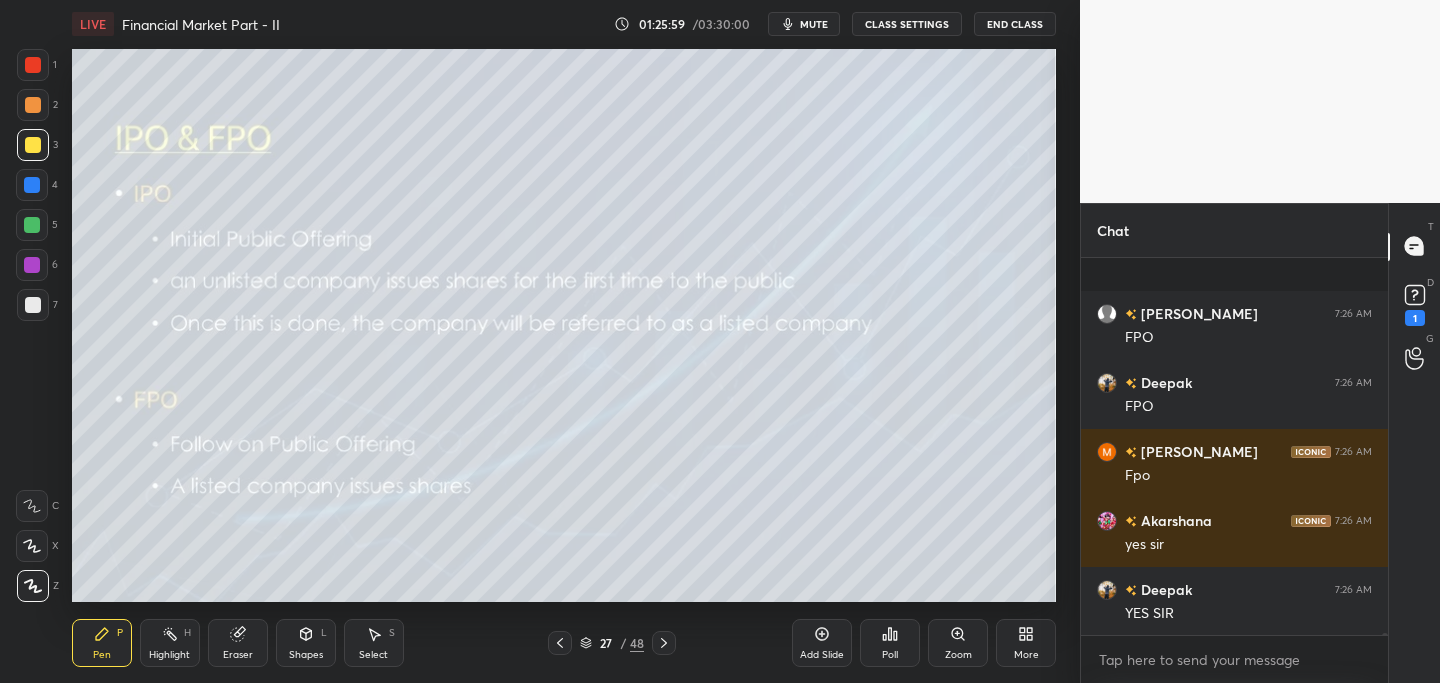 scroll, scrollTop: 67741, scrollLeft: 0, axis: vertical 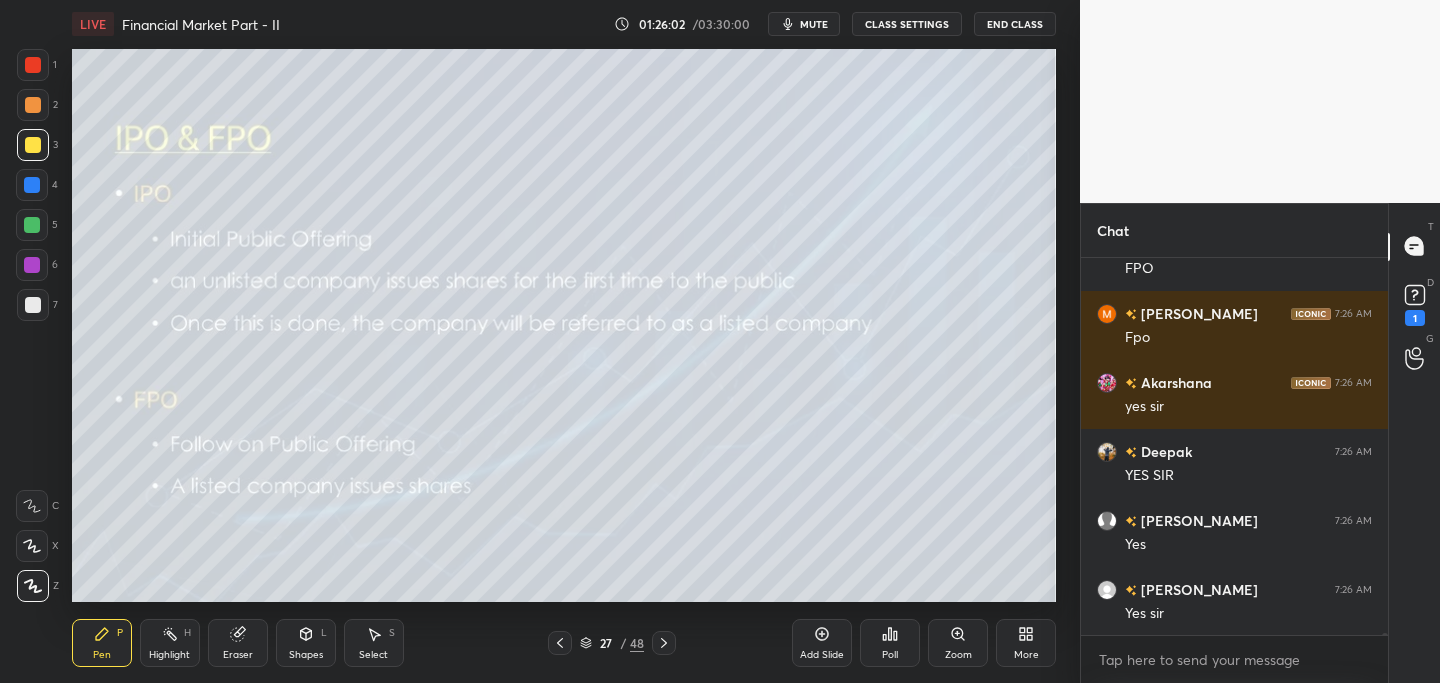 click 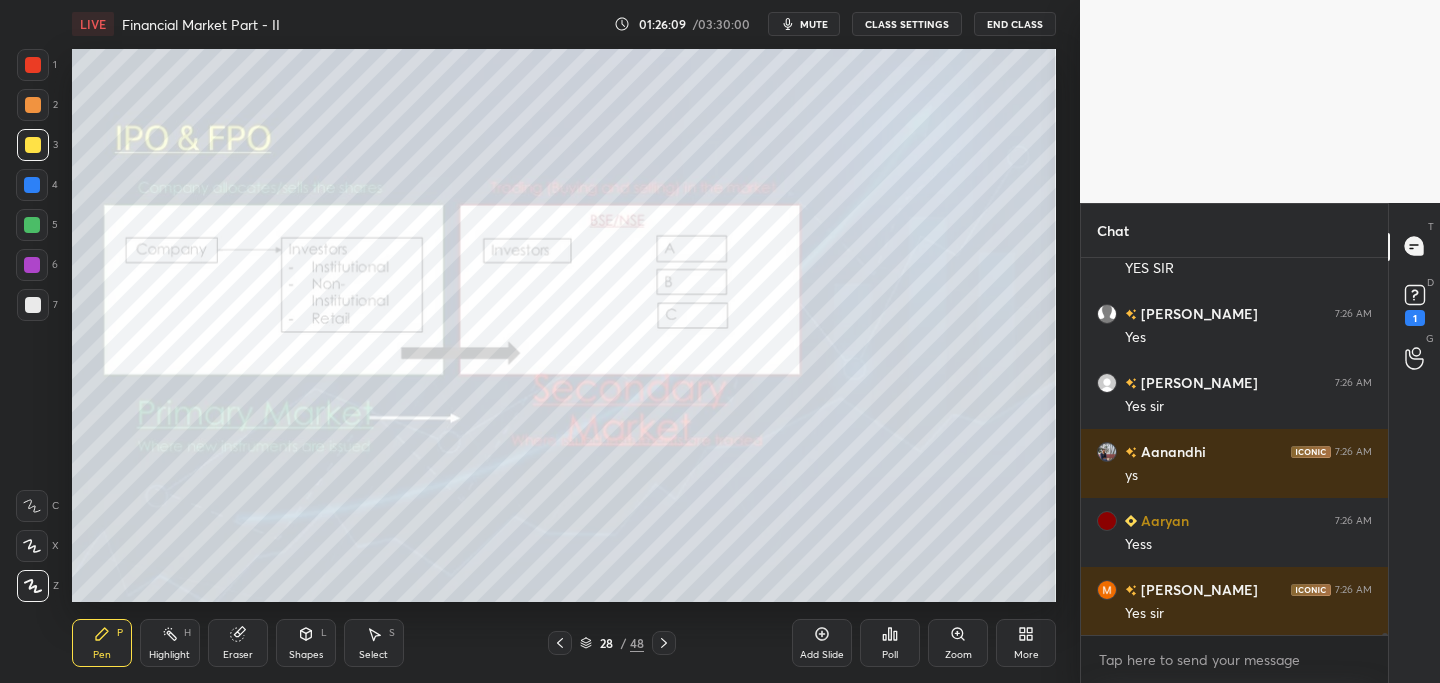 scroll, scrollTop: 68017, scrollLeft: 0, axis: vertical 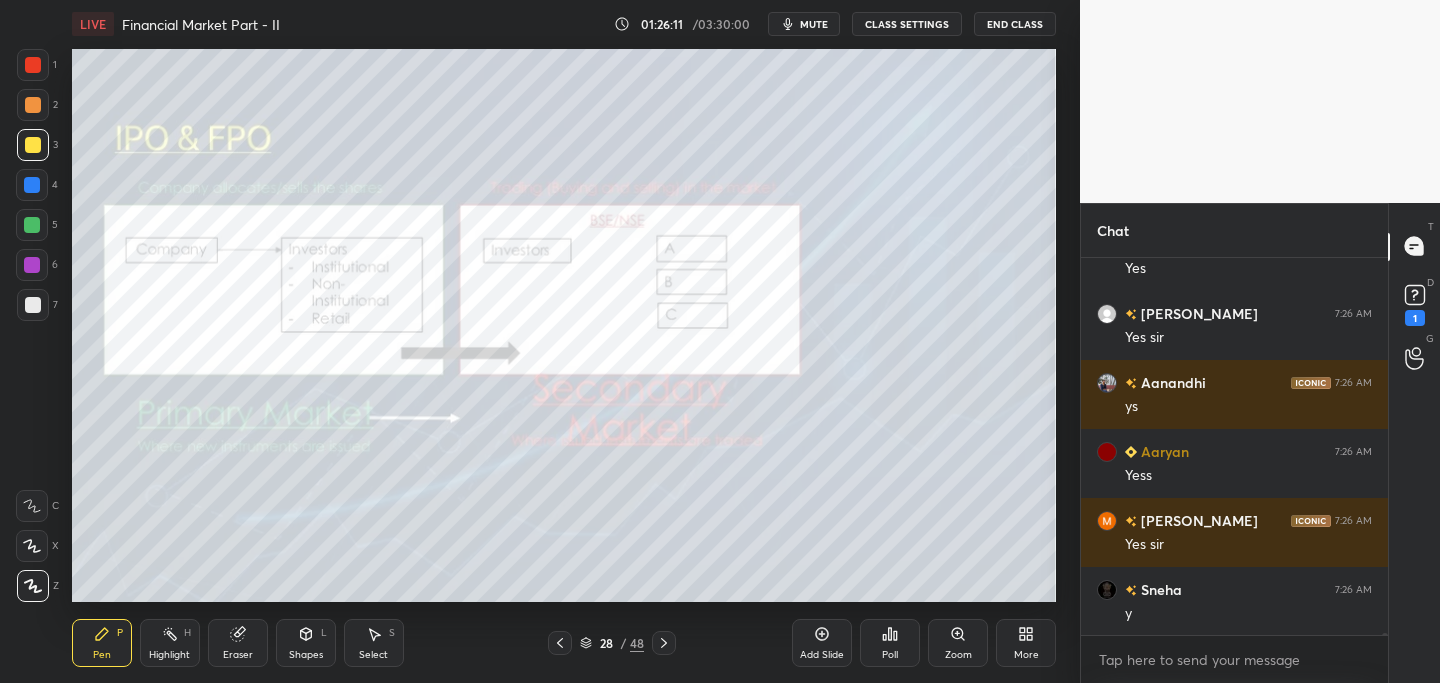 drag, startPoint x: 36, startPoint y: 65, endPoint x: 33, endPoint y: 98, distance: 33.13608 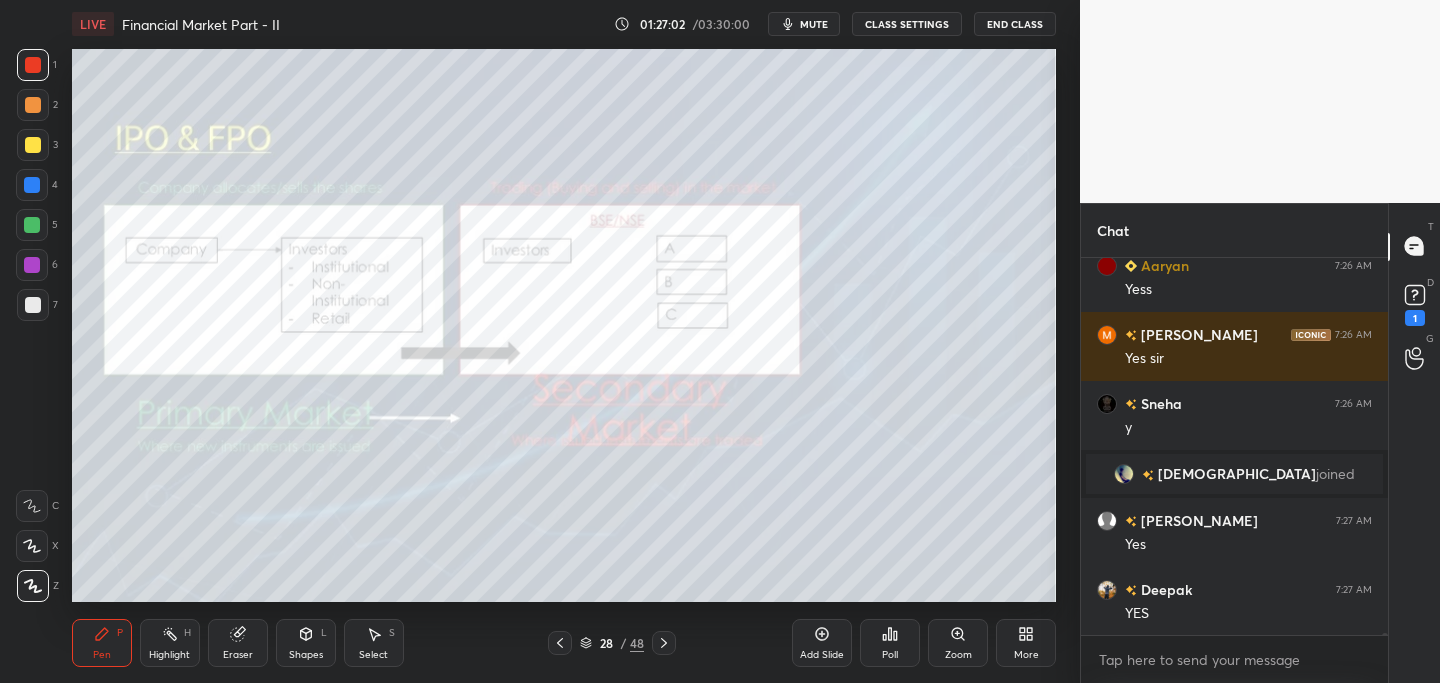 scroll, scrollTop: 67968, scrollLeft: 0, axis: vertical 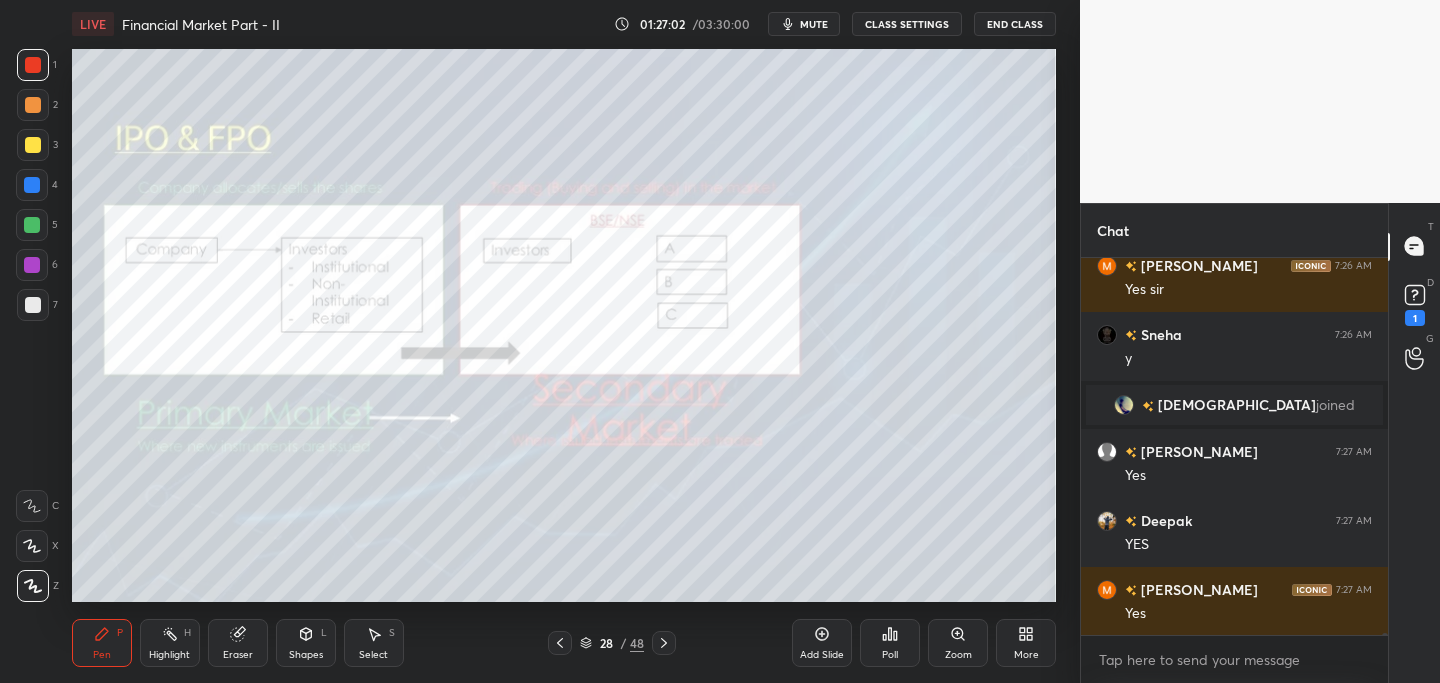 drag, startPoint x: 670, startPoint y: 641, endPoint x: 649, endPoint y: 631, distance: 23.259407 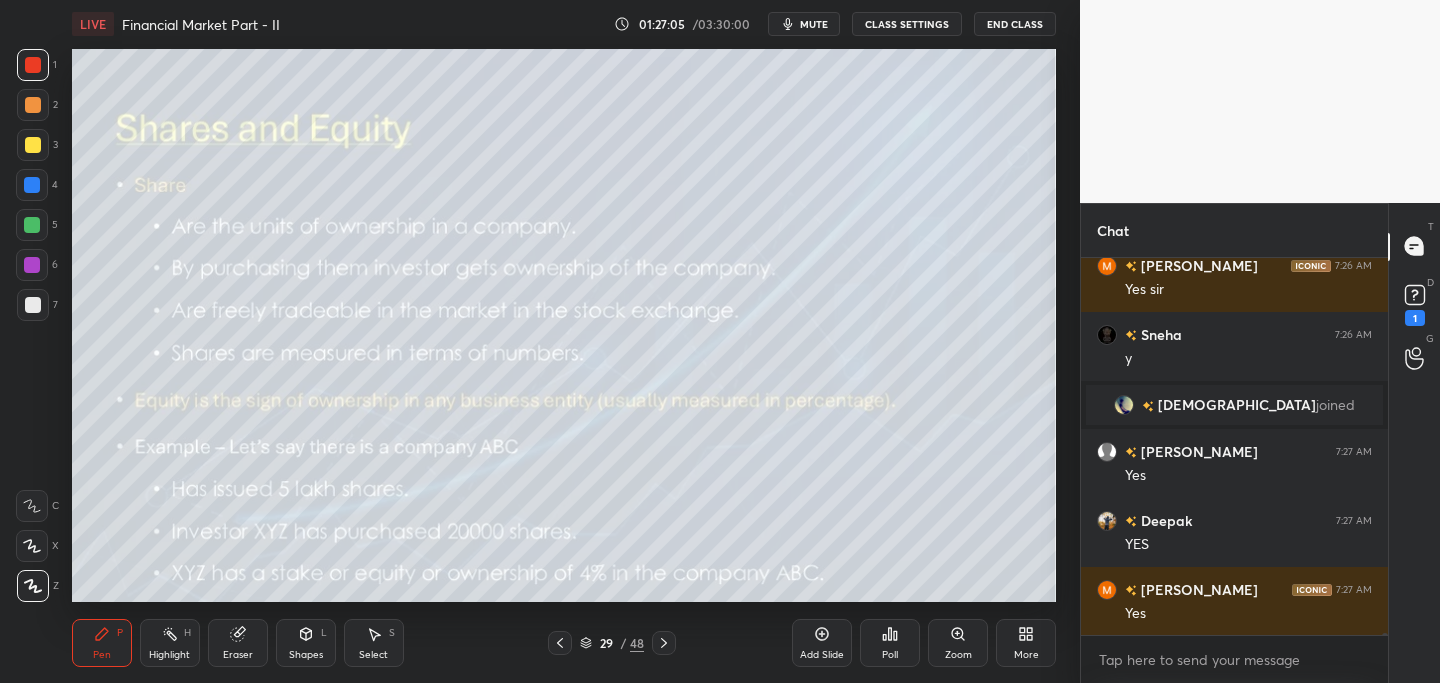 scroll, scrollTop: 68037, scrollLeft: 0, axis: vertical 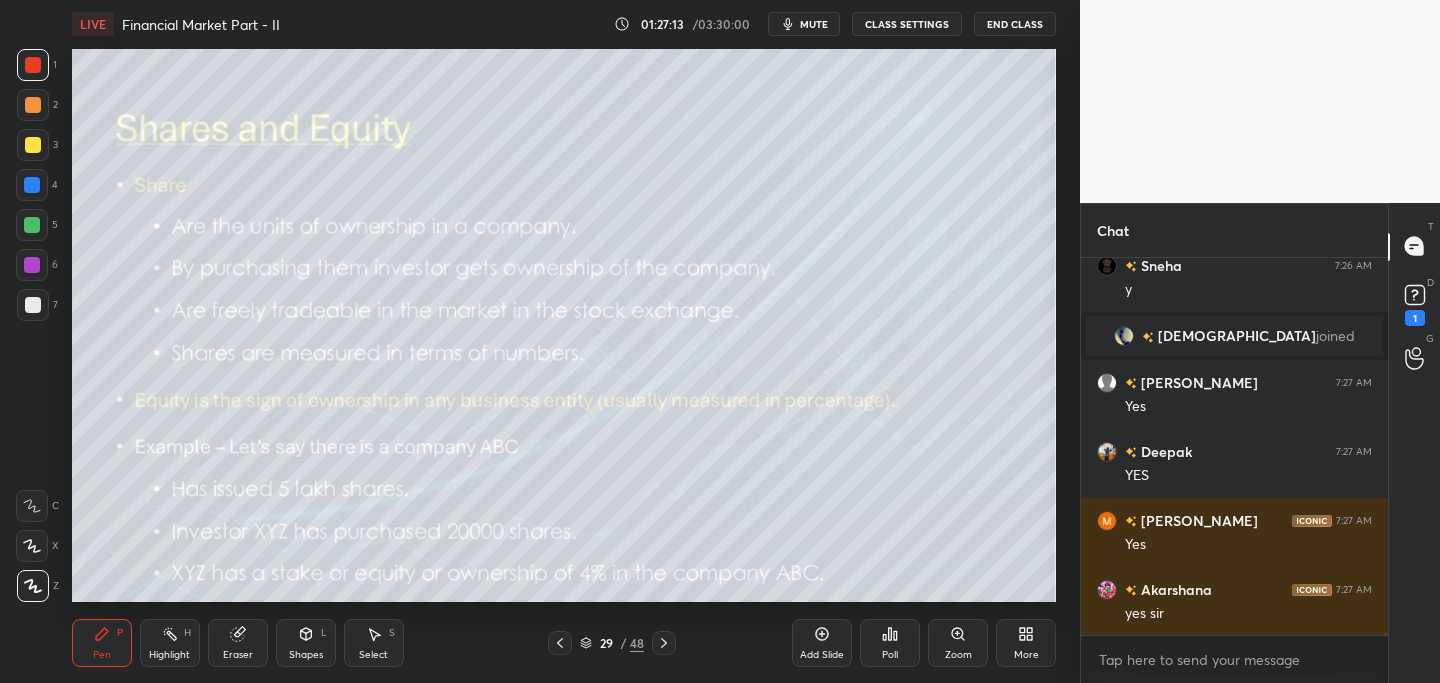 click at bounding box center (33, 145) 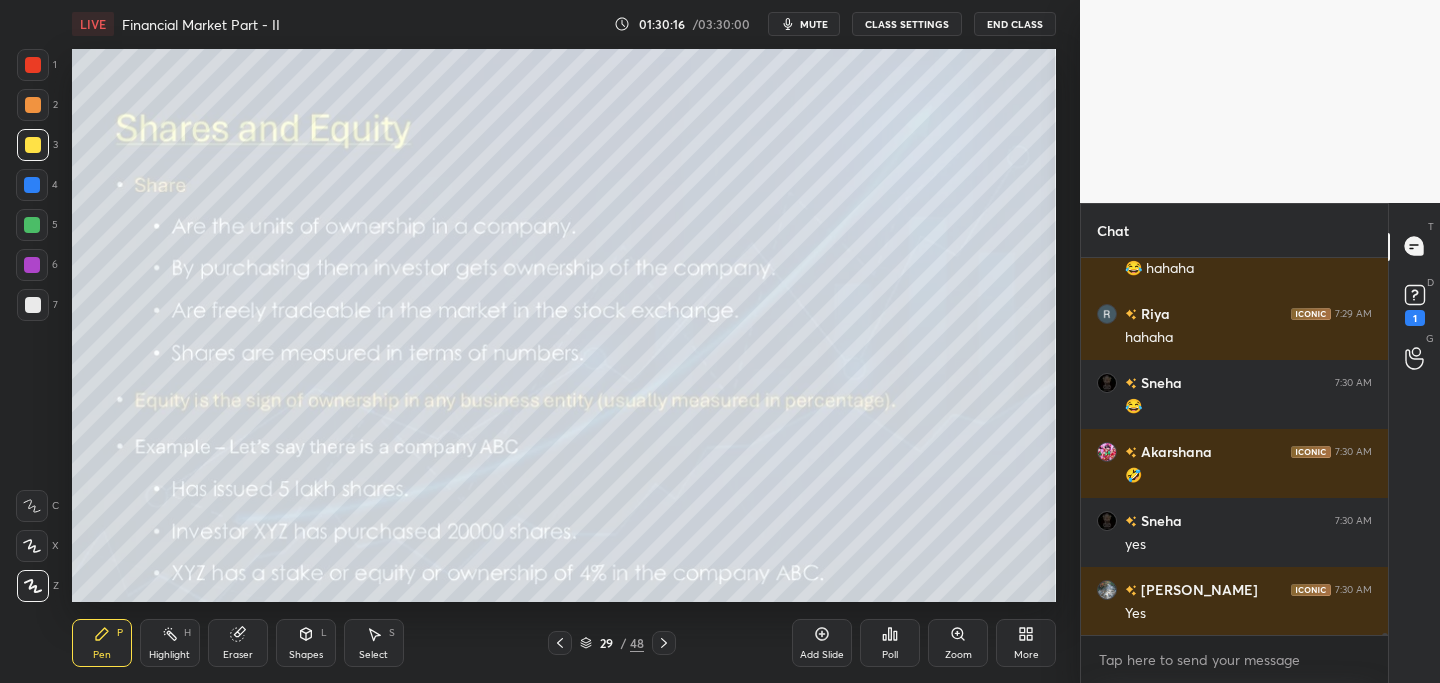 scroll, scrollTop: 71643, scrollLeft: 0, axis: vertical 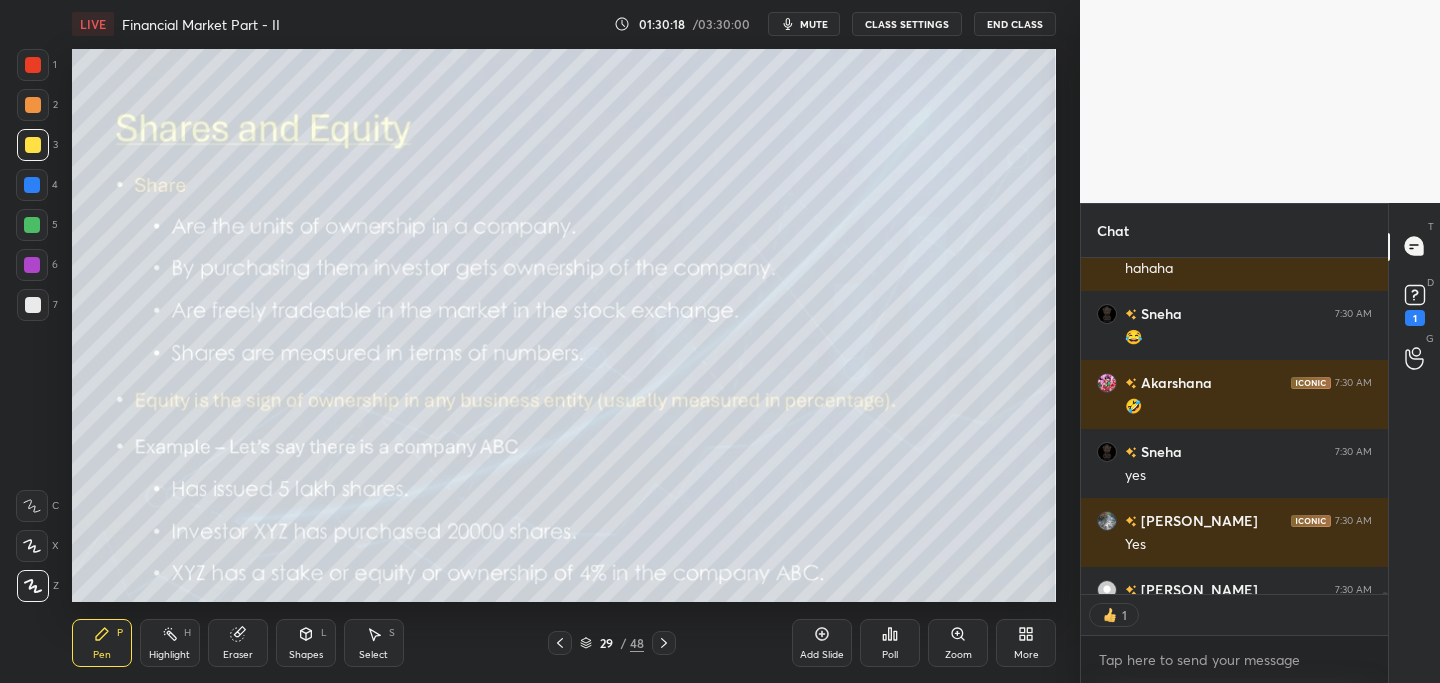 drag, startPoint x: 666, startPoint y: 644, endPoint x: 651, endPoint y: 640, distance: 15.524175 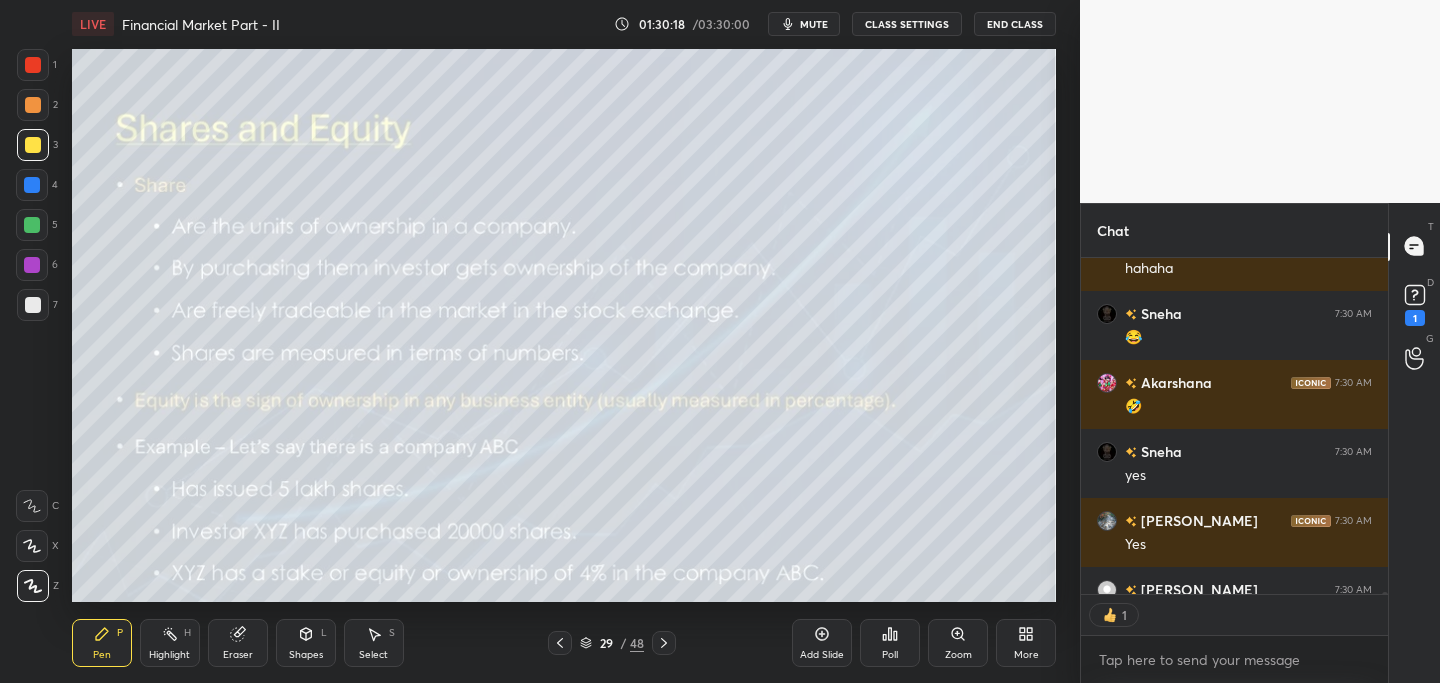 click 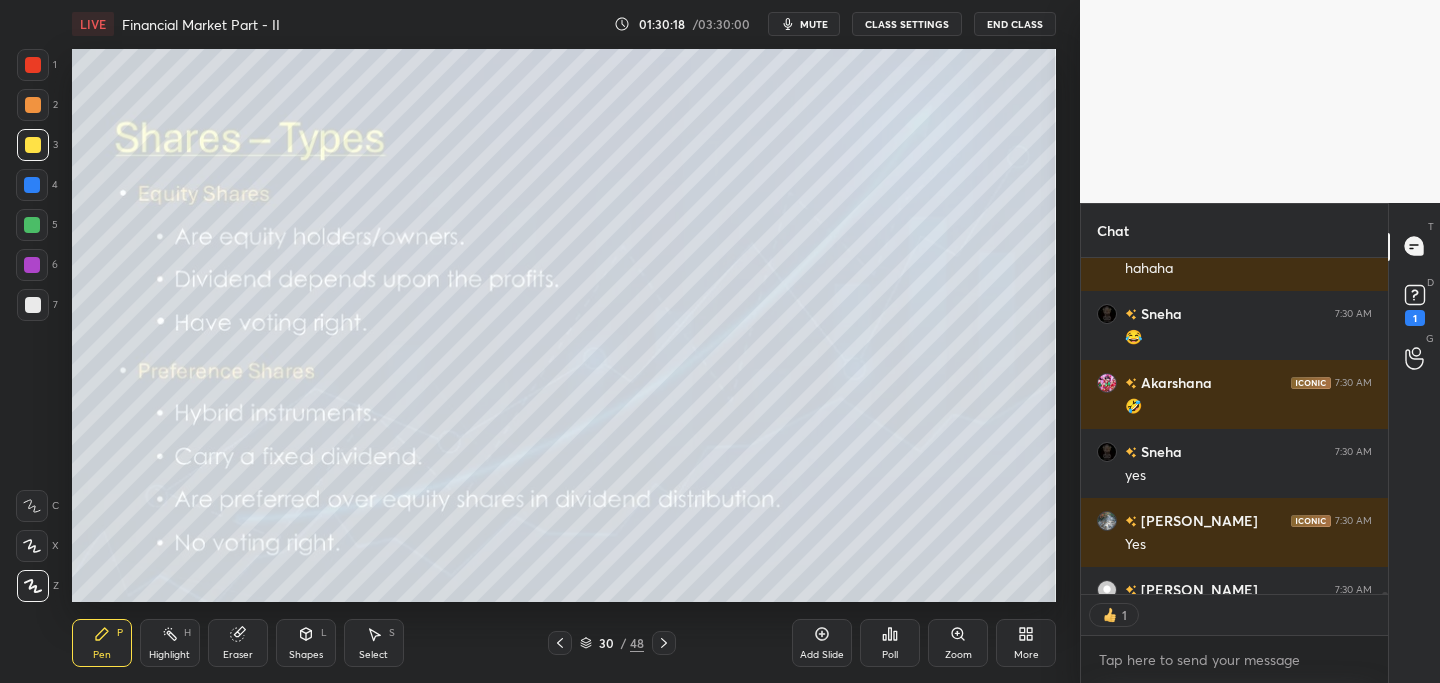 scroll, scrollTop: 71753, scrollLeft: 0, axis: vertical 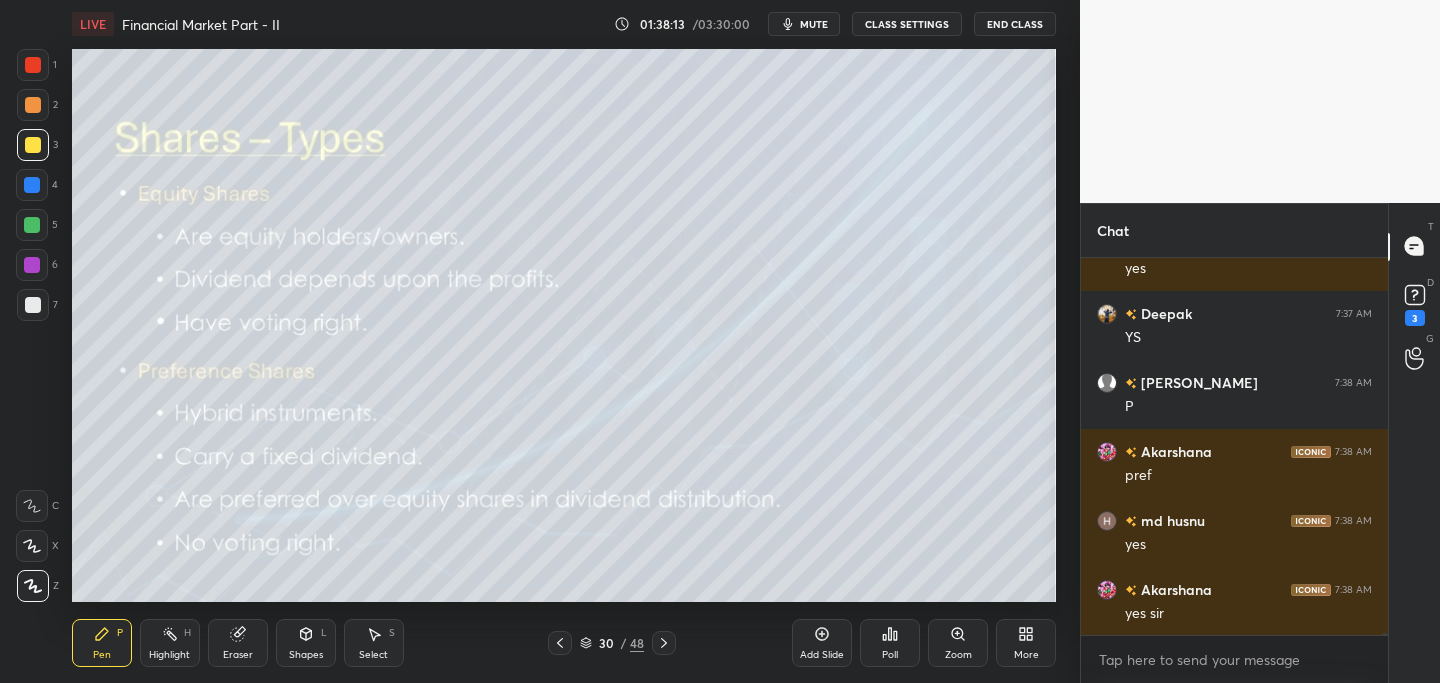 click 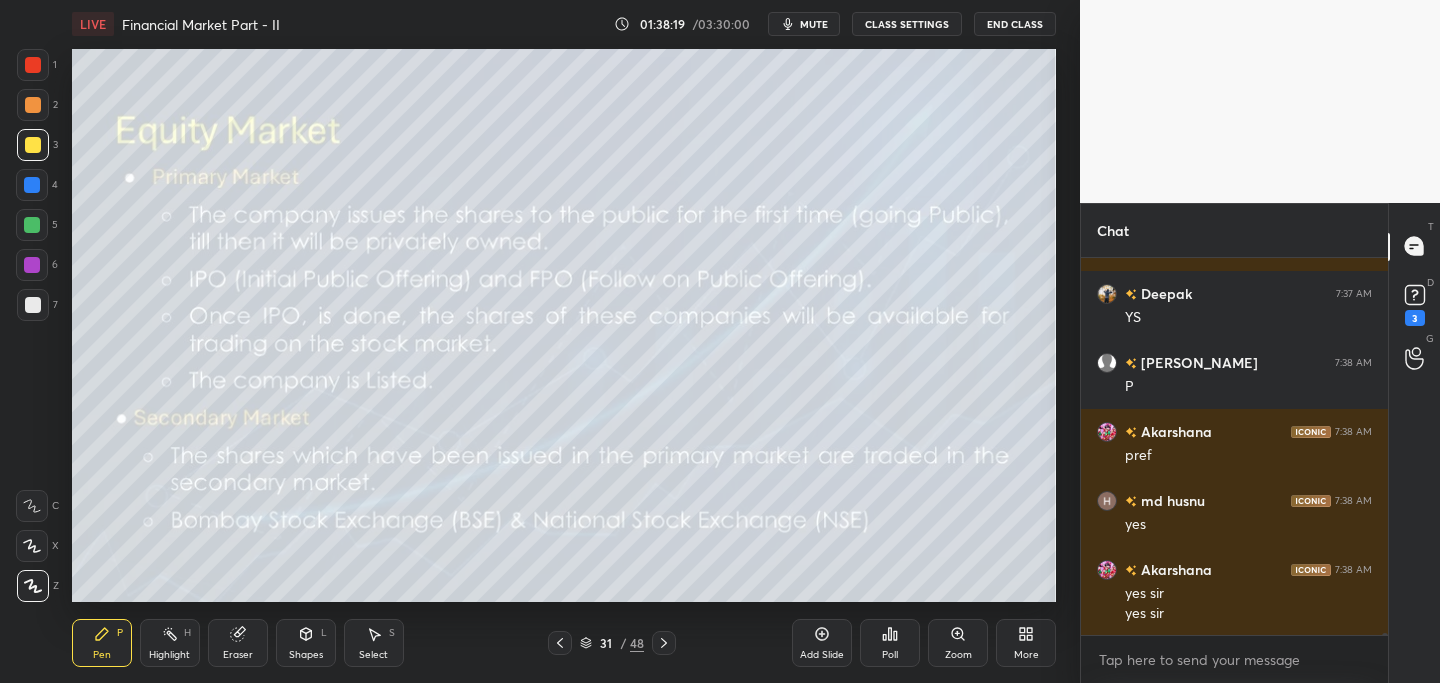 click 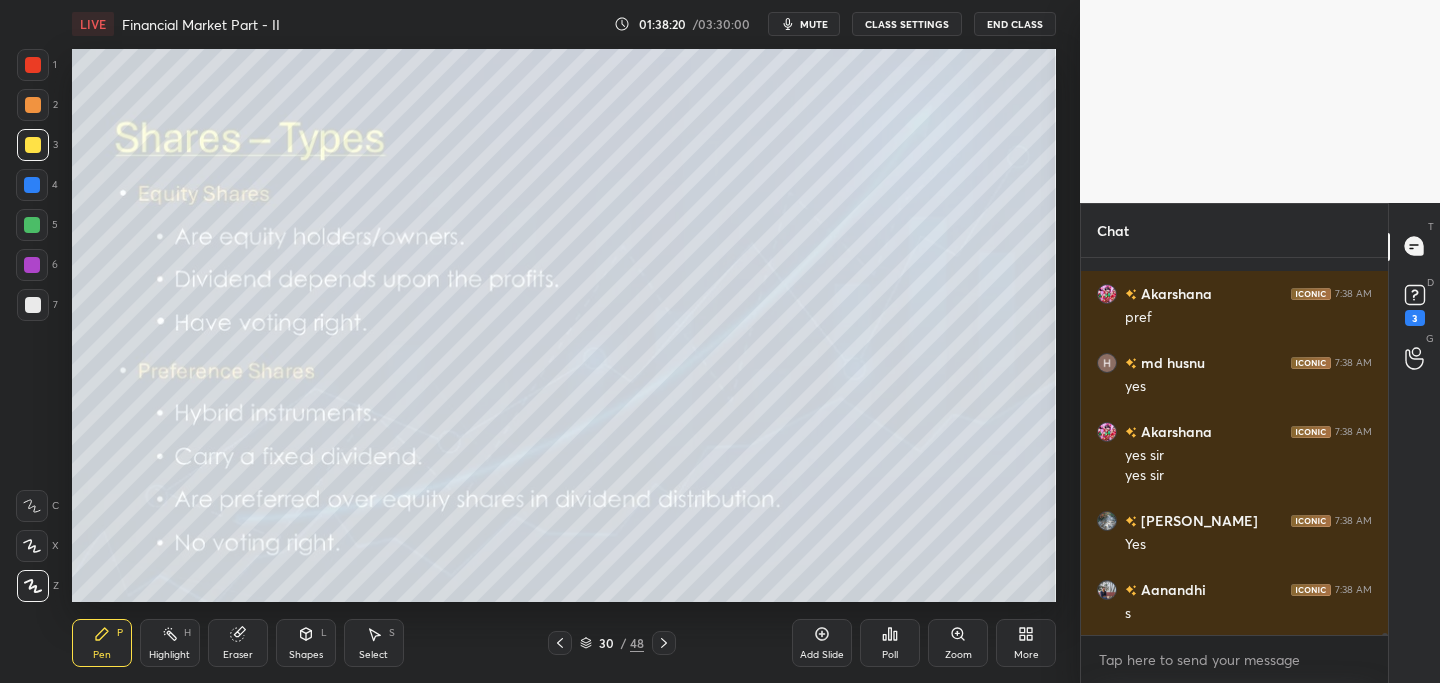 click 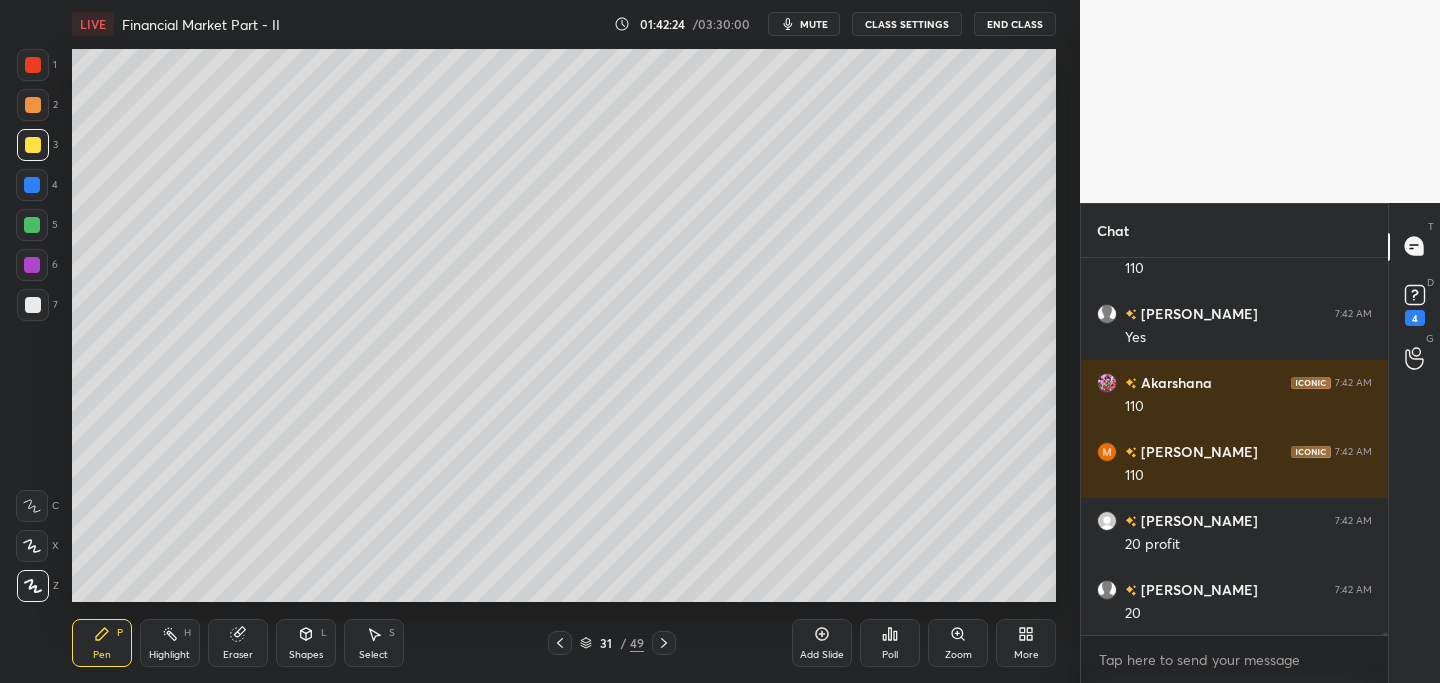 scroll, scrollTop: 77287, scrollLeft: 0, axis: vertical 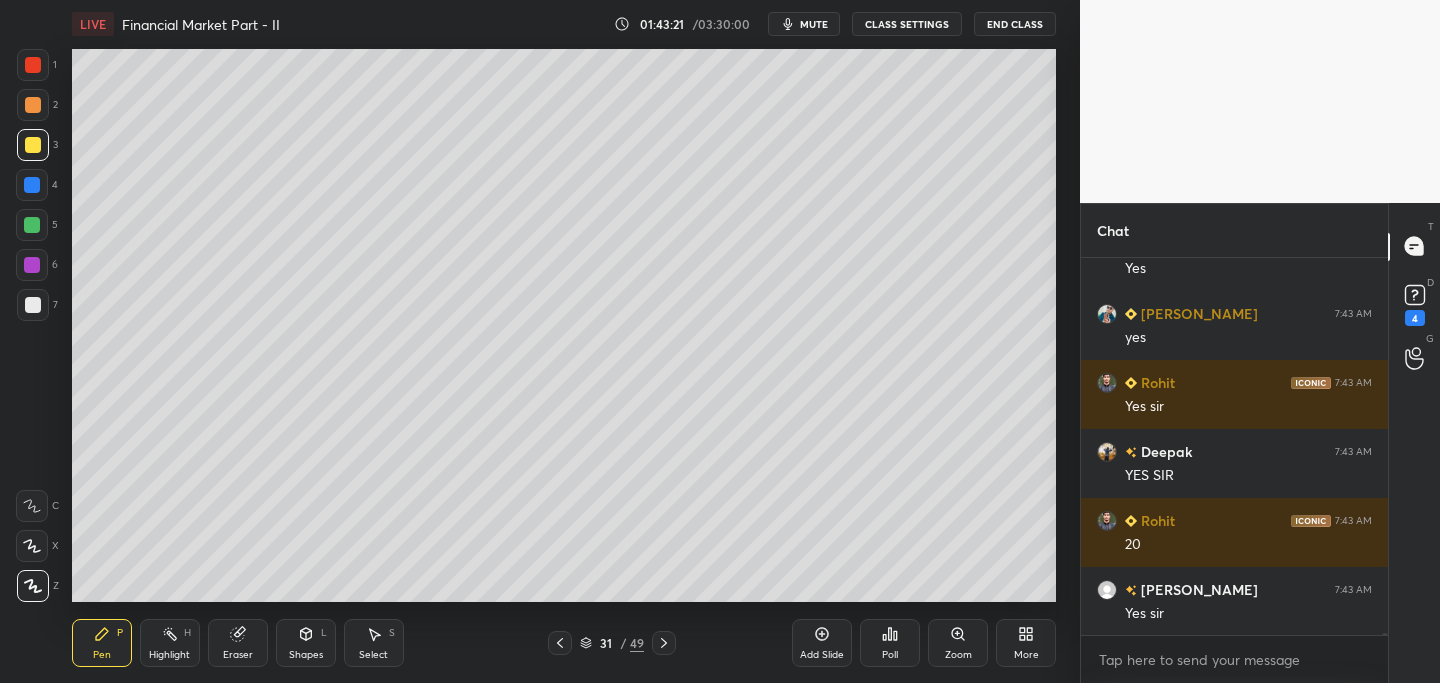 click at bounding box center [33, 105] 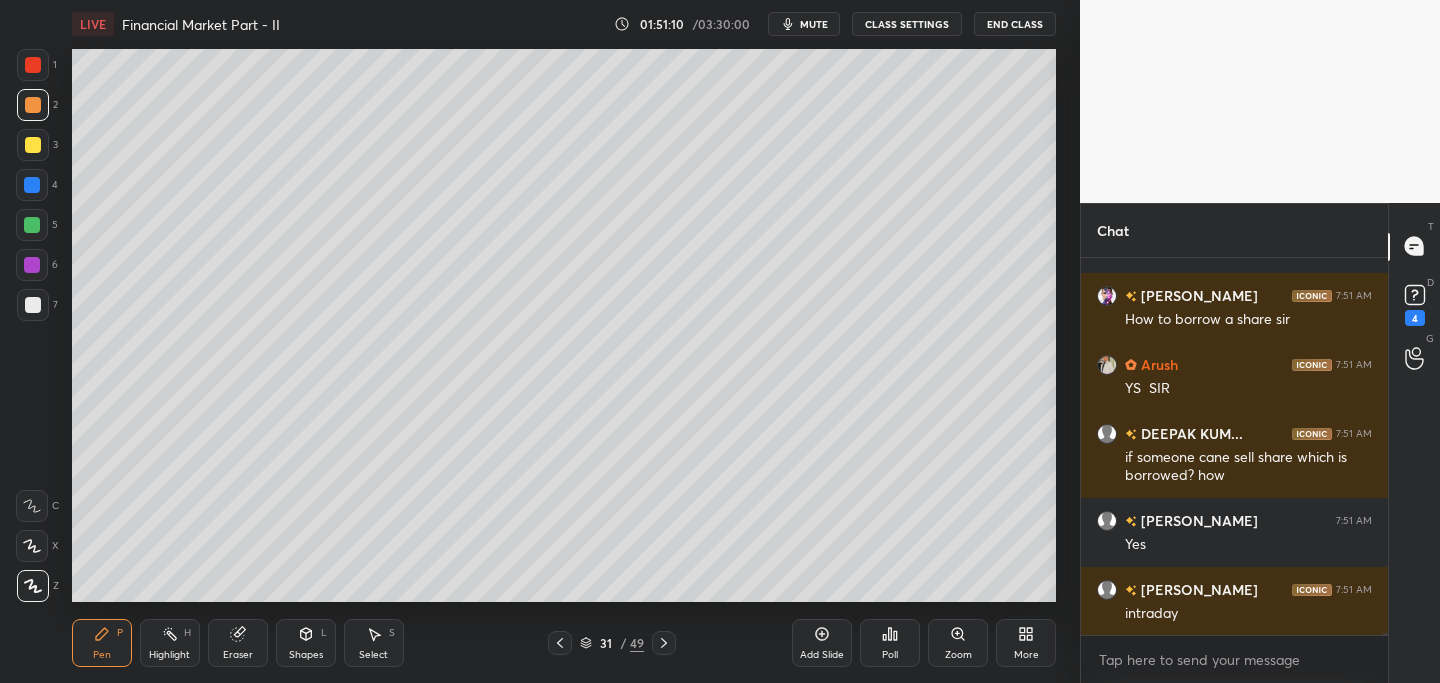 scroll, scrollTop: 85377, scrollLeft: 0, axis: vertical 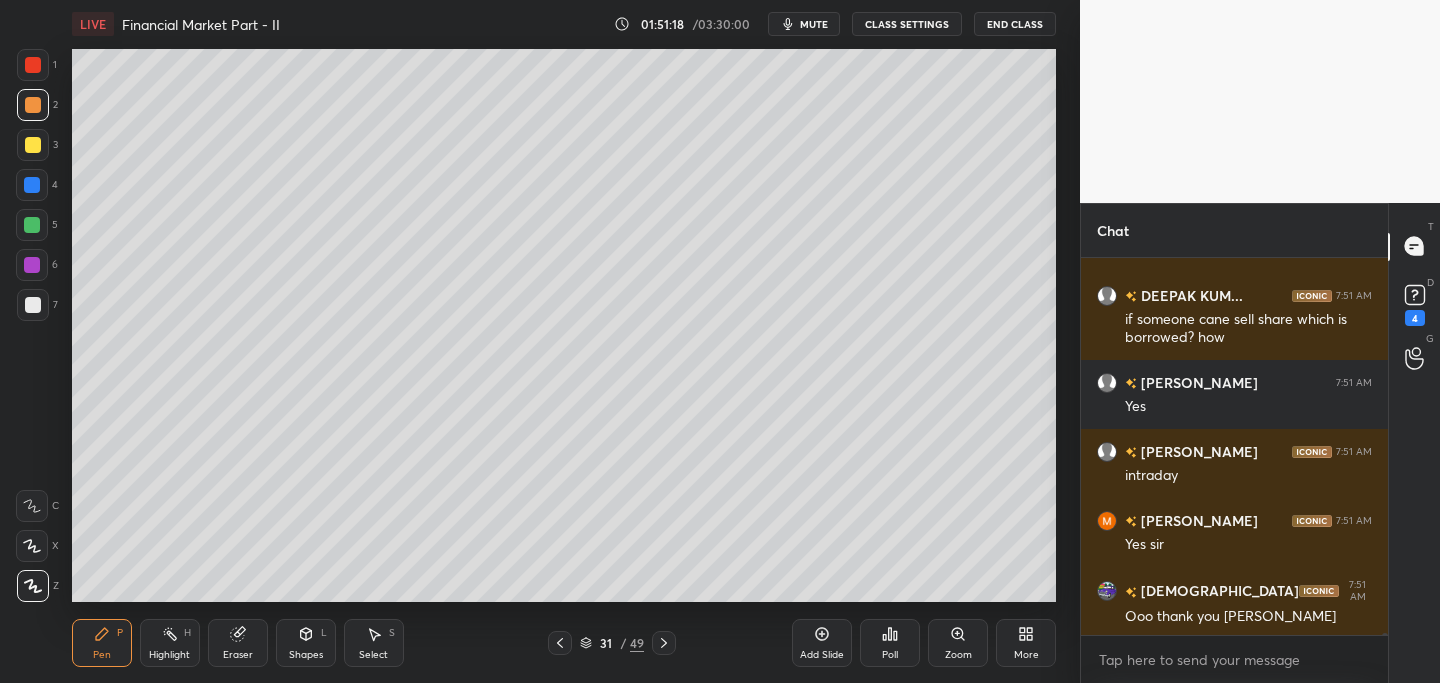 click 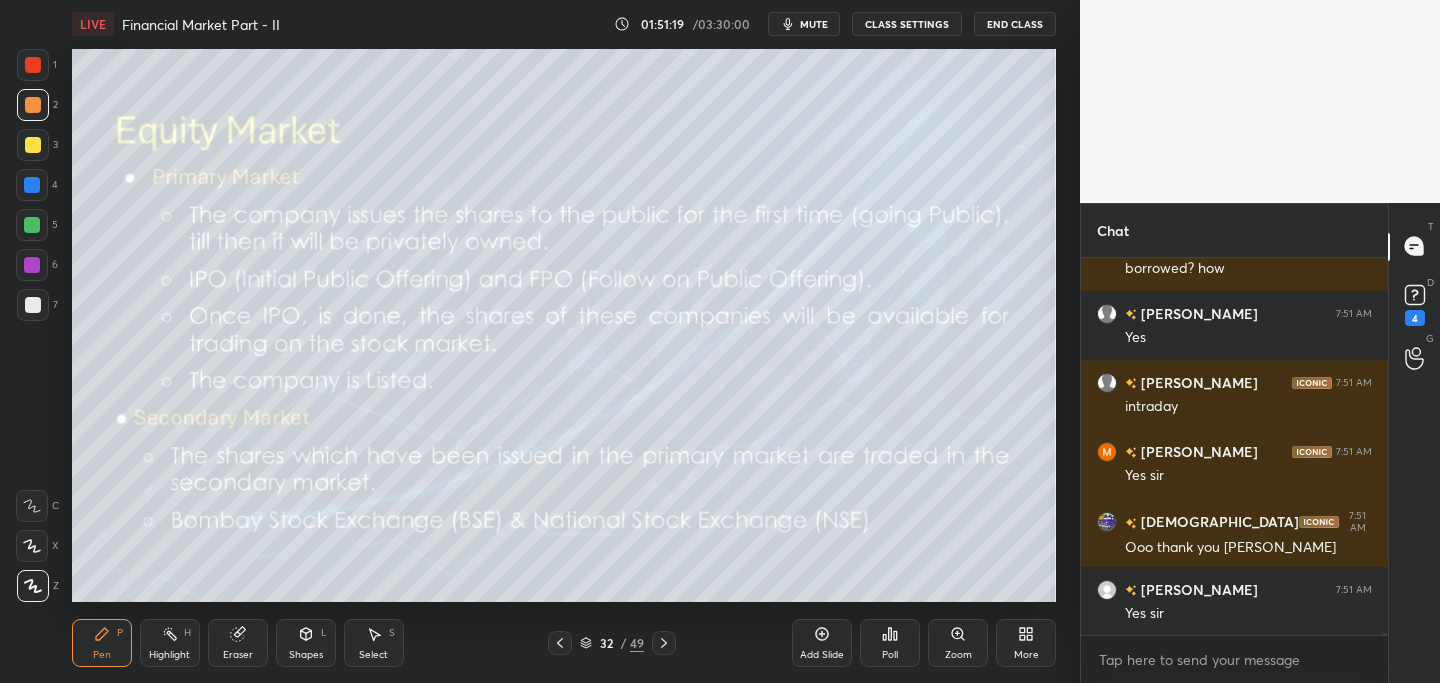 click 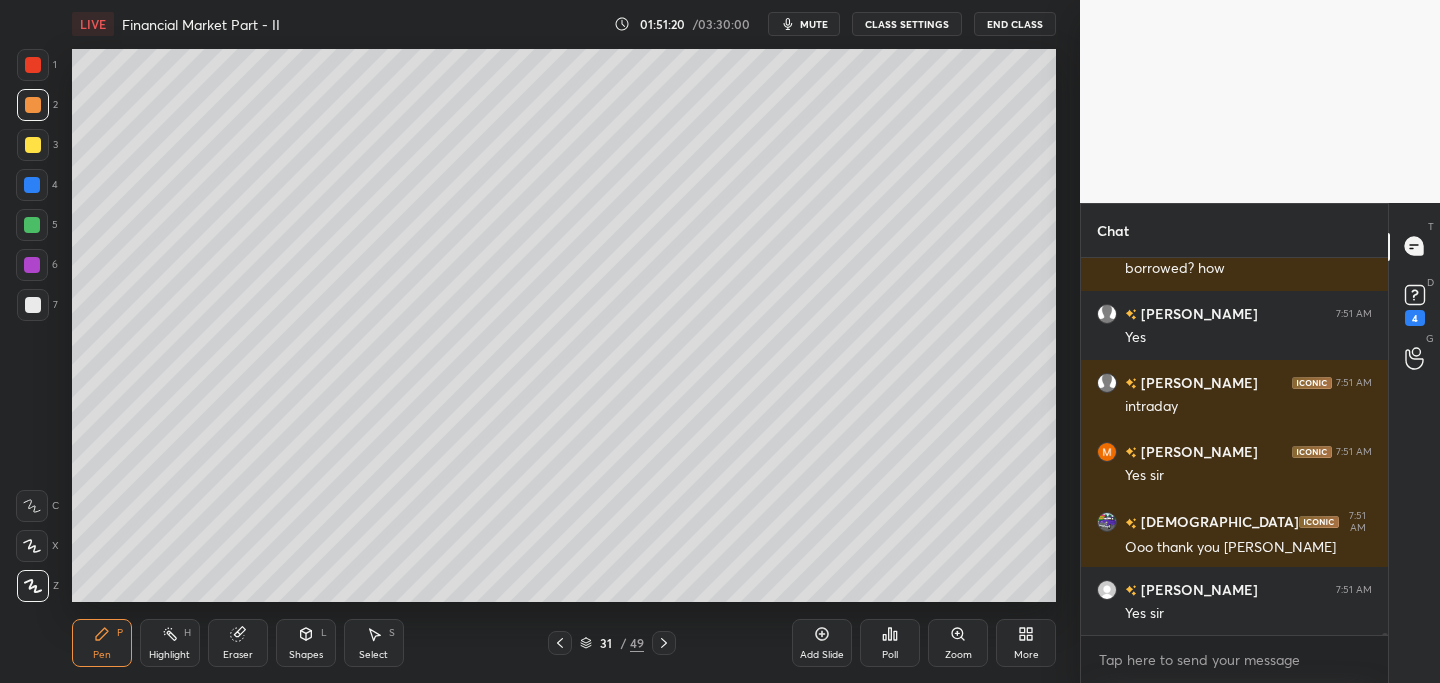 scroll, scrollTop: 85584, scrollLeft: 0, axis: vertical 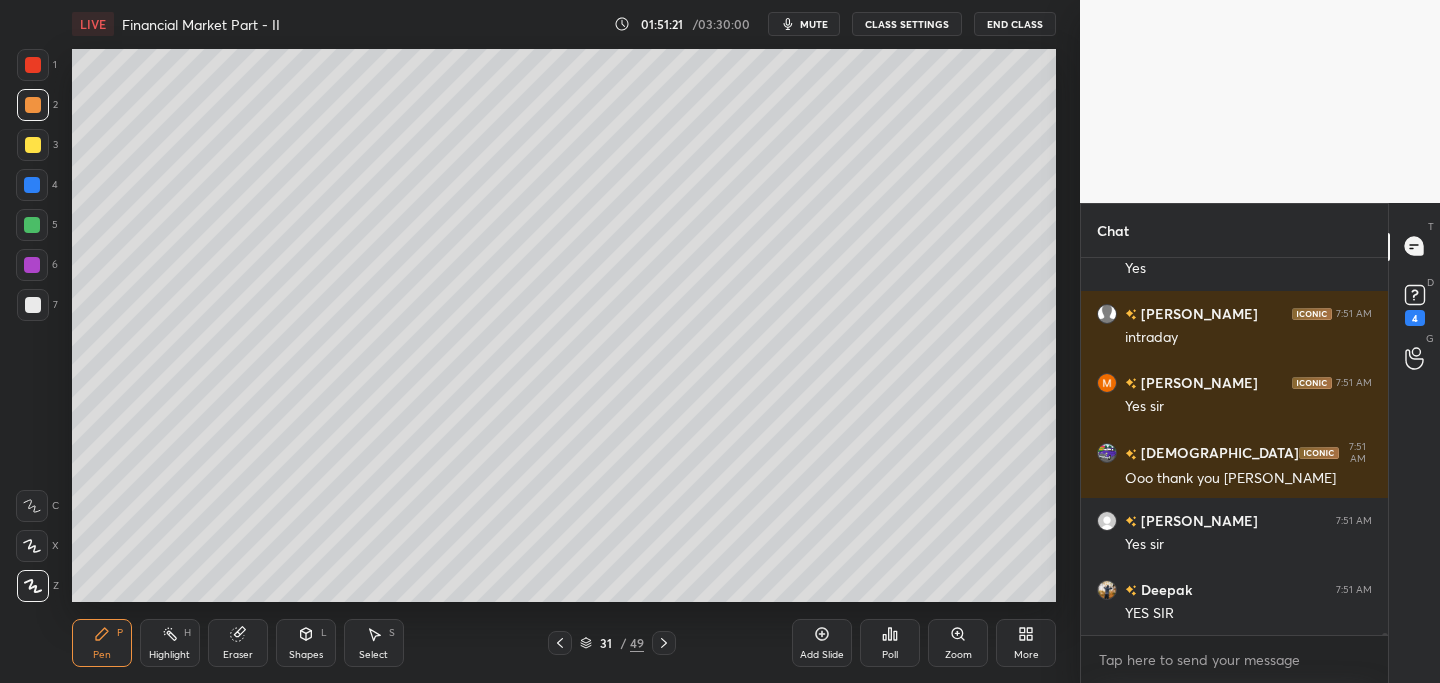 click on "Add Slide" at bounding box center [822, 643] 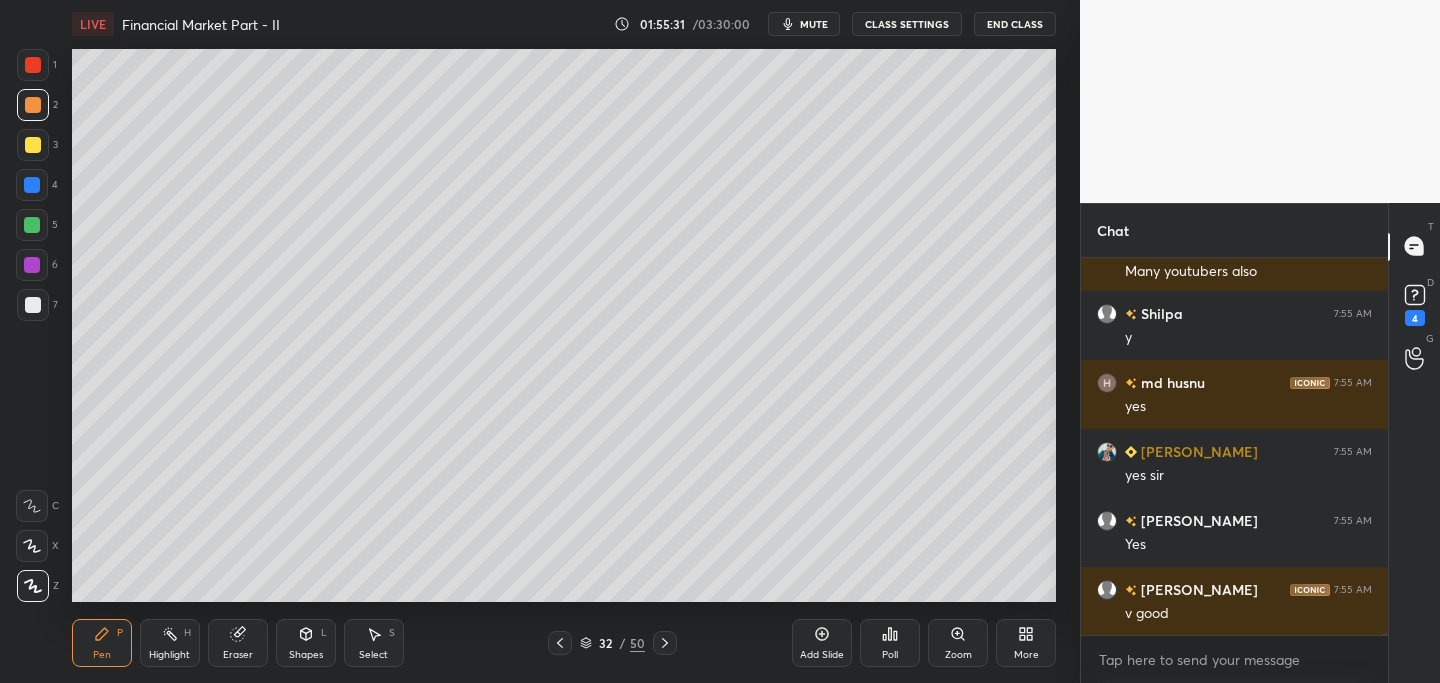 scroll, scrollTop: 87898, scrollLeft: 0, axis: vertical 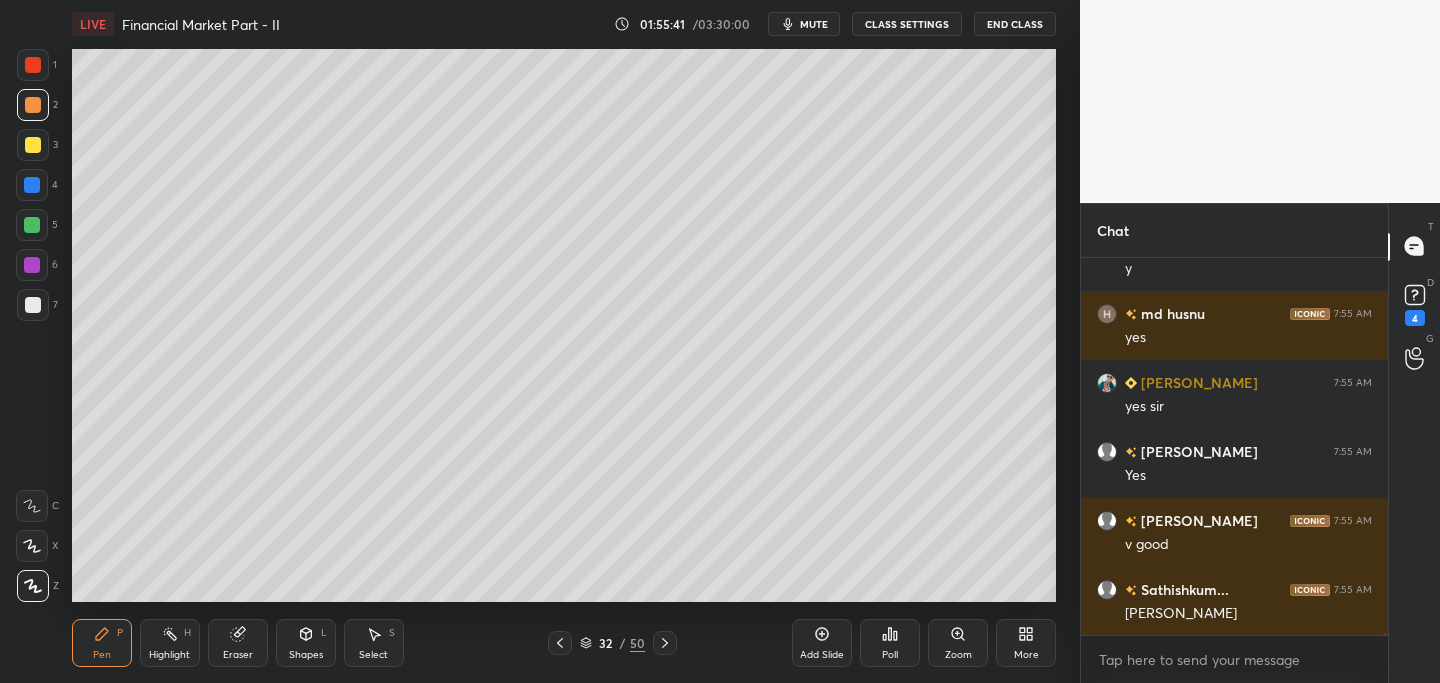 click 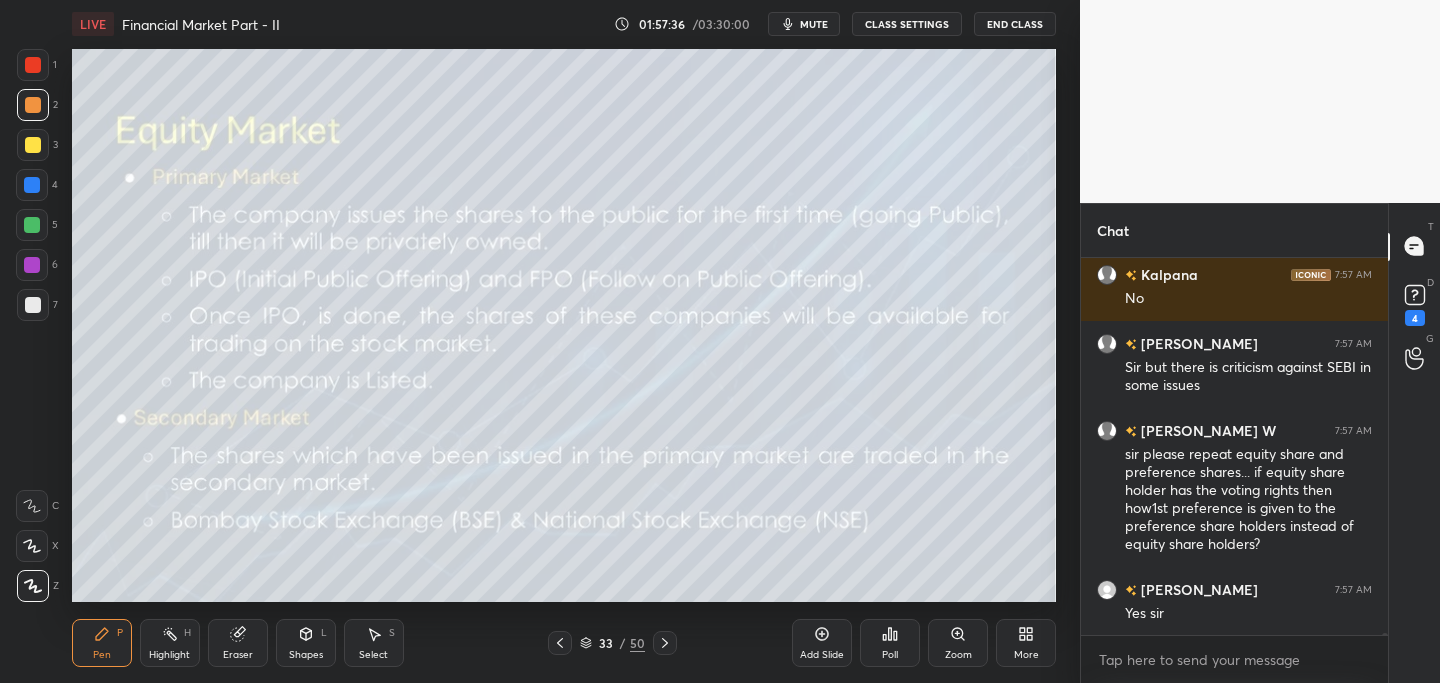 scroll, scrollTop: 89682, scrollLeft: 0, axis: vertical 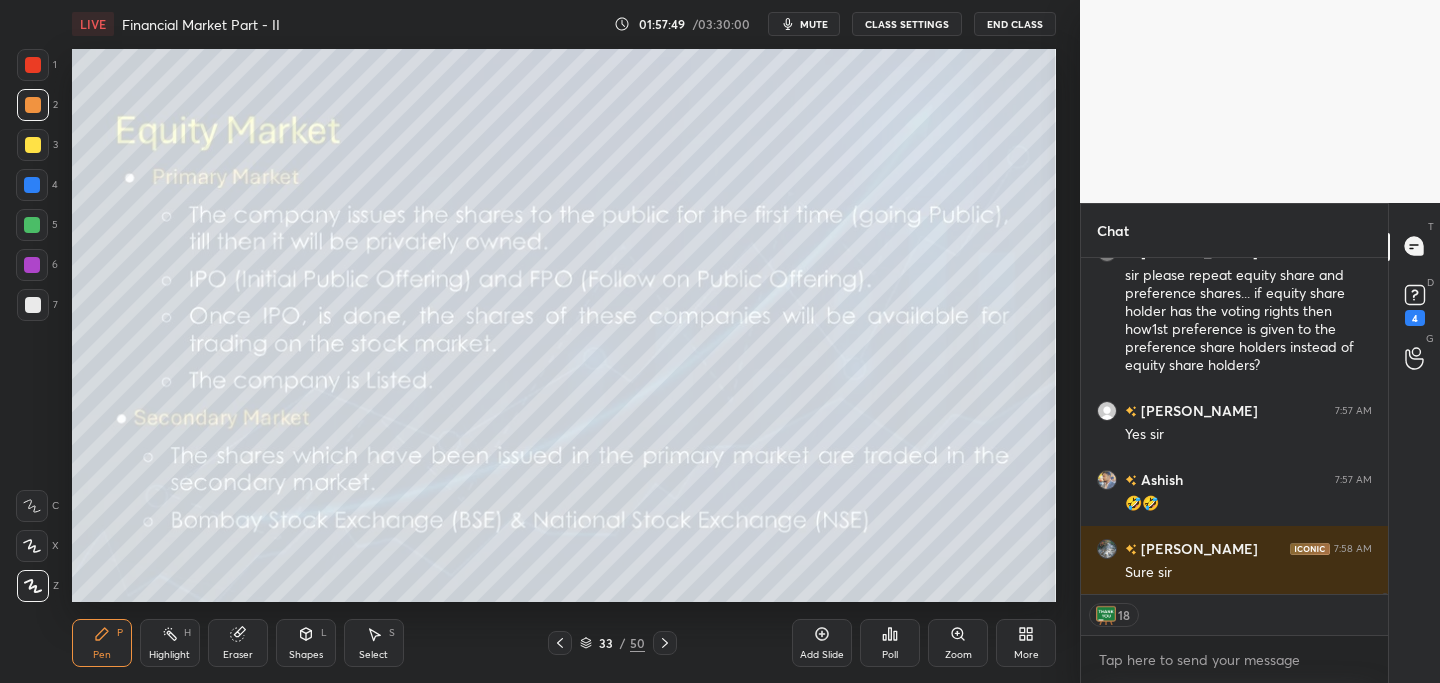 click at bounding box center (33, 145) 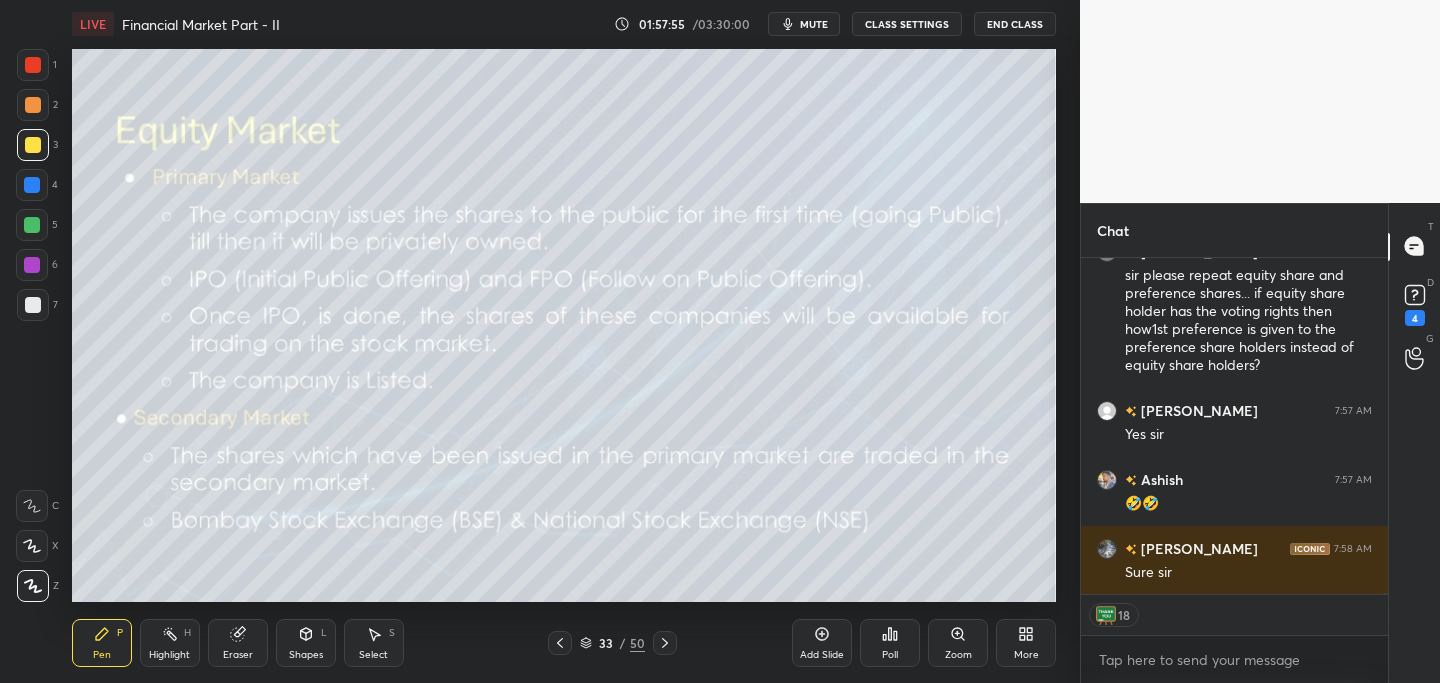 scroll, scrollTop: 89879, scrollLeft: 0, axis: vertical 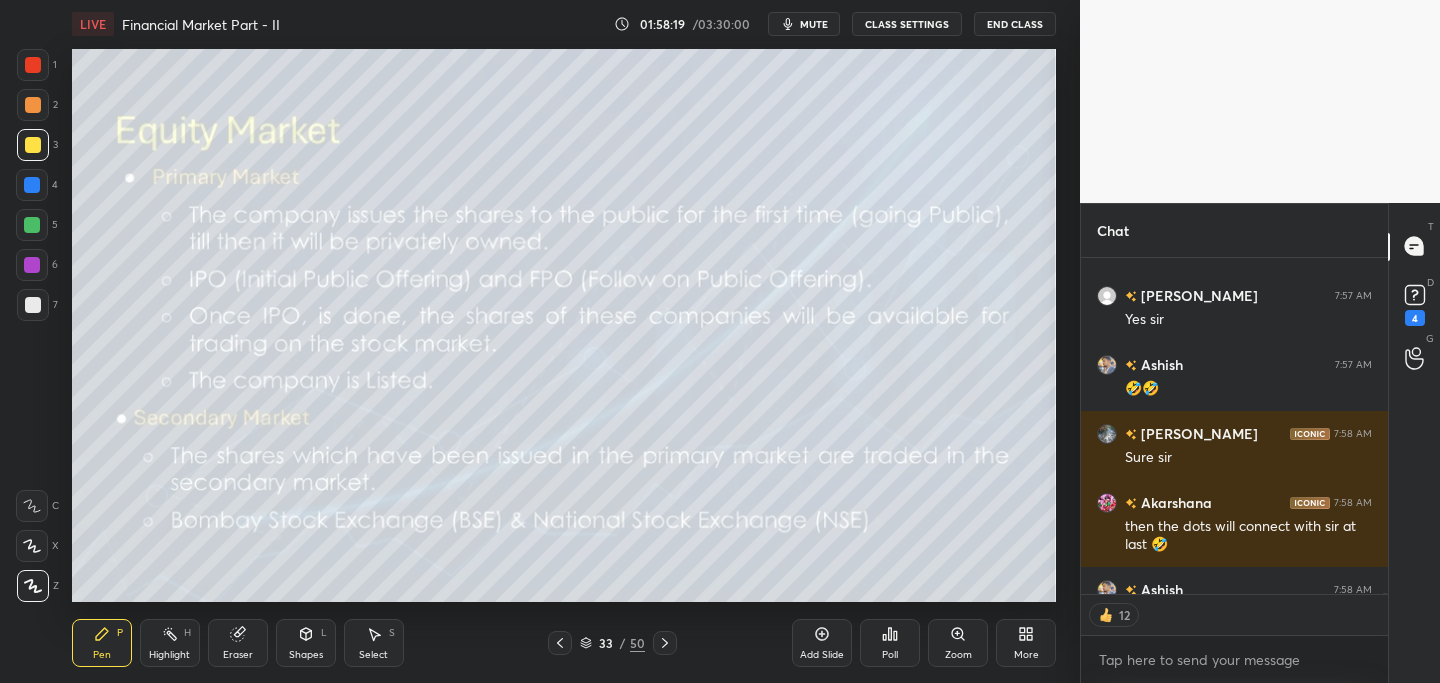 click on "Add Slide" at bounding box center [822, 655] 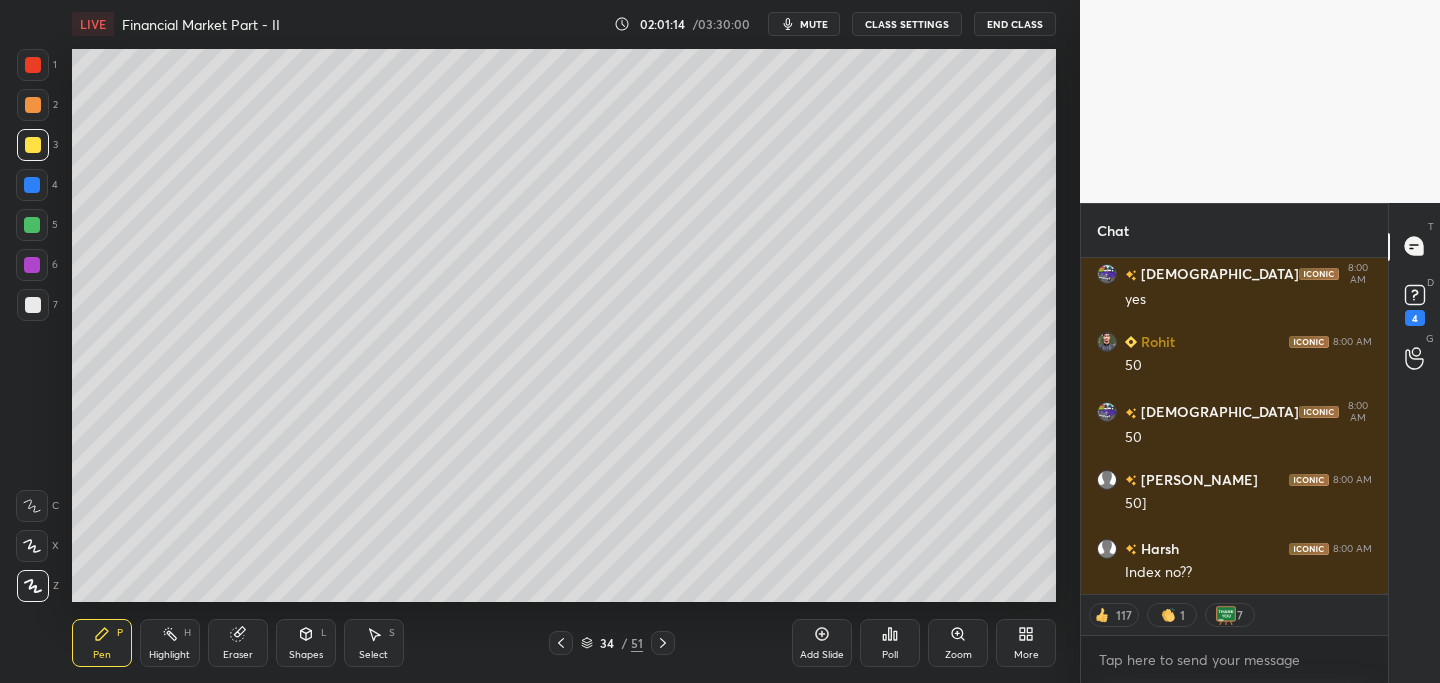 scroll, scrollTop: 92332, scrollLeft: 0, axis: vertical 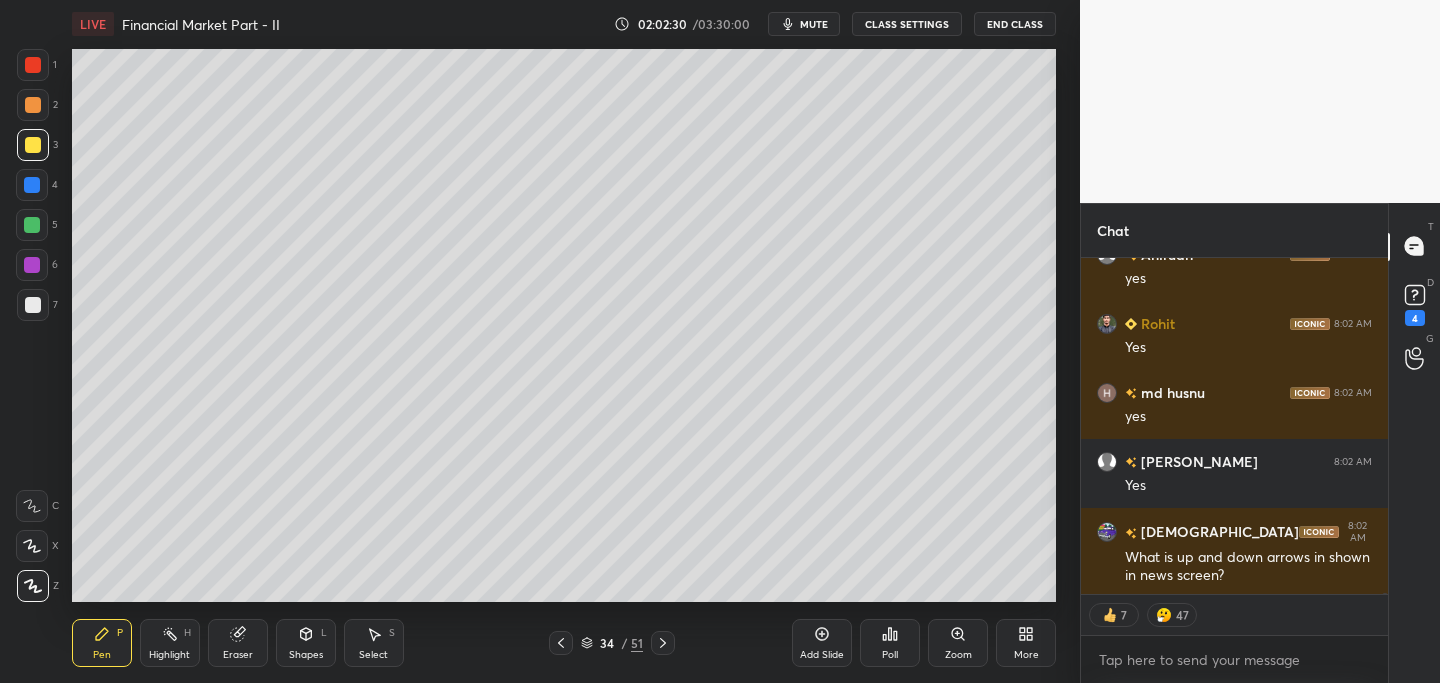 click on "Add Slide" at bounding box center (822, 643) 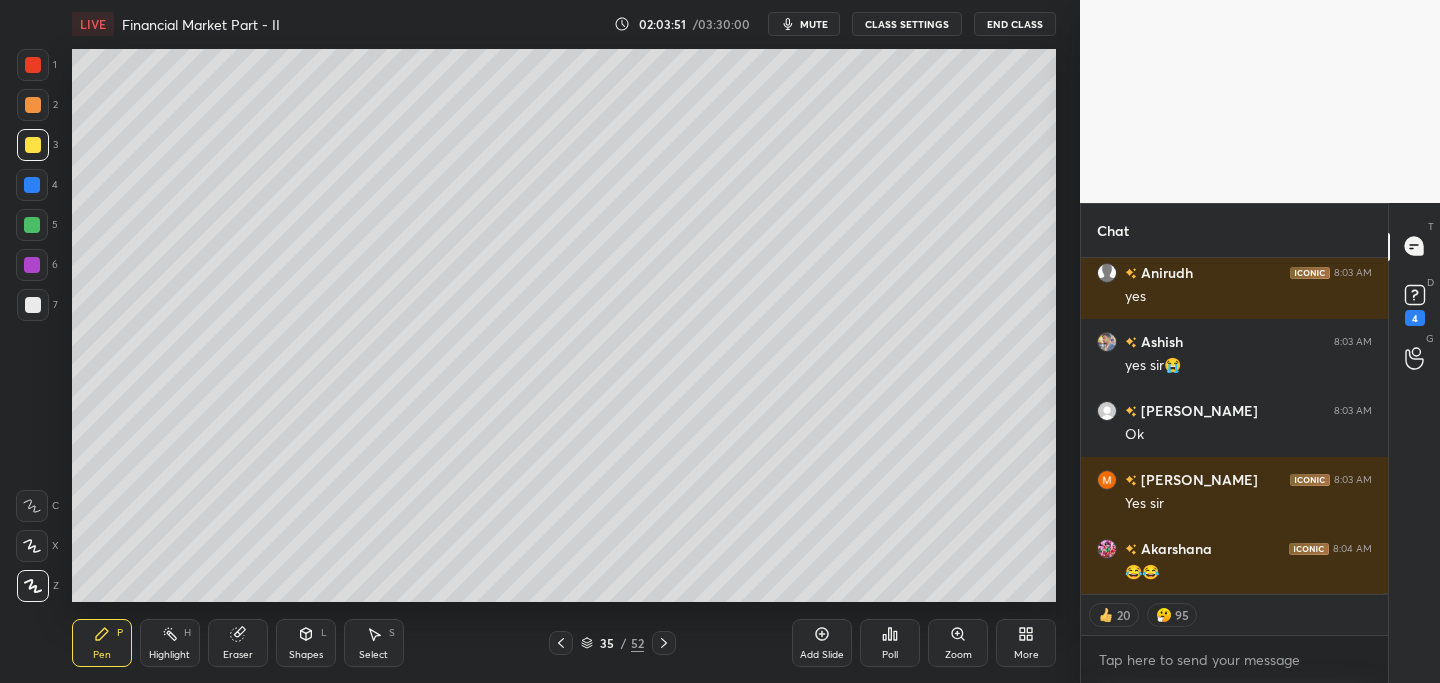 scroll, scrollTop: 92786, scrollLeft: 0, axis: vertical 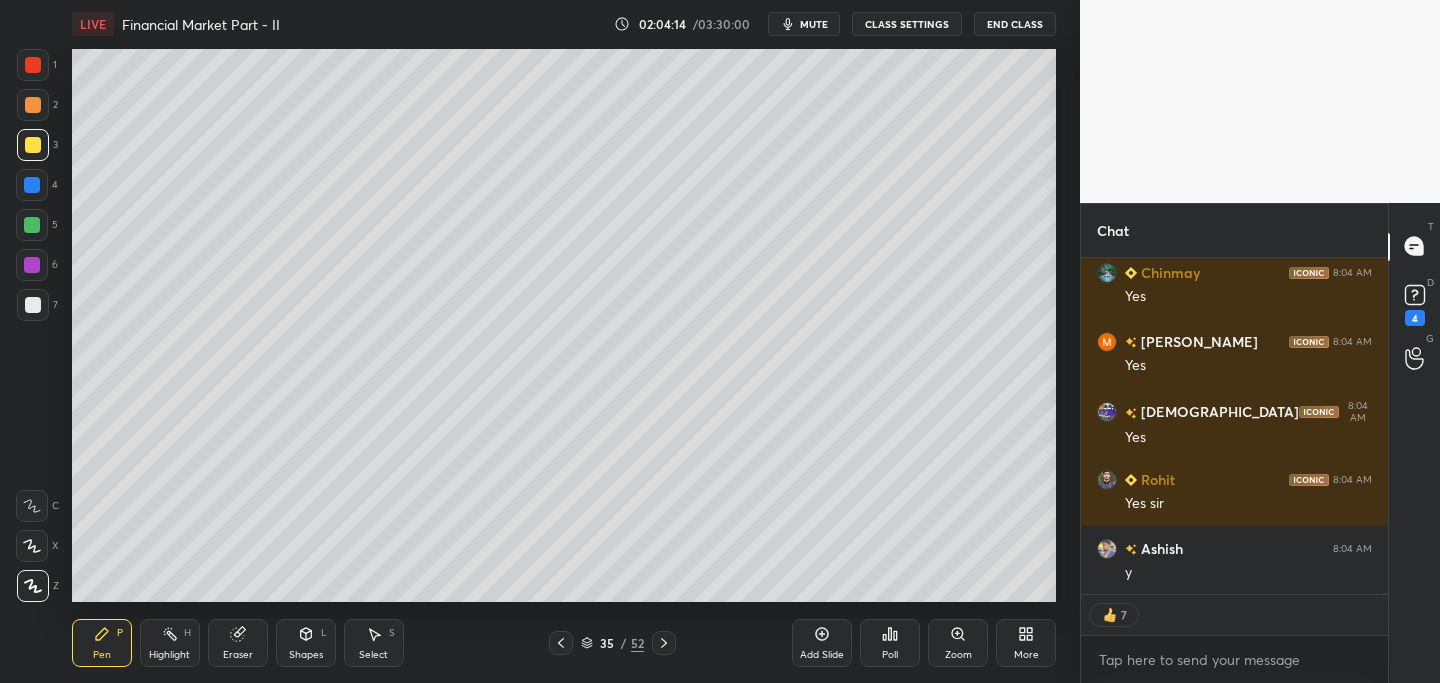 click 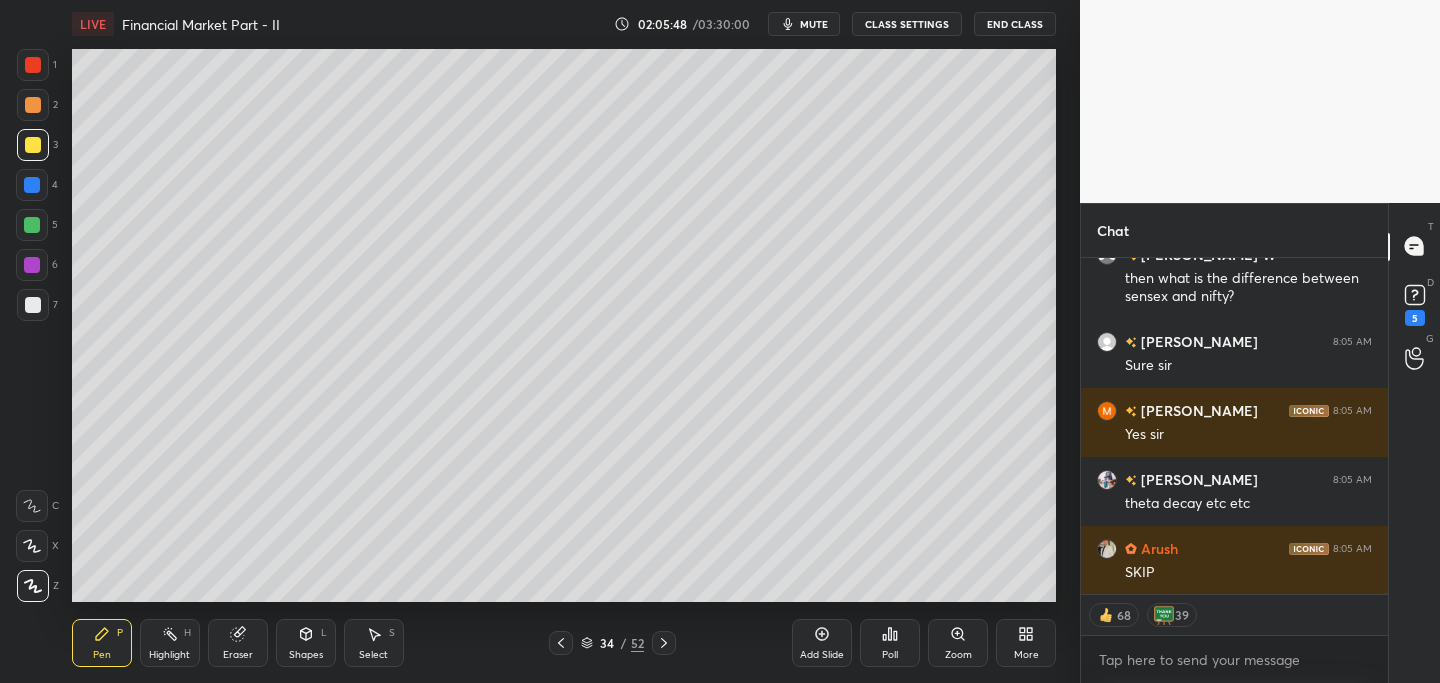 scroll, scrollTop: 94630, scrollLeft: 0, axis: vertical 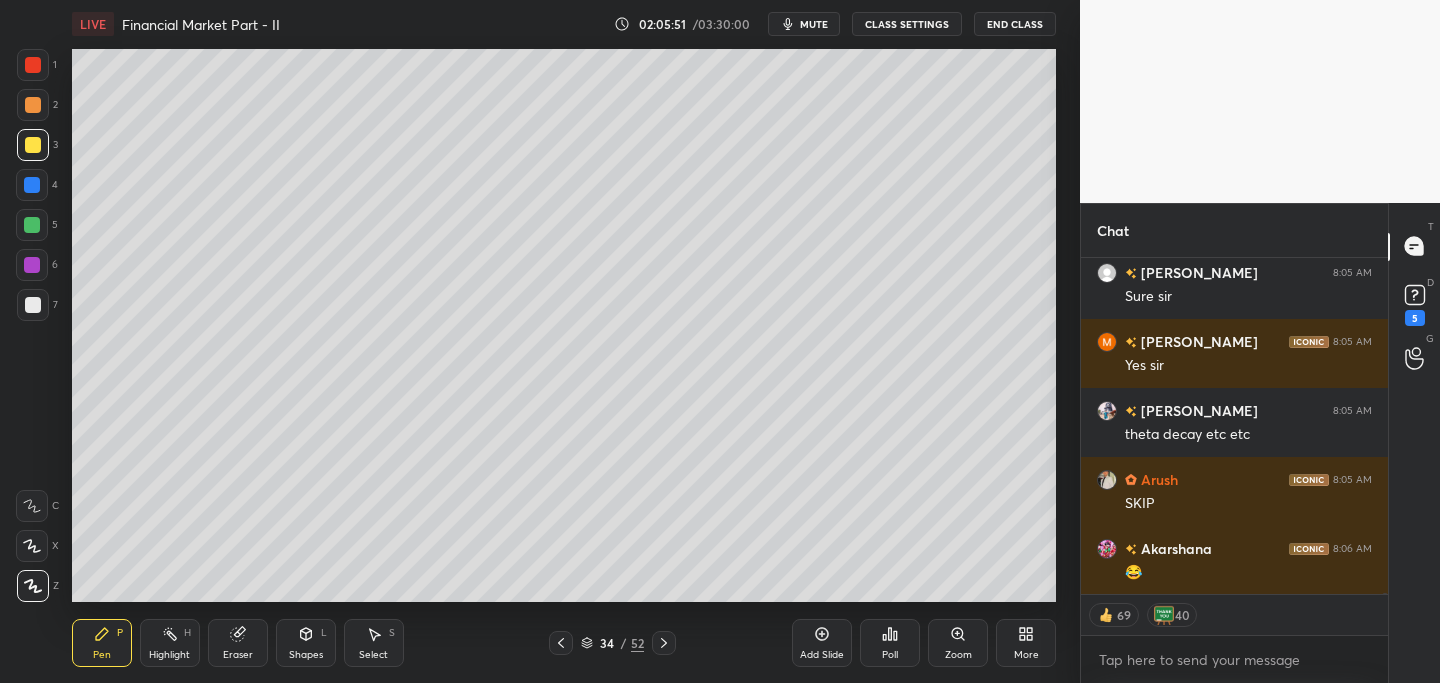 click 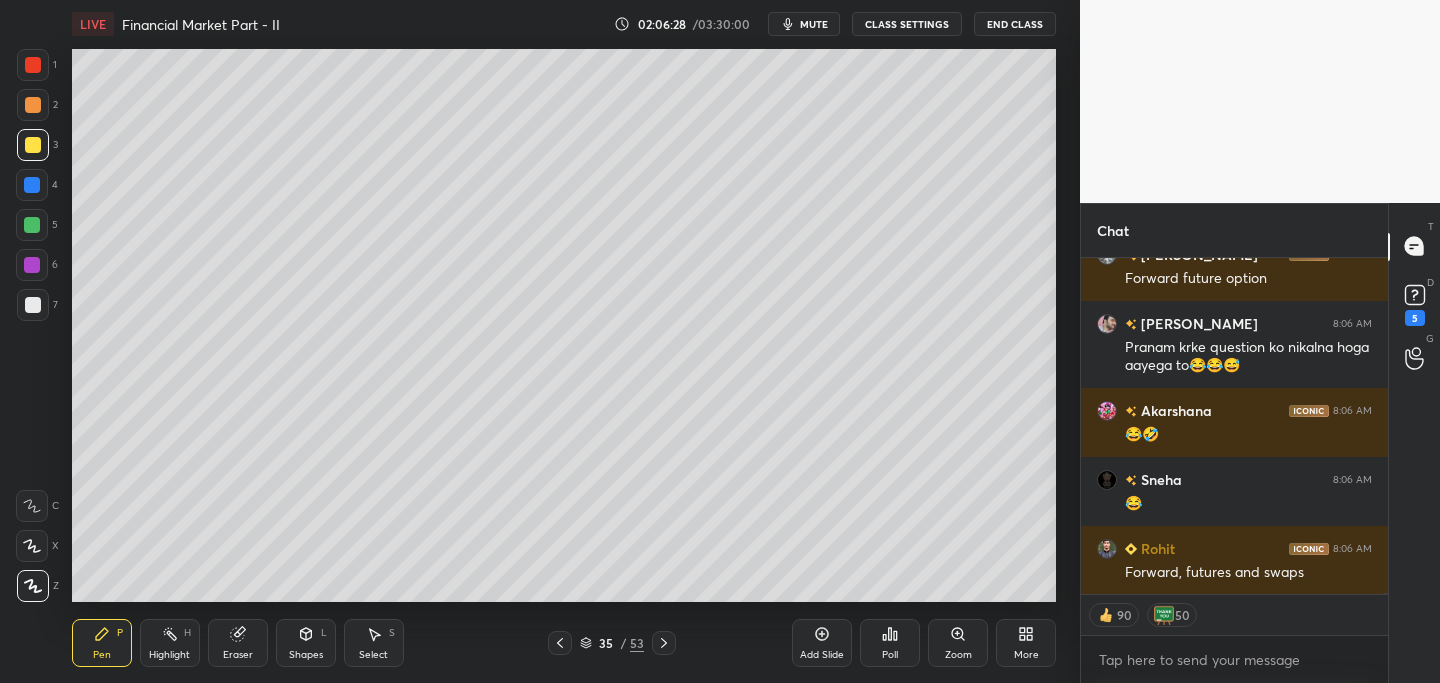 scroll, scrollTop: 95563, scrollLeft: 0, axis: vertical 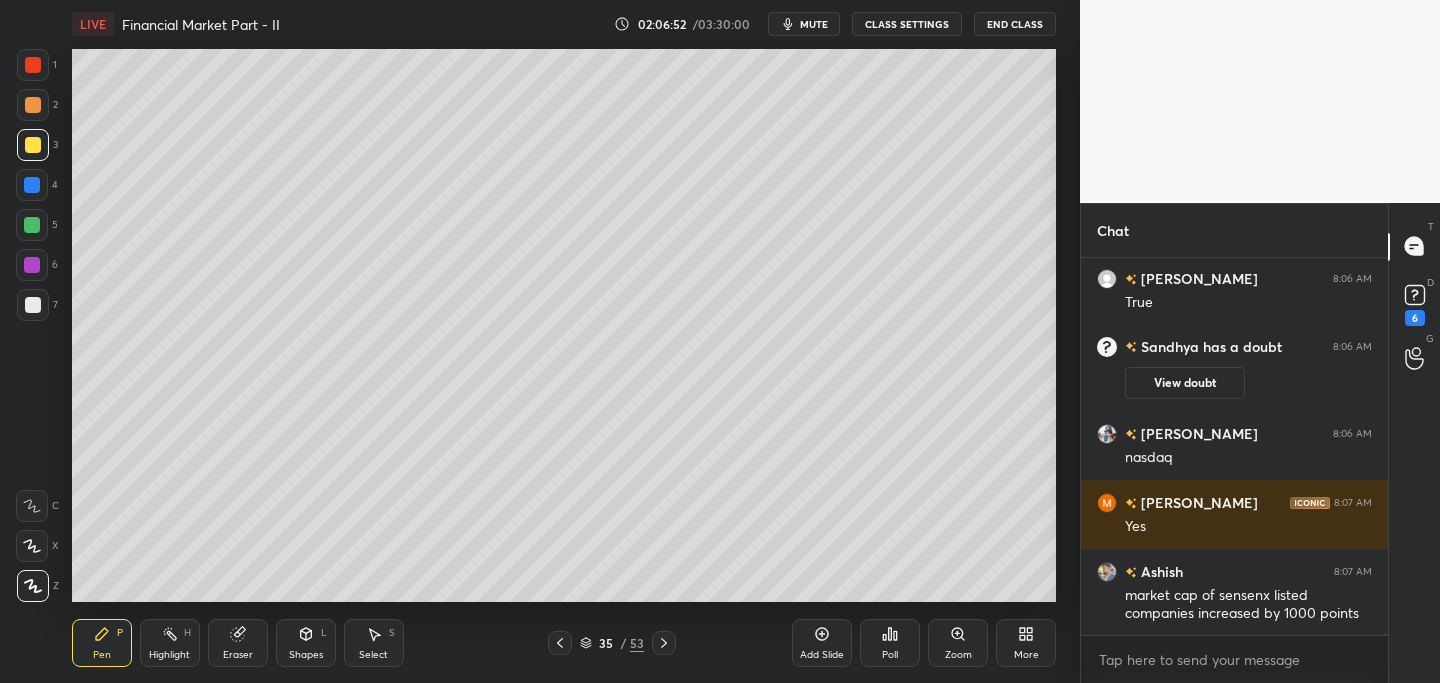 click 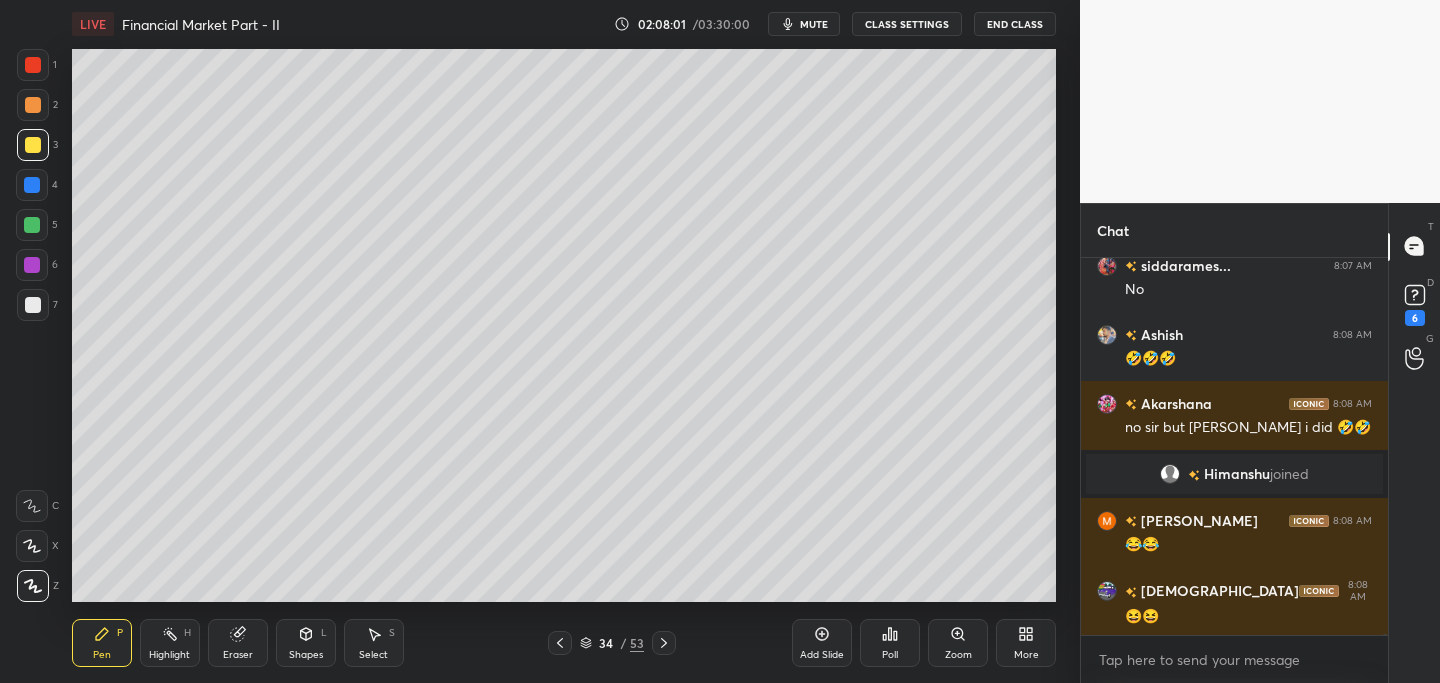 scroll, scrollTop: 96750, scrollLeft: 0, axis: vertical 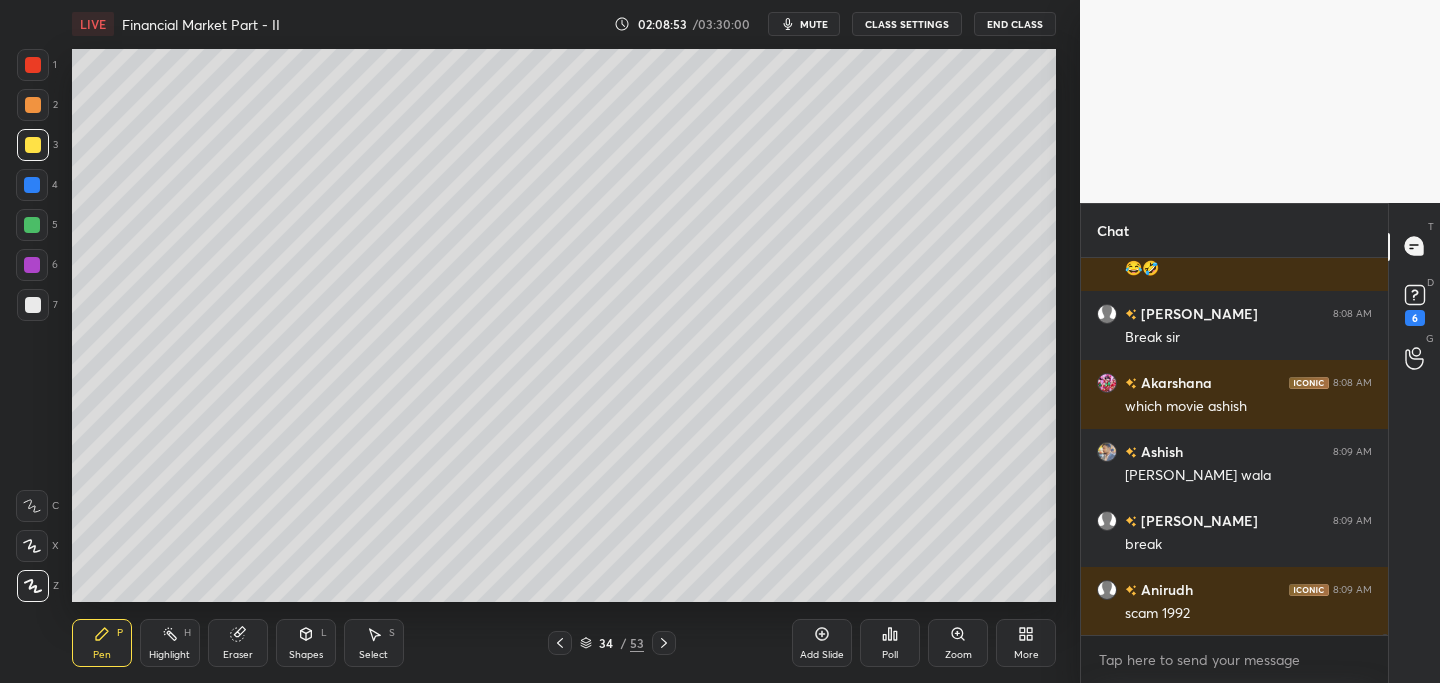 click 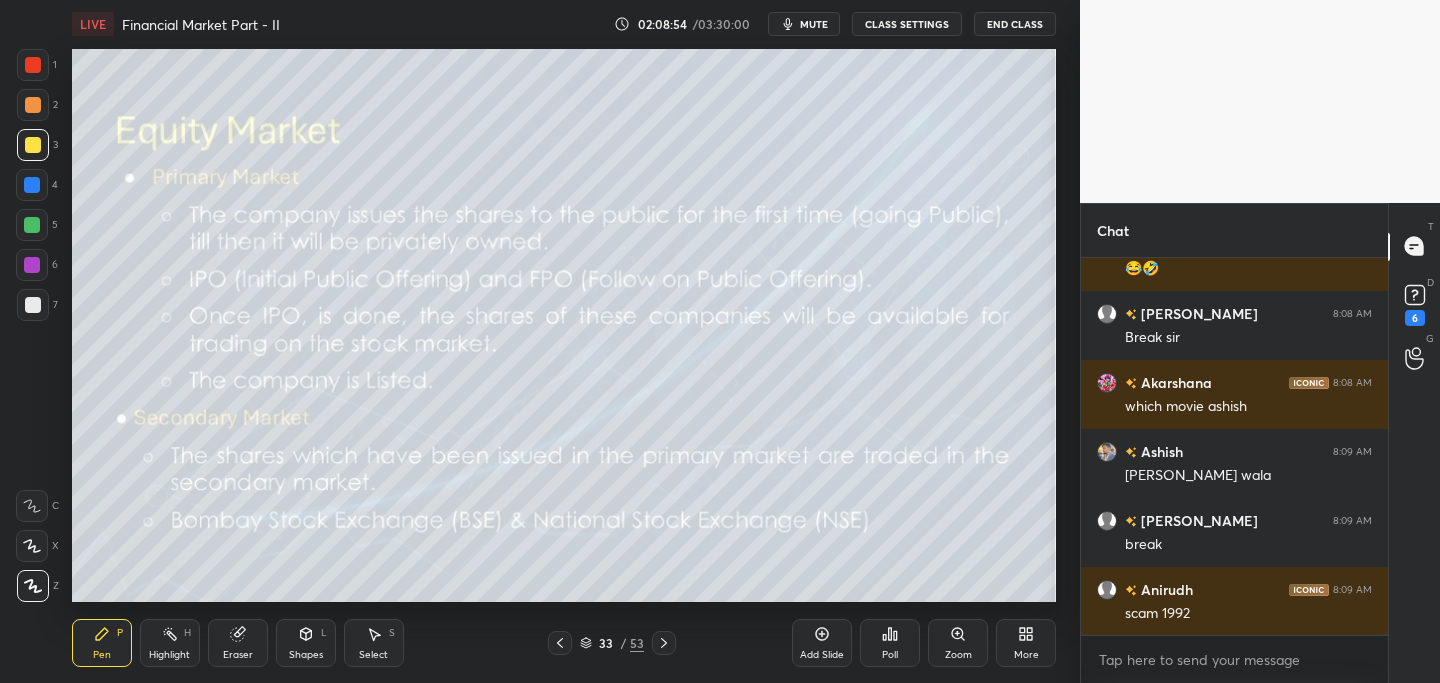 click at bounding box center (664, 643) 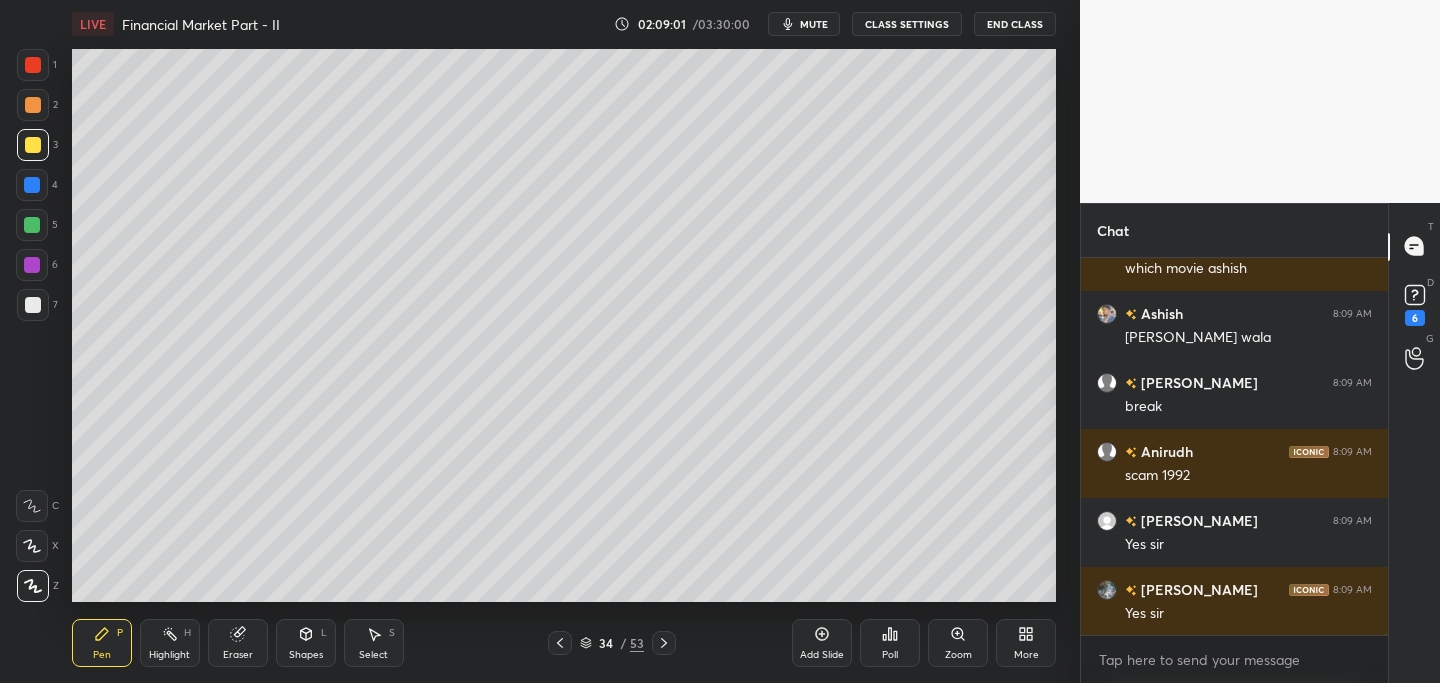 scroll, scrollTop: 97458, scrollLeft: 0, axis: vertical 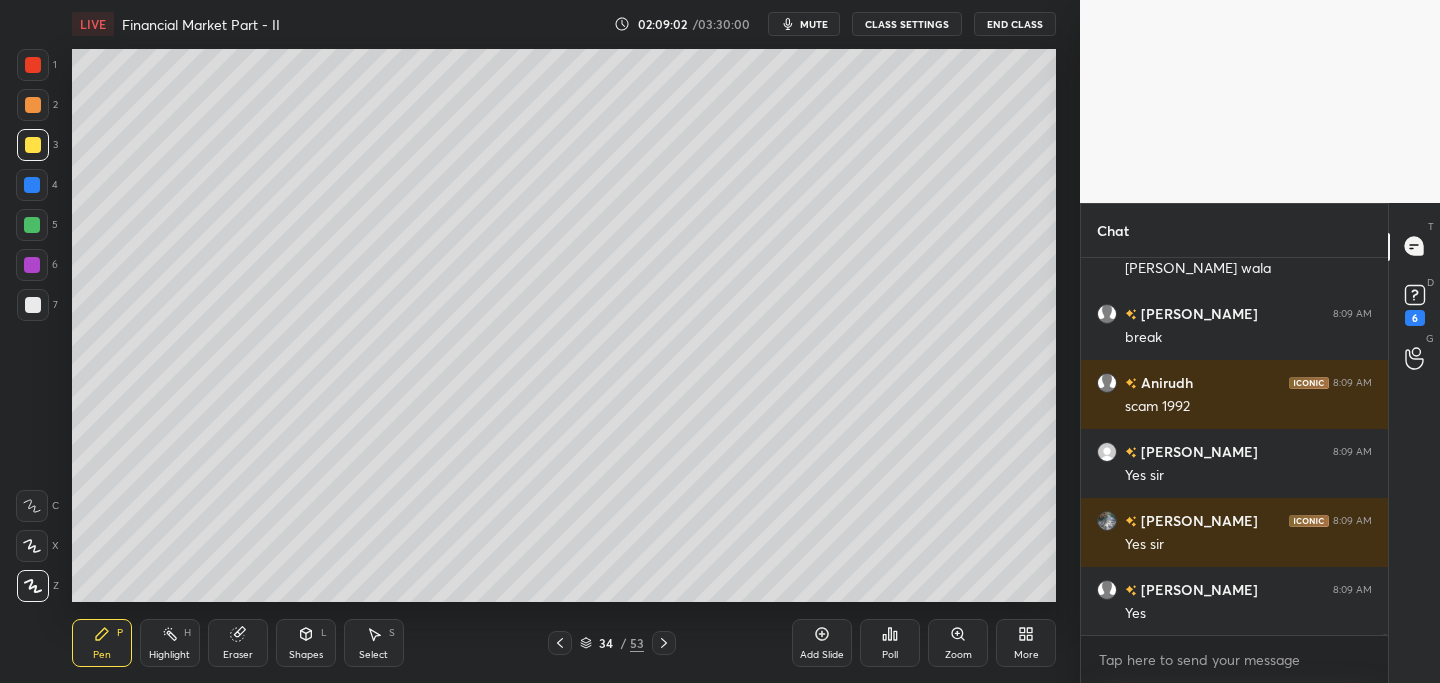 click on "Add Slide" at bounding box center [822, 643] 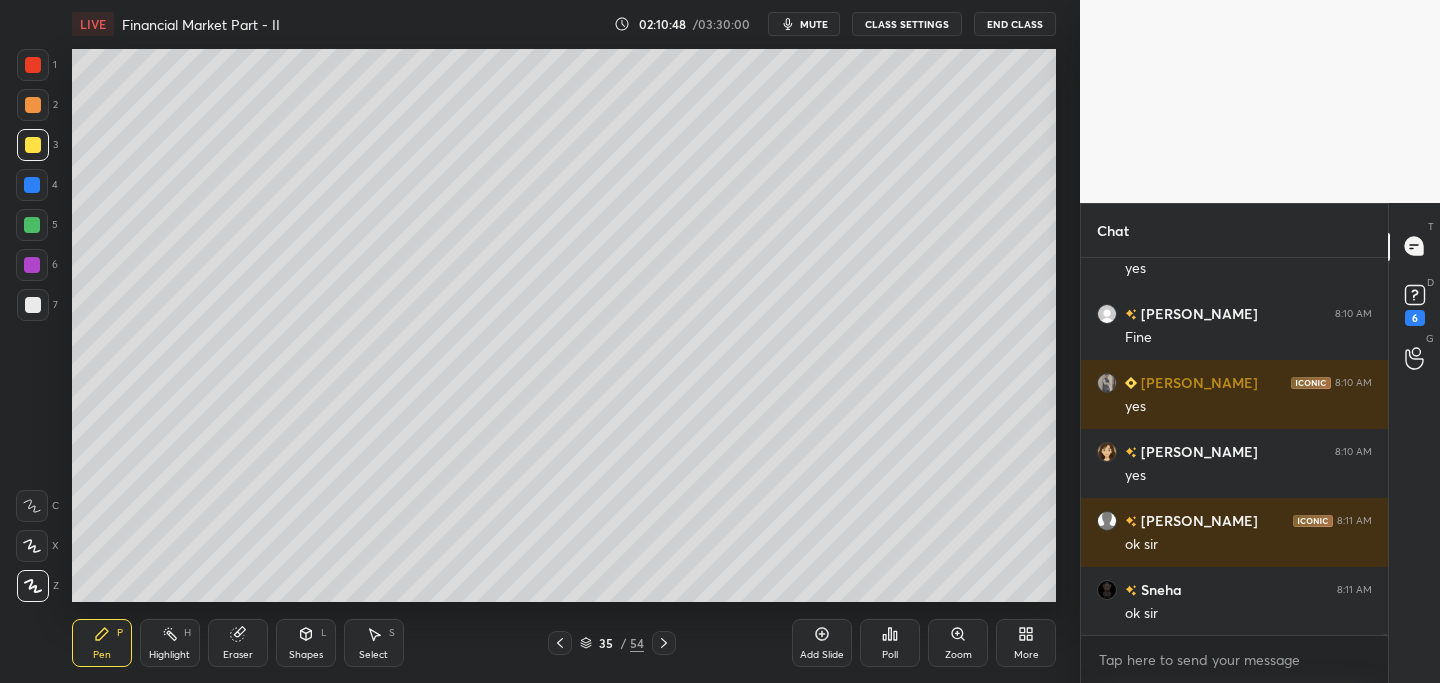 scroll, scrollTop: 101616, scrollLeft: 0, axis: vertical 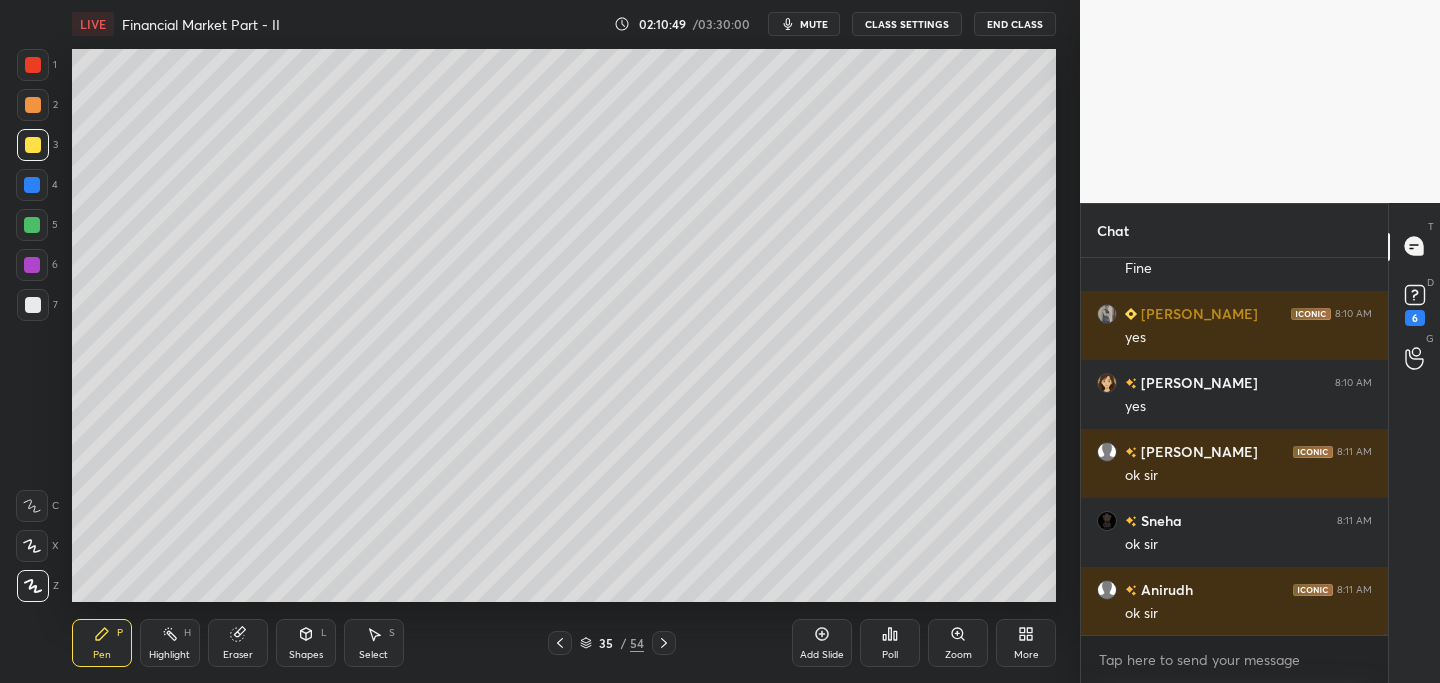 click on "mute" at bounding box center (814, 24) 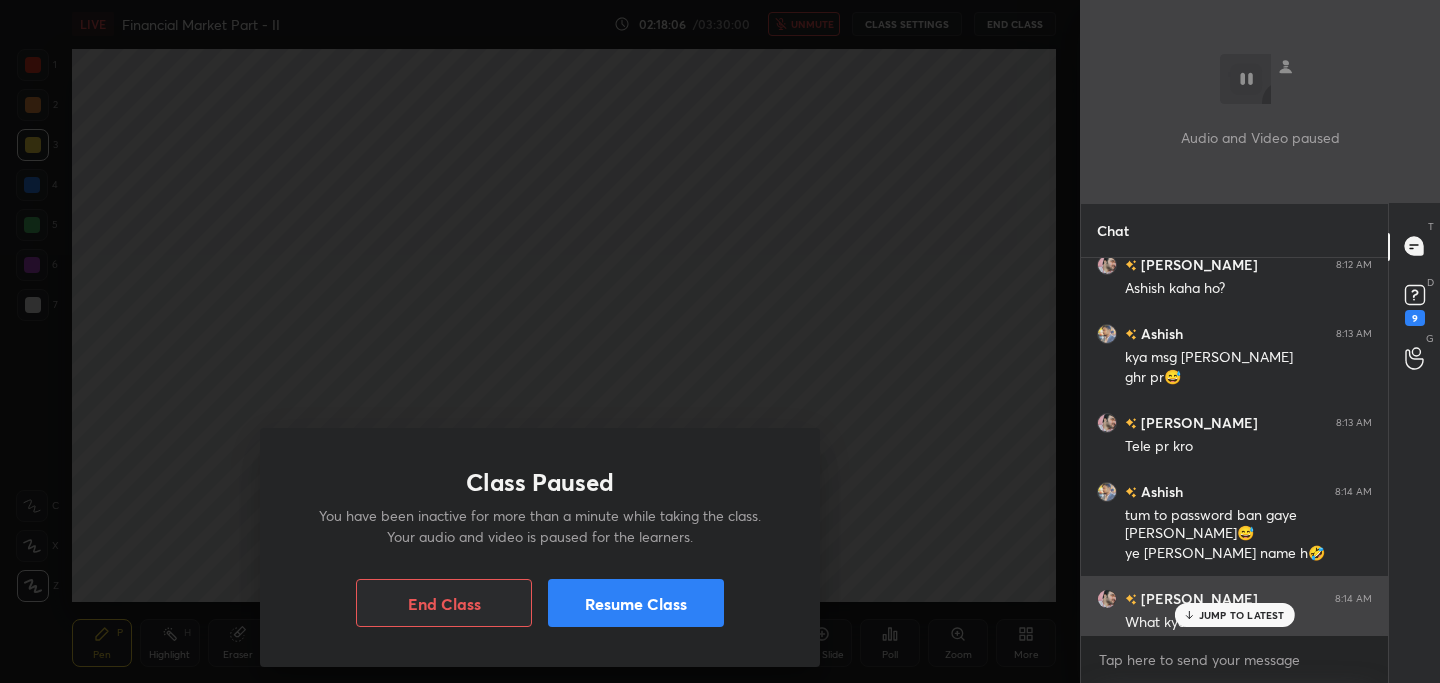 scroll, scrollTop: 100916, scrollLeft: 0, axis: vertical 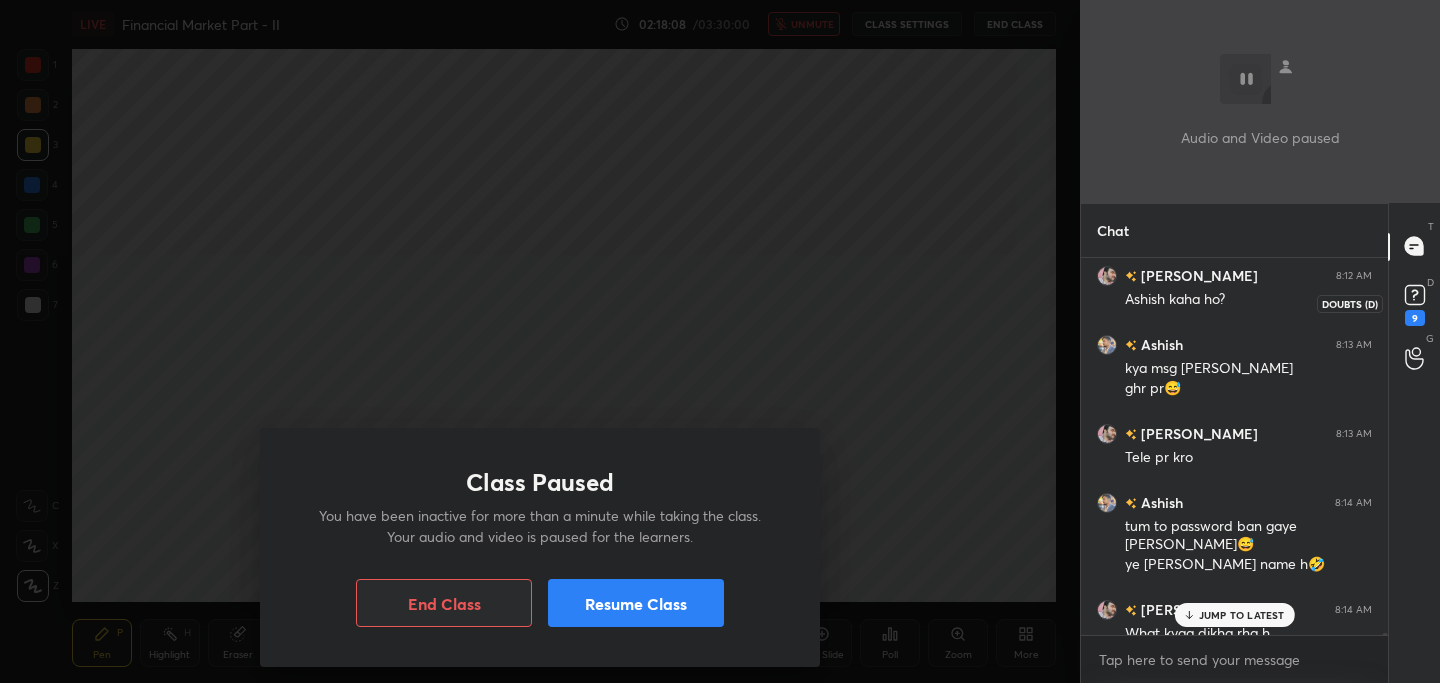 click 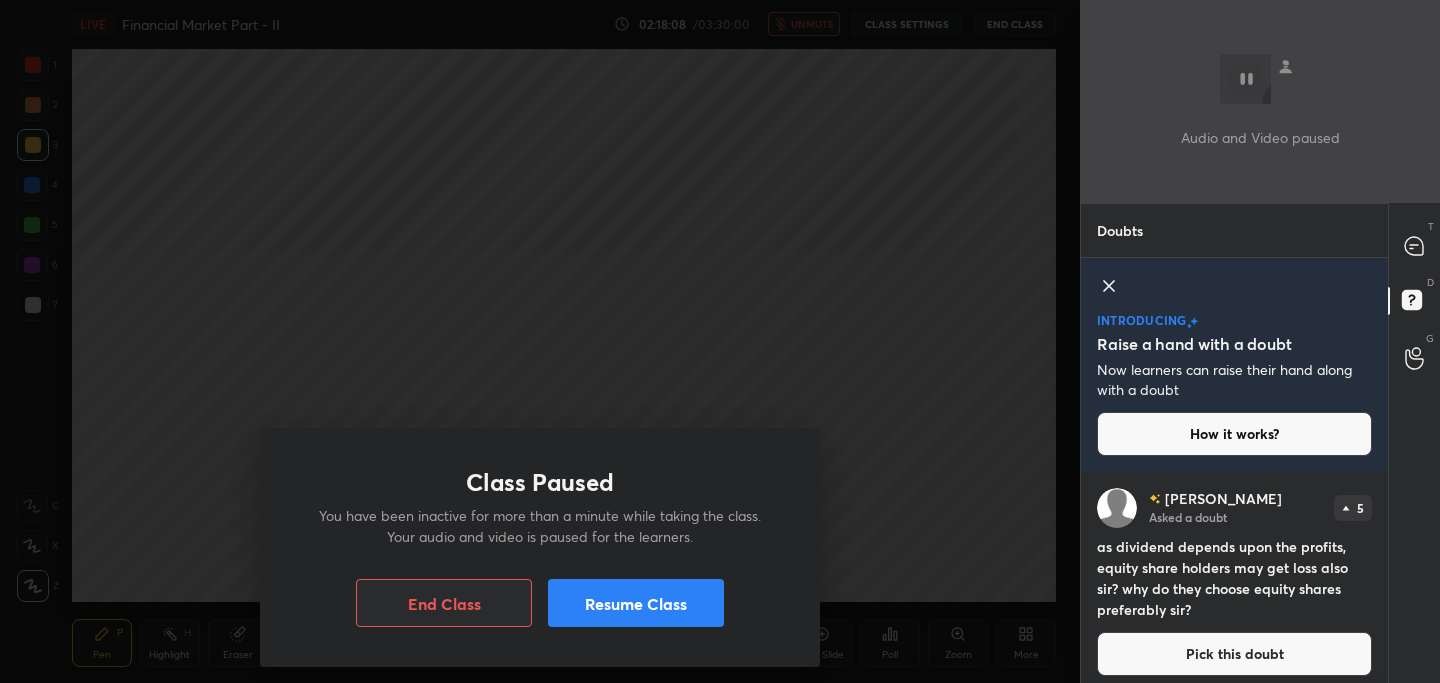 scroll, scrollTop: 10, scrollLeft: 0, axis: vertical 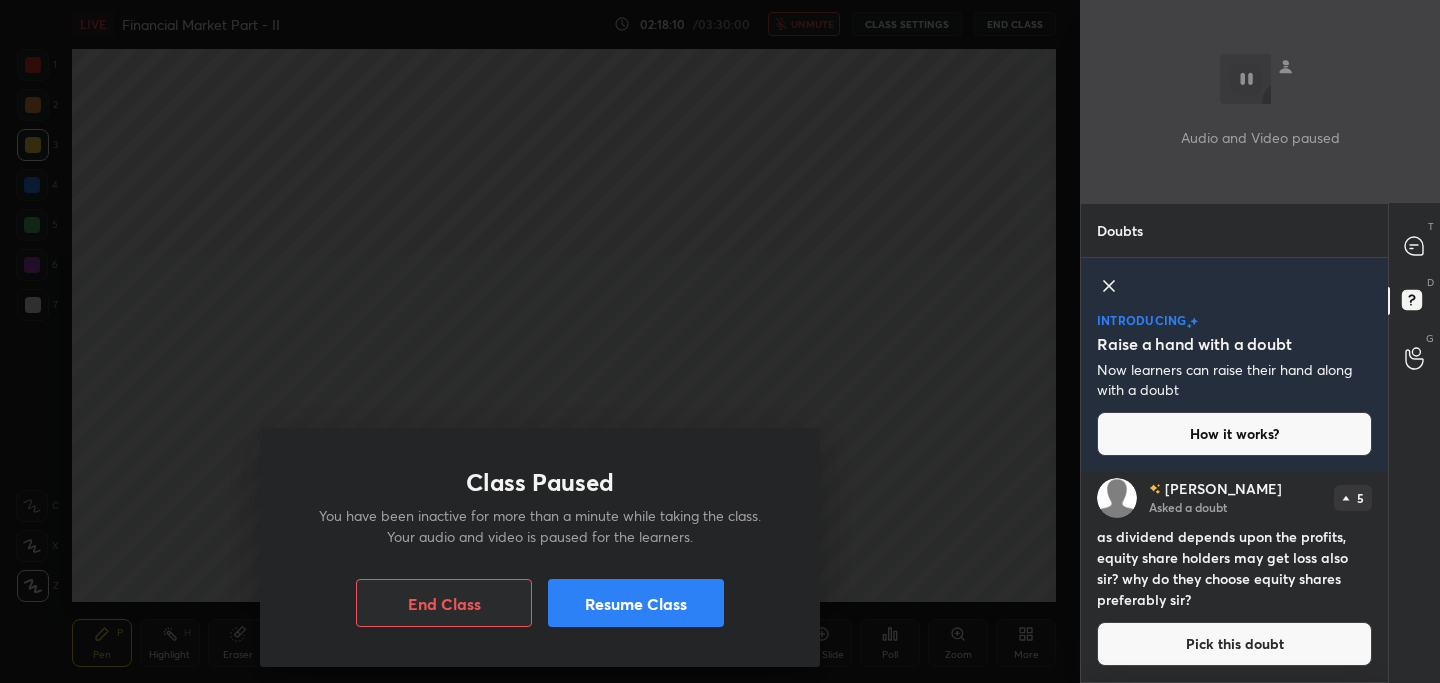 click 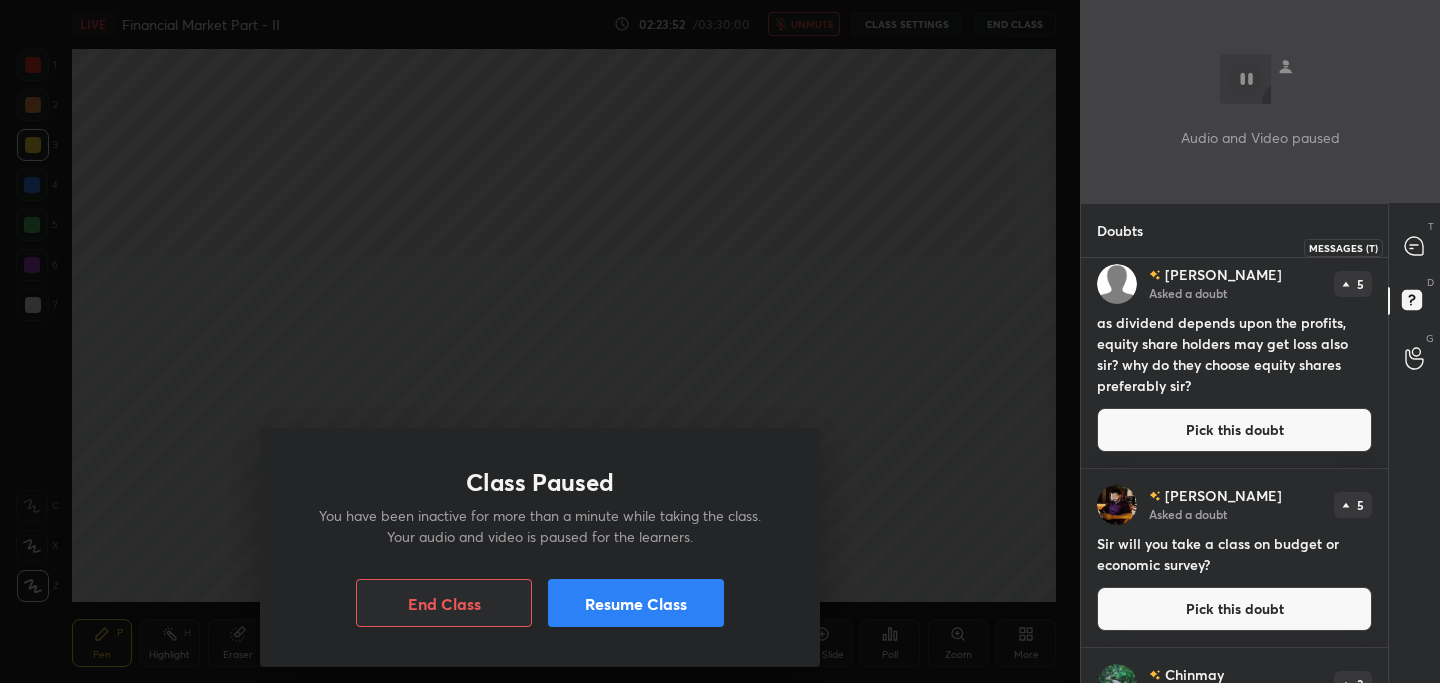 click 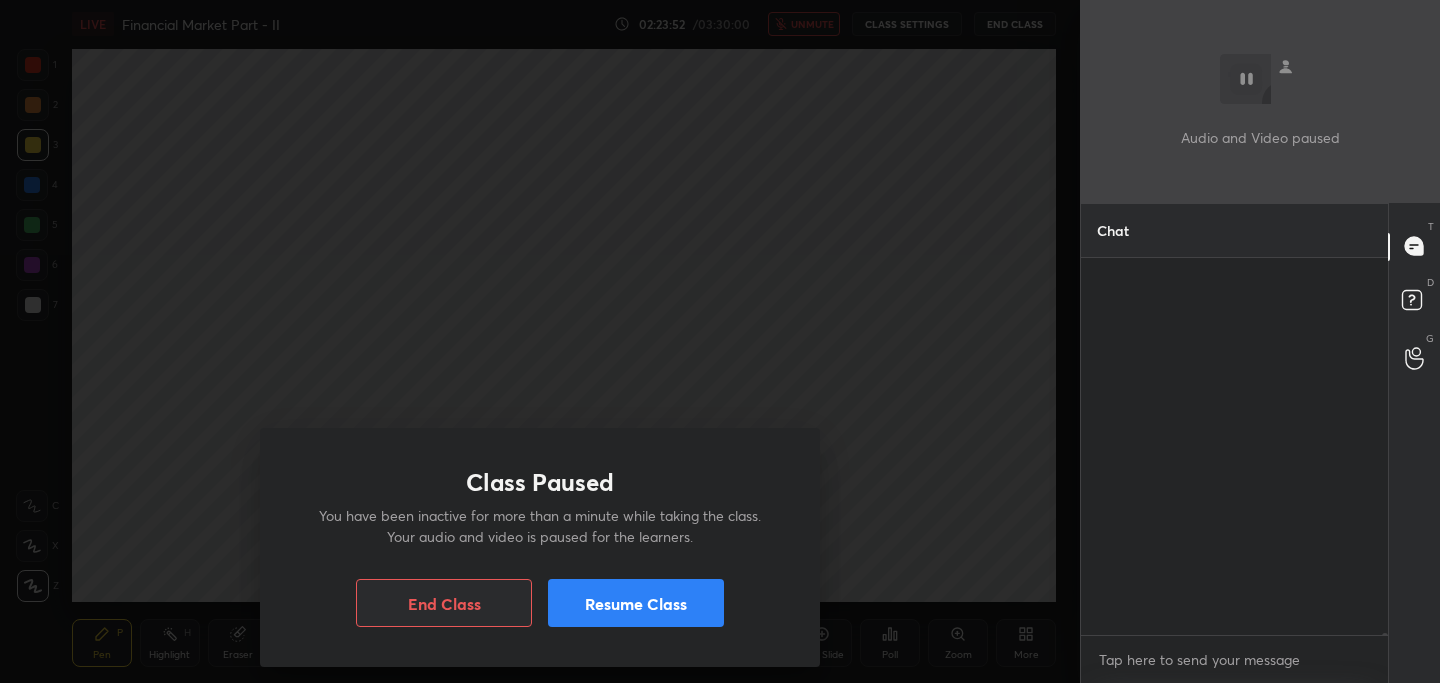 scroll, scrollTop: 101816, scrollLeft: 0, axis: vertical 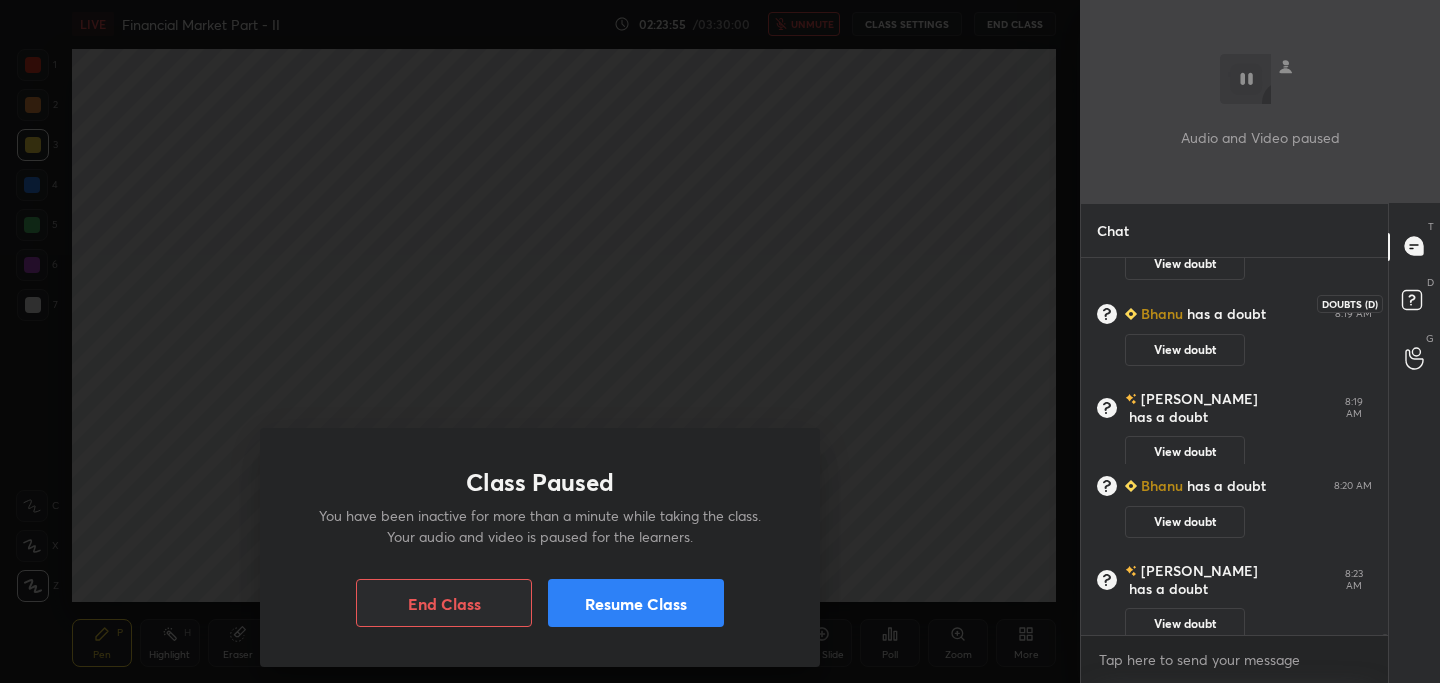 click 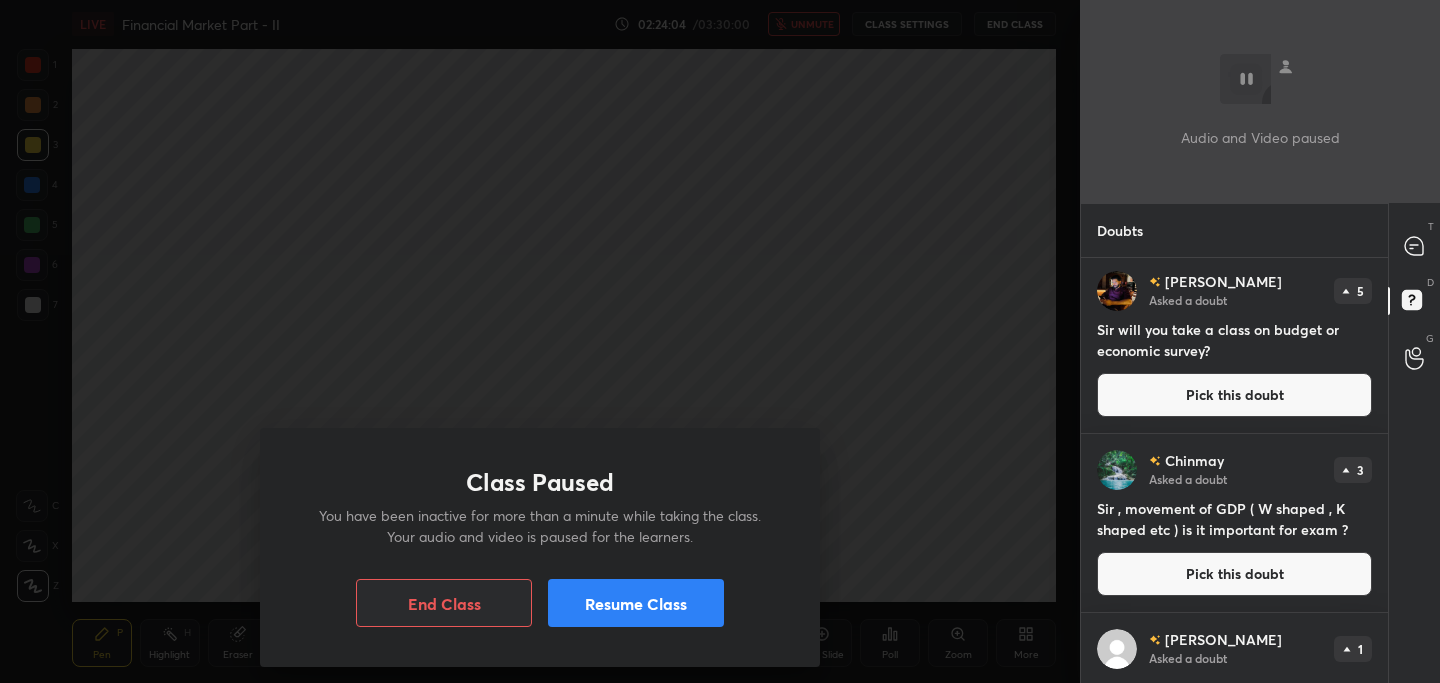 scroll, scrollTop: 0, scrollLeft: 0, axis: both 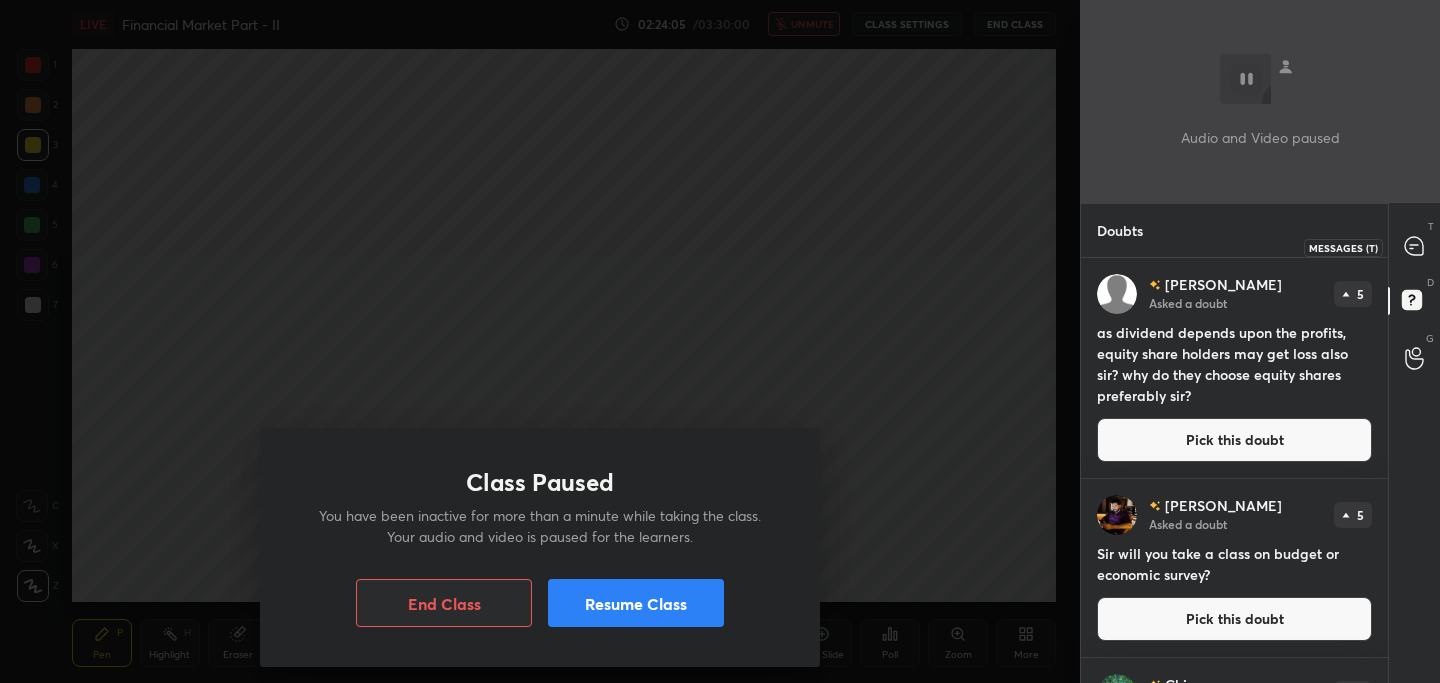 click 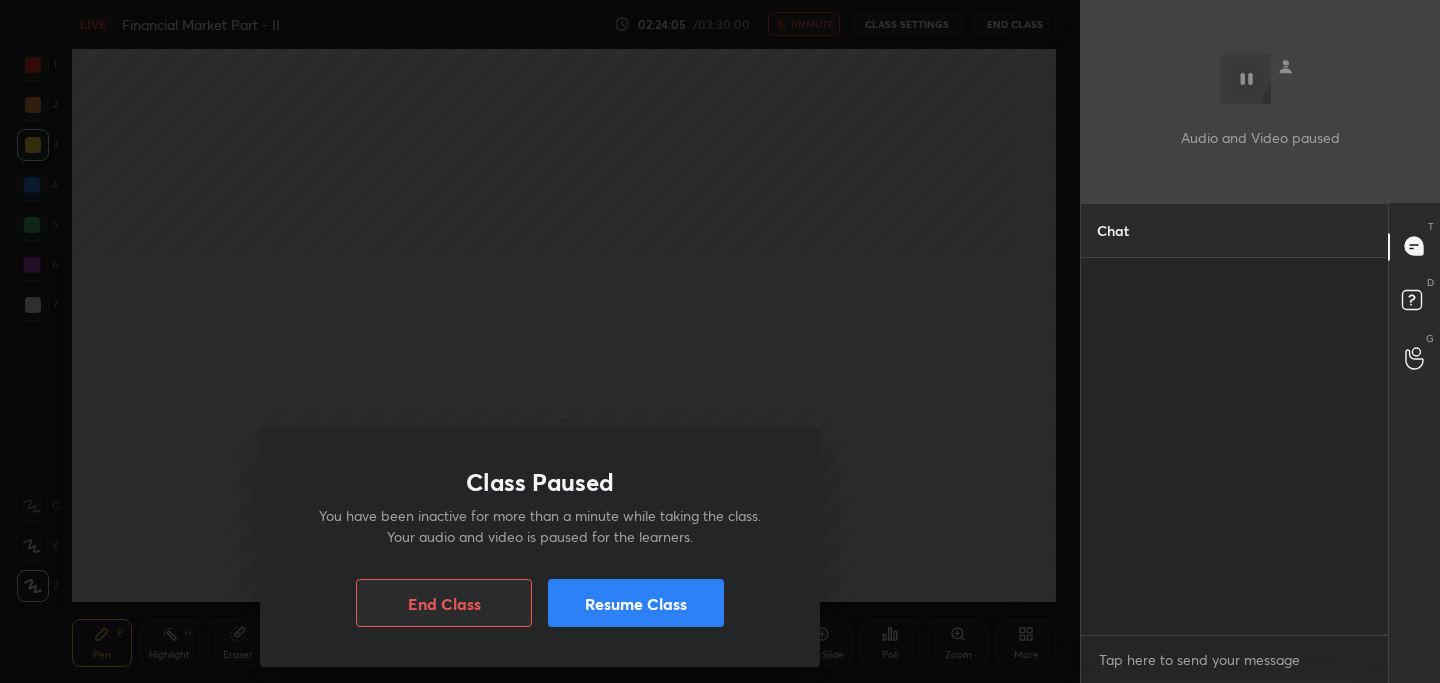 scroll, scrollTop: 101960, scrollLeft: 0, axis: vertical 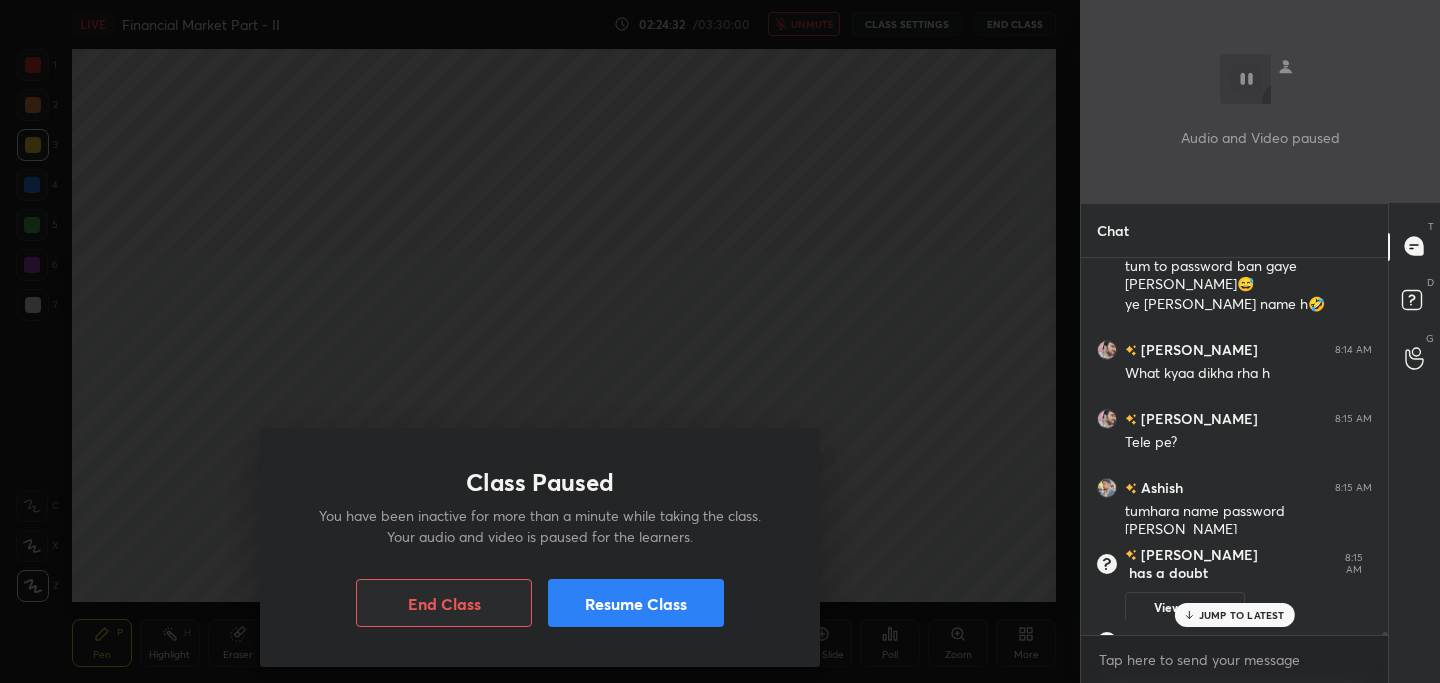 click on "Resume Class" at bounding box center [636, 603] 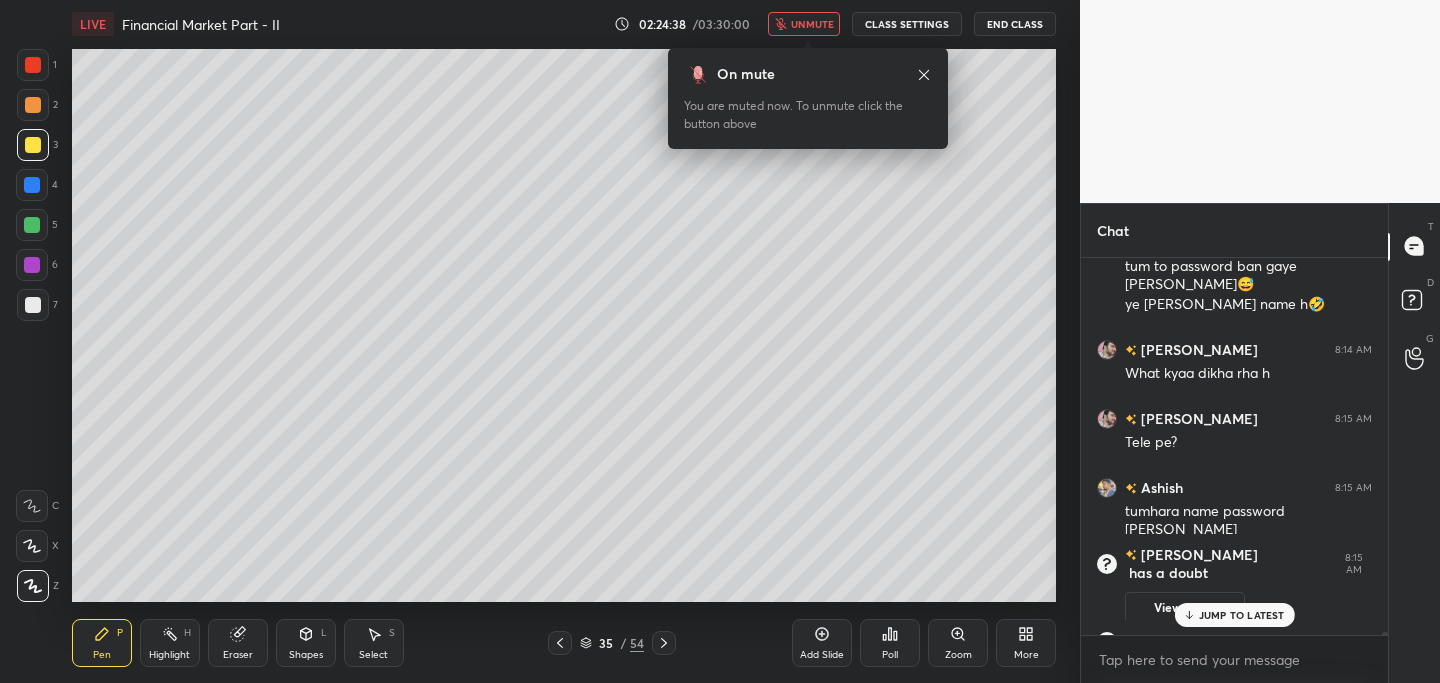 click on "unmute" at bounding box center (812, 24) 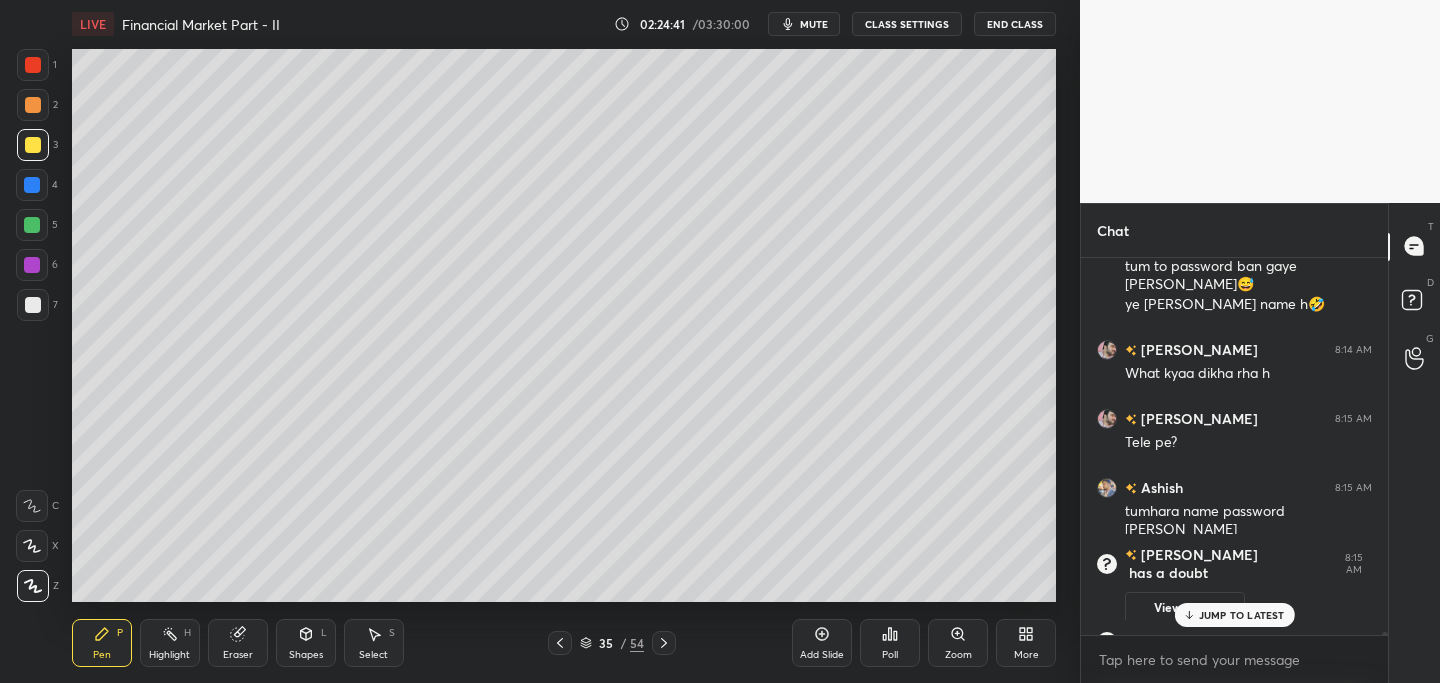 click on "JUMP TO LATEST" at bounding box center [1242, 615] 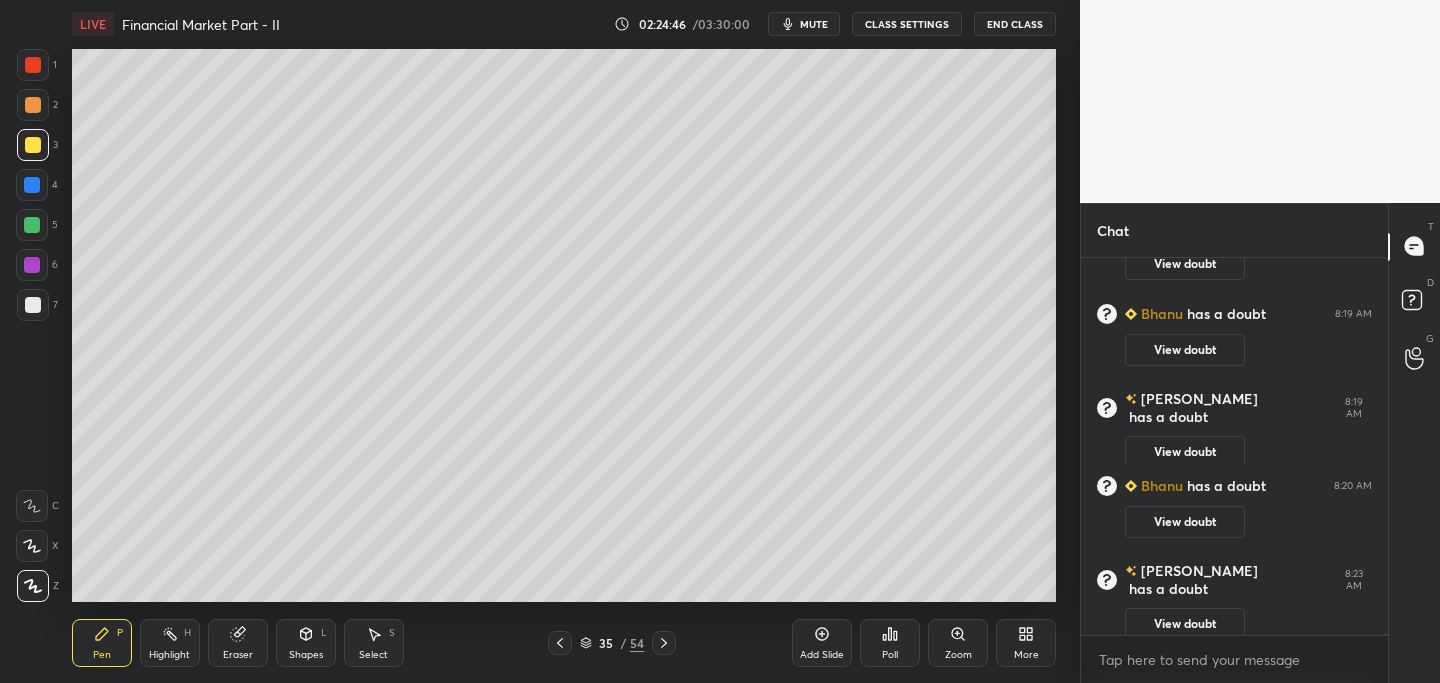 scroll, scrollTop: 103488, scrollLeft: 0, axis: vertical 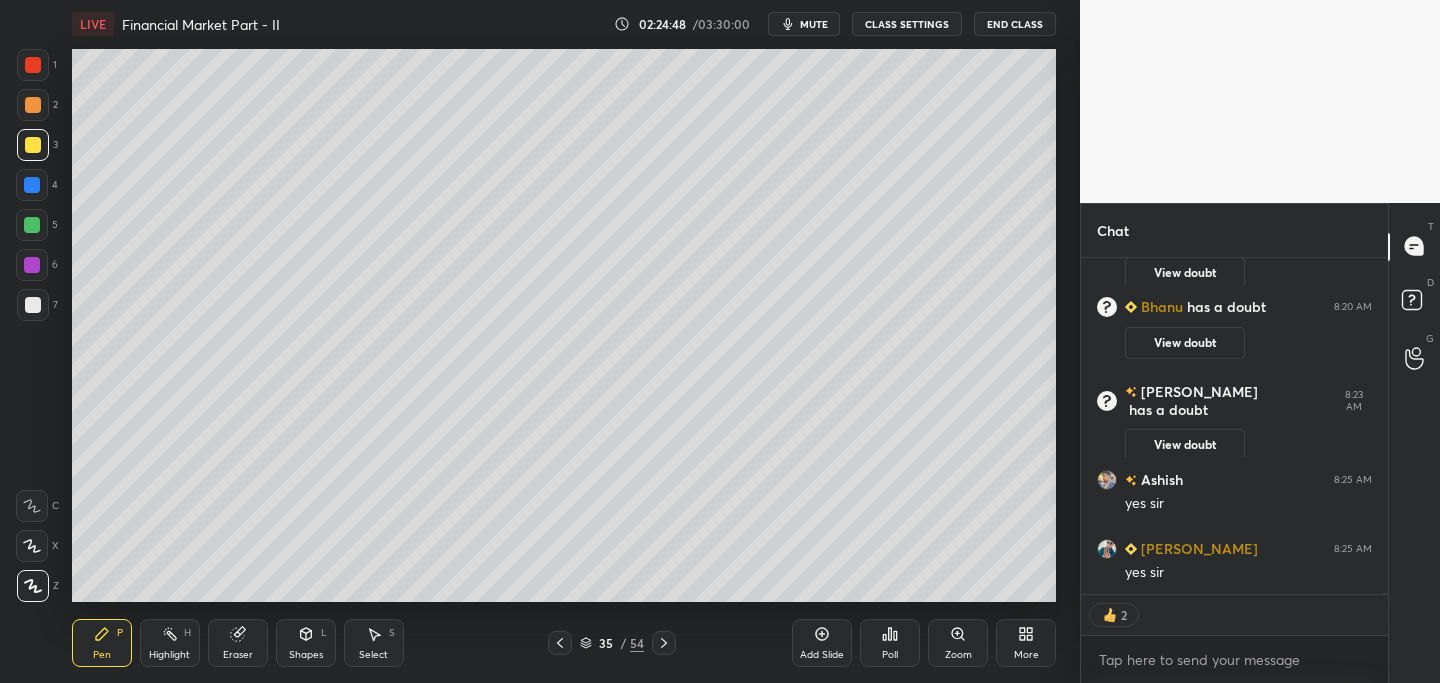 click 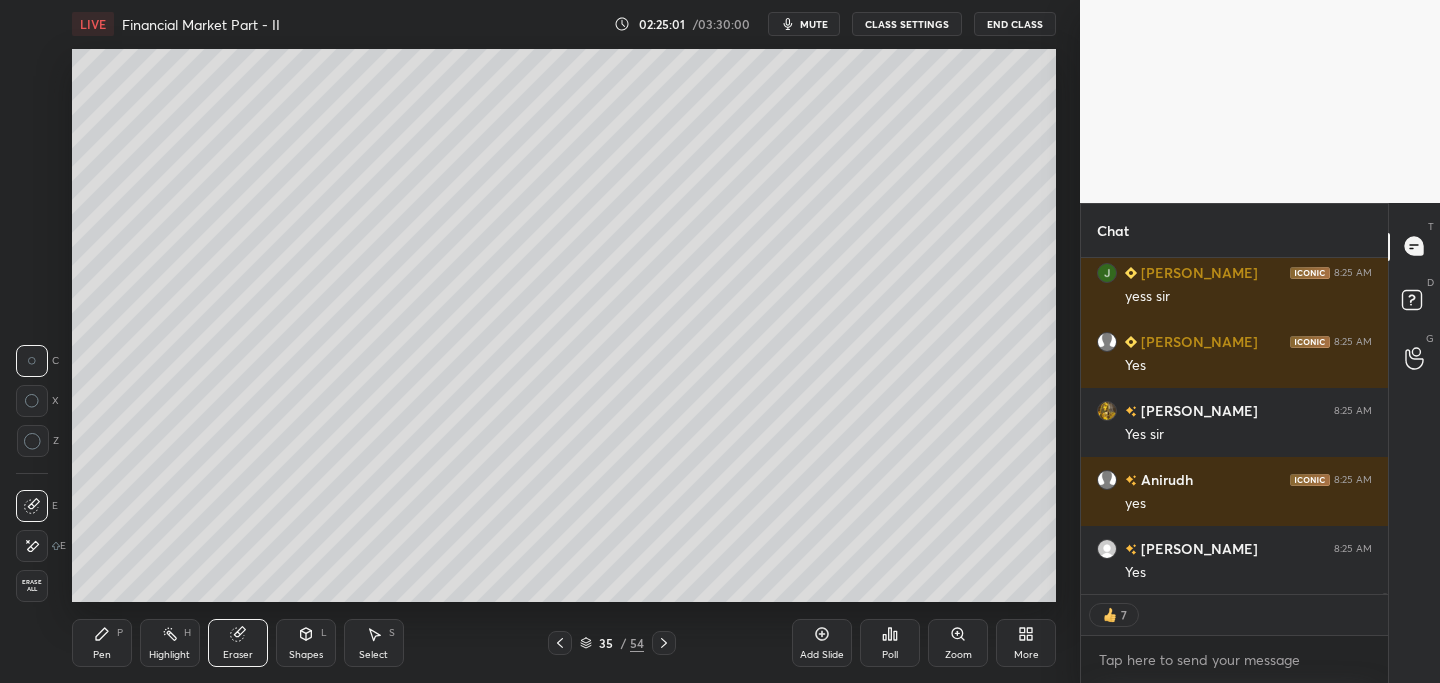 scroll, scrollTop: 104081, scrollLeft: 0, axis: vertical 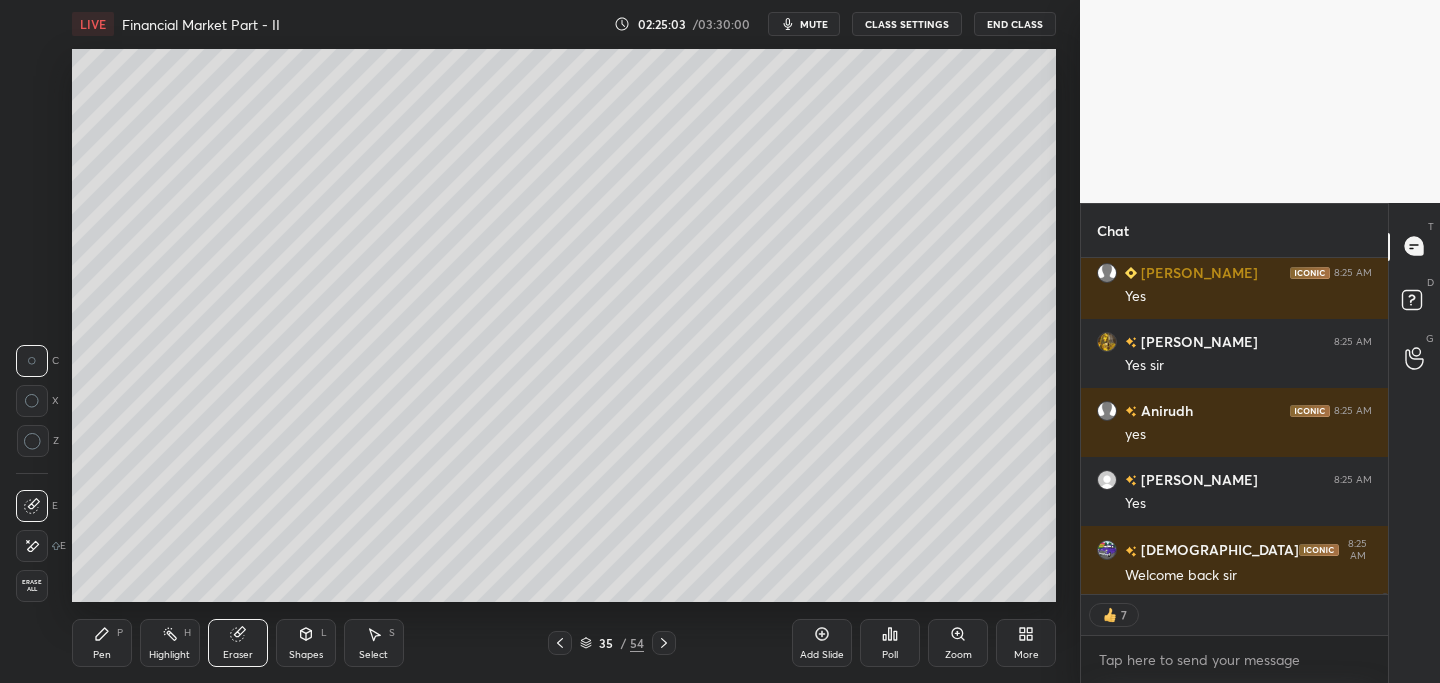 click 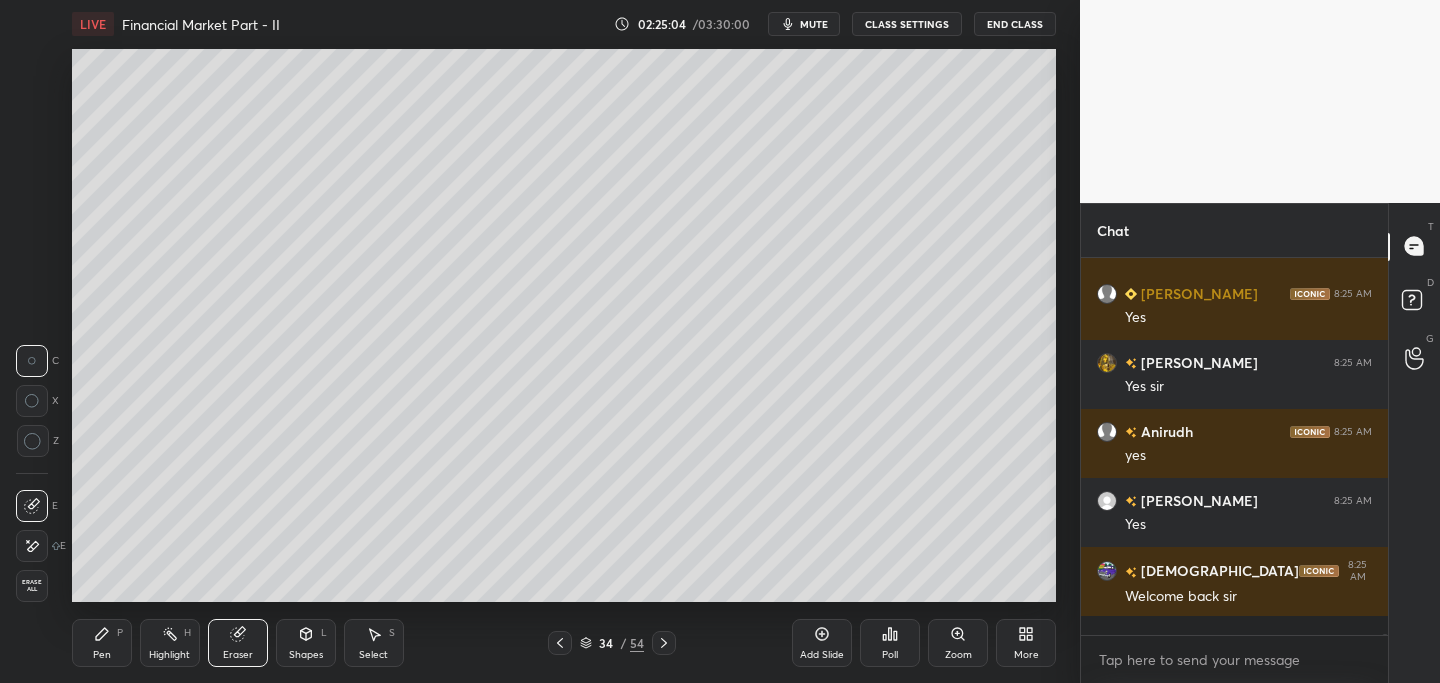 scroll, scrollTop: 7, scrollLeft: 7, axis: both 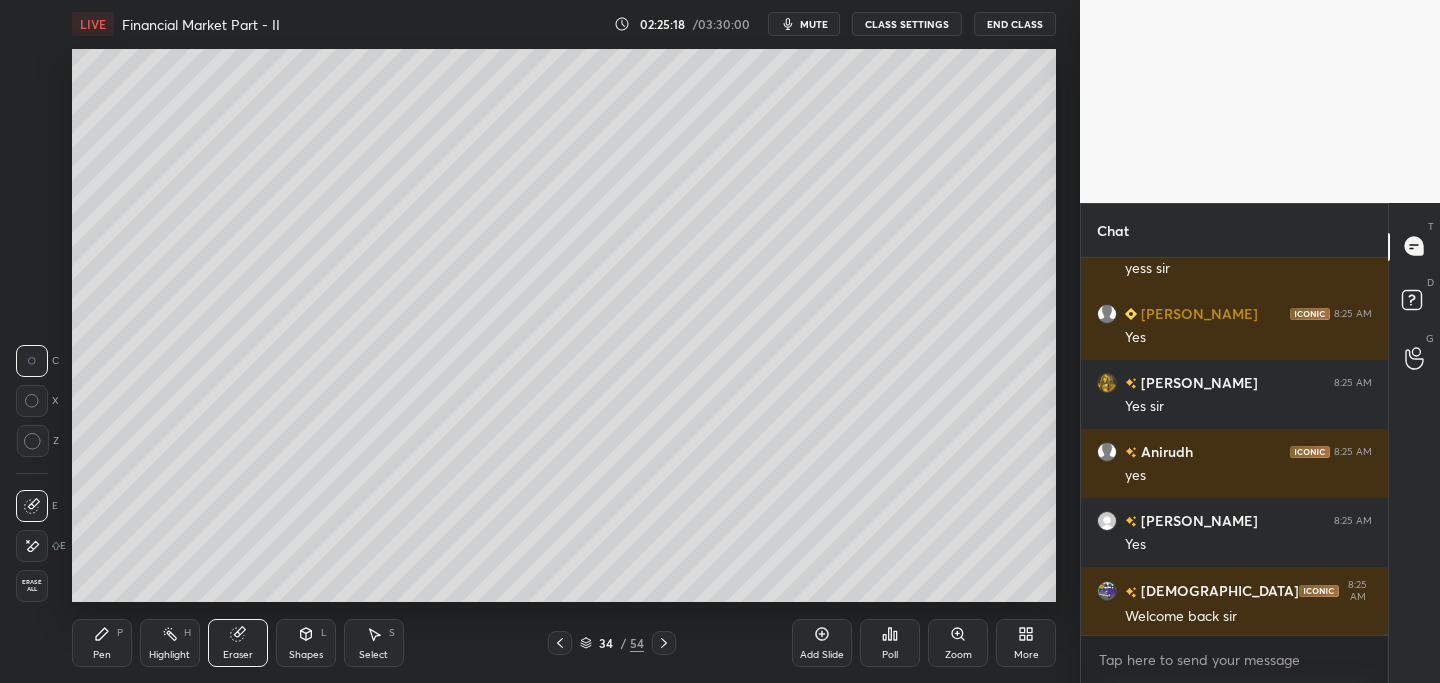 drag, startPoint x: 806, startPoint y: 631, endPoint x: 817, endPoint y: 630, distance: 11.045361 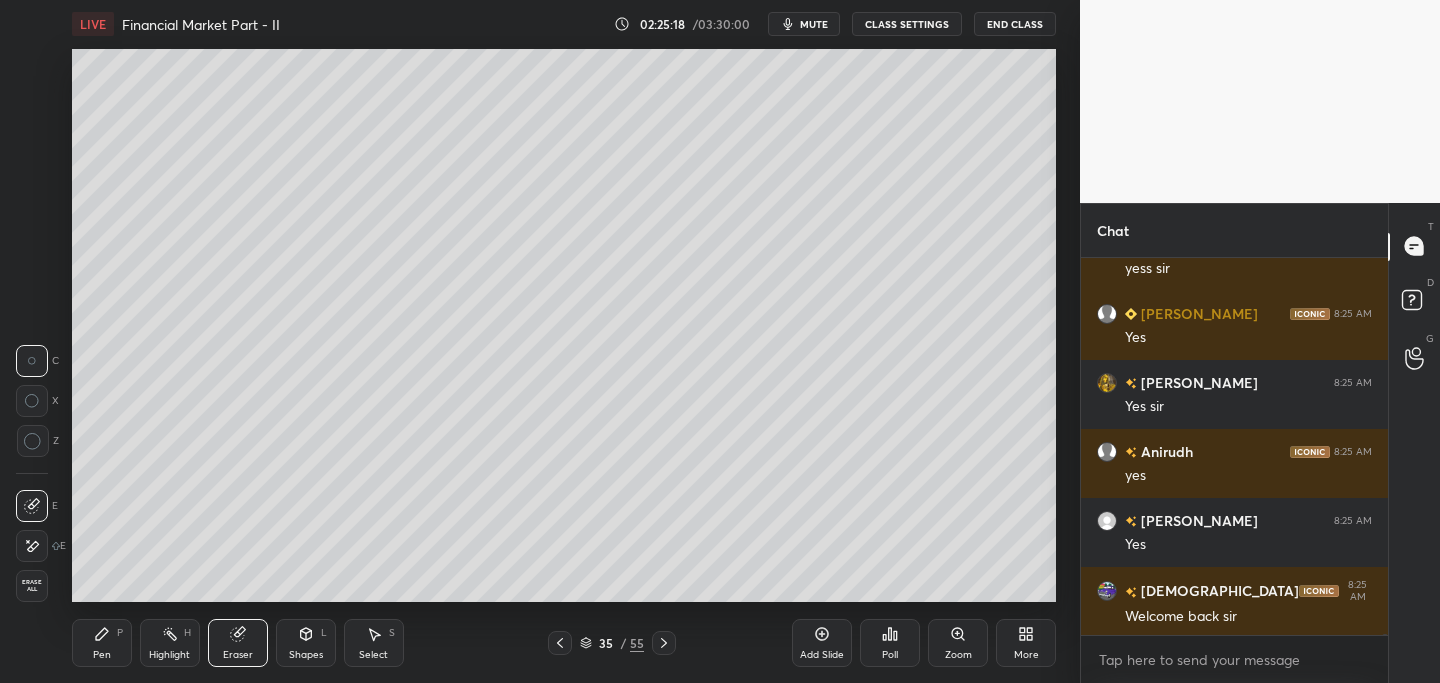 scroll, scrollTop: 104109, scrollLeft: 0, axis: vertical 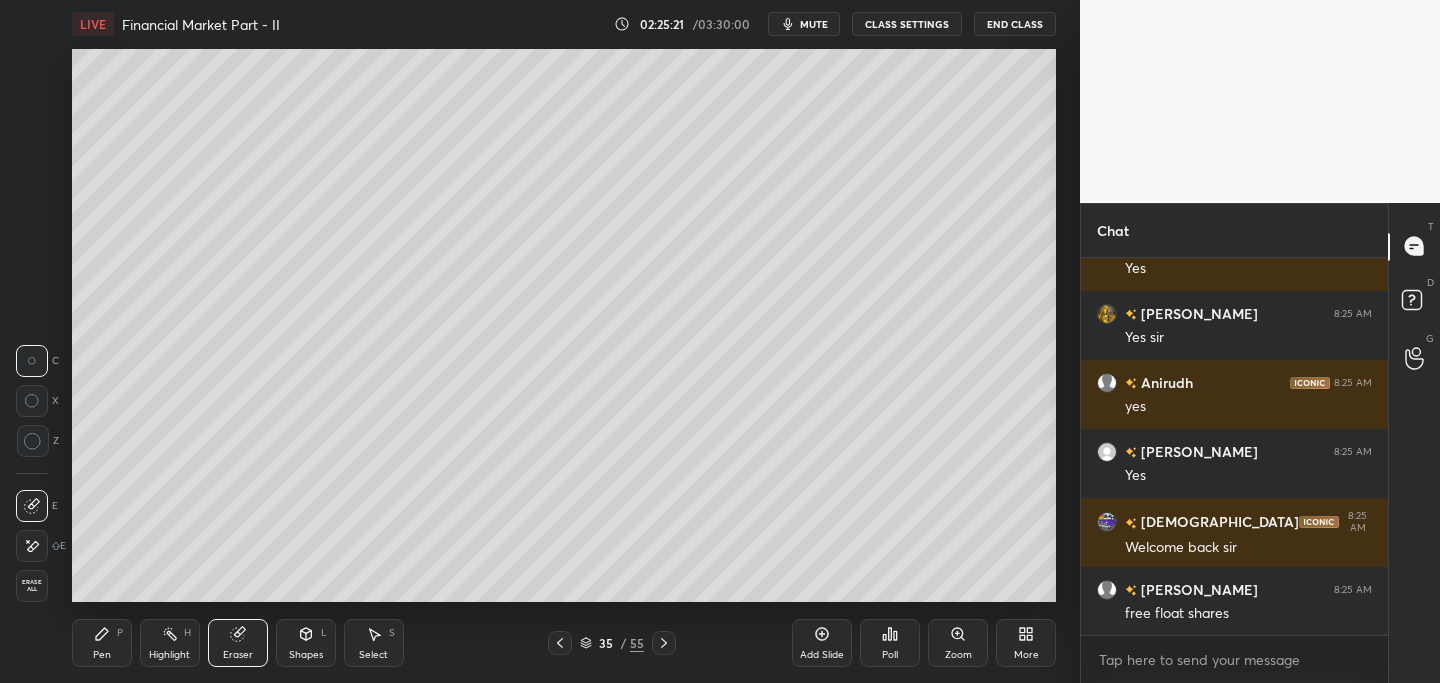 click on "Pen P" at bounding box center (102, 643) 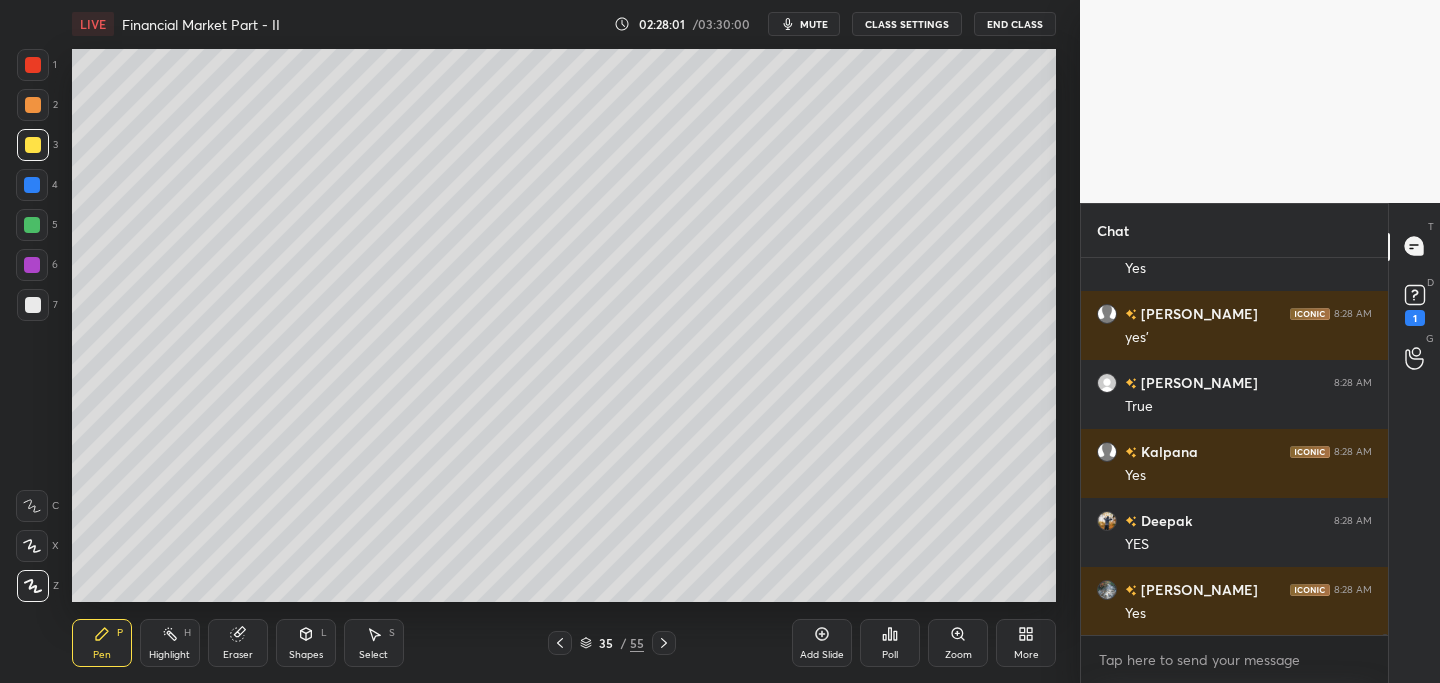 scroll, scrollTop: 103238, scrollLeft: 0, axis: vertical 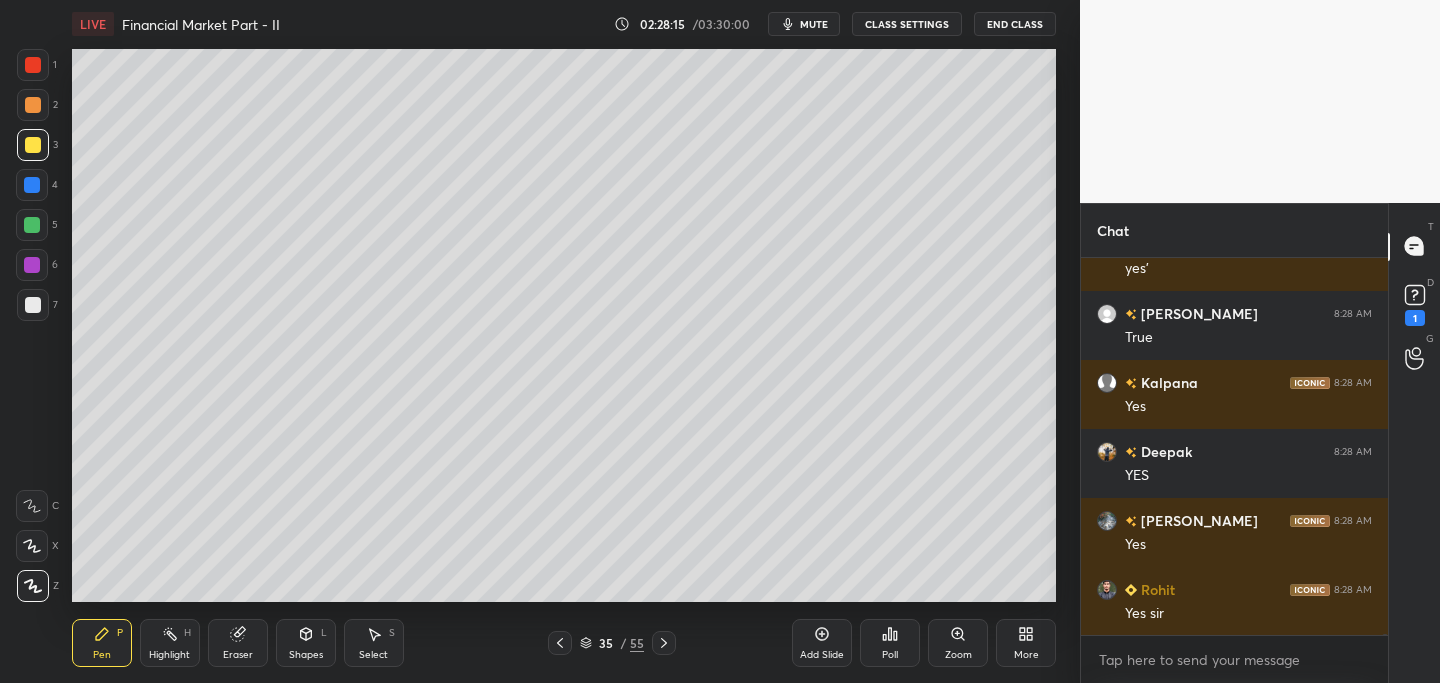 click 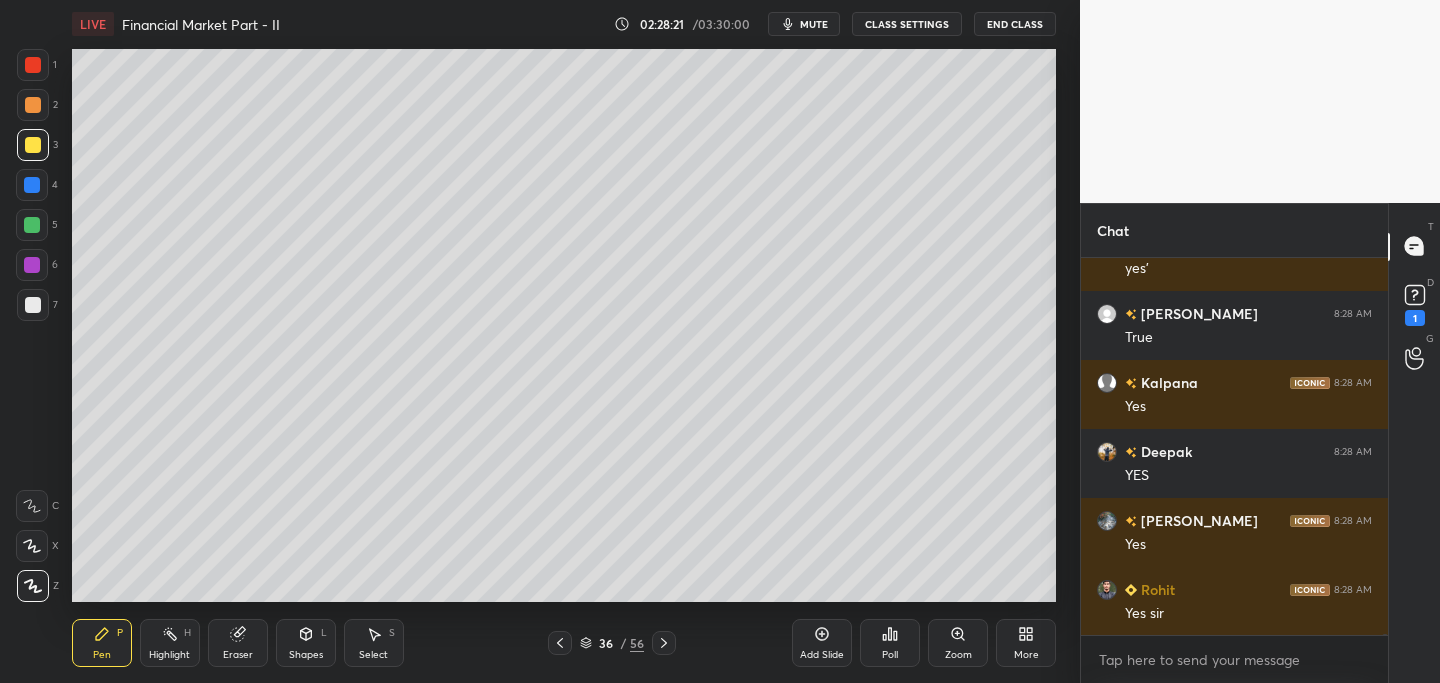 scroll, scrollTop: 103286, scrollLeft: 0, axis: vertical 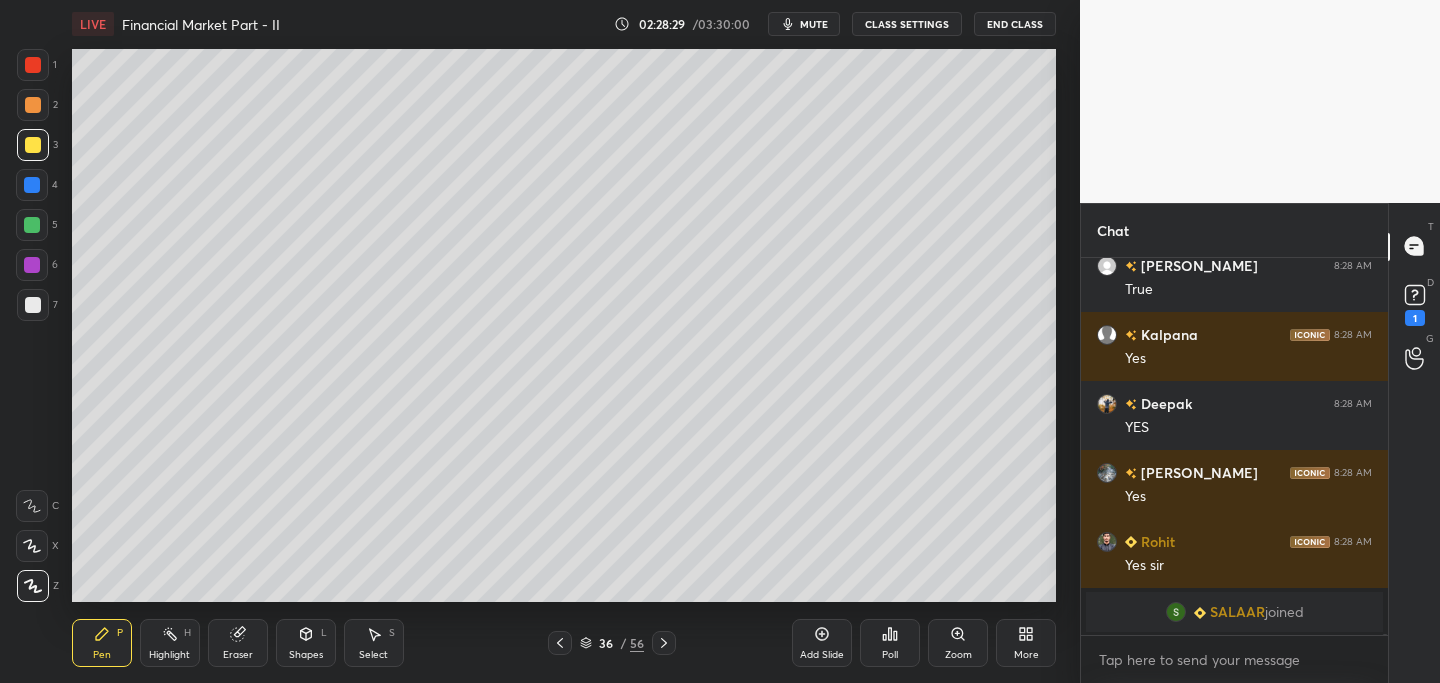 click 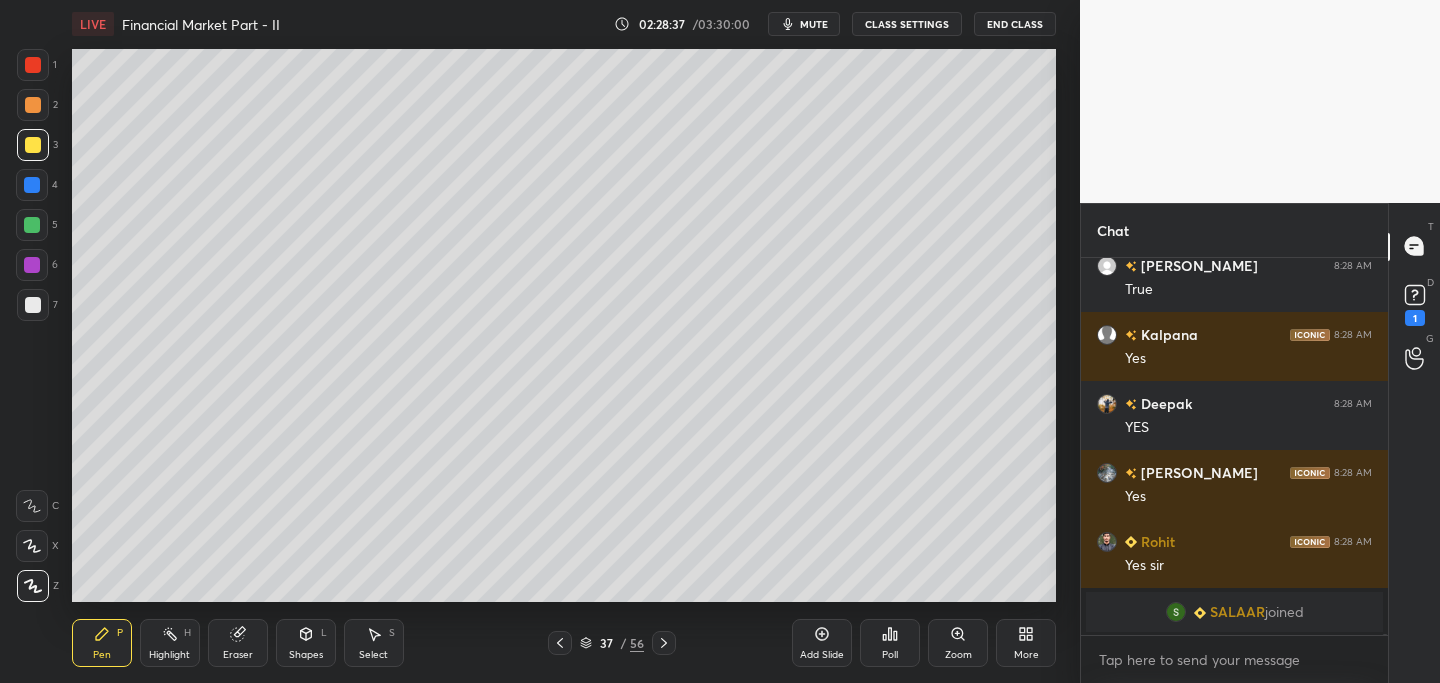 drag, startPoint x: 664, startPoint y: 647, endPoint x: 649, endPoint y: 640, distance: 16.552946 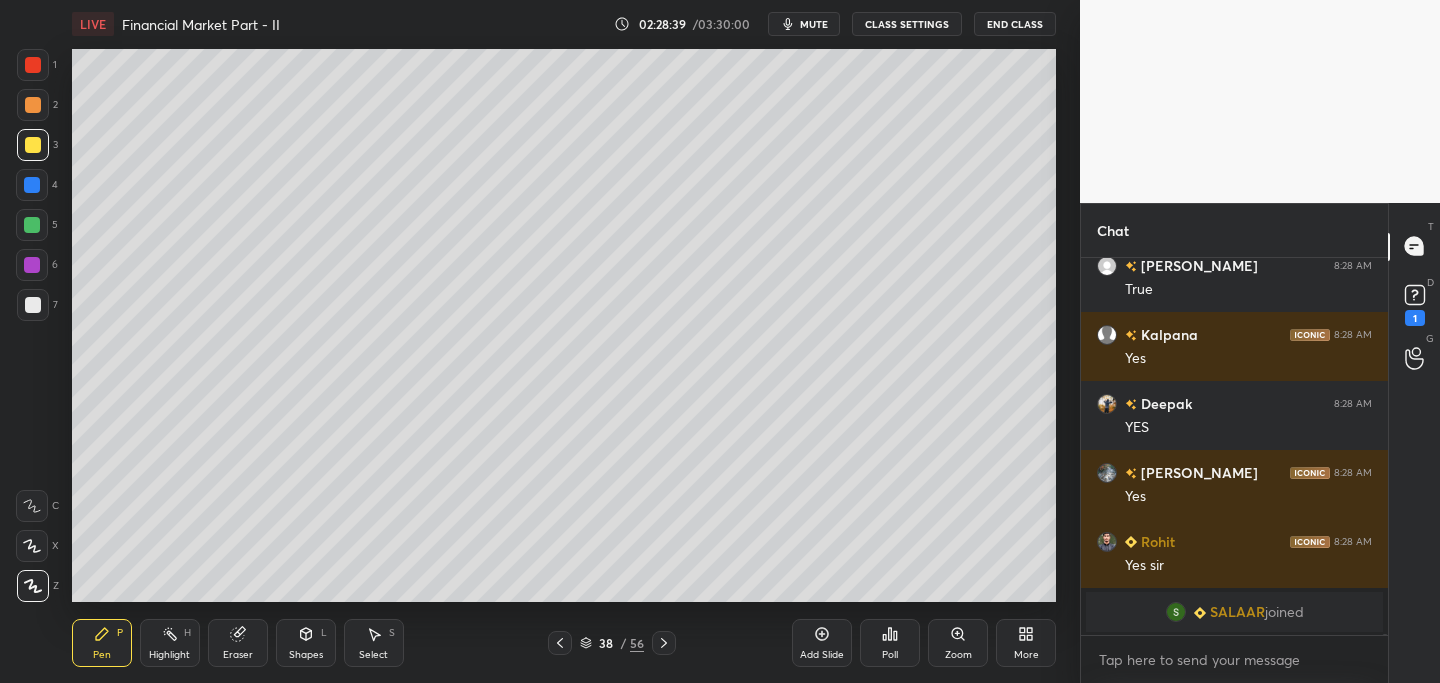 click 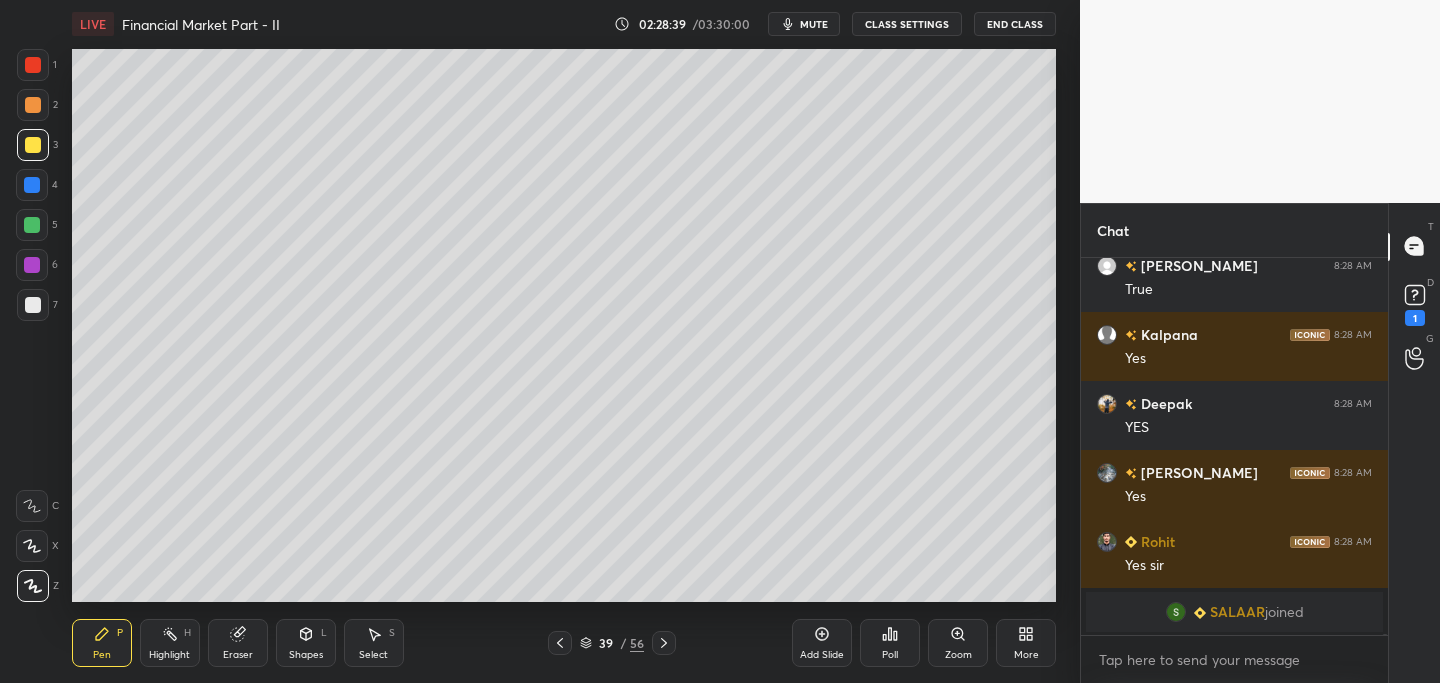 click 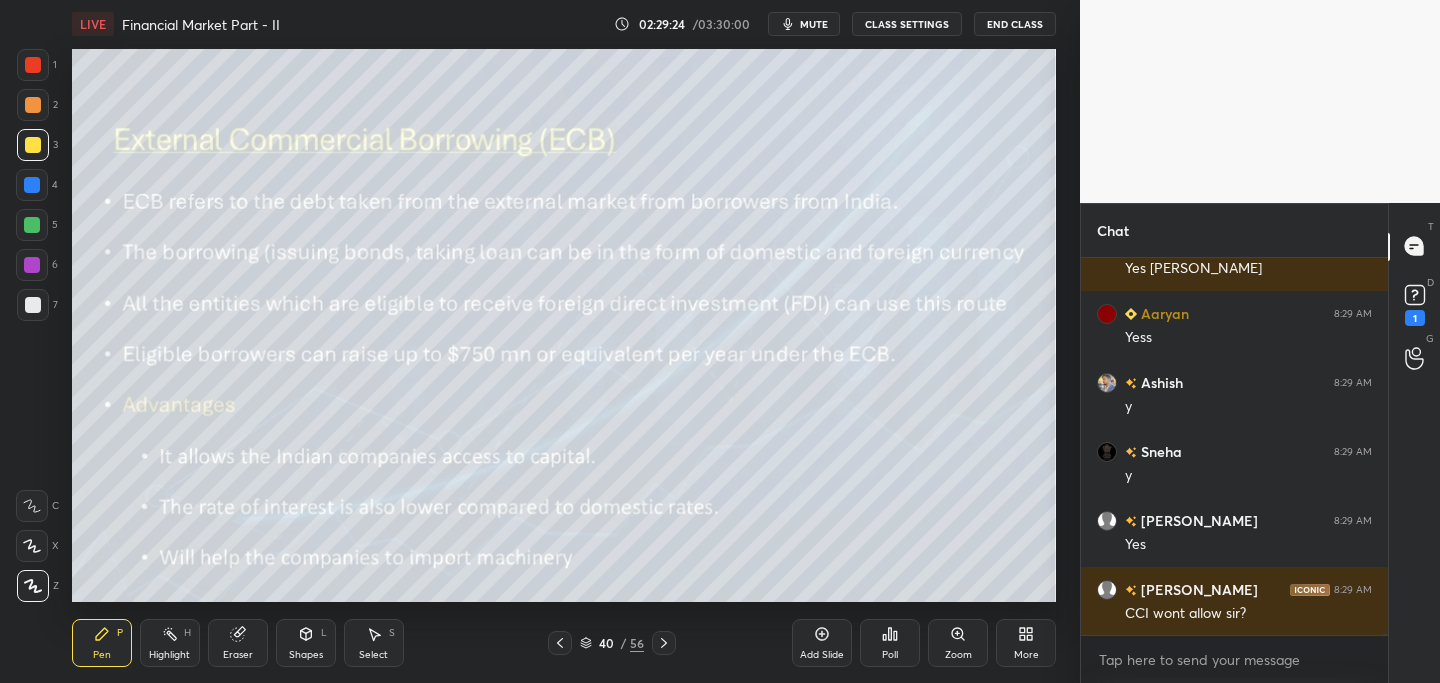 scroll, scrollTop: 104251, scrollLeft: 0, axis: vertical 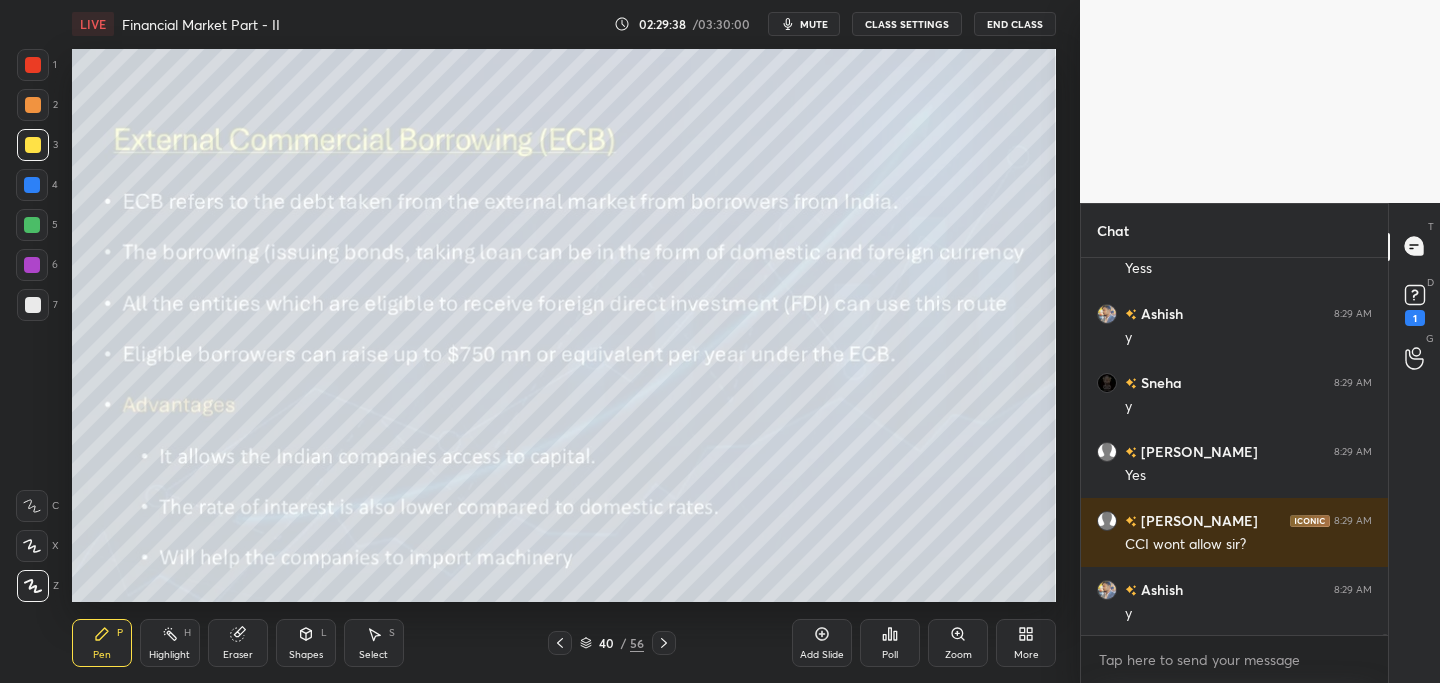 click 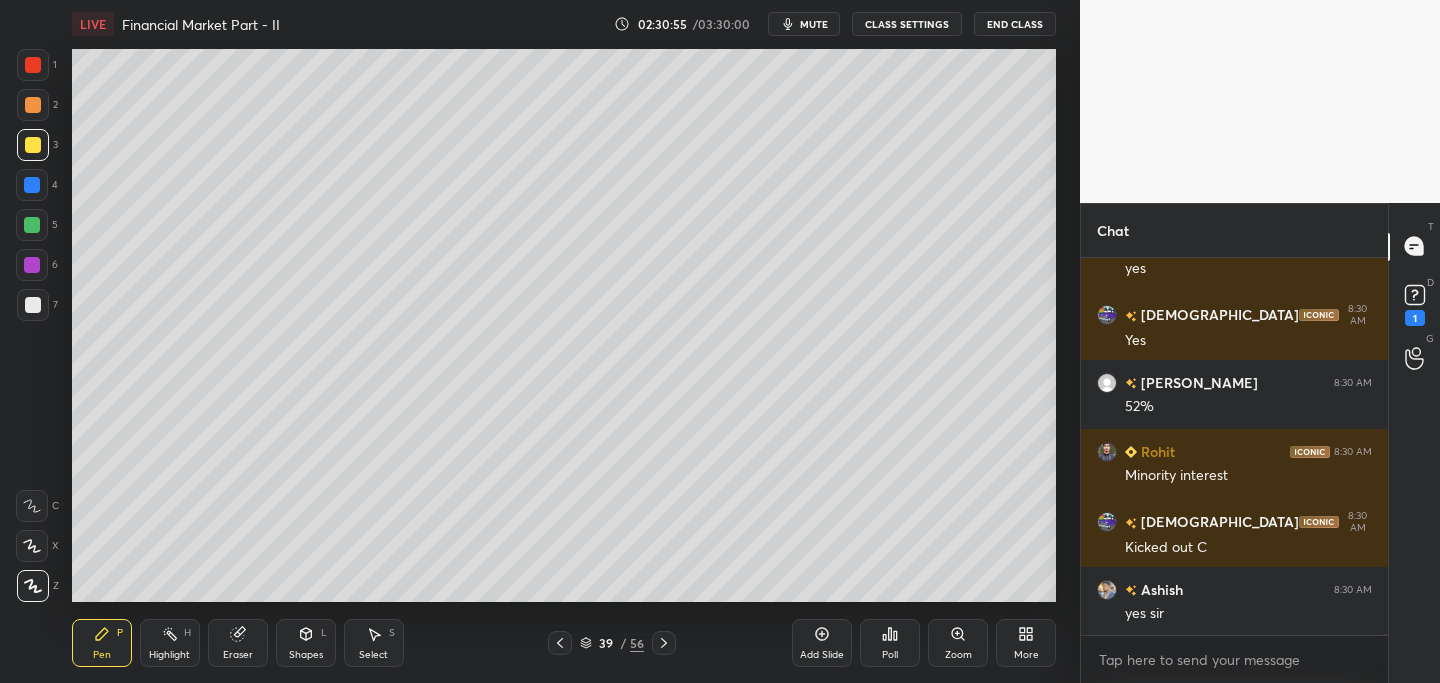 scroll, scrollTop: 104941, scrollLeft: 0, axis: vertical 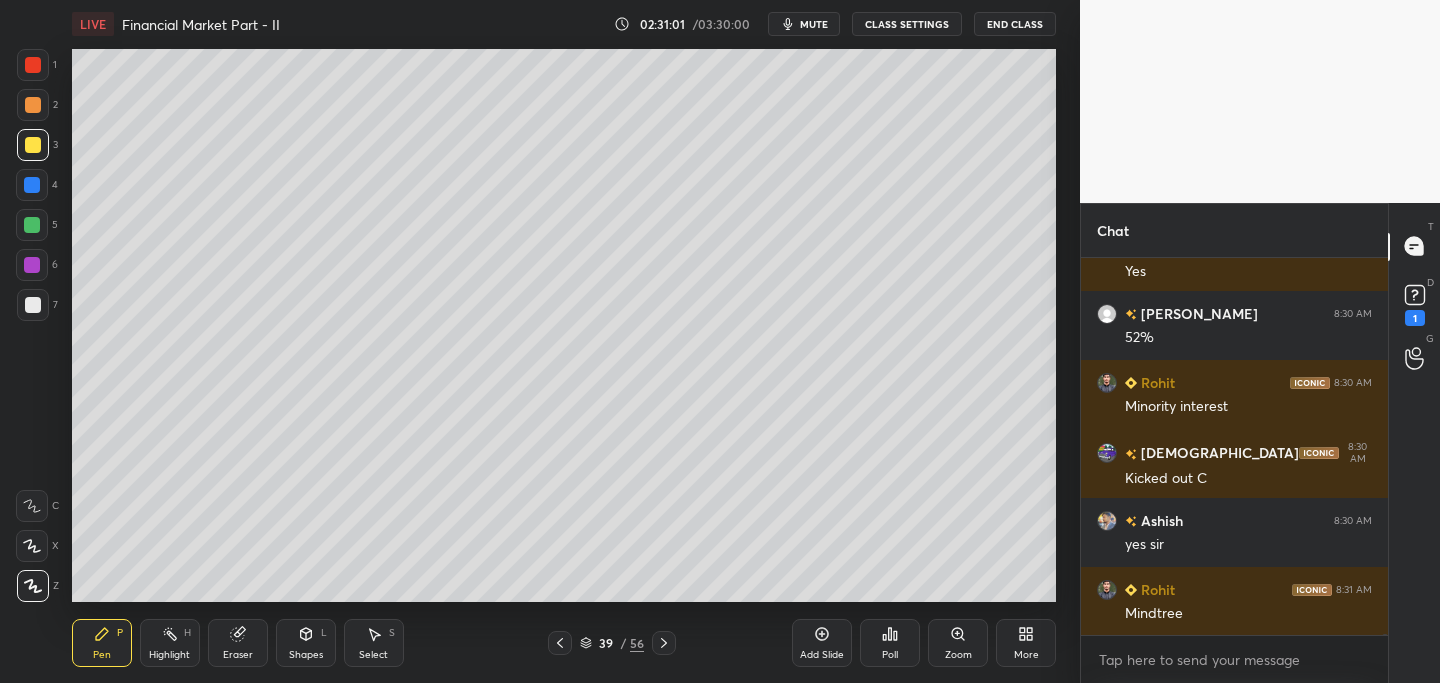click 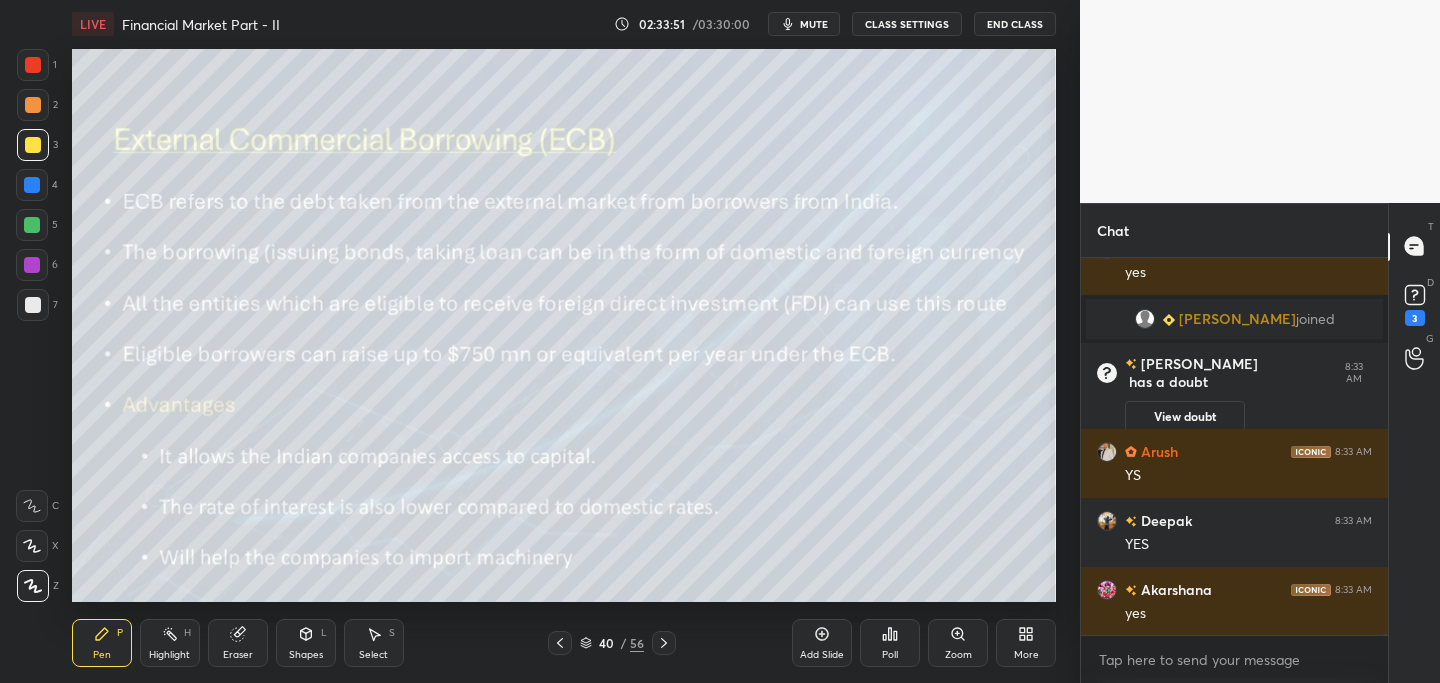 scroll, scrollTop: 105392, scrollLeft: 0, axis: vertical 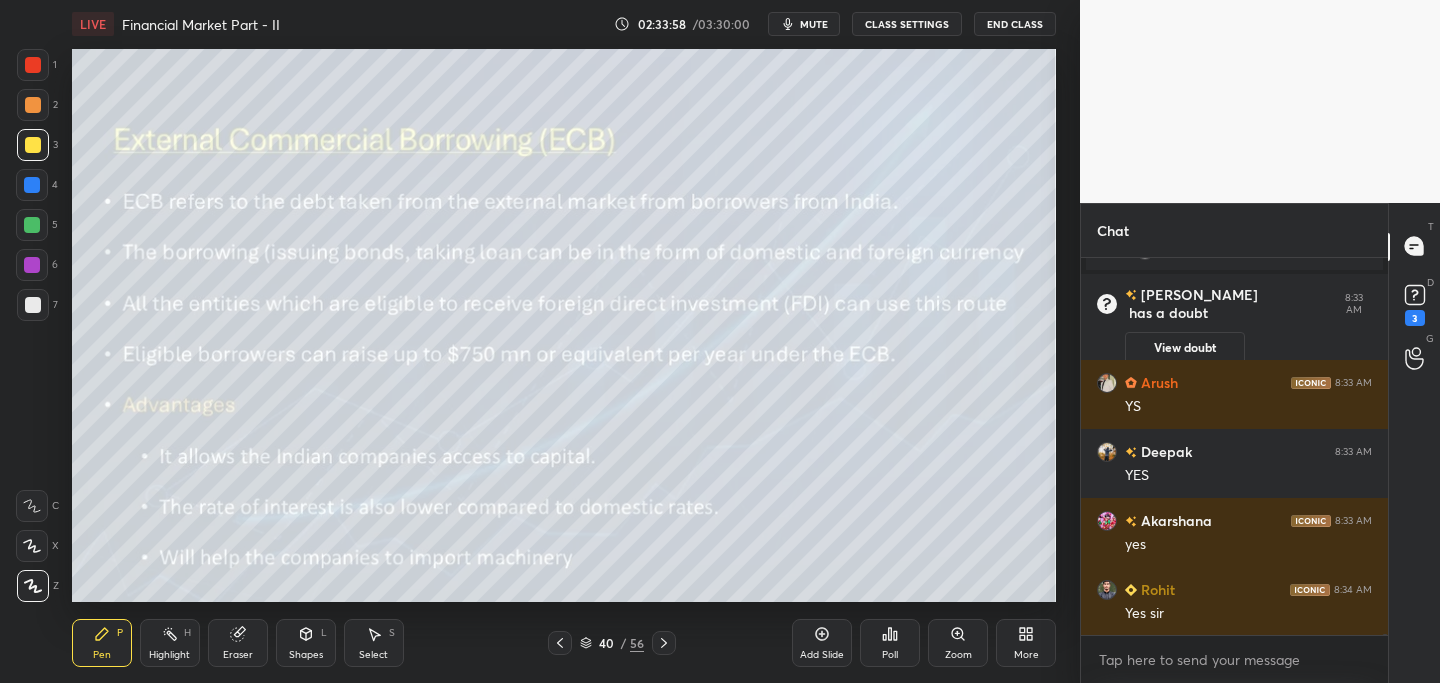 click 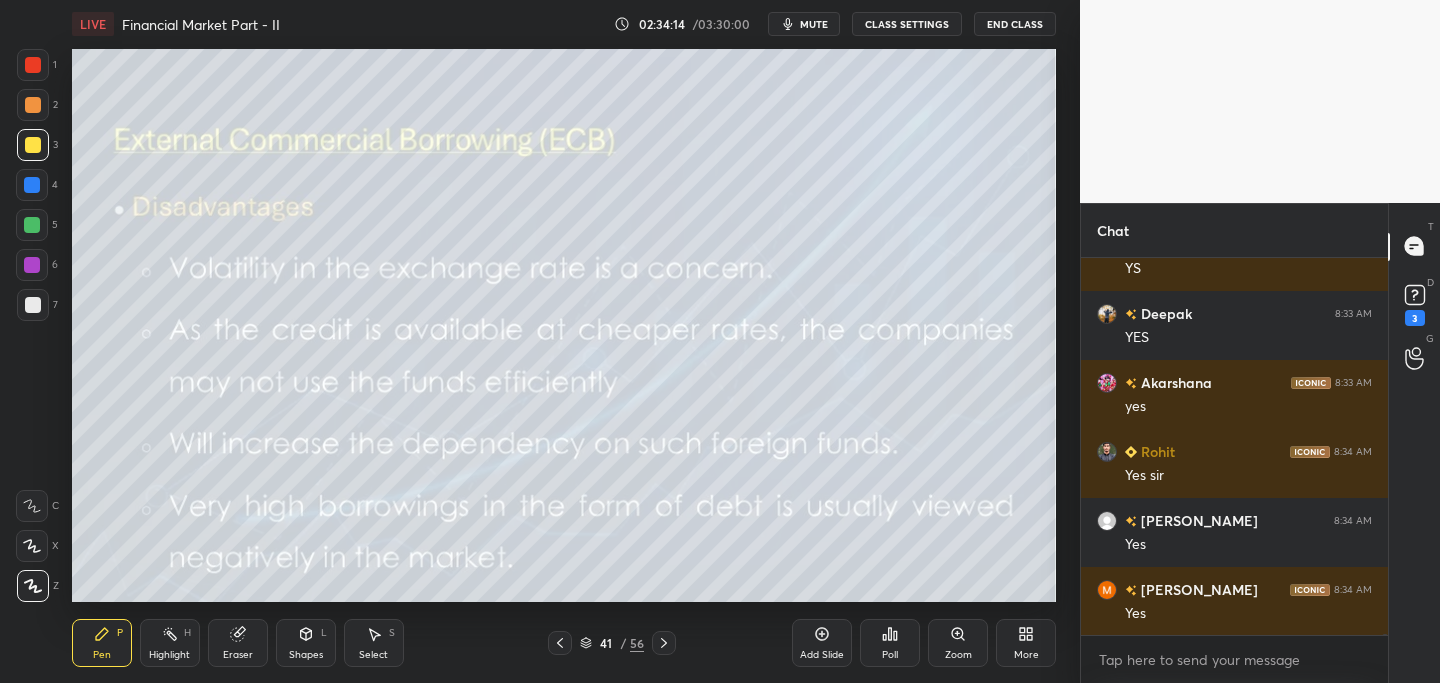 scroll, scrollTop: 105599, scrollLeft: 0, axis: vertical 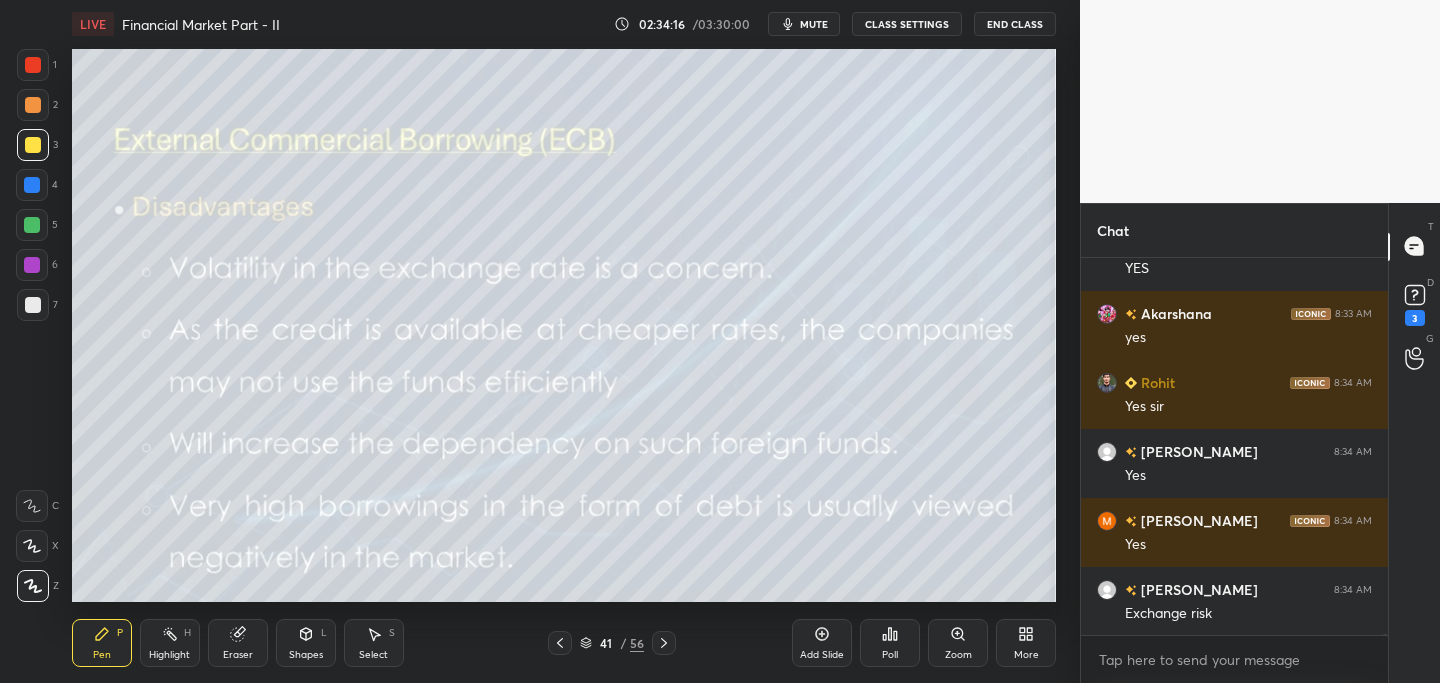 click 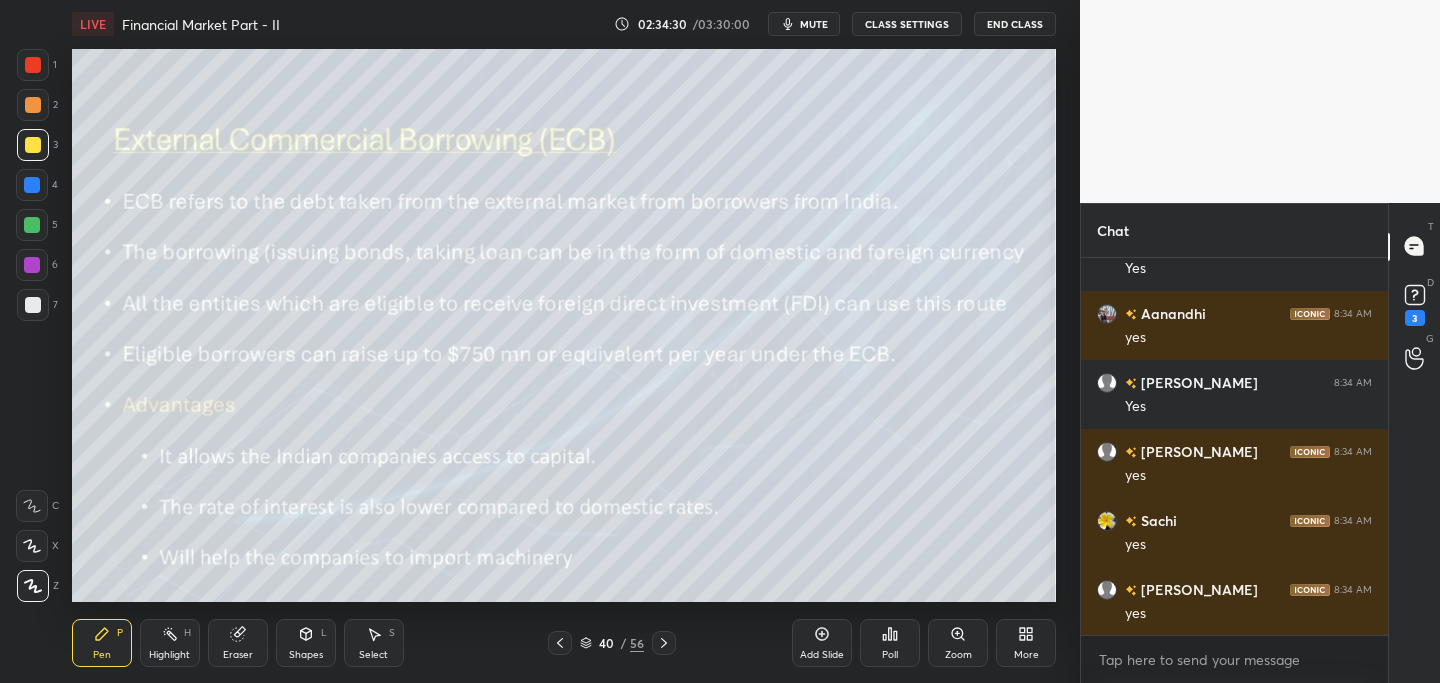scroll, scrollTop: 106336, scrollLeft: 0, axis: vertical 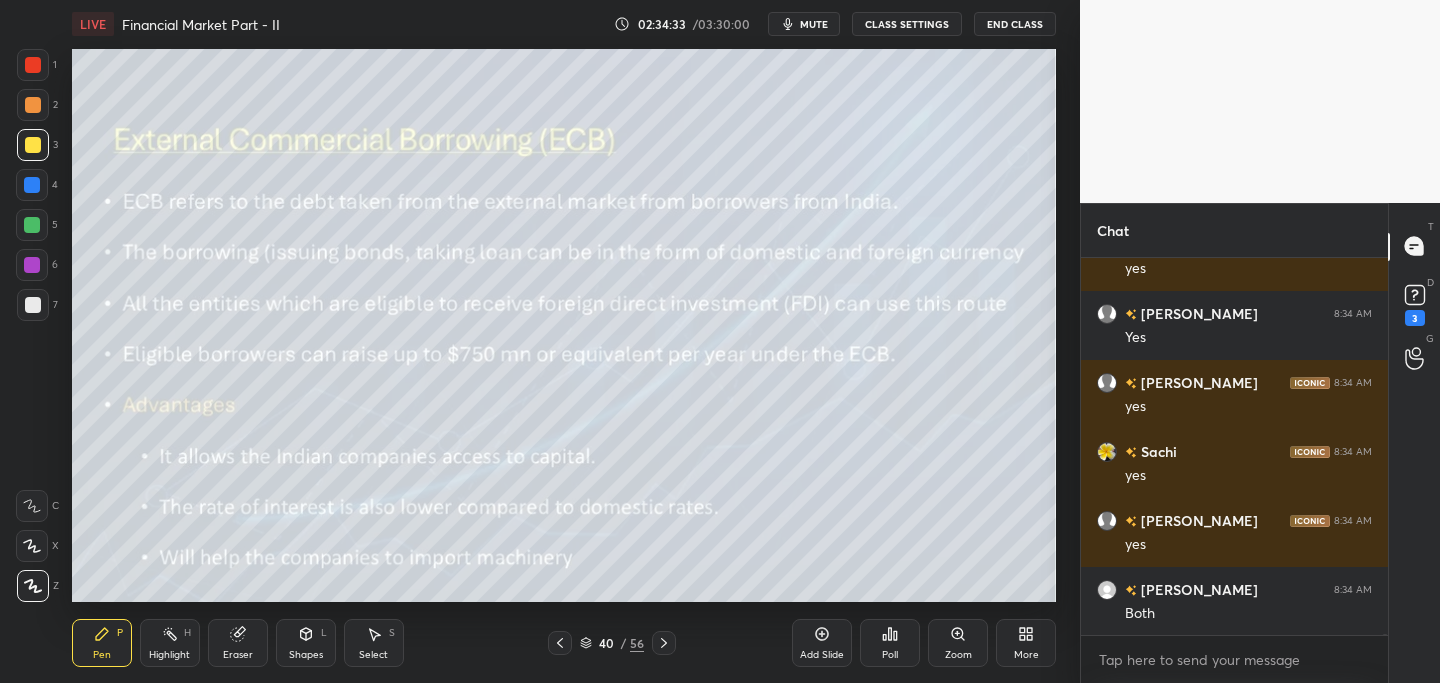 click 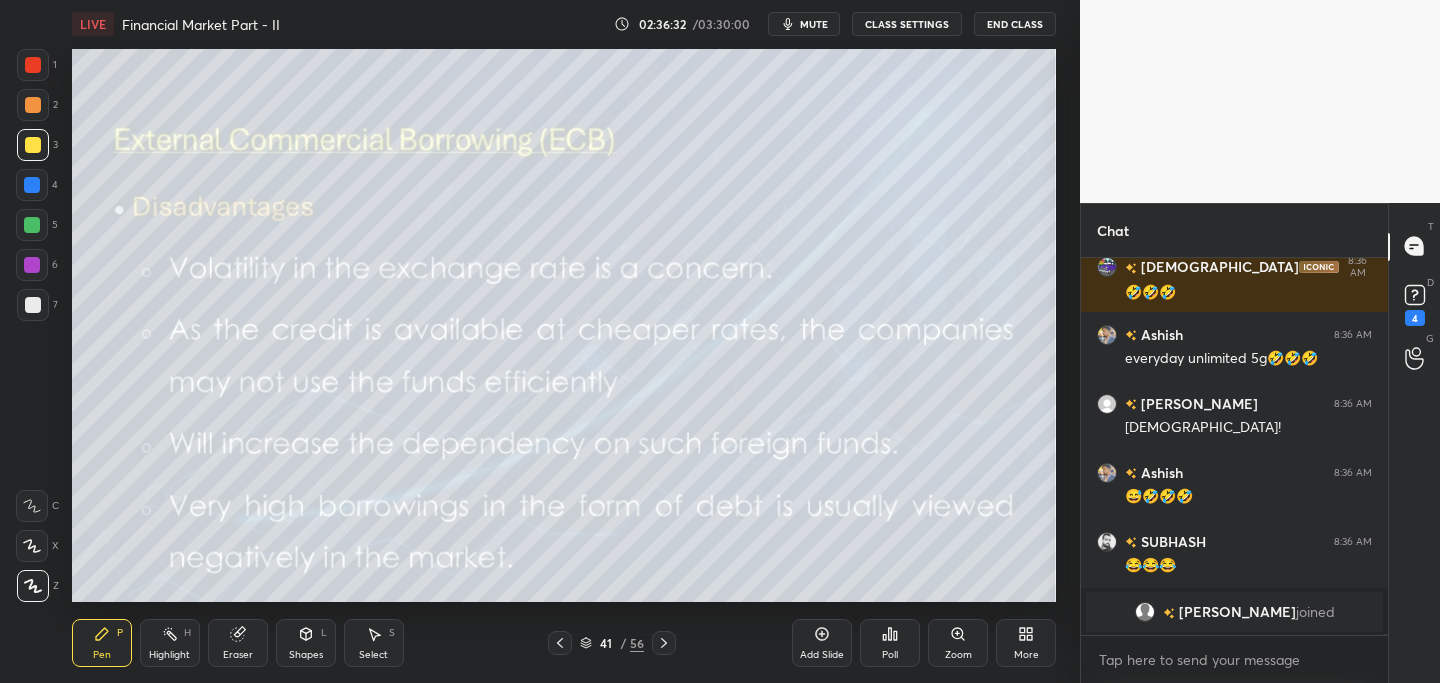 scroll, scrollTop: 107358, scrollLeft: 0, axis: vertical 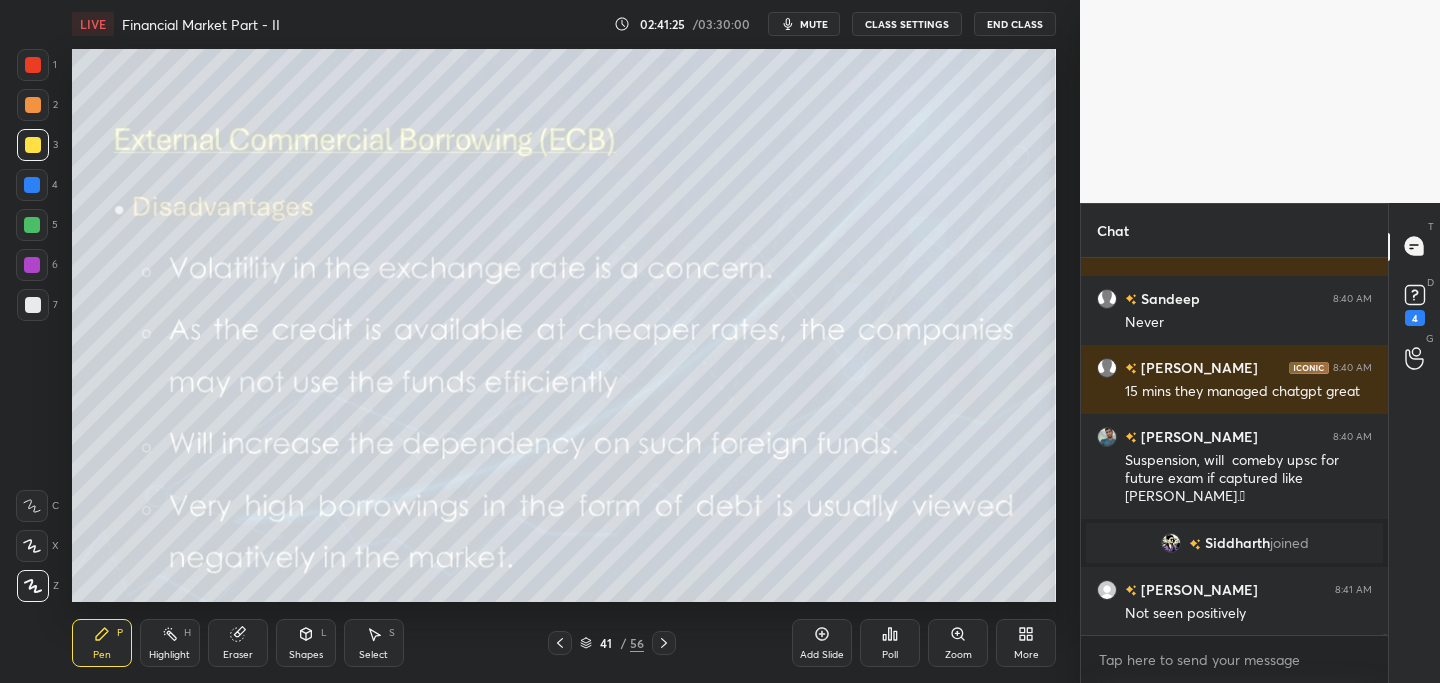 click 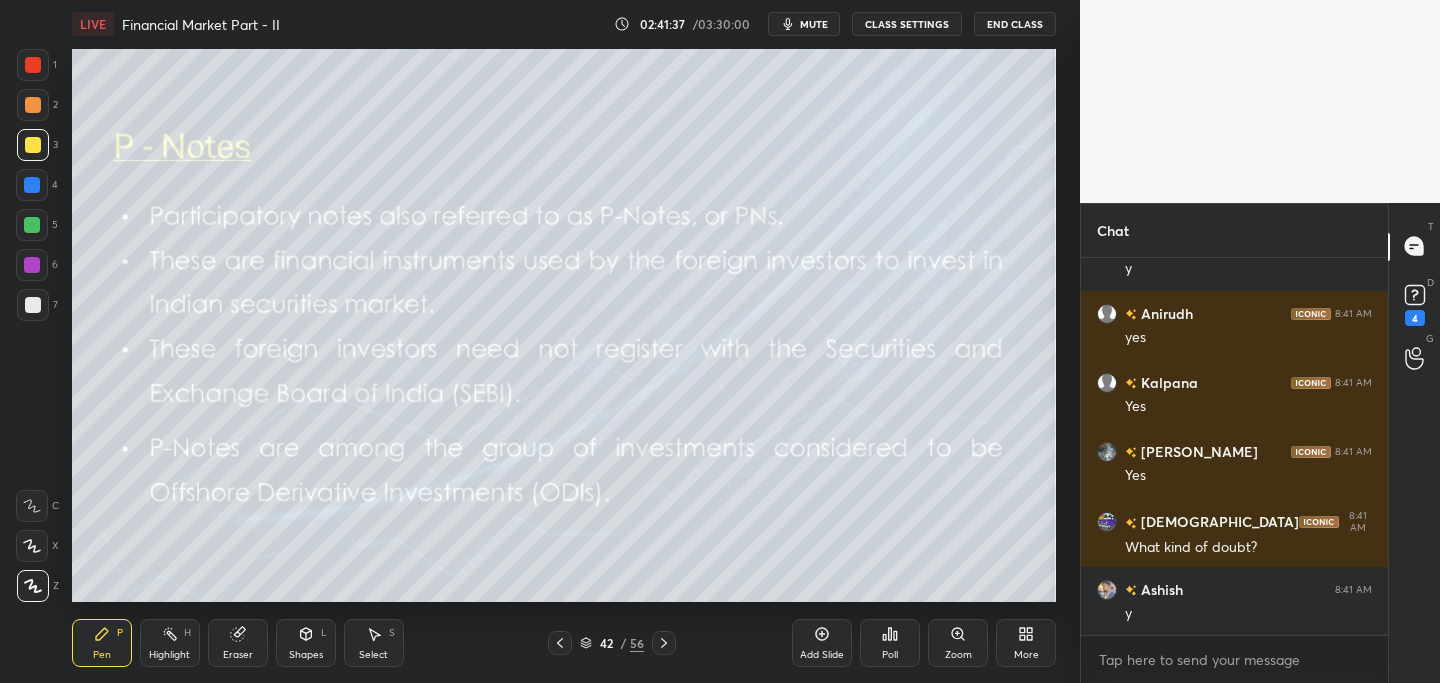 scroll, scrollTop: 112155, scrollLeft: 0, axis: vertical 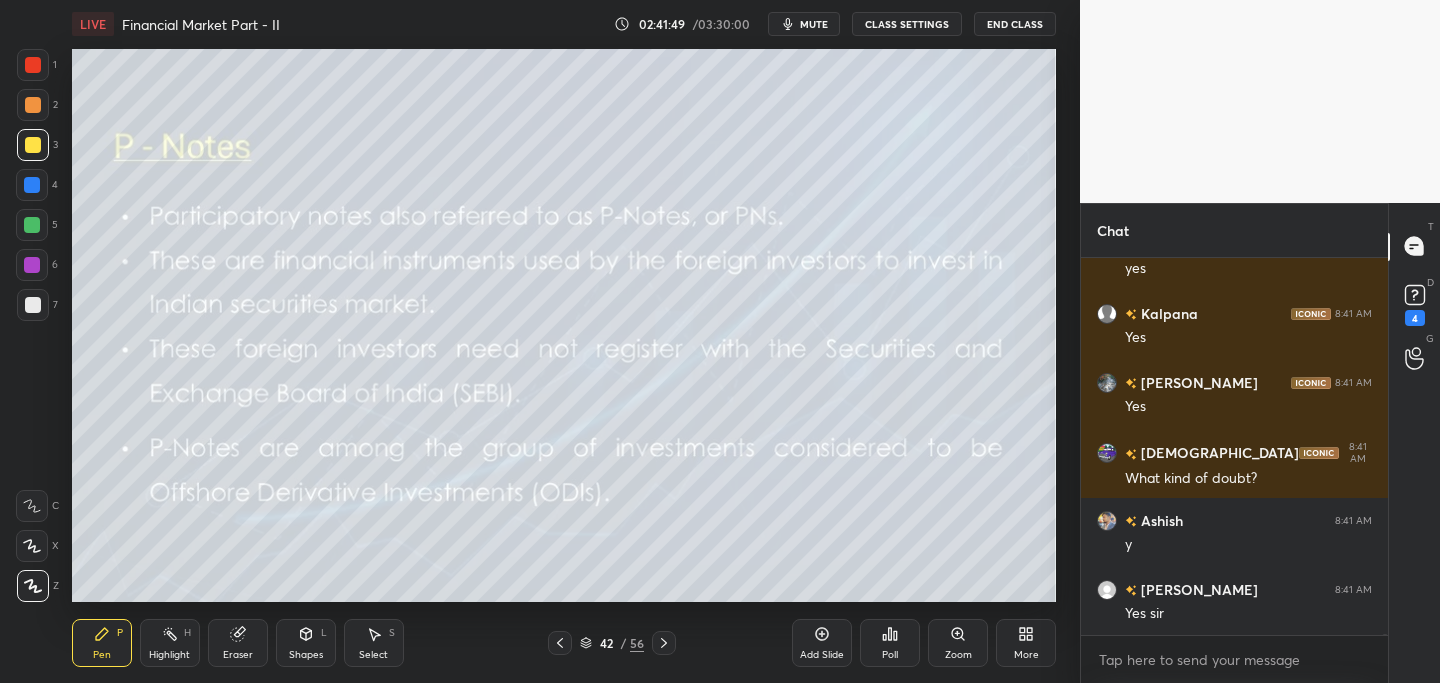 click 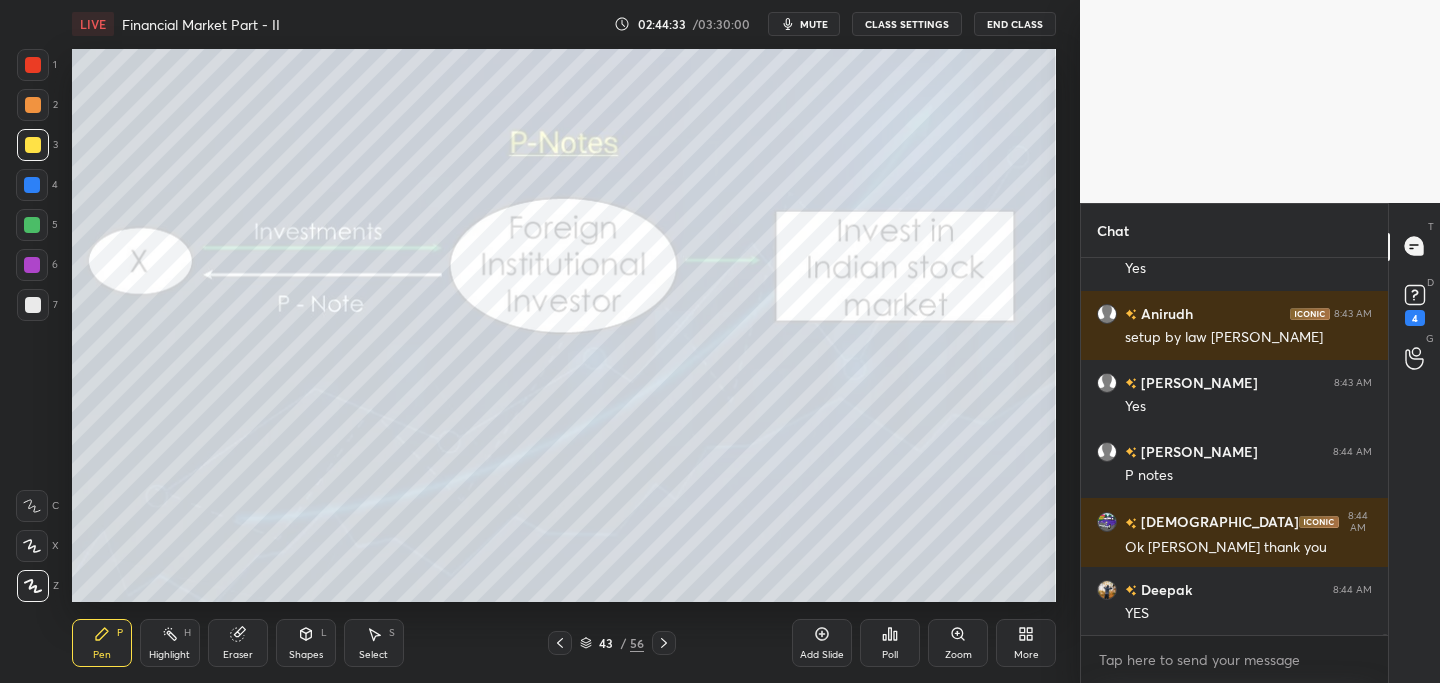 scroll, scrollTop: 112983, scrollLeft: 0, axis: vertical 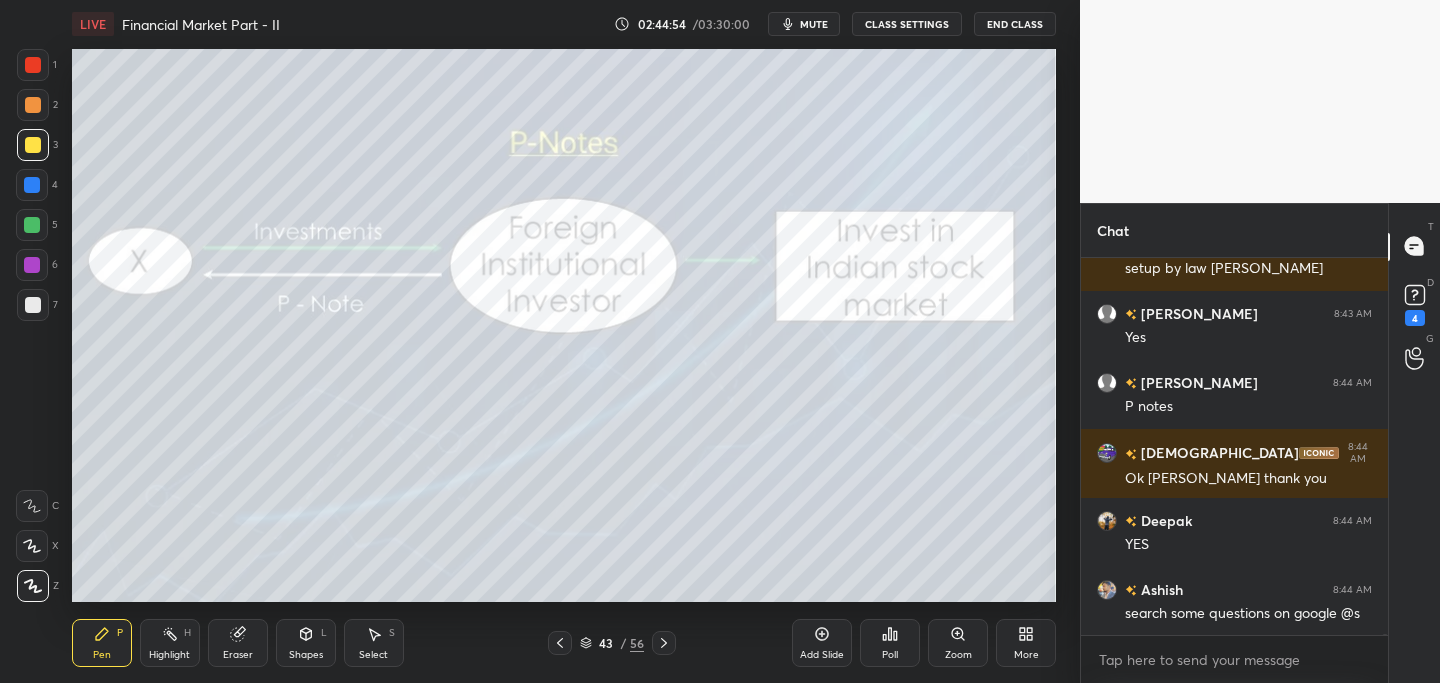 click at bounding box center (33, 65) 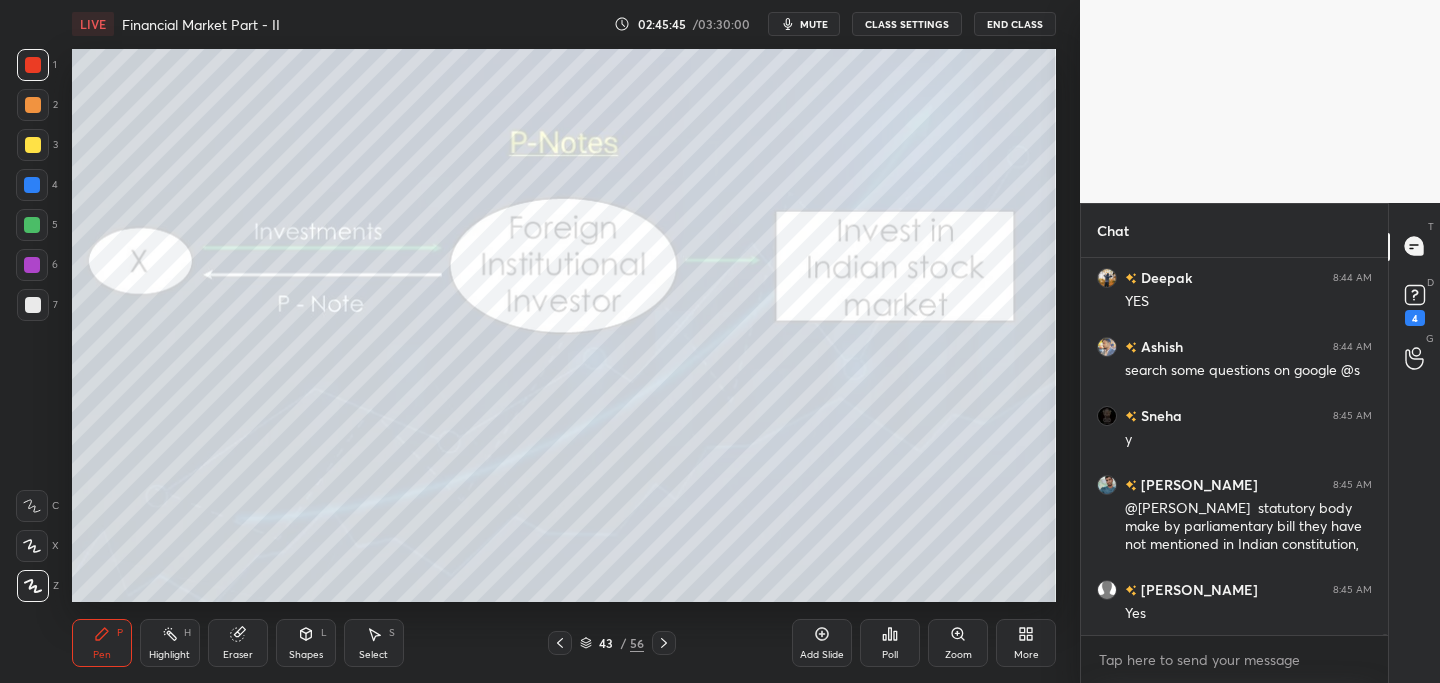 scroll, scrollTop: 112788, scrollLeft: 0, axis: vertical 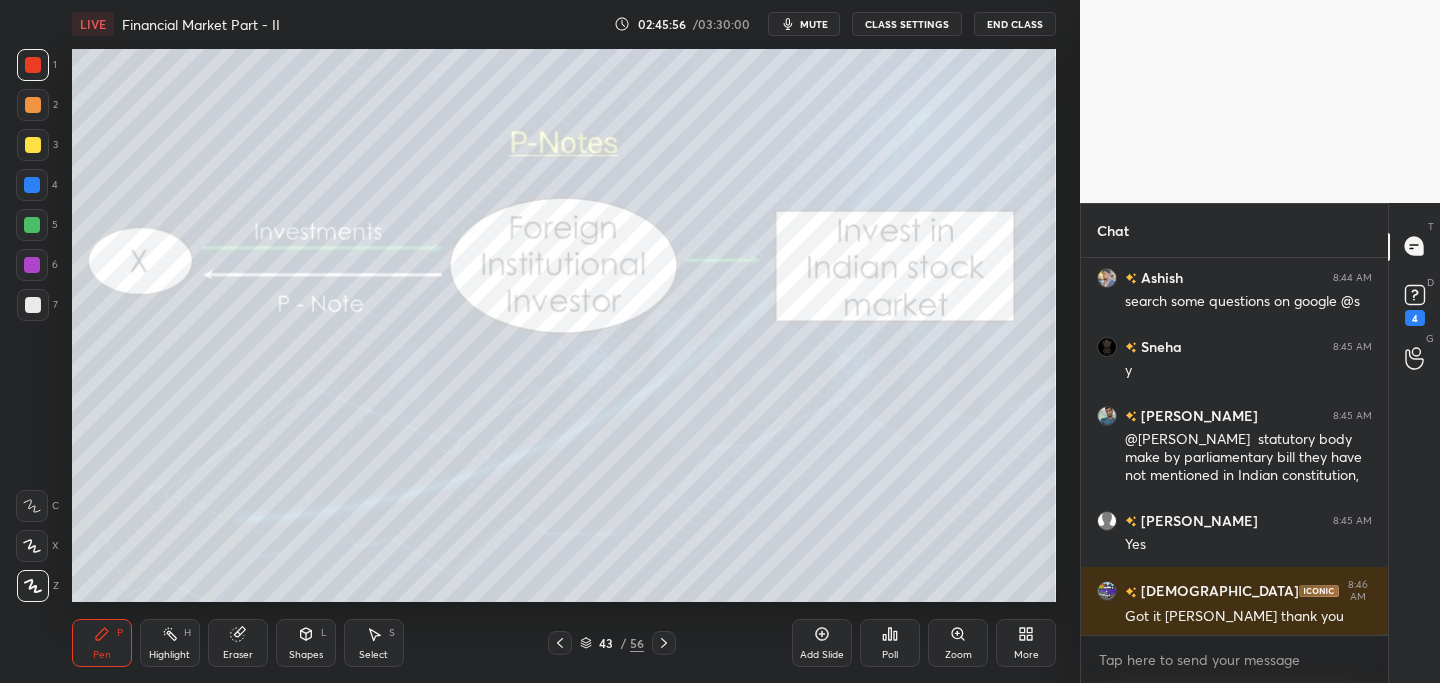 click 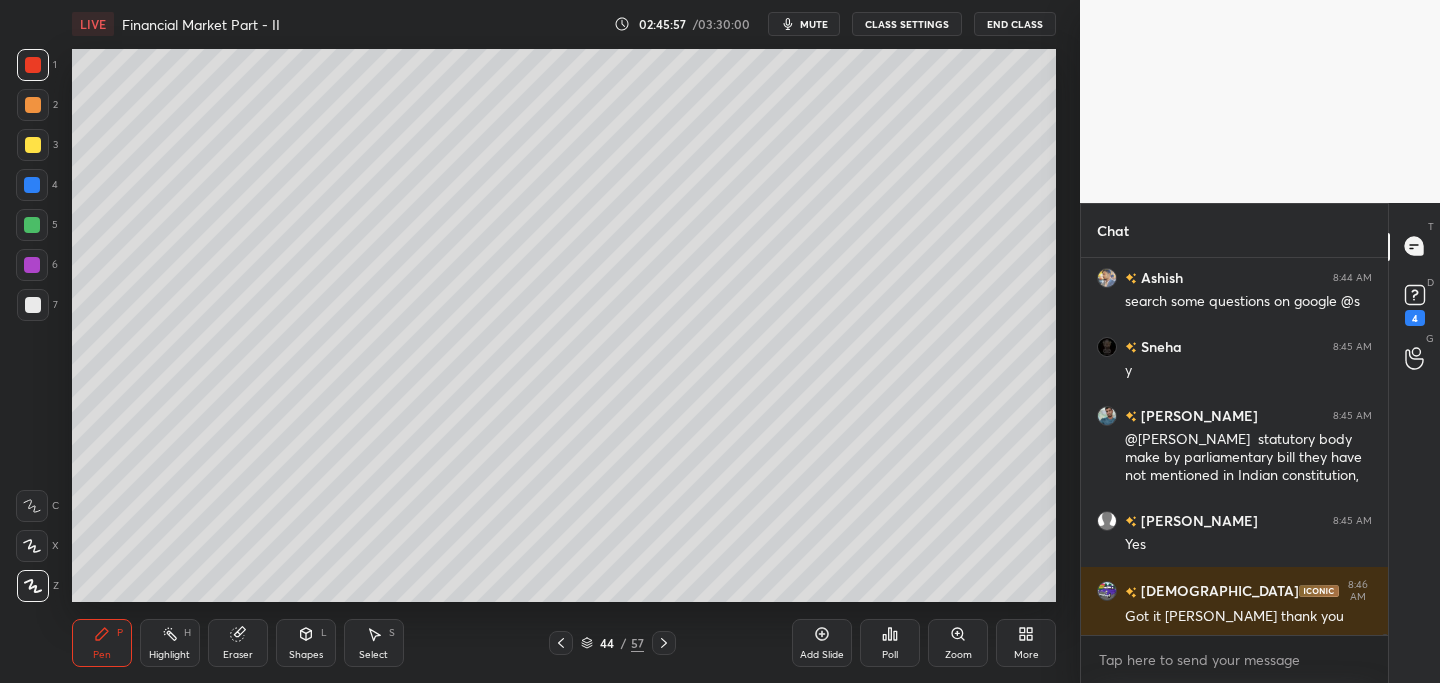 click at bounding box center [33, 145] 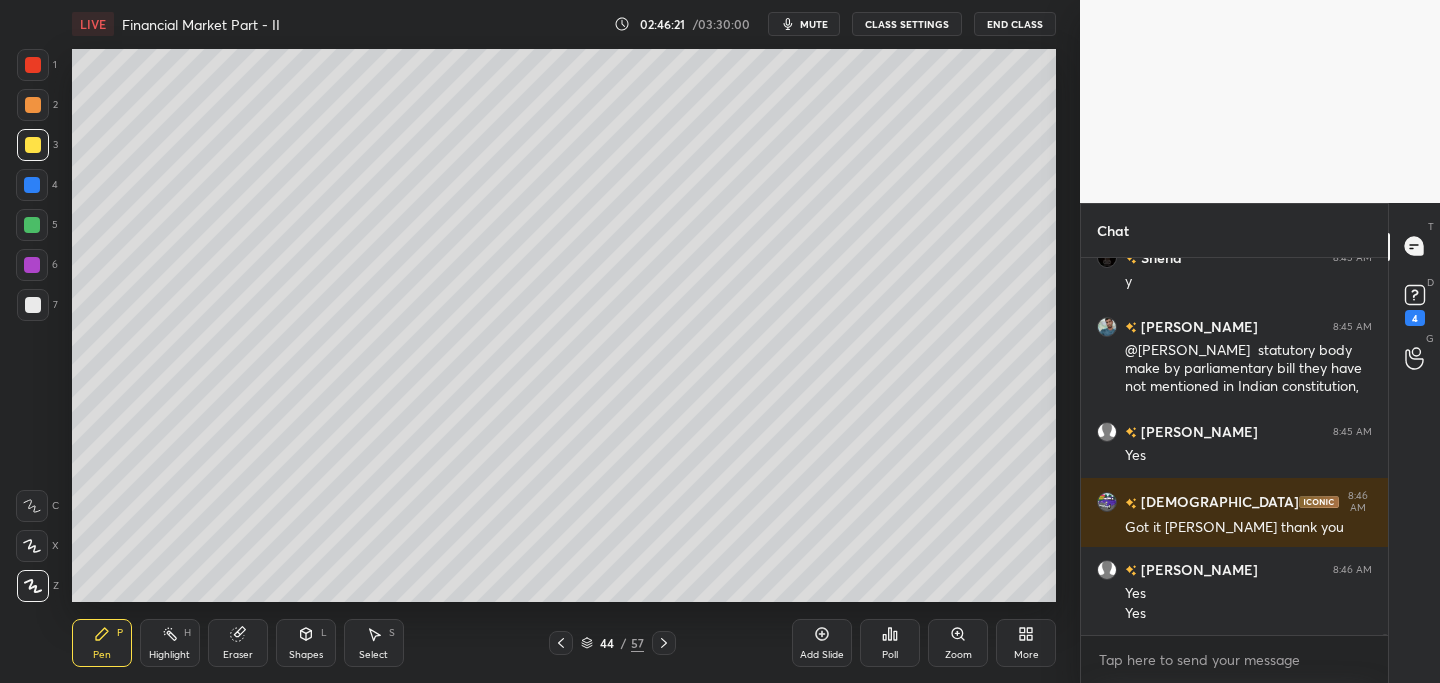 scroll, scrollTop: 112870, scrollLeft: 0, axis: vertical 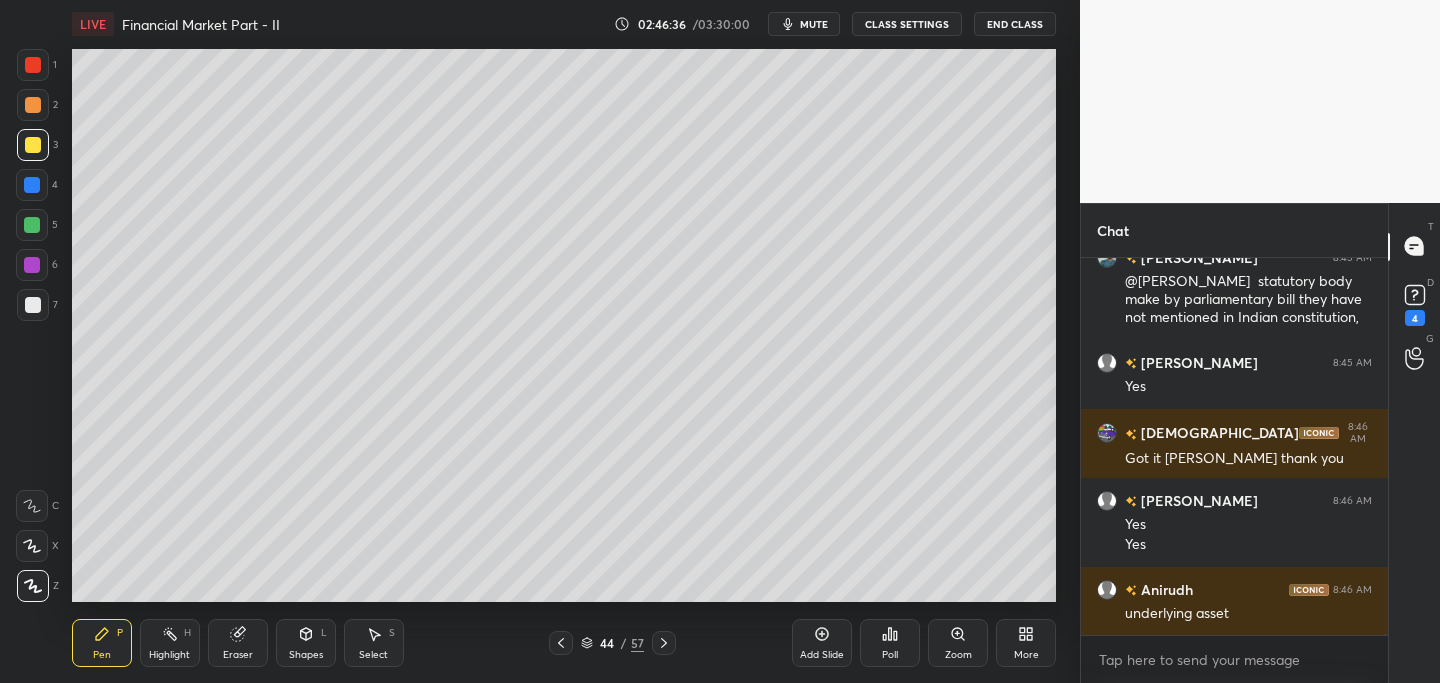 click 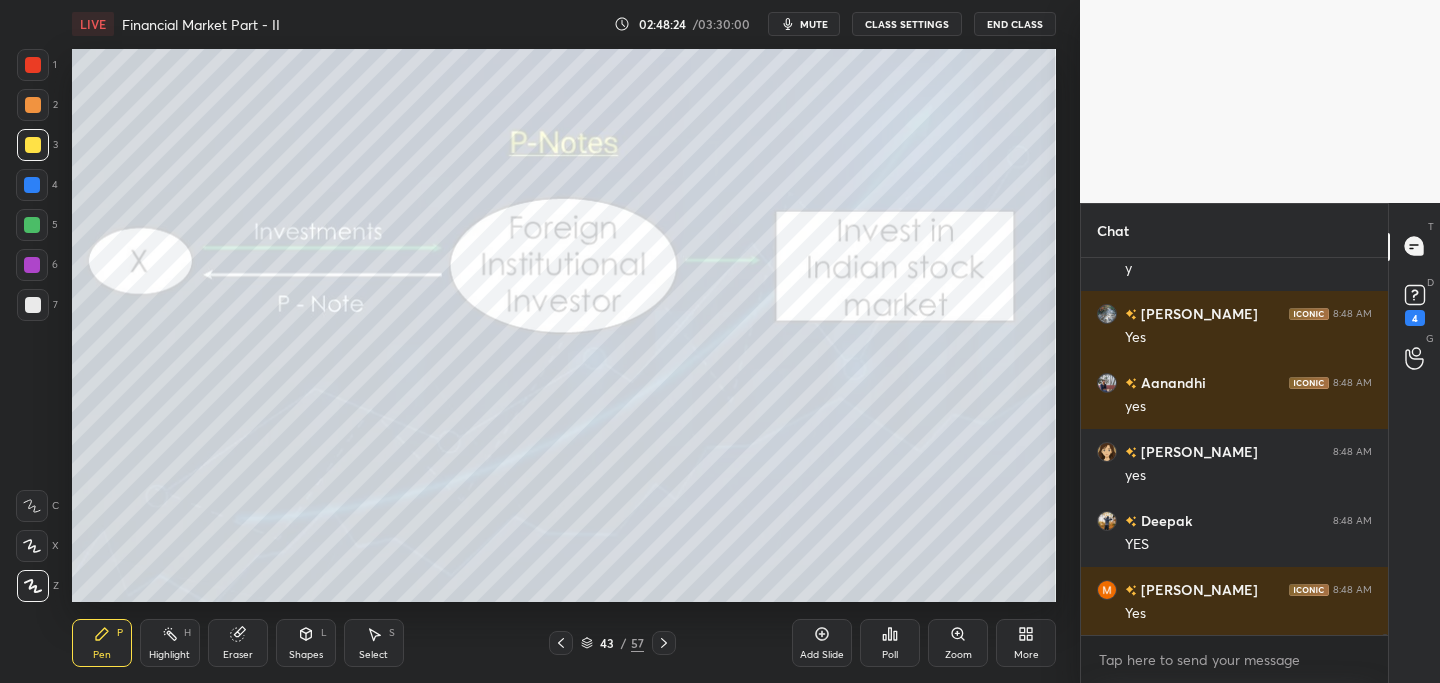 scroll, scrollTop: 115542, scrollLeft: 0, axis: vertical 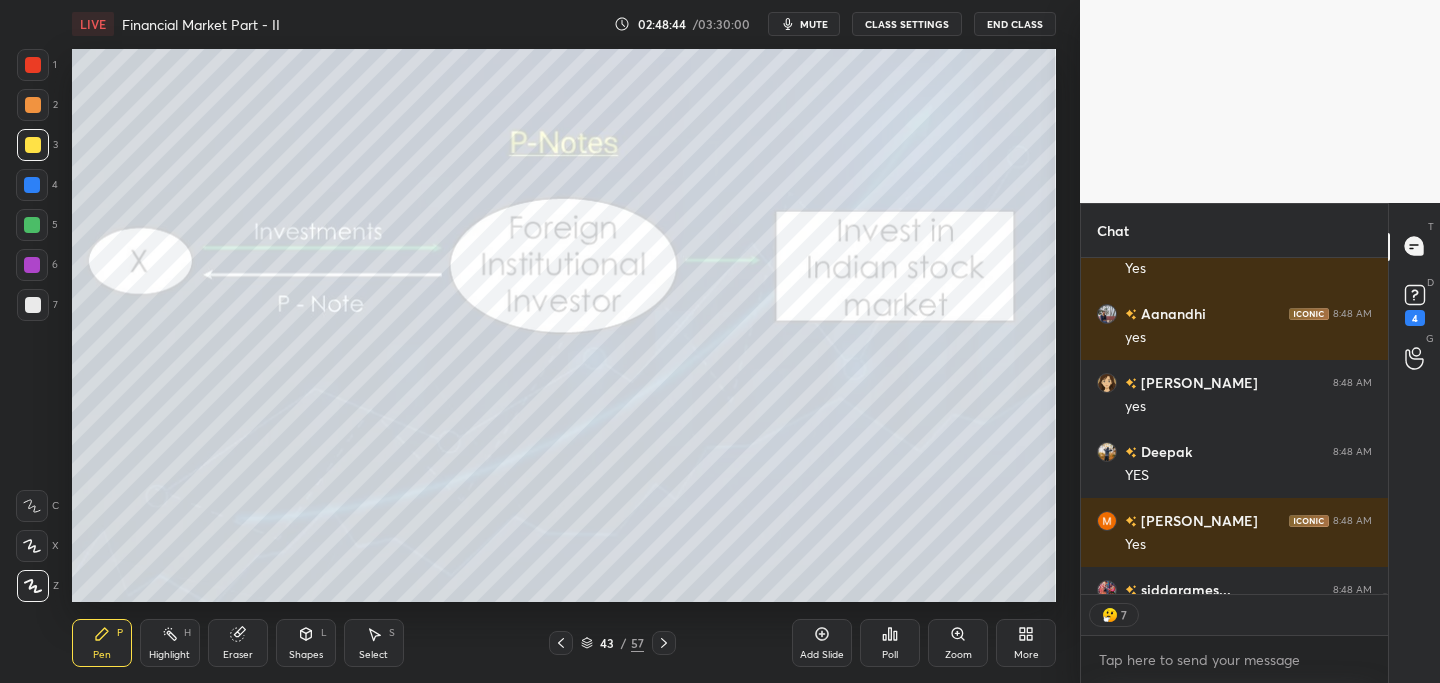 drag, startPoint x: 561, startPoint y: 643, endPoint x: 542, endPoint y: 648, distance: 19.646883 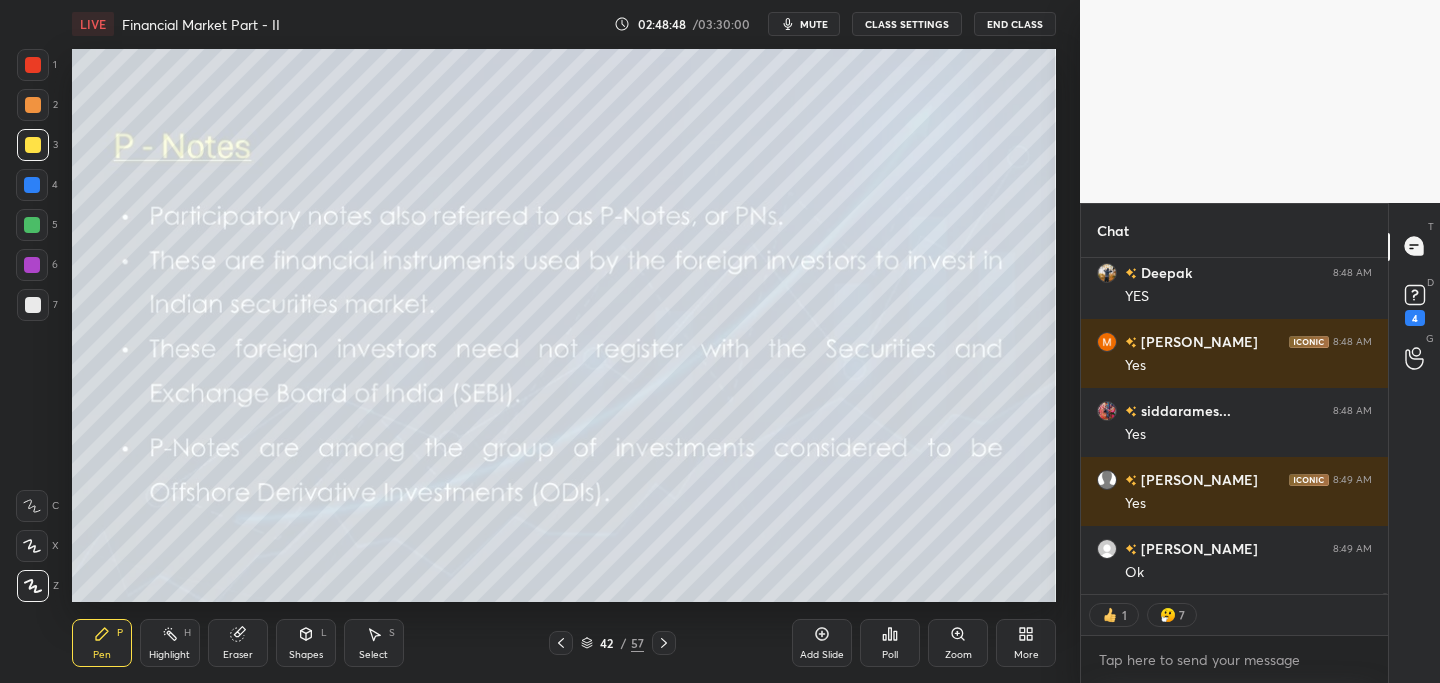 scroll, scrollTop: 114993, scrollLeft: 0, axis: vertical 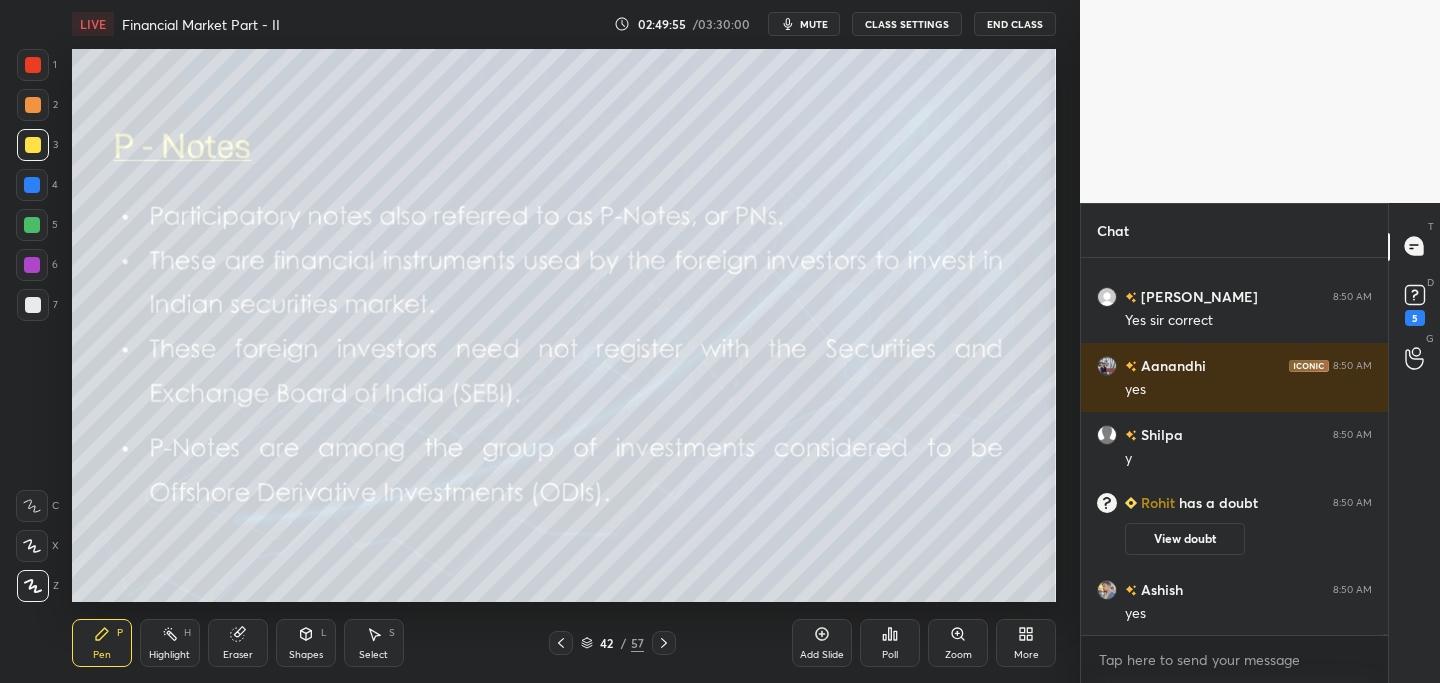 click 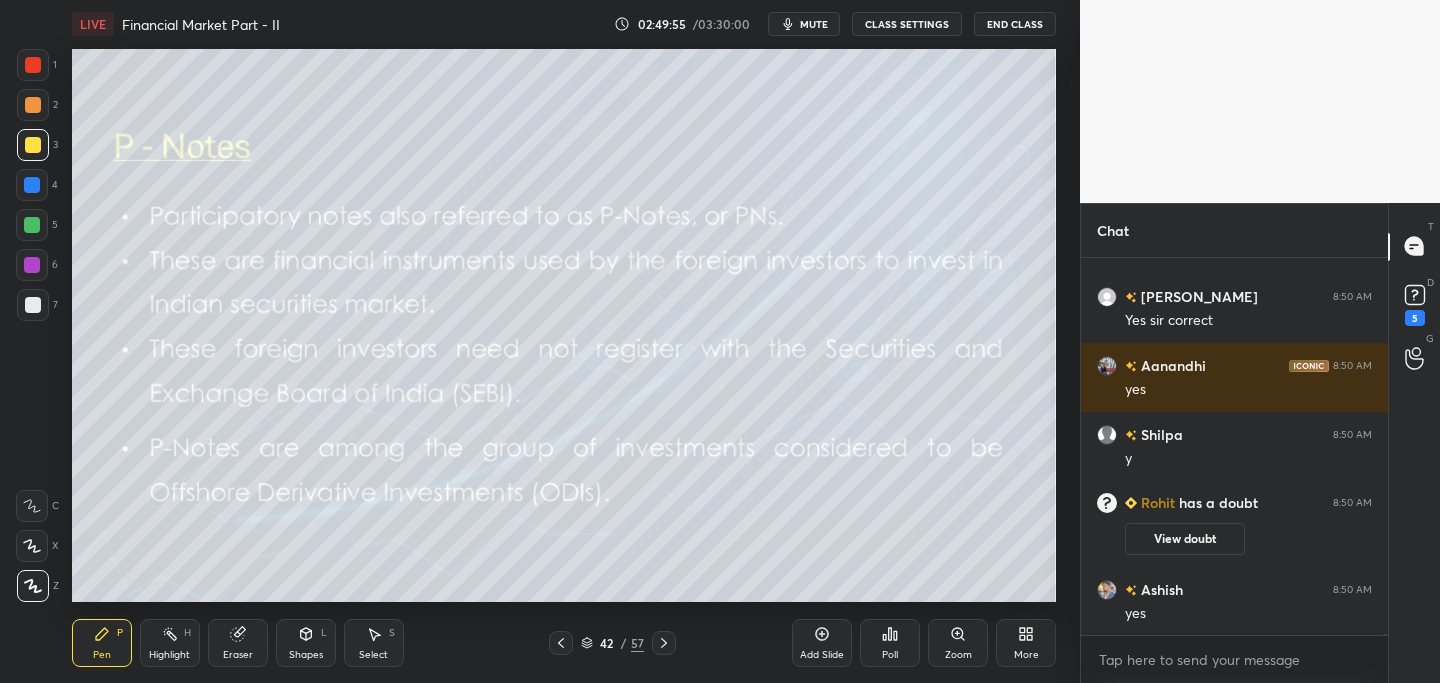 scroll, scrollTop: 115369, scrollLeft: 0, axis: vertical 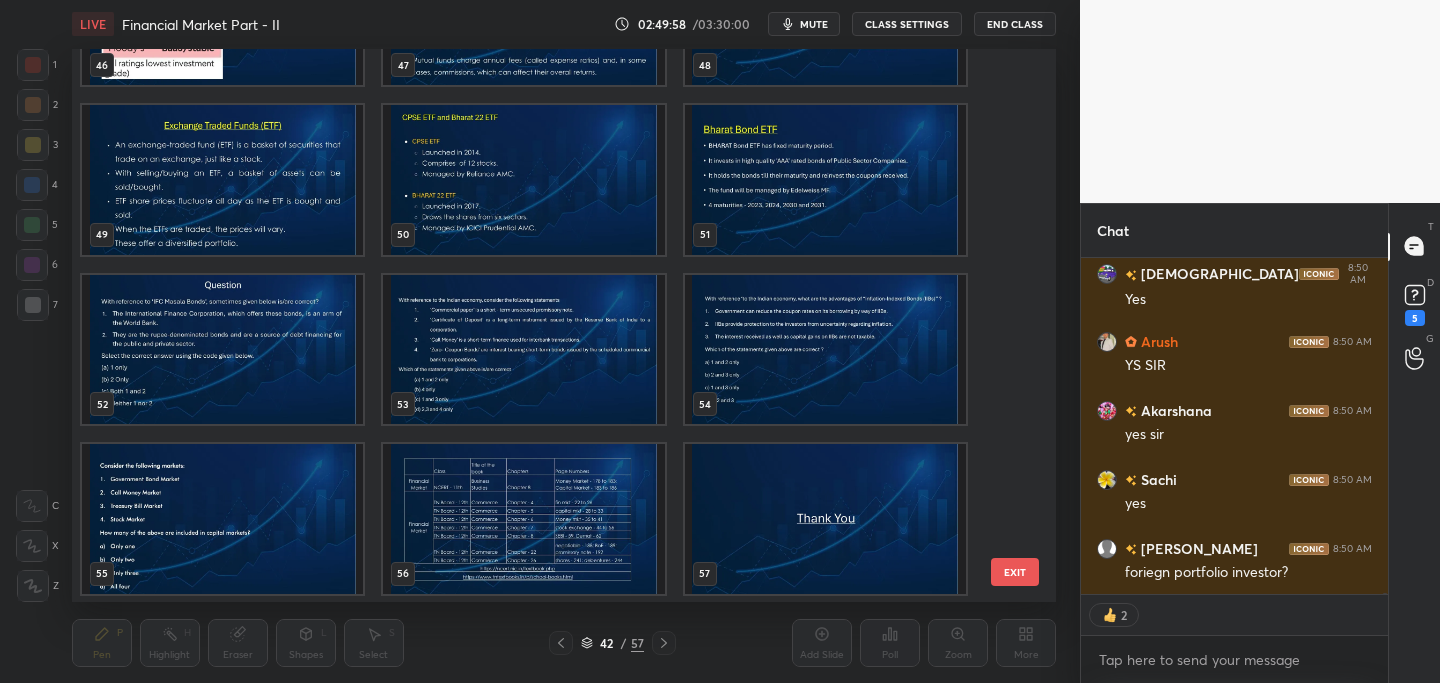 click at bounding box center [825, 519] 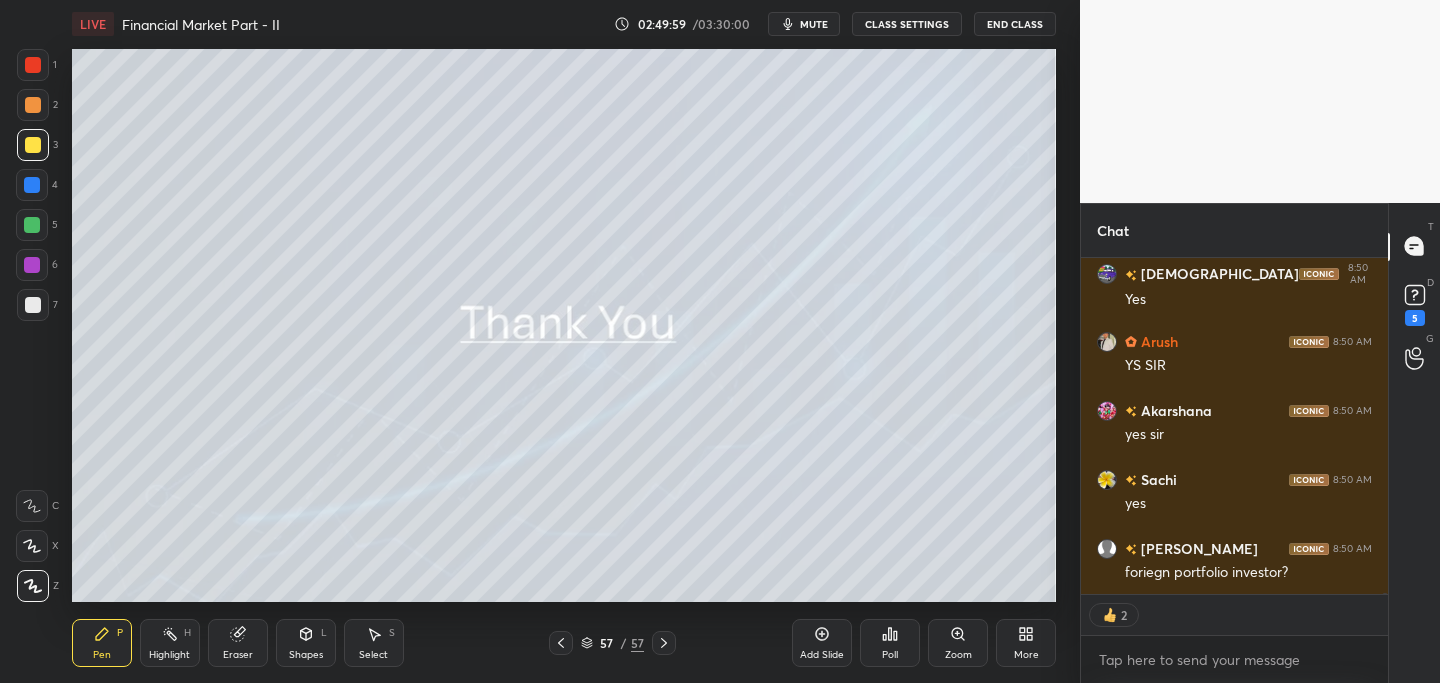 drag, startPoint x: 804, startPoint y: 536, endPoint x: 793, endPoint y: 539, distance: 11.401754 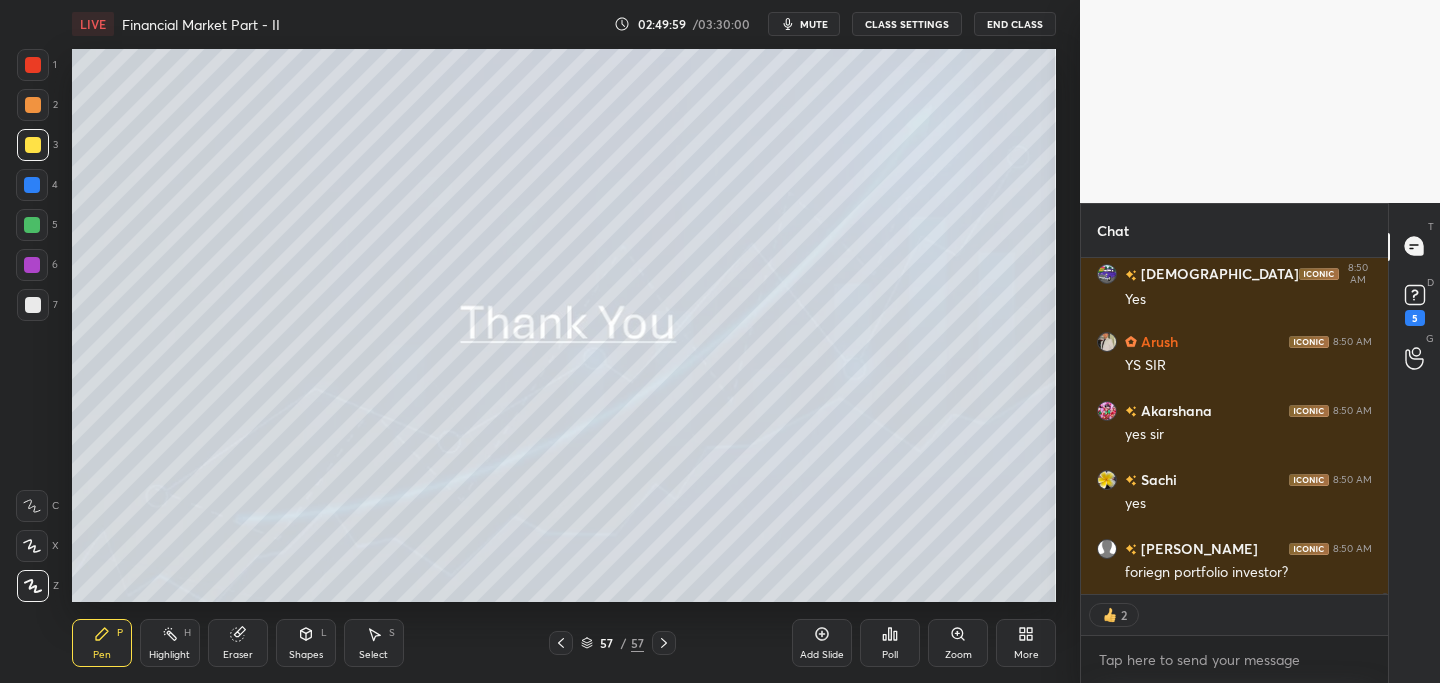 click at bounding box center [825, 519] 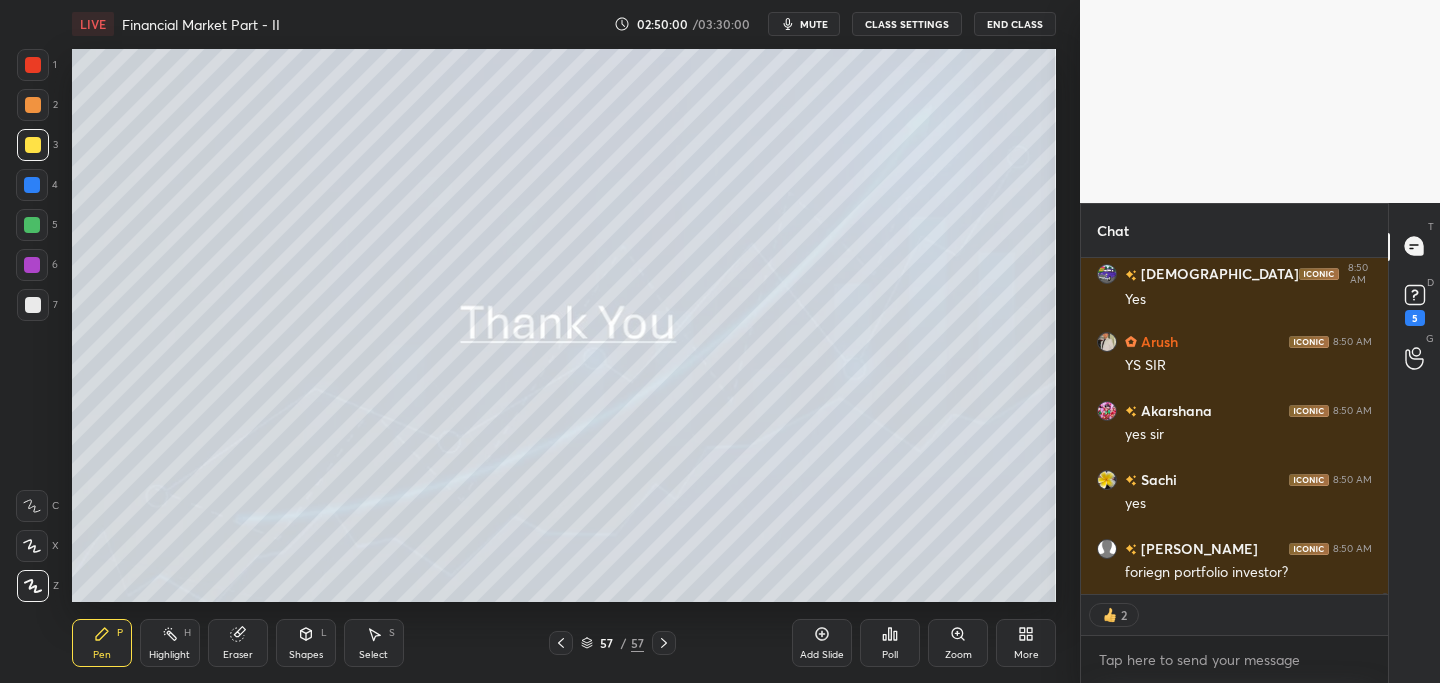scroll, scrollTop: 115824, scrollLeft: 0, axis: vertical 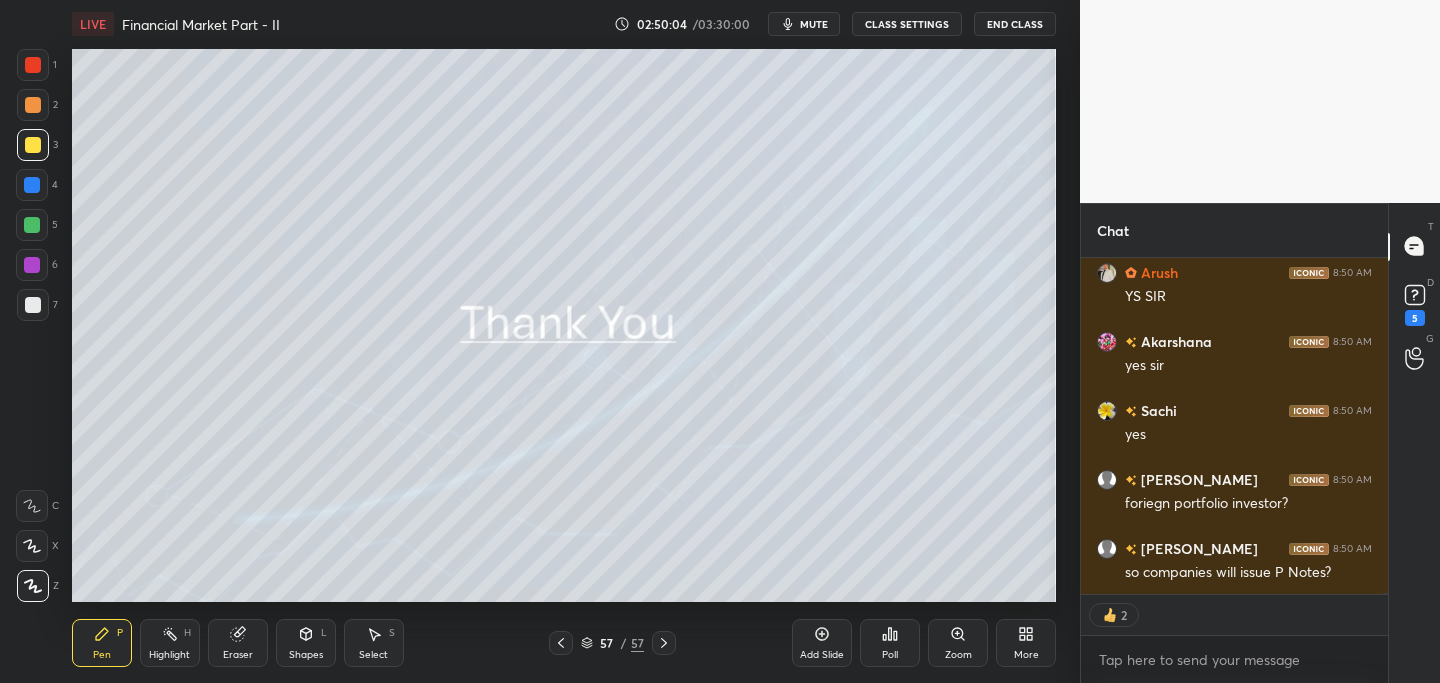 click 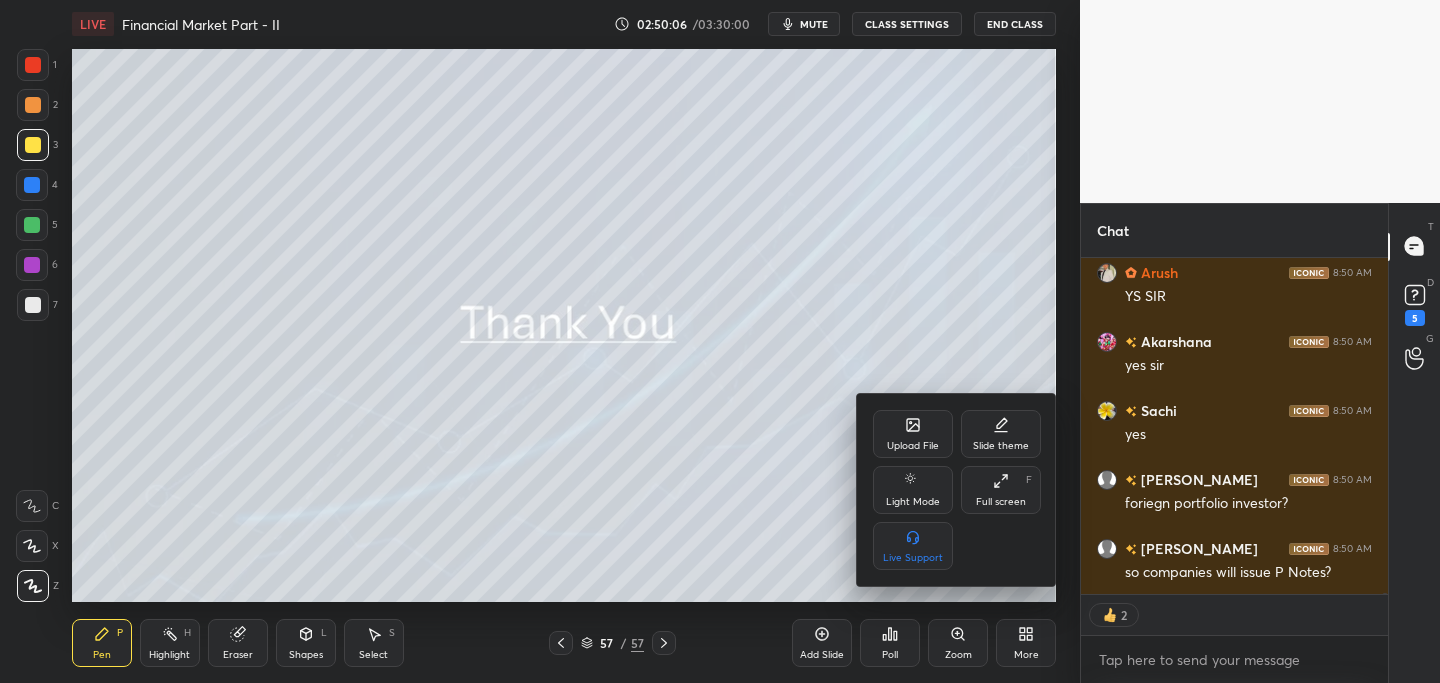 click on "Upload File" at bounding box center [913, 434] 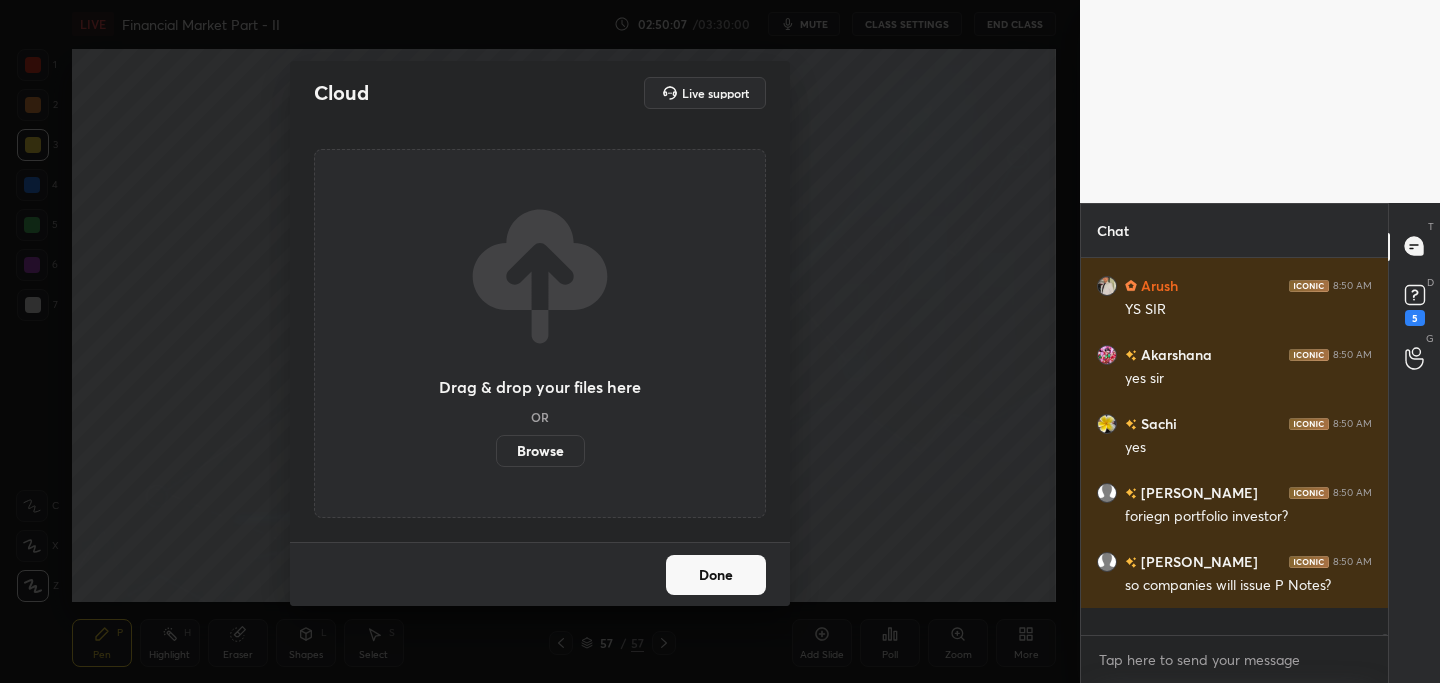 scroll, scrollTop: 7, scrollLeft: 7, axis: both 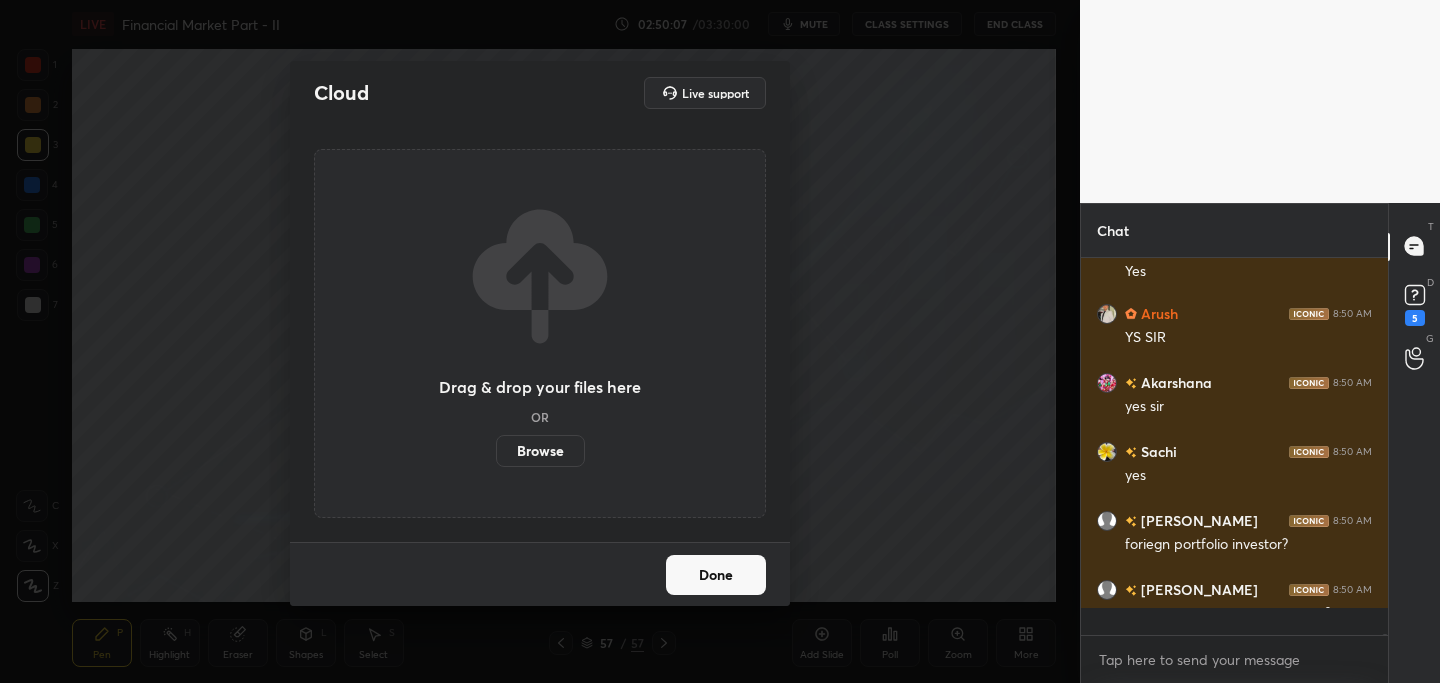 click on "Browse" at bounding box center (540, 451) 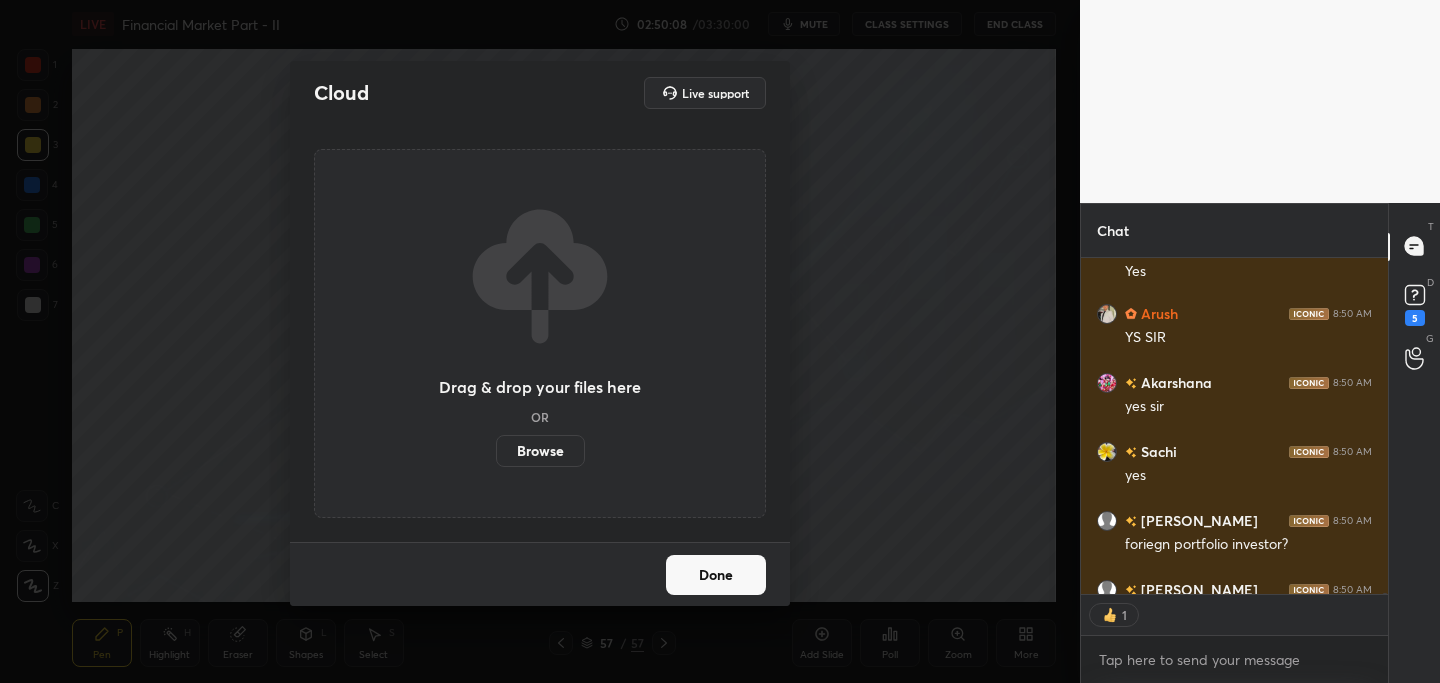 scroll, scrollTop: 330, scrollLeft: 301, axis: both 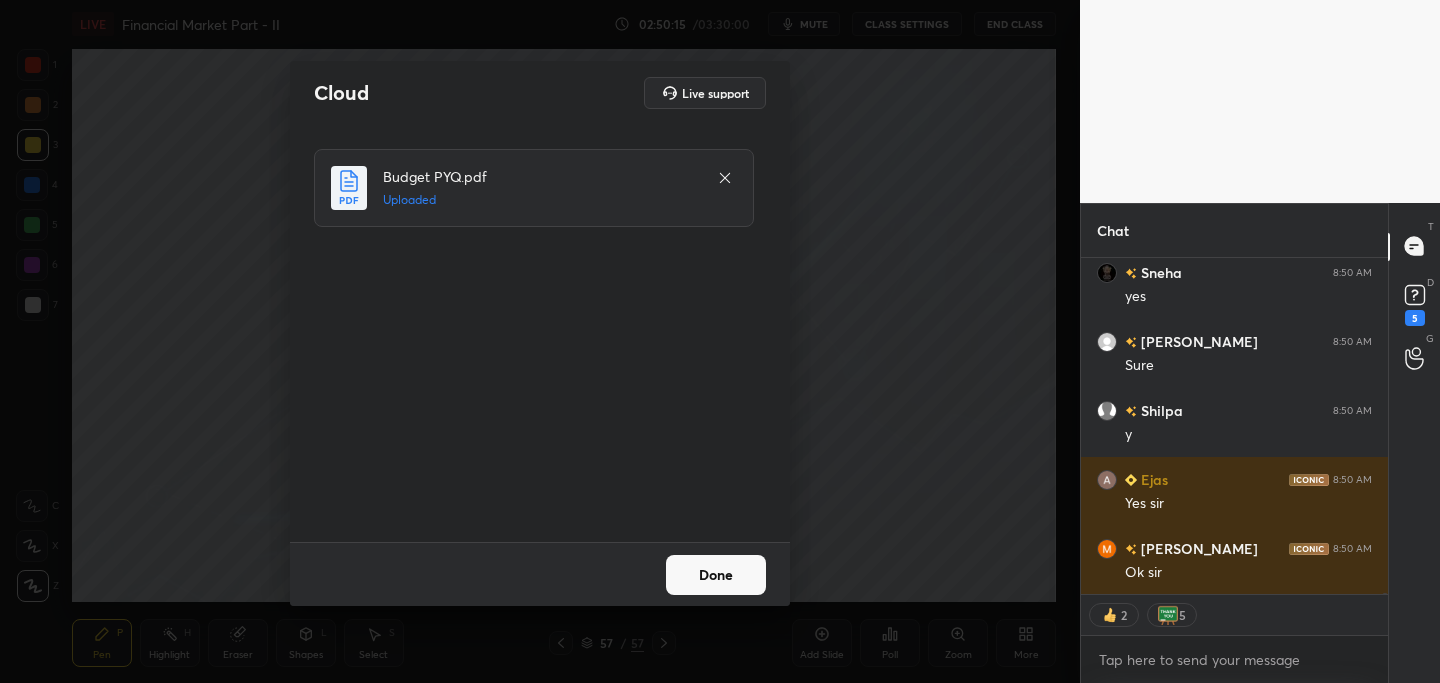 click on "Done" at bounding box center (716, 575) 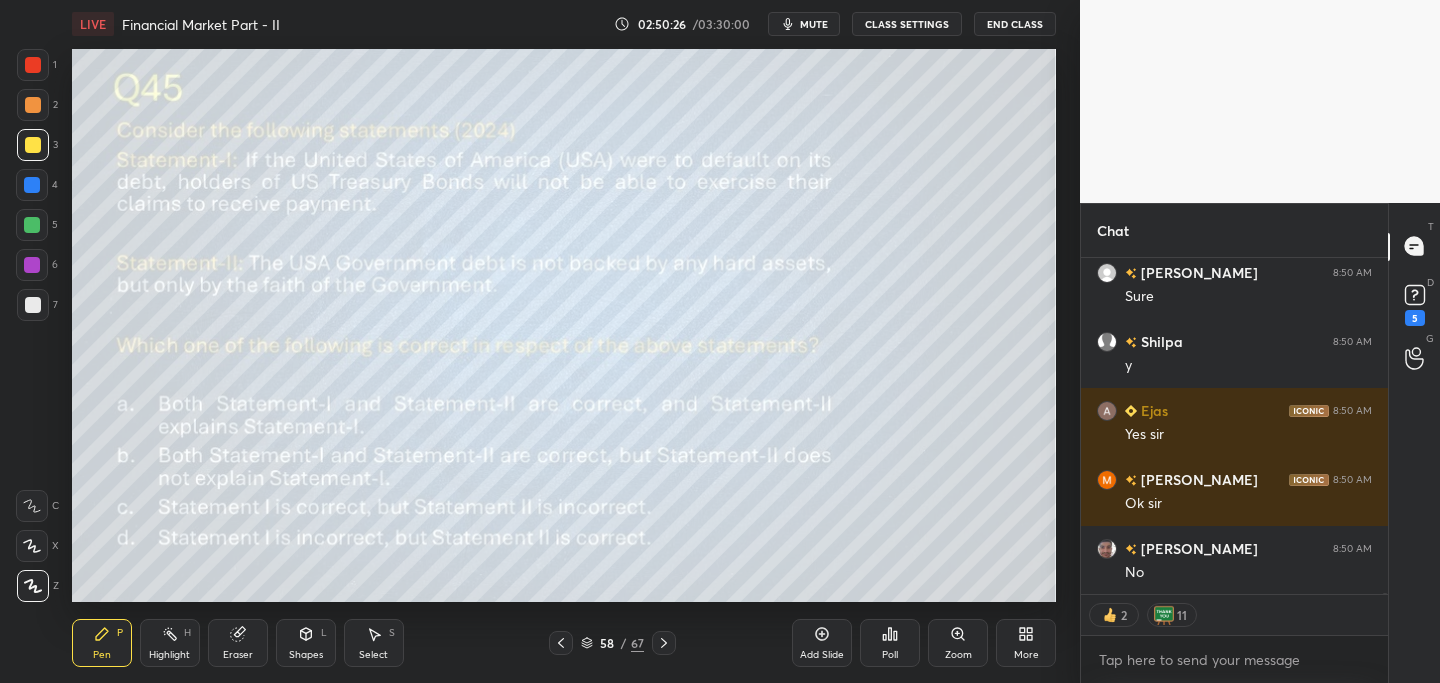 scroll, scrollTop: 116307, scrollLeft: 0, axis: vertical 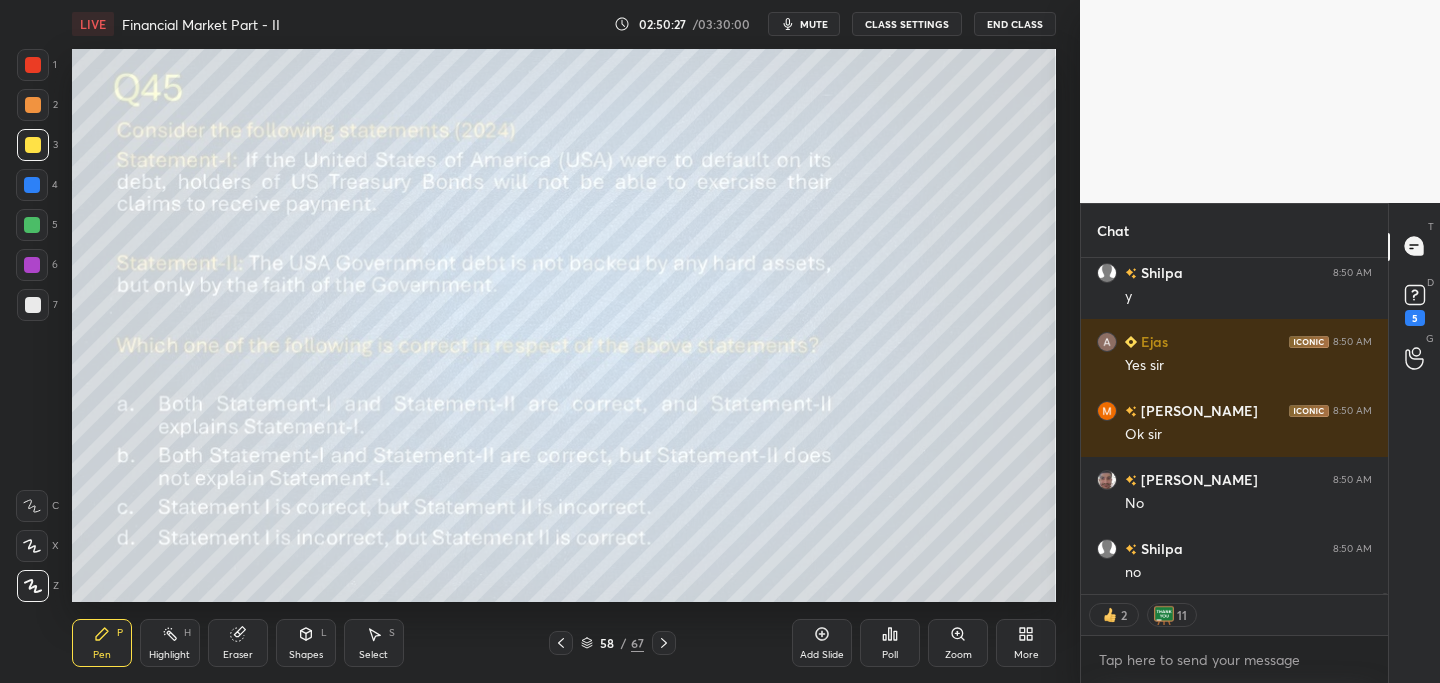 type on "x" 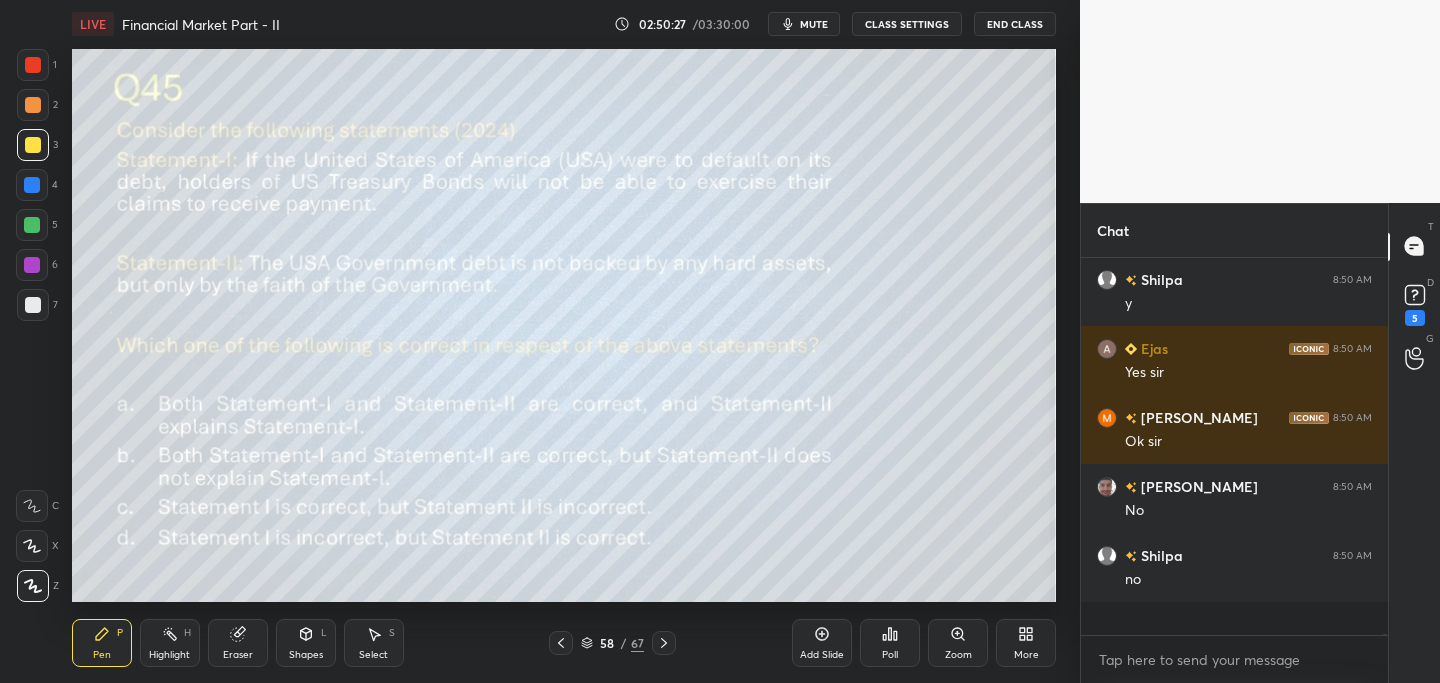 scroll, scrollTop: 7, scrollLeft: 7, axis: both 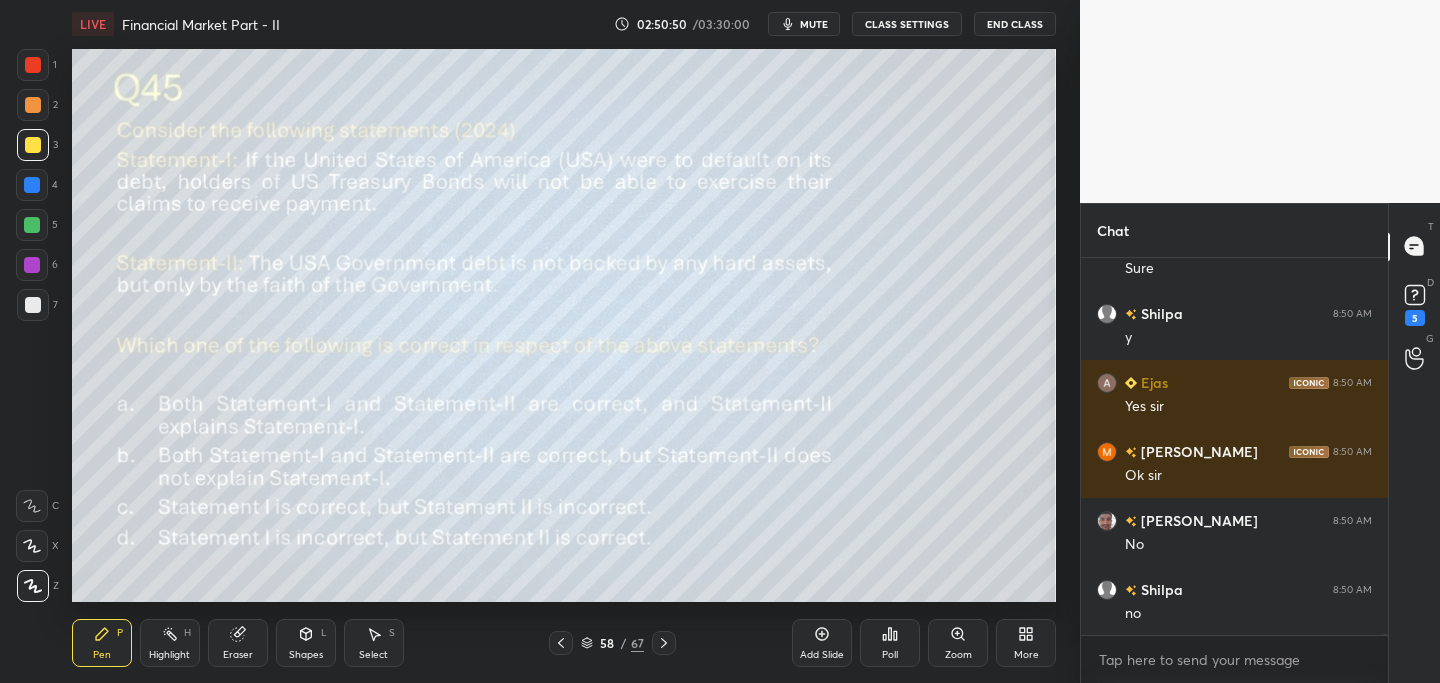 click 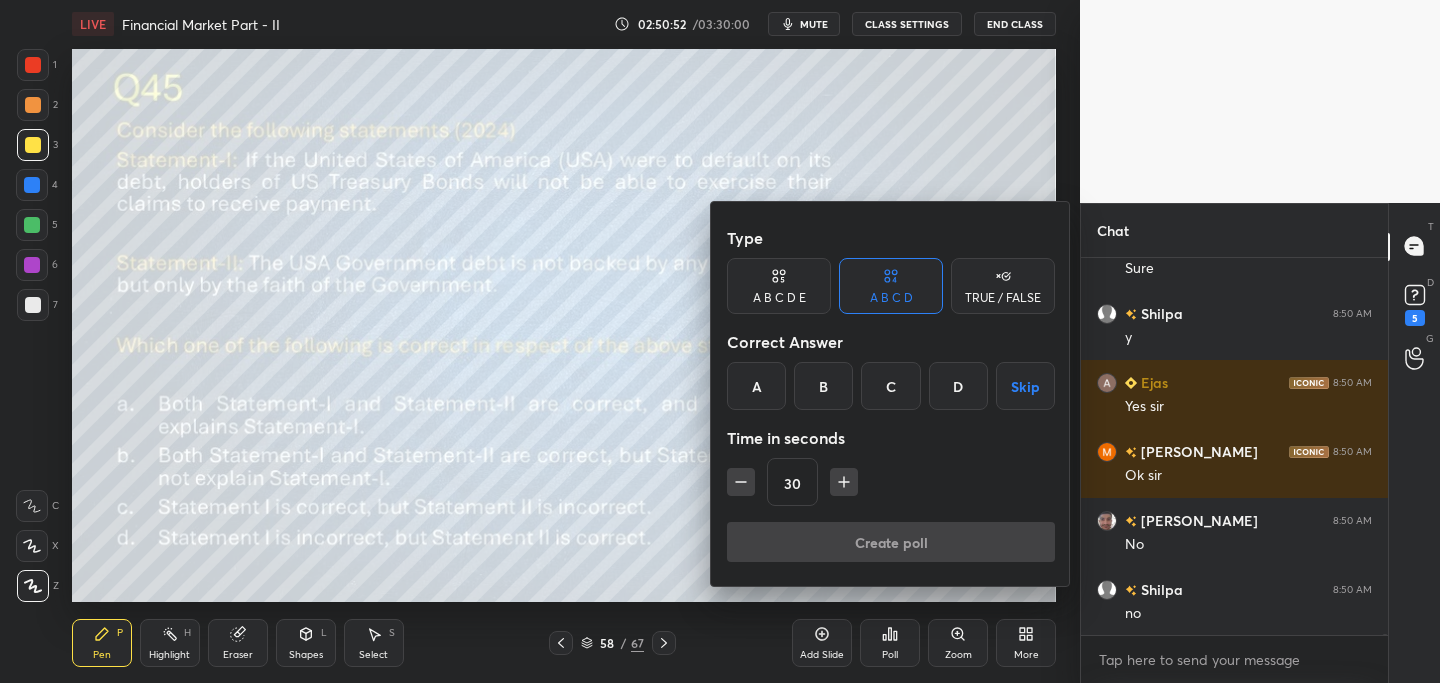 click on "A" at bounding box center [756, 386] 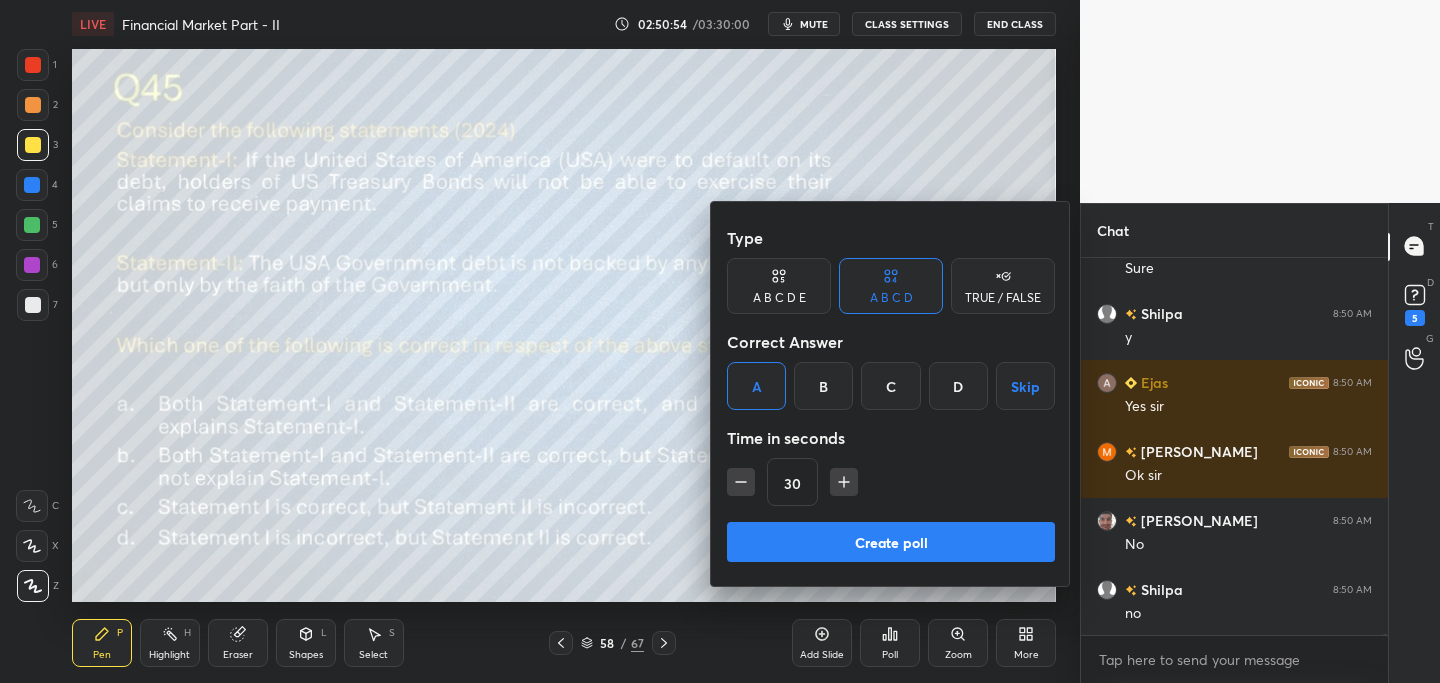 drag, startPoint x: 844, startPoint y: 475, endPoint x: 842, endPoint y: 487, distance: 12.165525 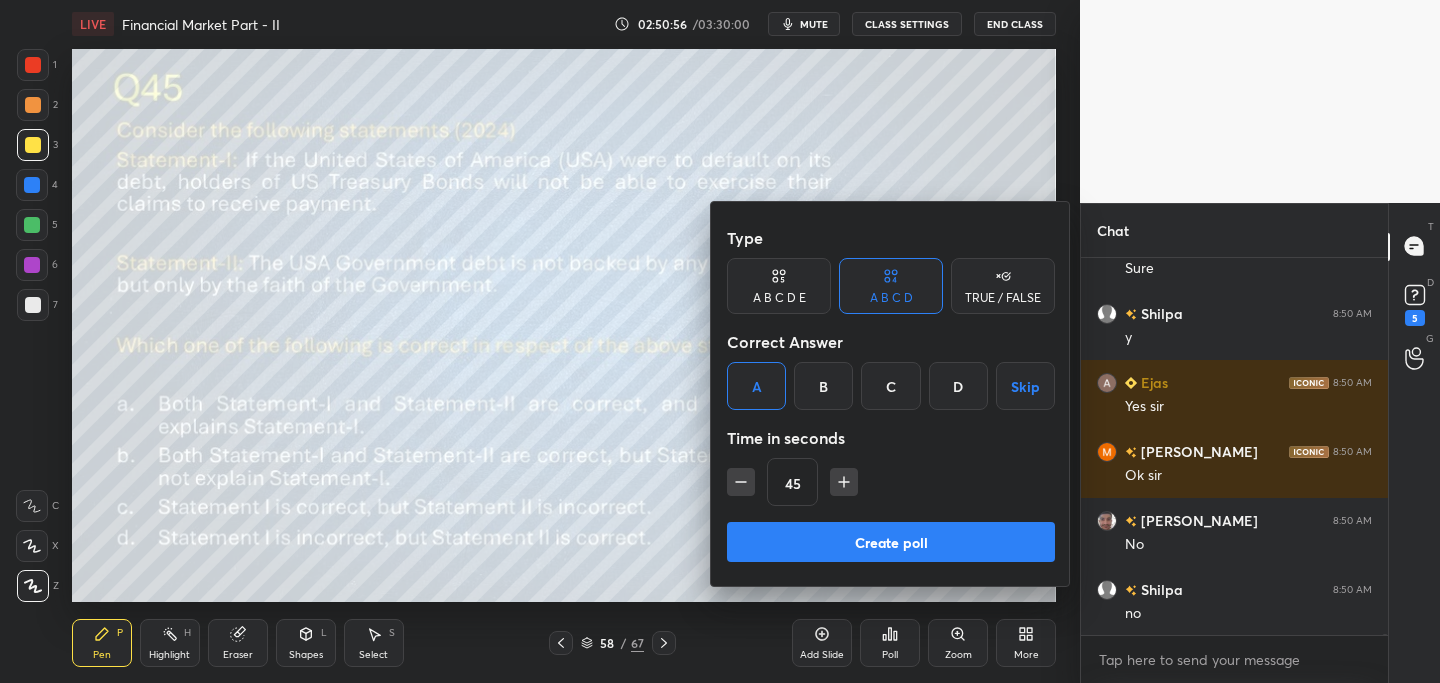 click on "Create poll" at bounding box center [891, 542] 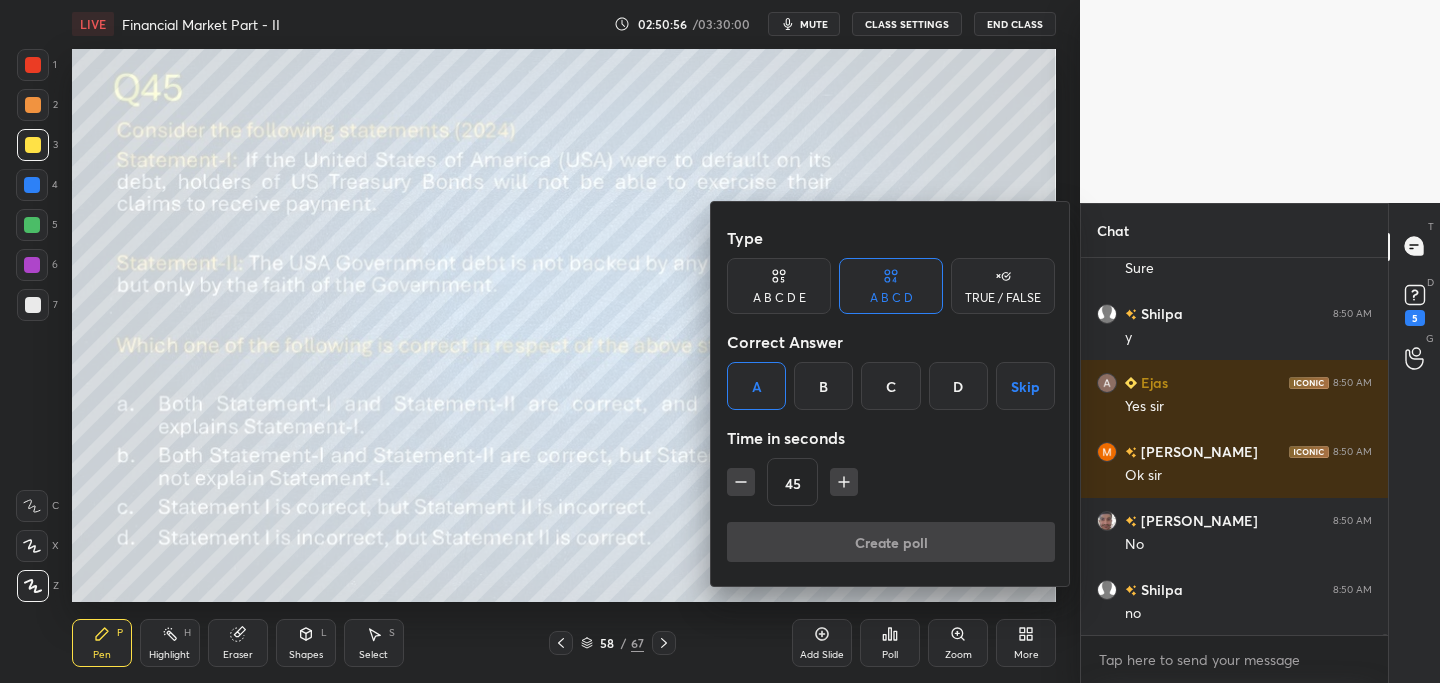 scroll, scrollTop: 339, scrollLeft: 301, axis: both 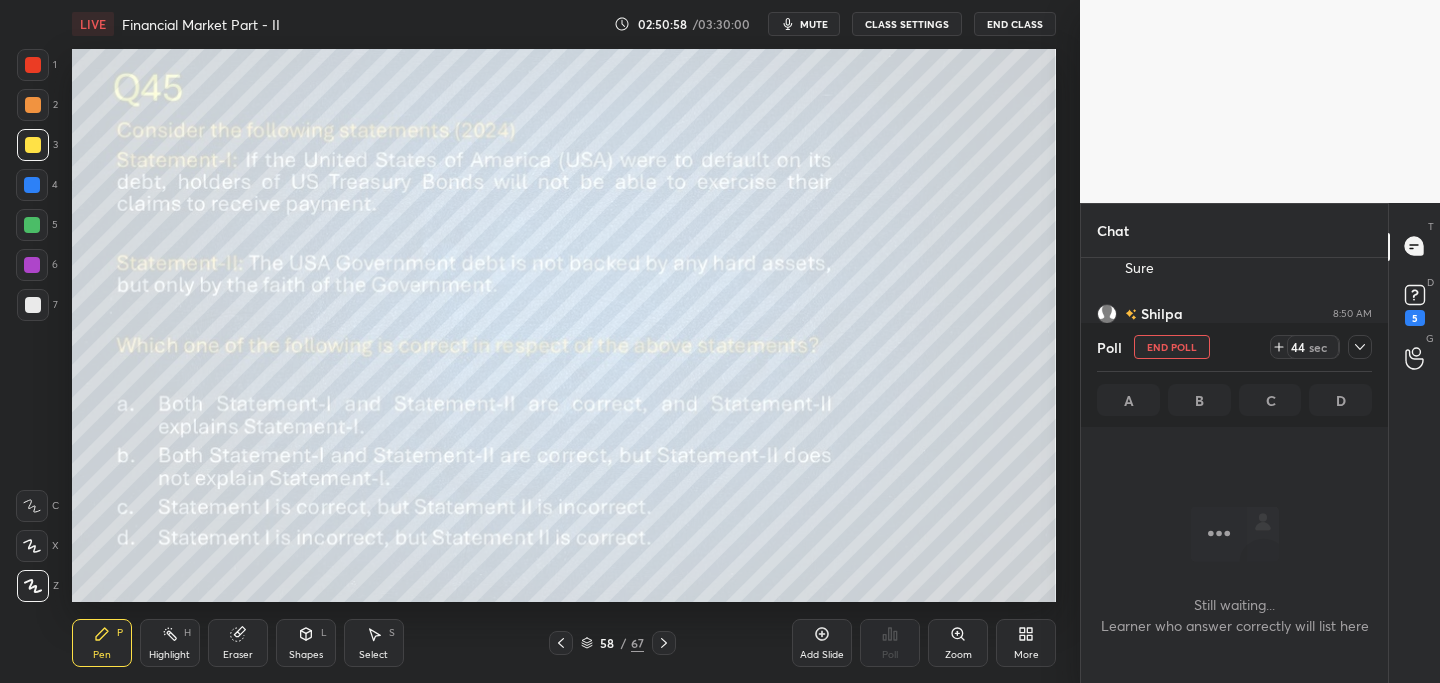 drag, startPoint x: 1362, startPoint y: 349, endPoint x: 1347, endPoint y: 356, distance: 16.552946 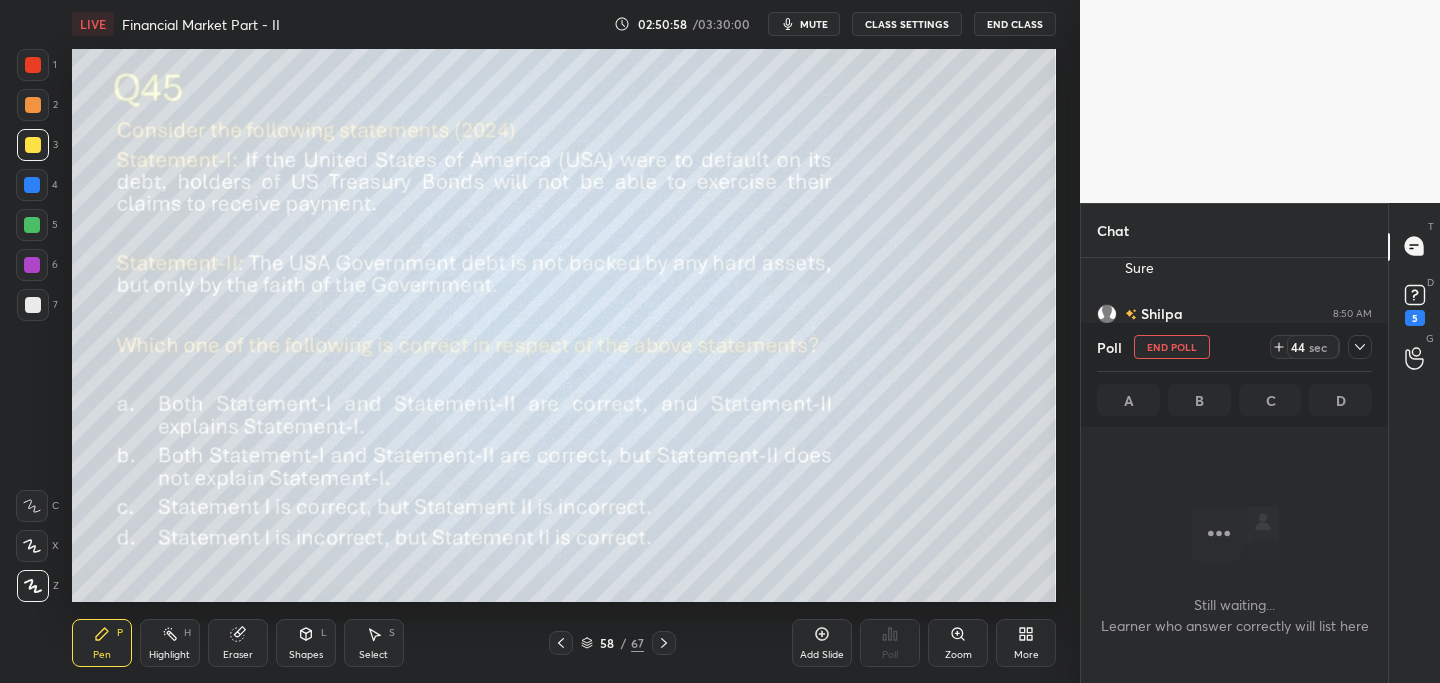 click 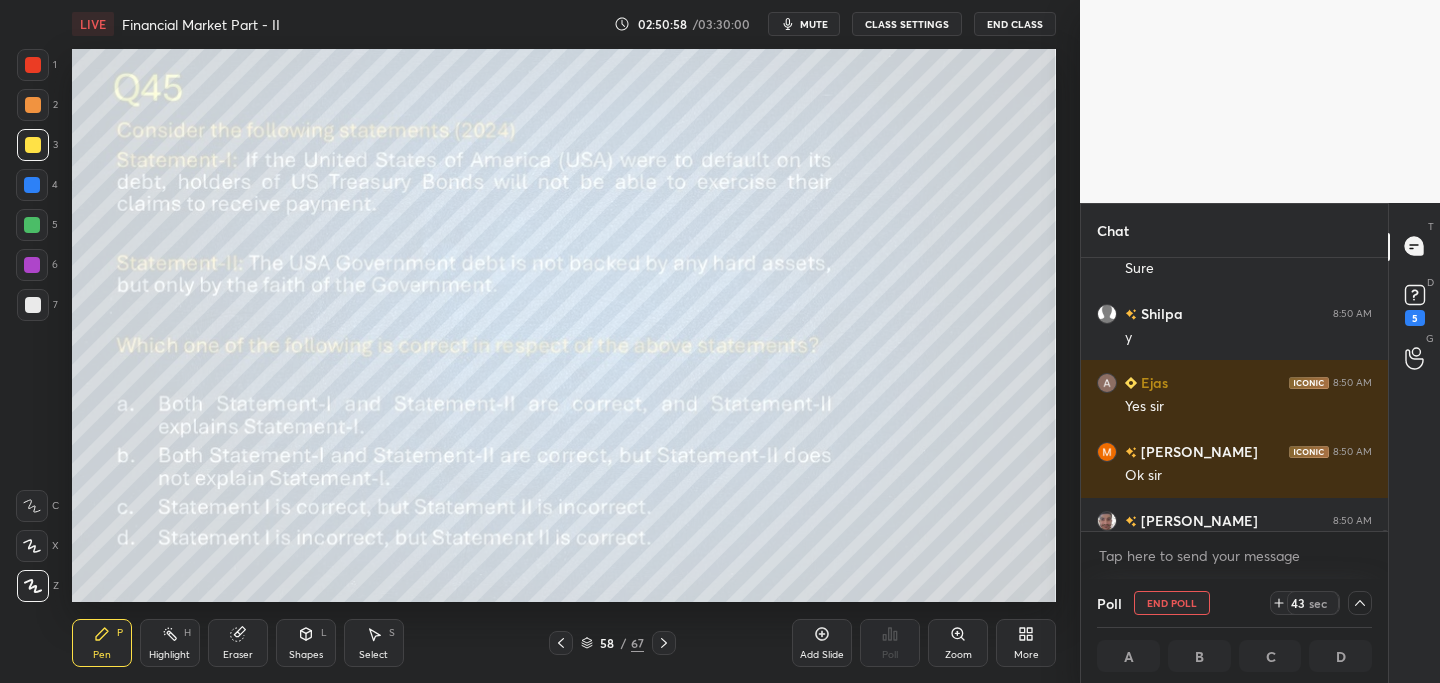 scroll, scrollTop: 1, scrollLeft: 7, axis: both 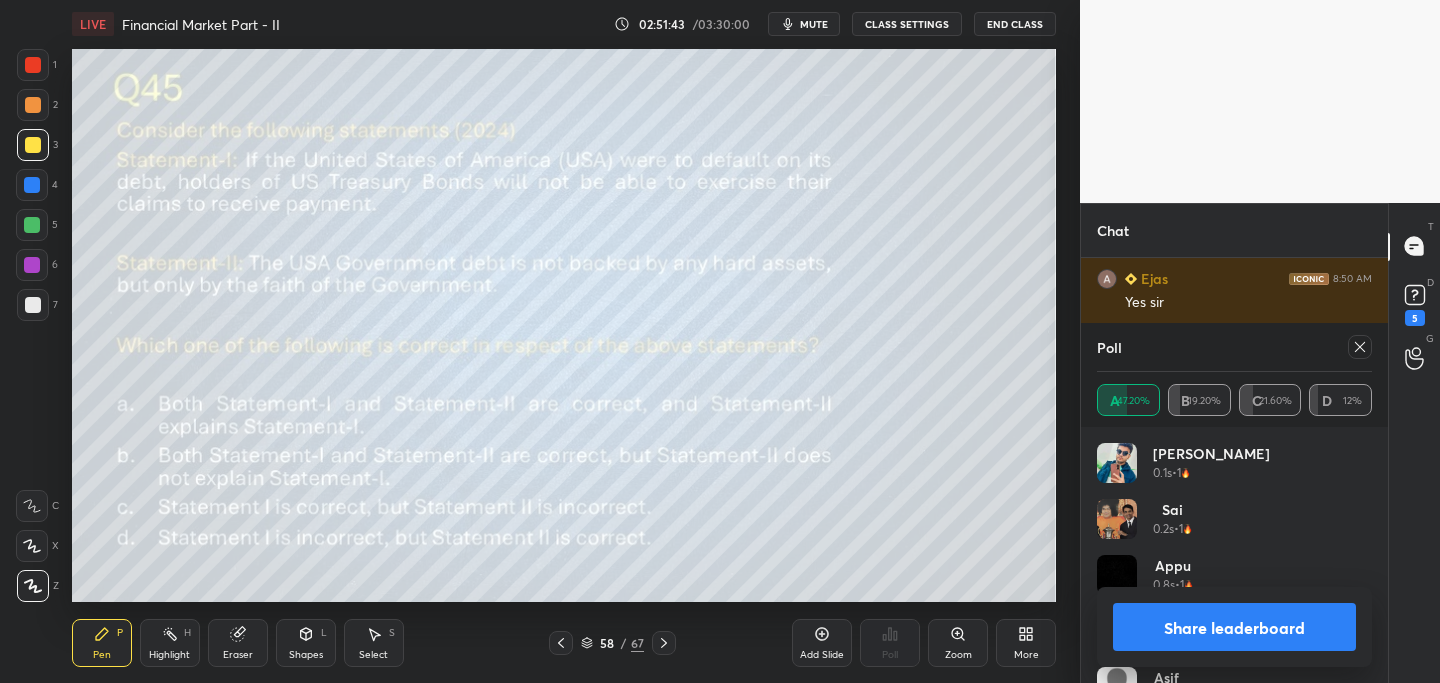 click 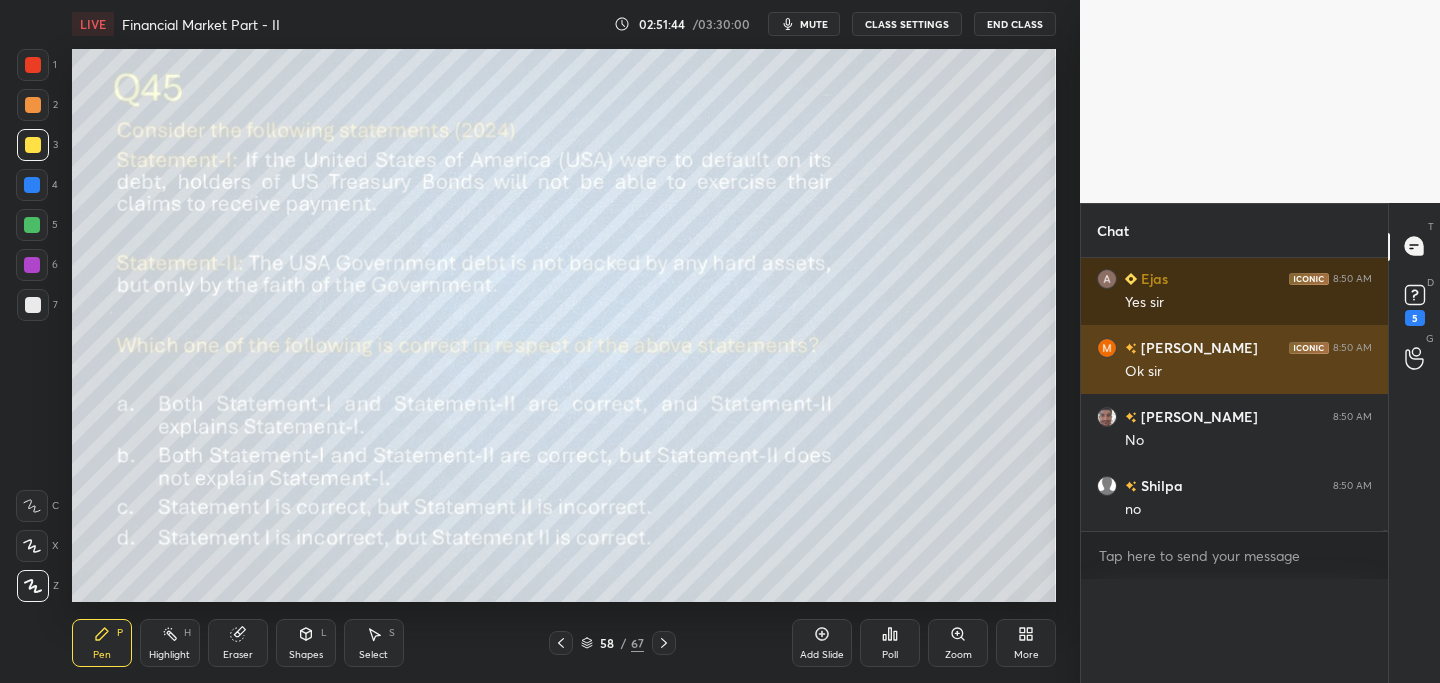 scroll, scrollTop: 87, scrollLeft: 269, axis: both 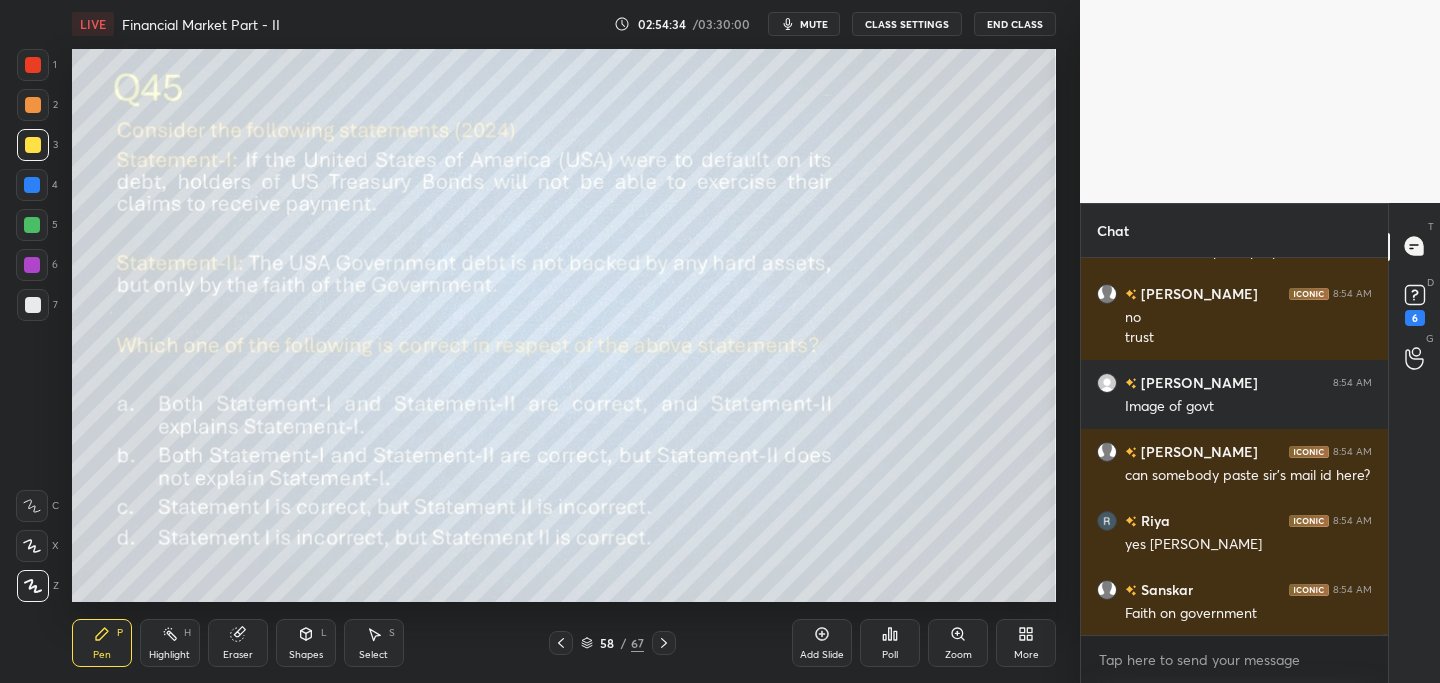 click 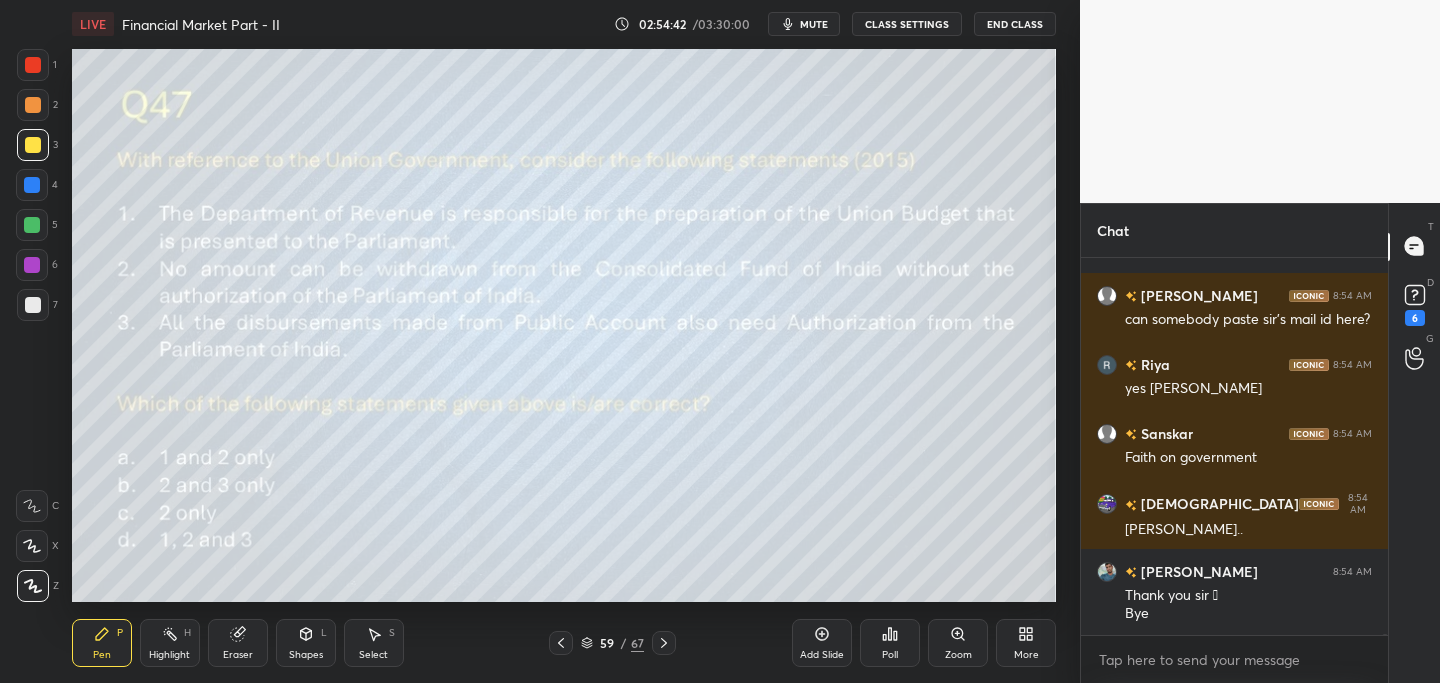 scroll, scrollTop: 119199, scrollLeft: 0, axis: vertical 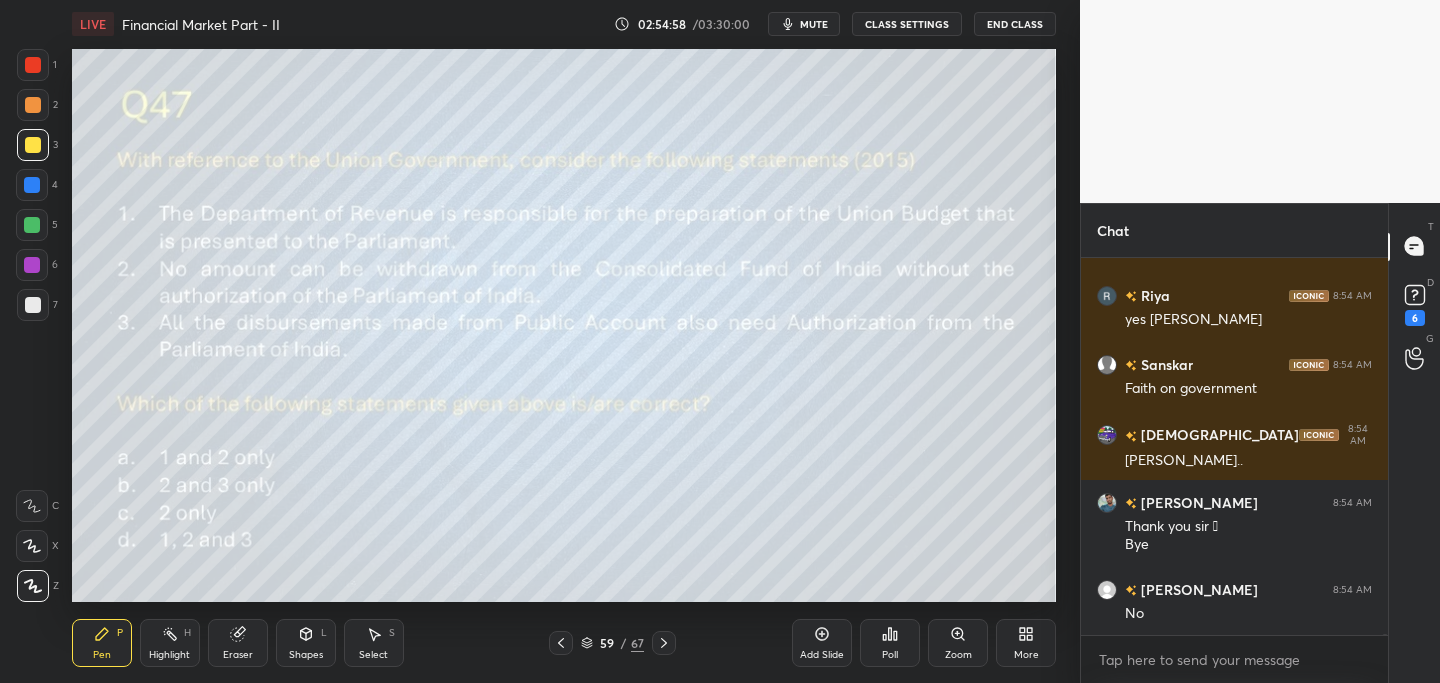 click 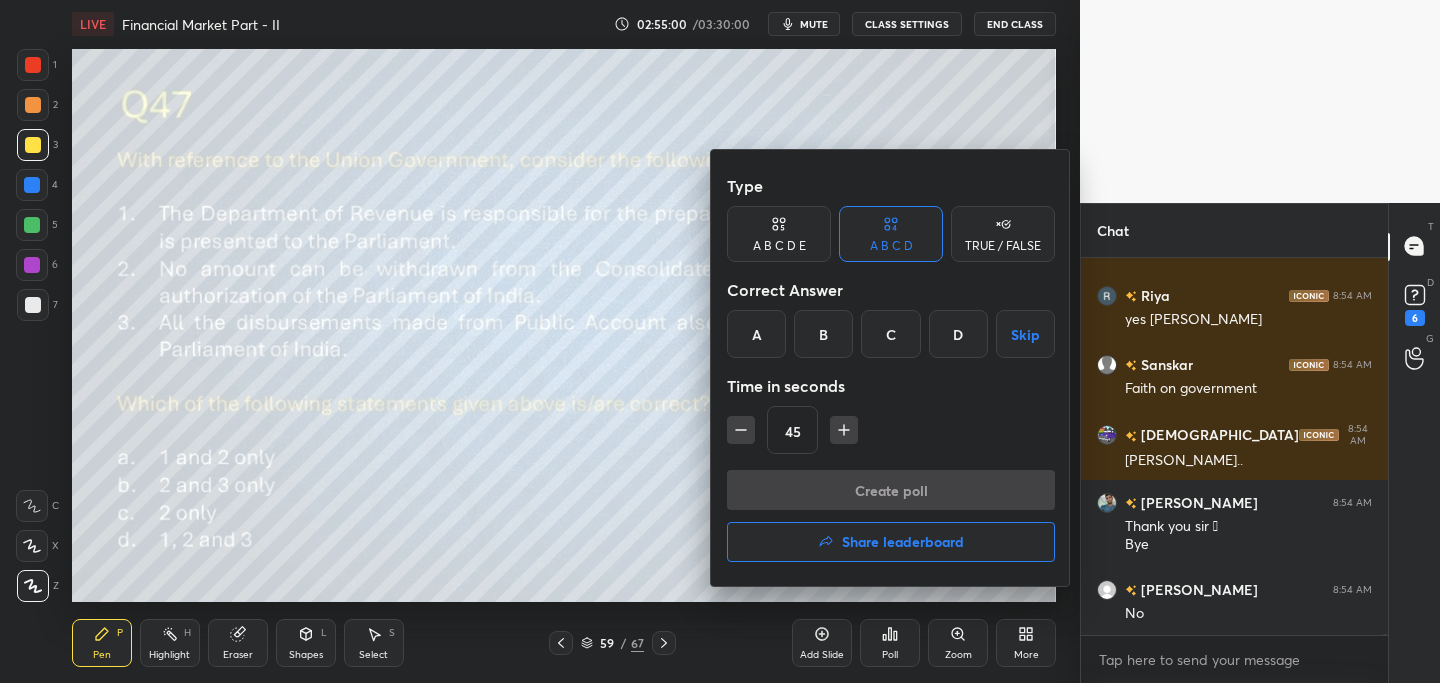 click 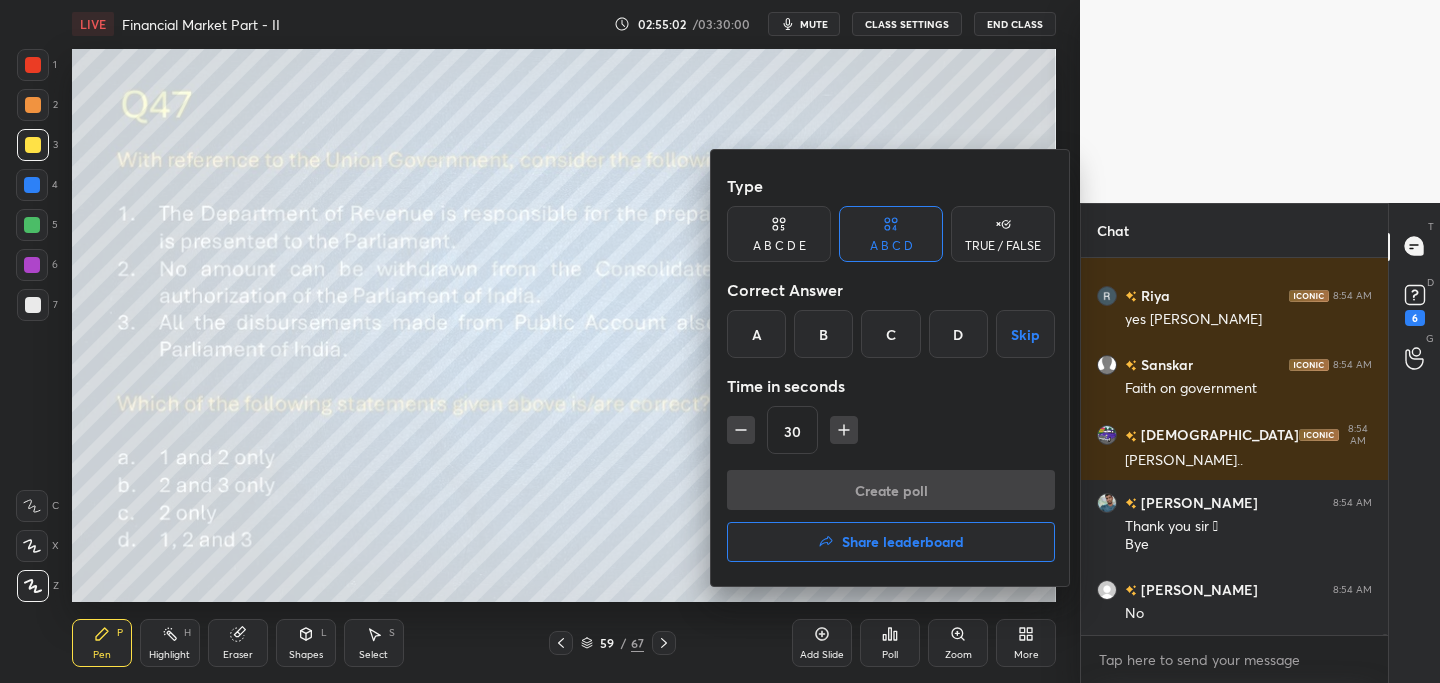 drag, startPoint x: 885, startPoint y: 330, endPoint x: 868, endPoint y: 343, distance: 21.400934 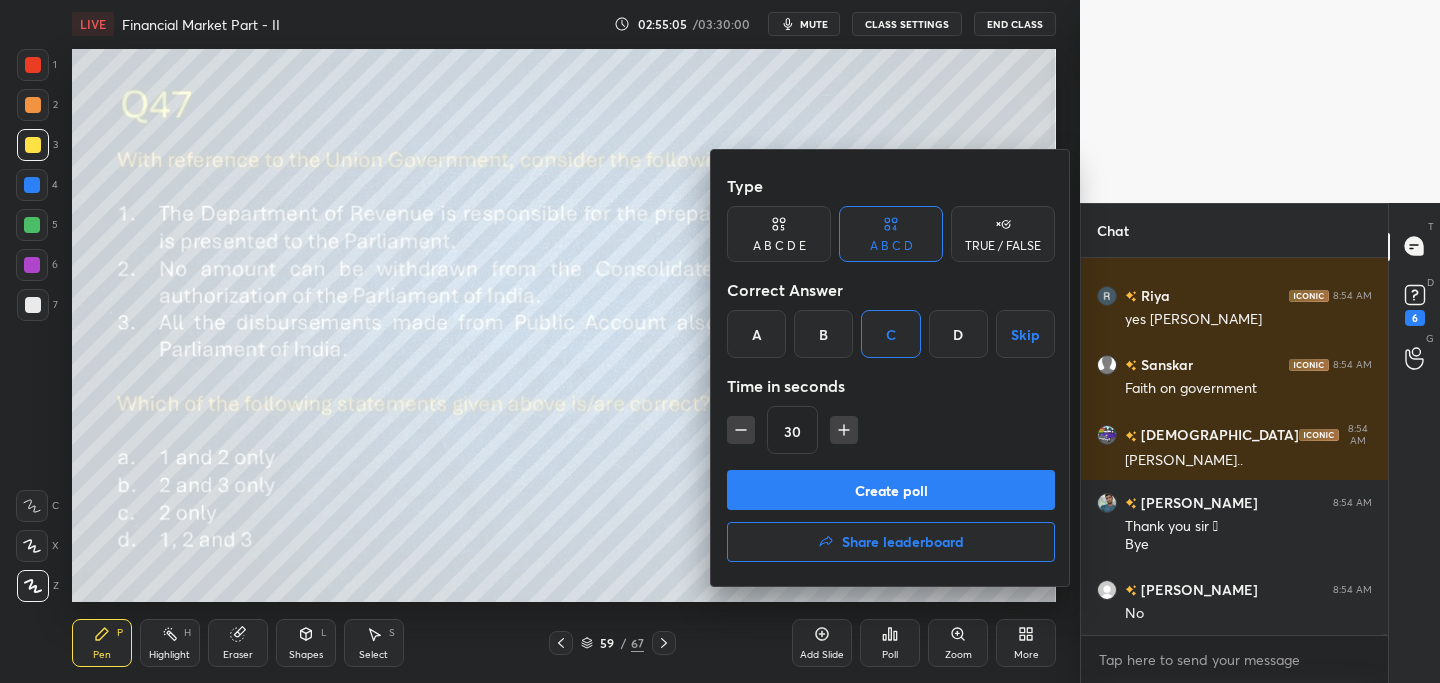 drag, startPoint x: 950, startPoint y: 491, endPoint x: 936, endPoint y: 502, distance: 17.804493 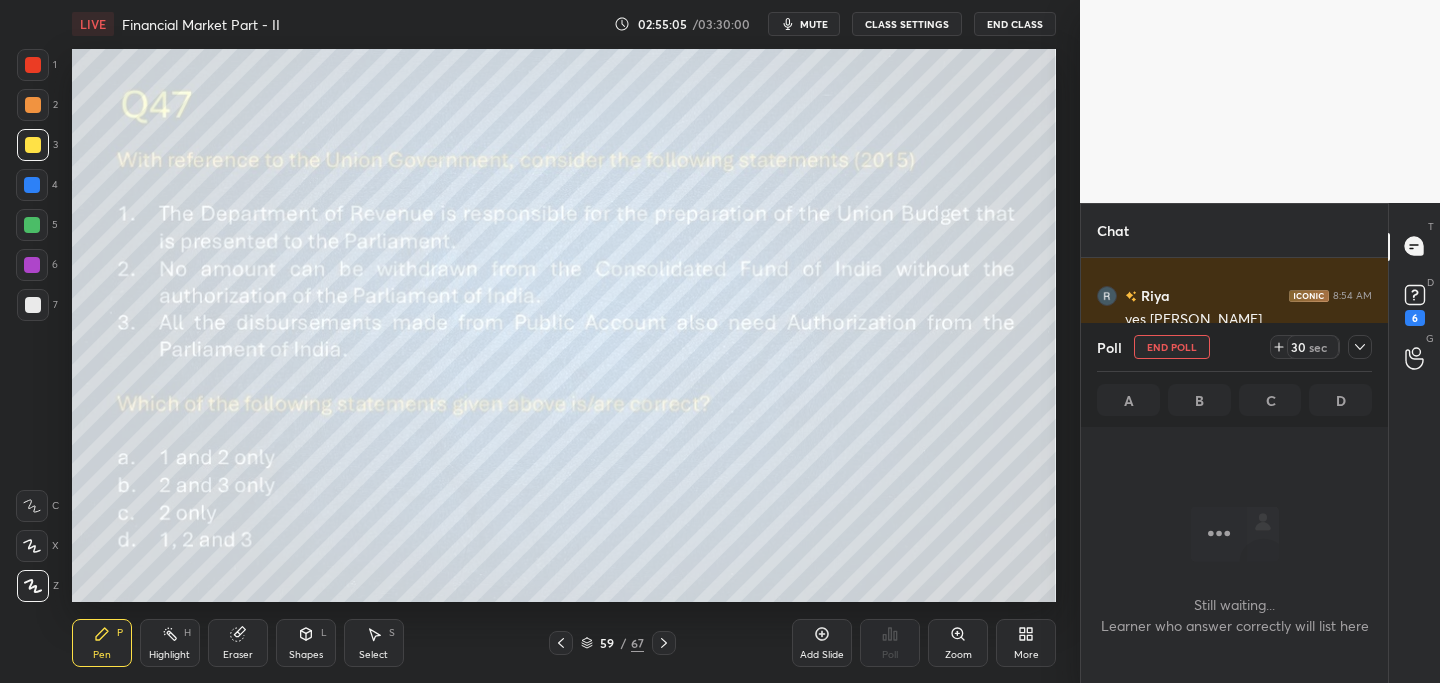 scroll, scrollTop: 330, scrollLeft: 301, axis: both 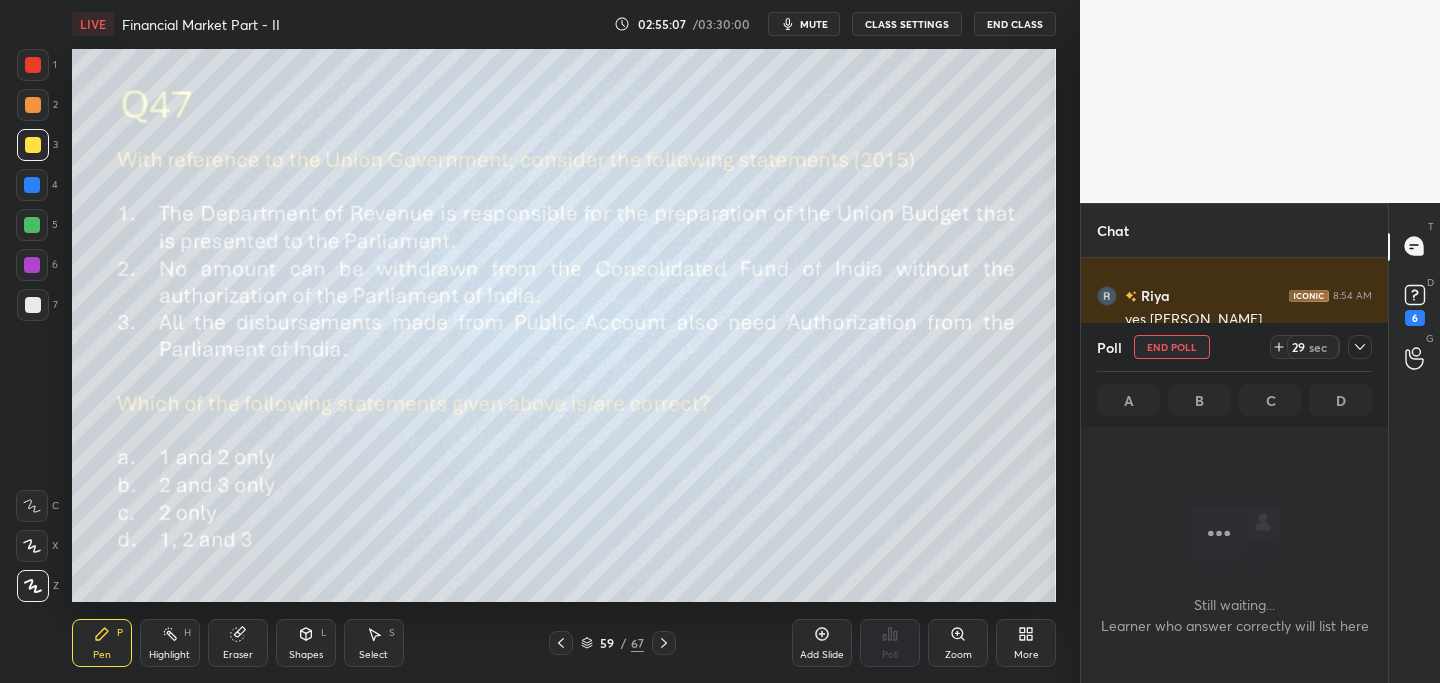 click 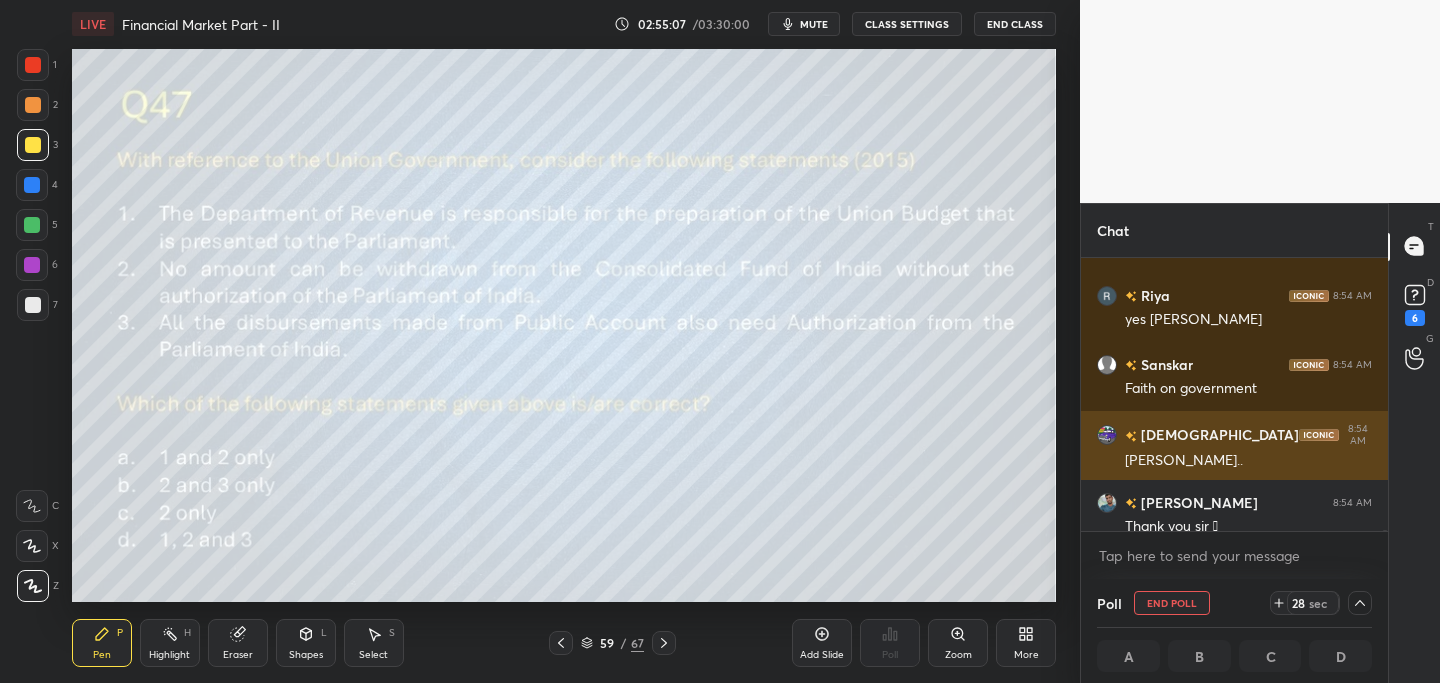 scroll, scrollTop: 1, scrollLeft: 7, axis: both 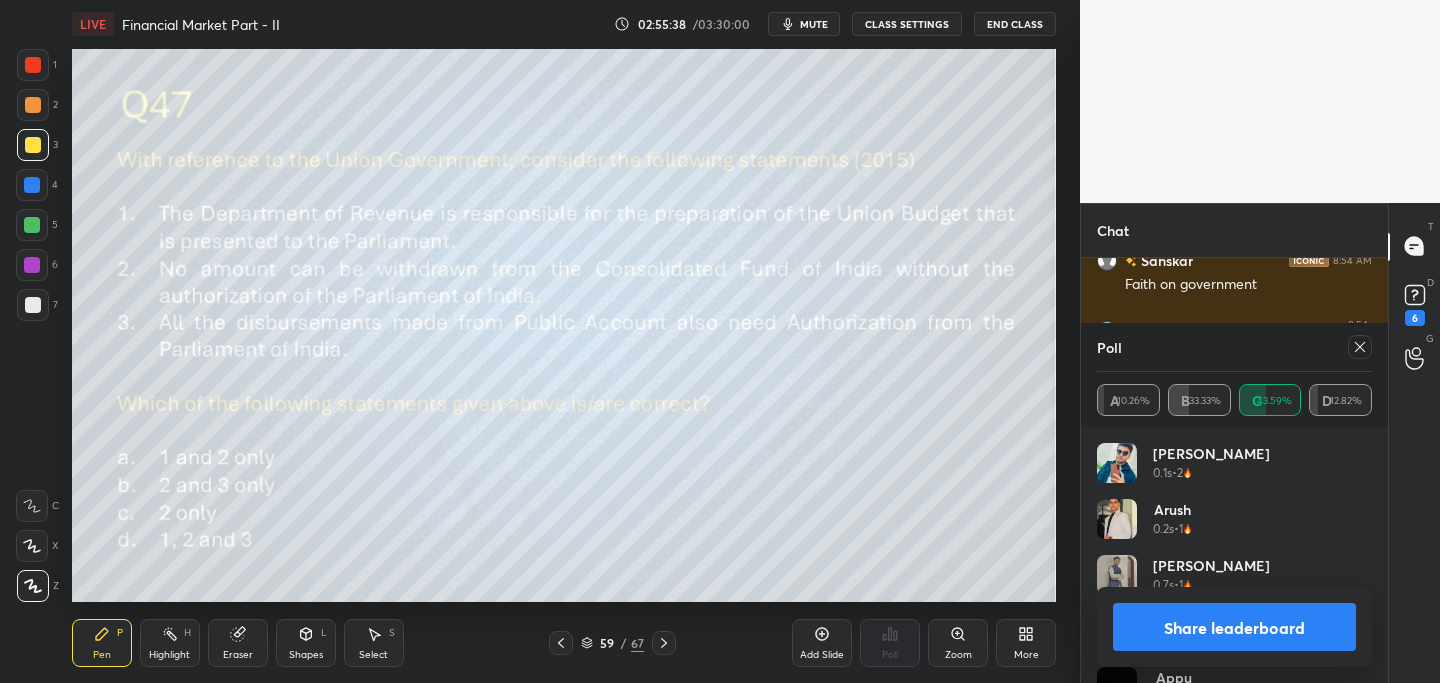 click on "Share leaderboard" at bounding box center (1234, 627) 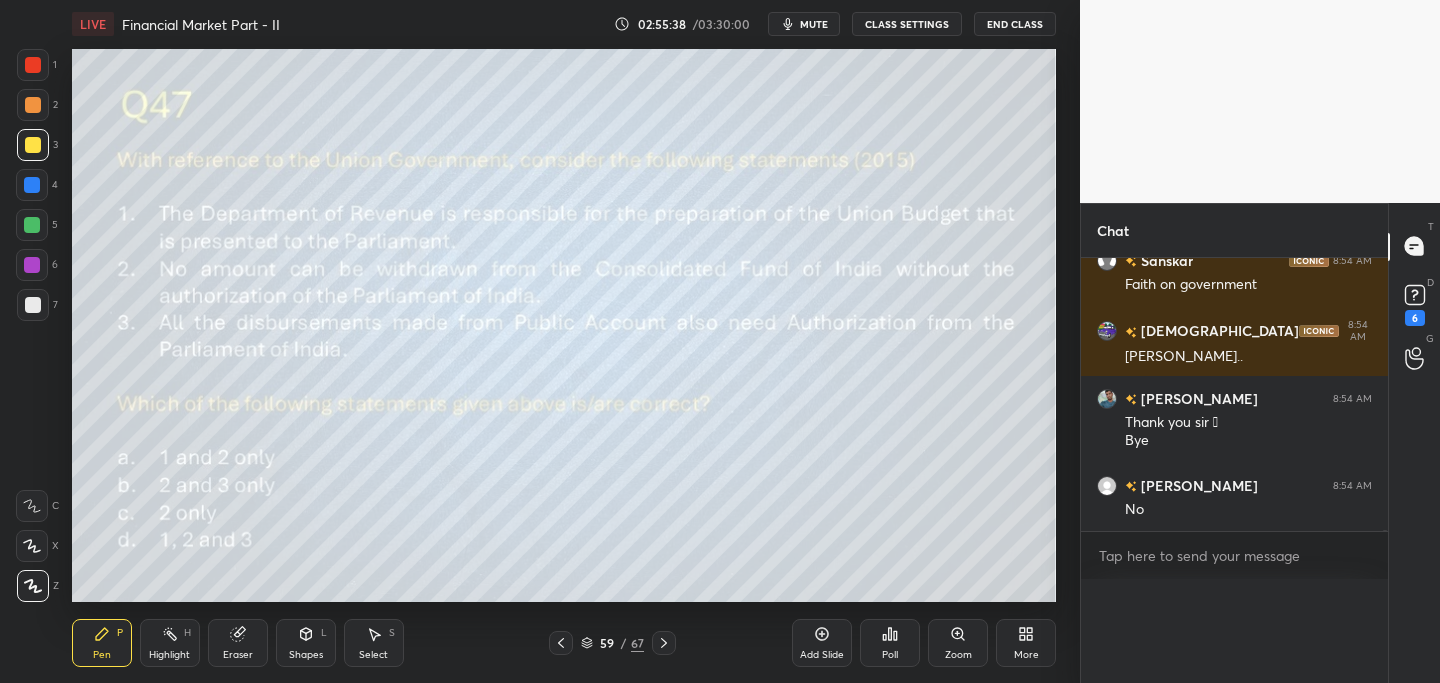 scroll, scrollTop: 87, scrollLeft: 269, axis: both 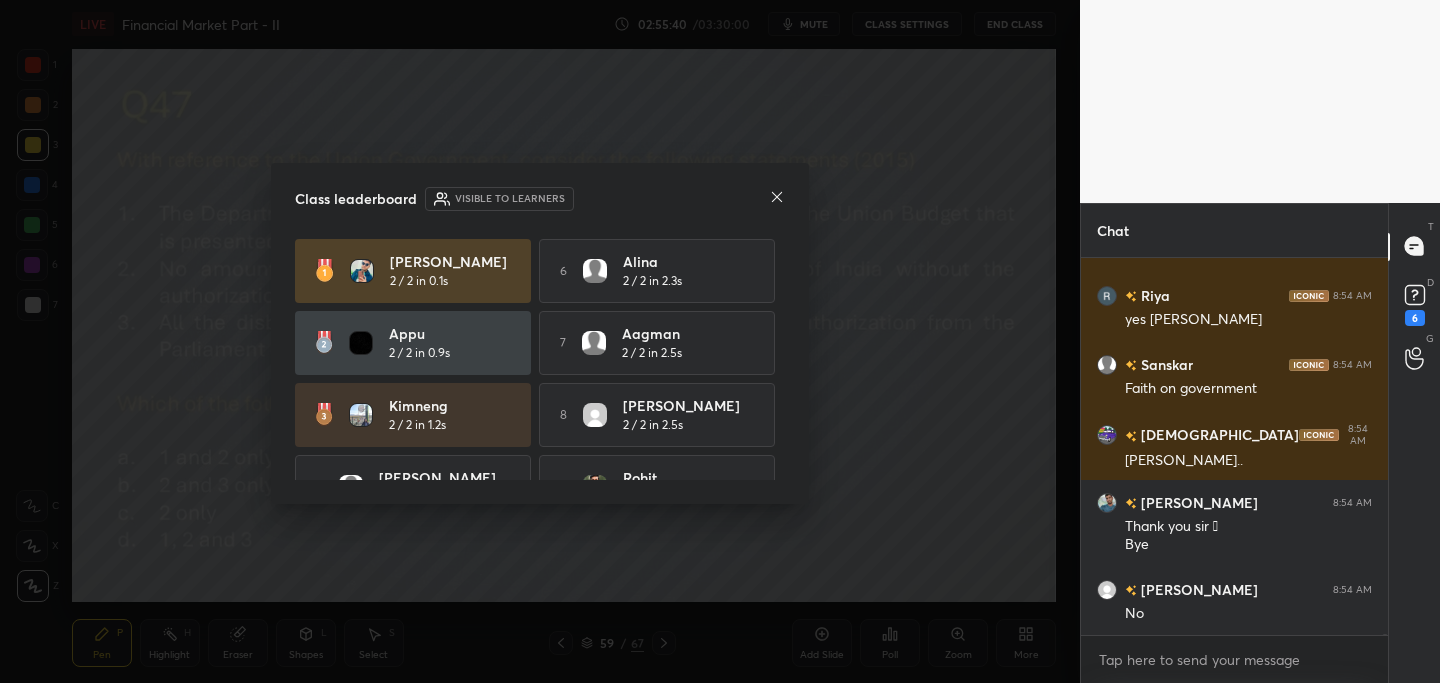 click 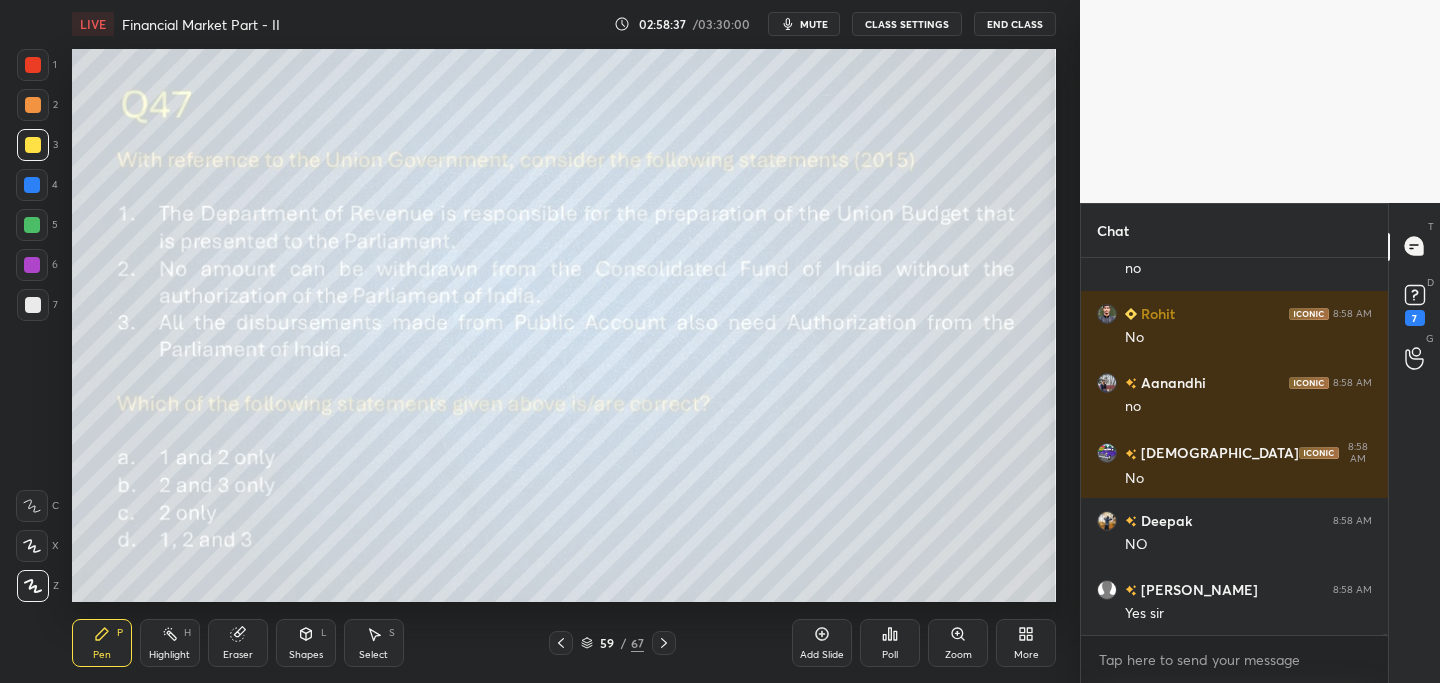 scroll, scrollTop: 123254, scrollLeft: 0, axis: vertical 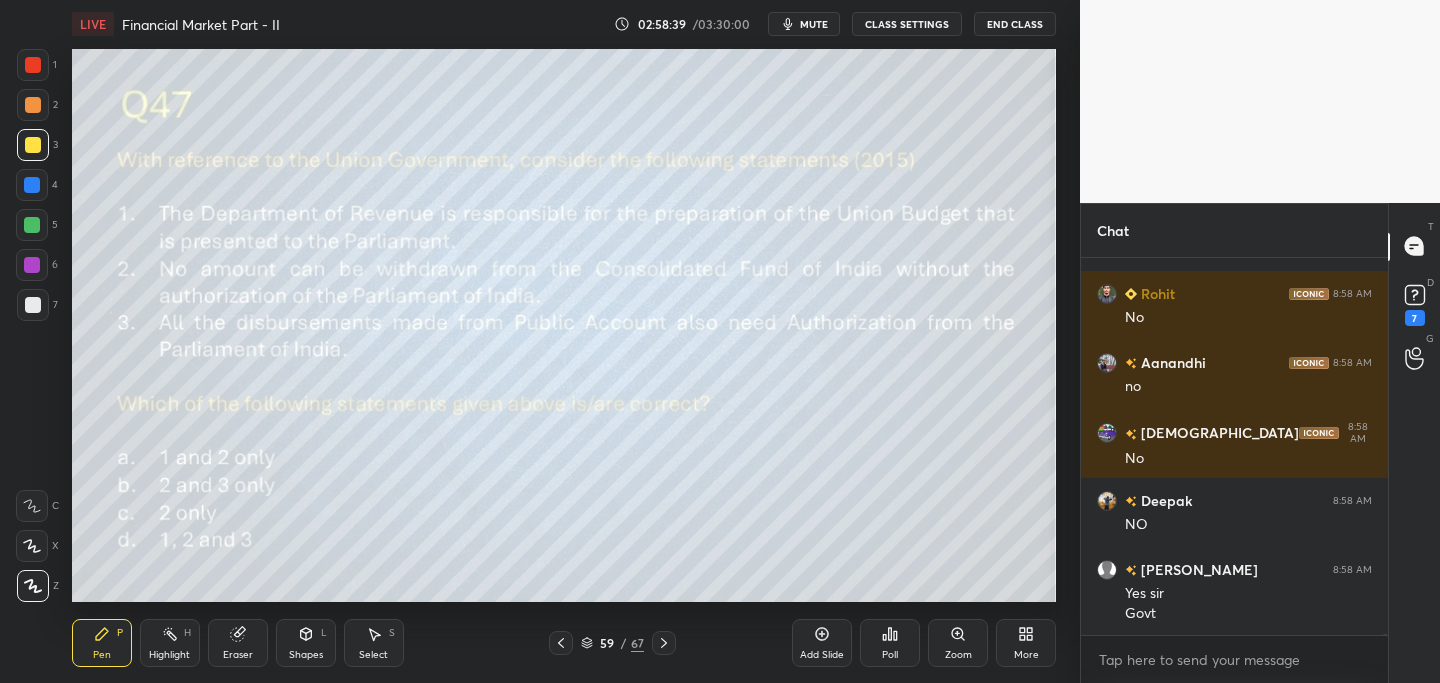 drag, startPoint x: 671, startPoint y: 645, endPoint x: 650, endPoint y: 639, distance: 21.84033 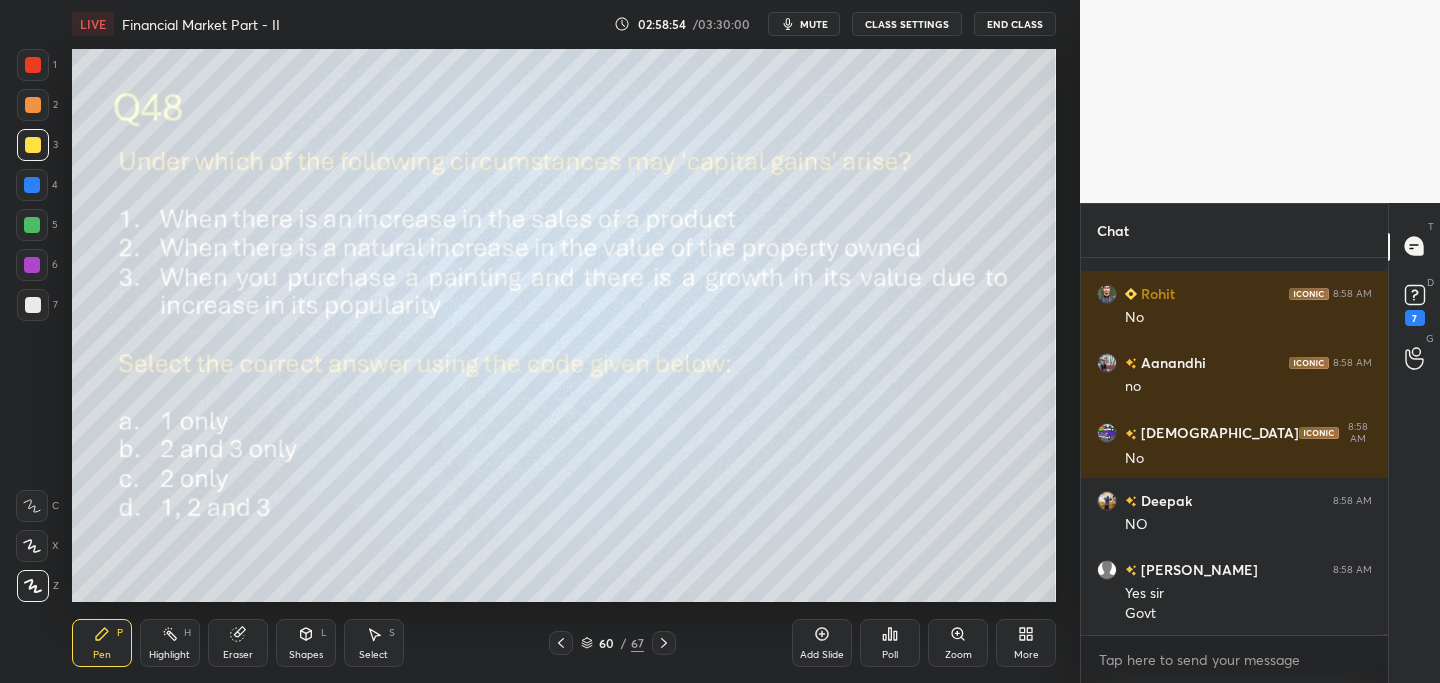 click 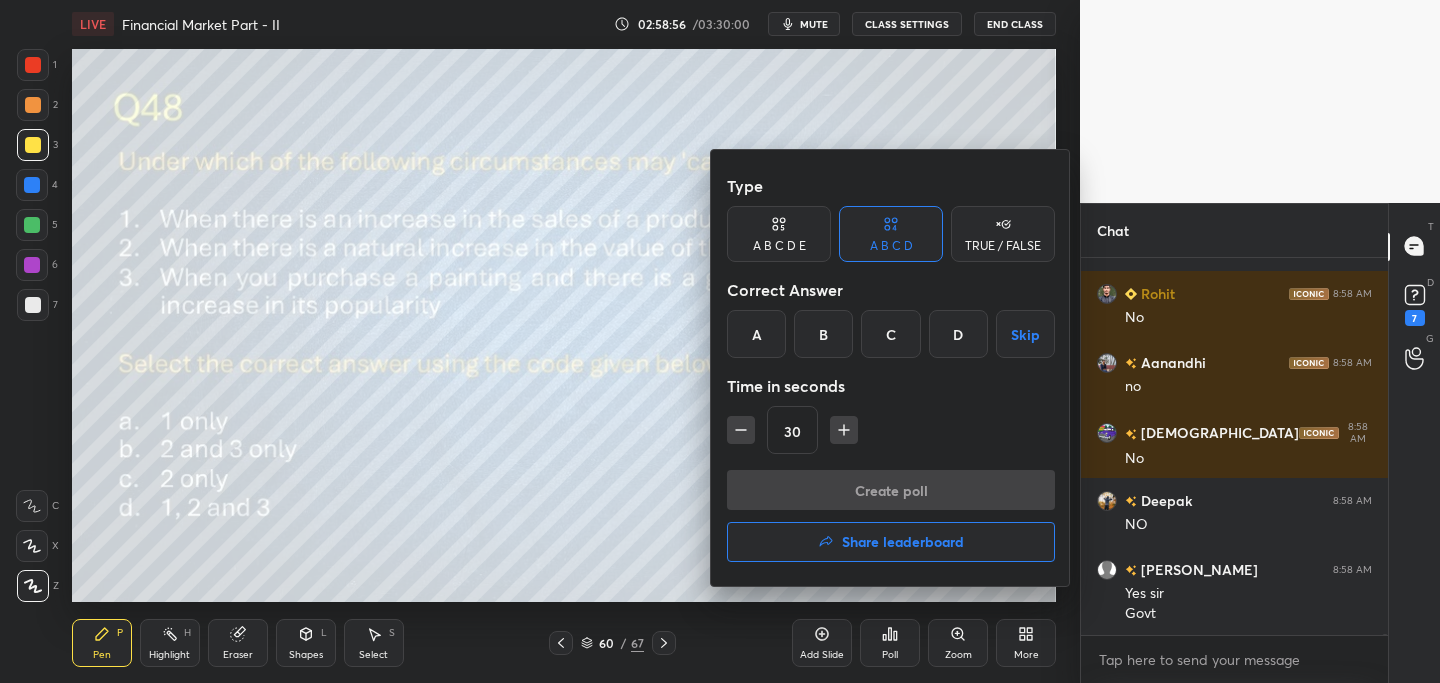 click on "B" at bounding box center (823, 334) 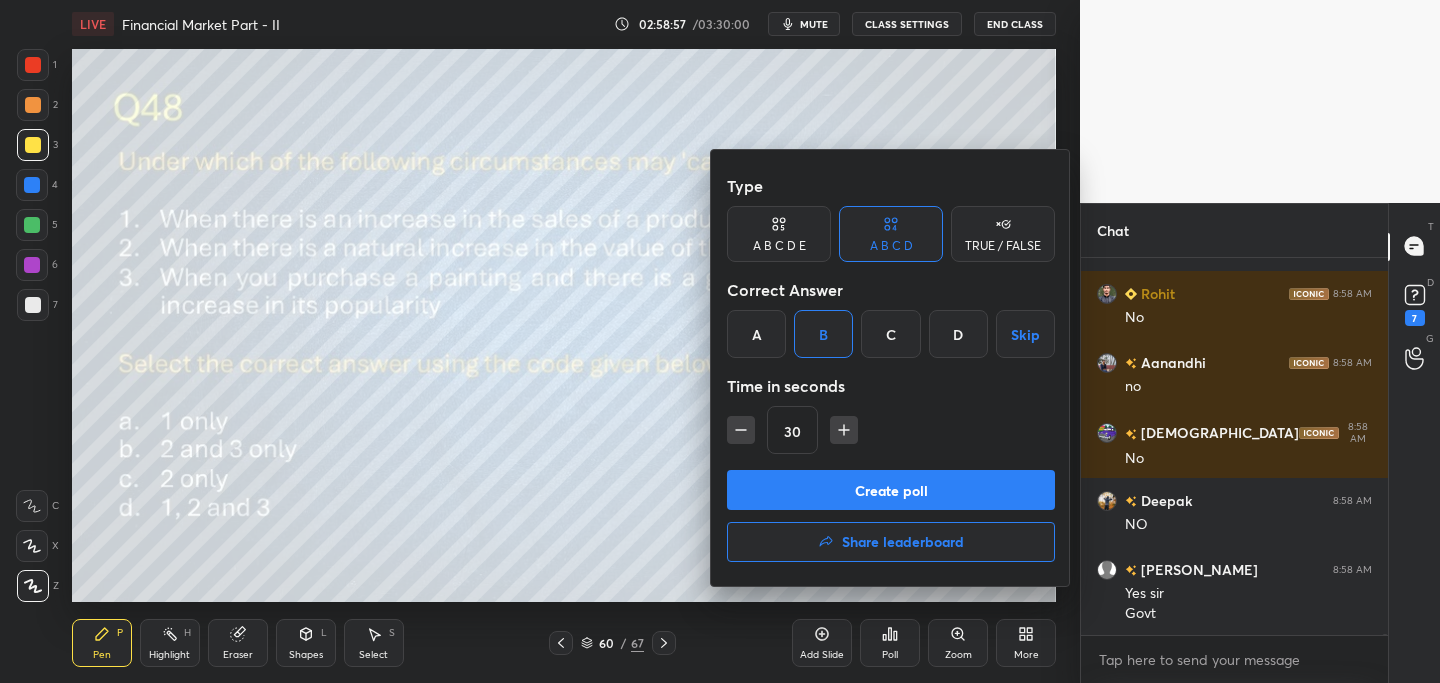 drag, startPoint x: 872, startPoint y: 490, endPoint x: 848, endPoint y: 498, distance: 25.298222 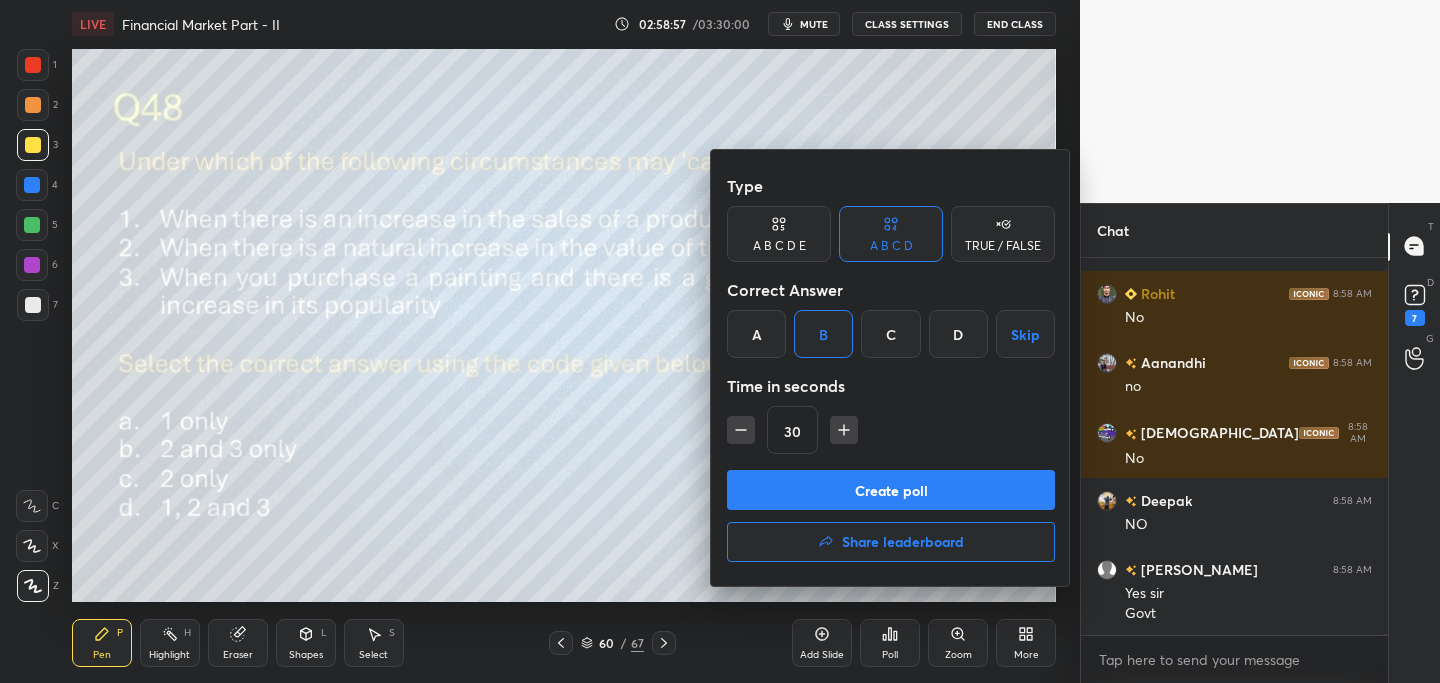 click on "Create poll" at bounding box center (891, 490) 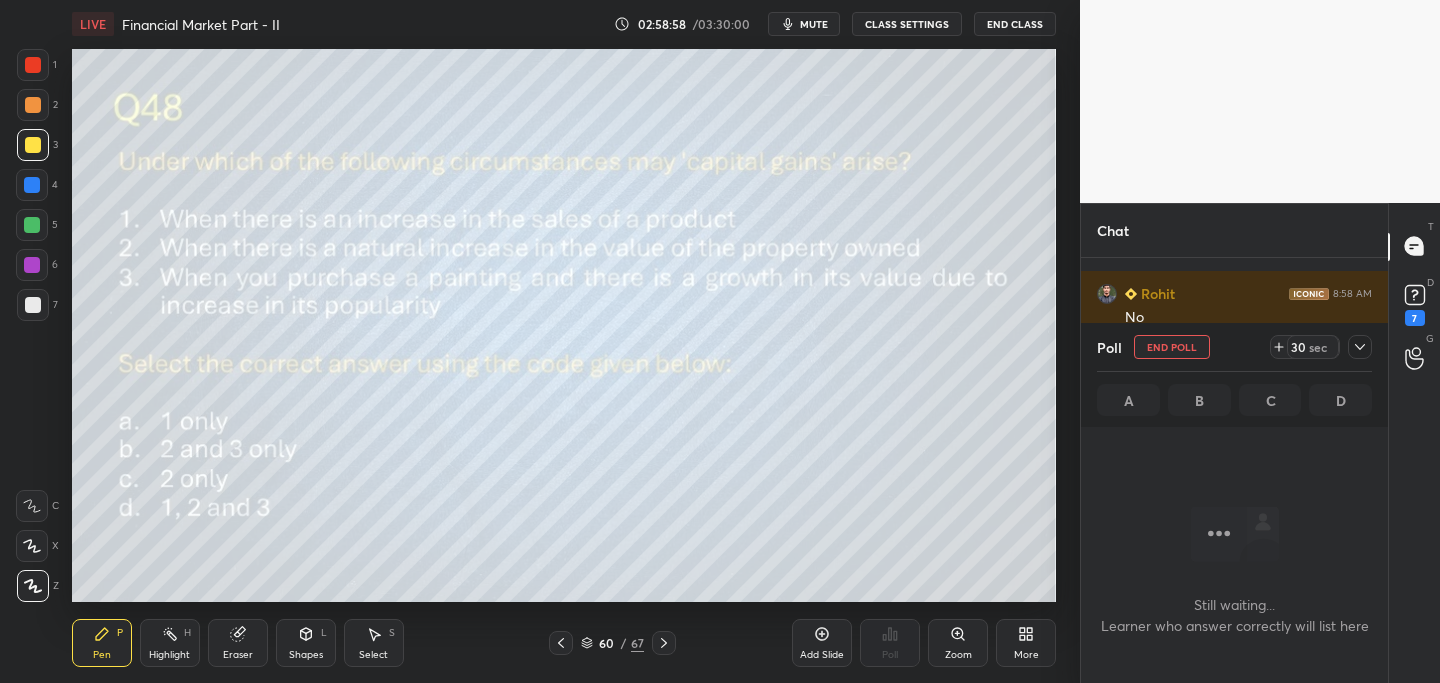 scroll, scrollTop: 339, scrollLeft: 301, axis: both 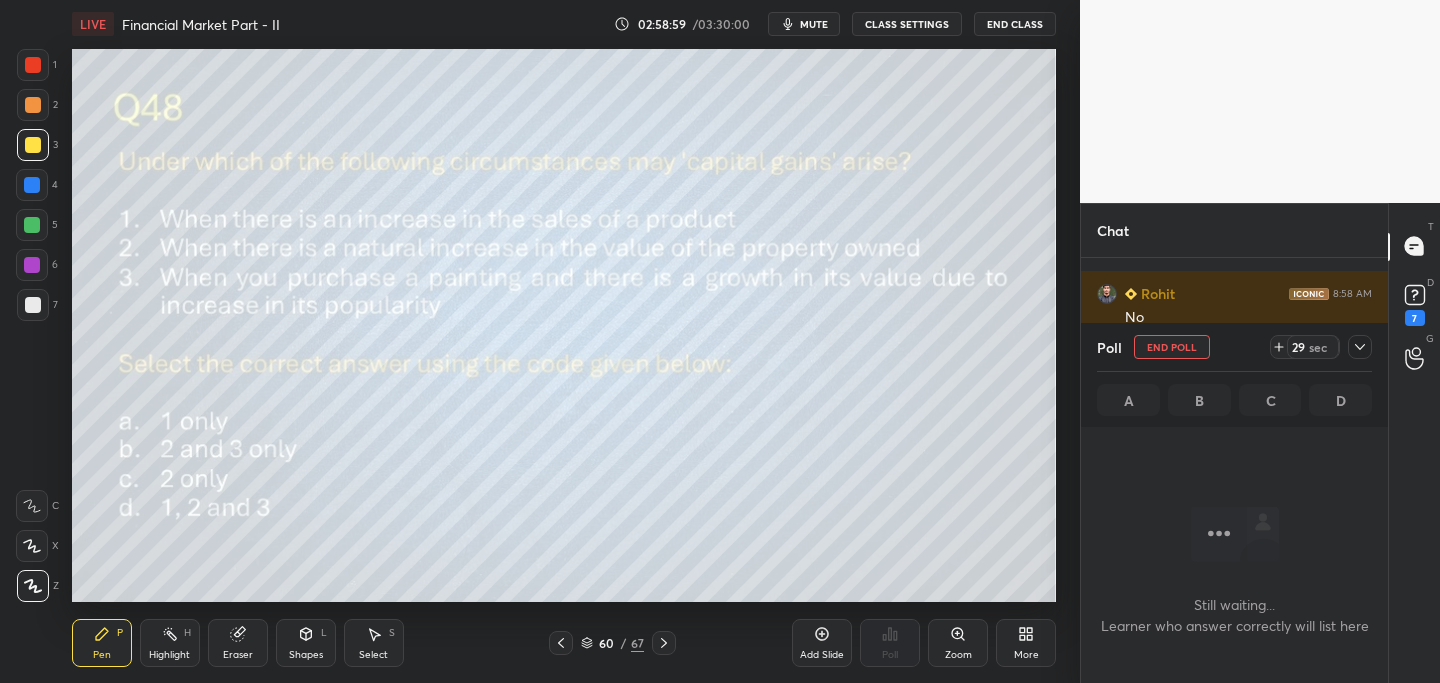 click 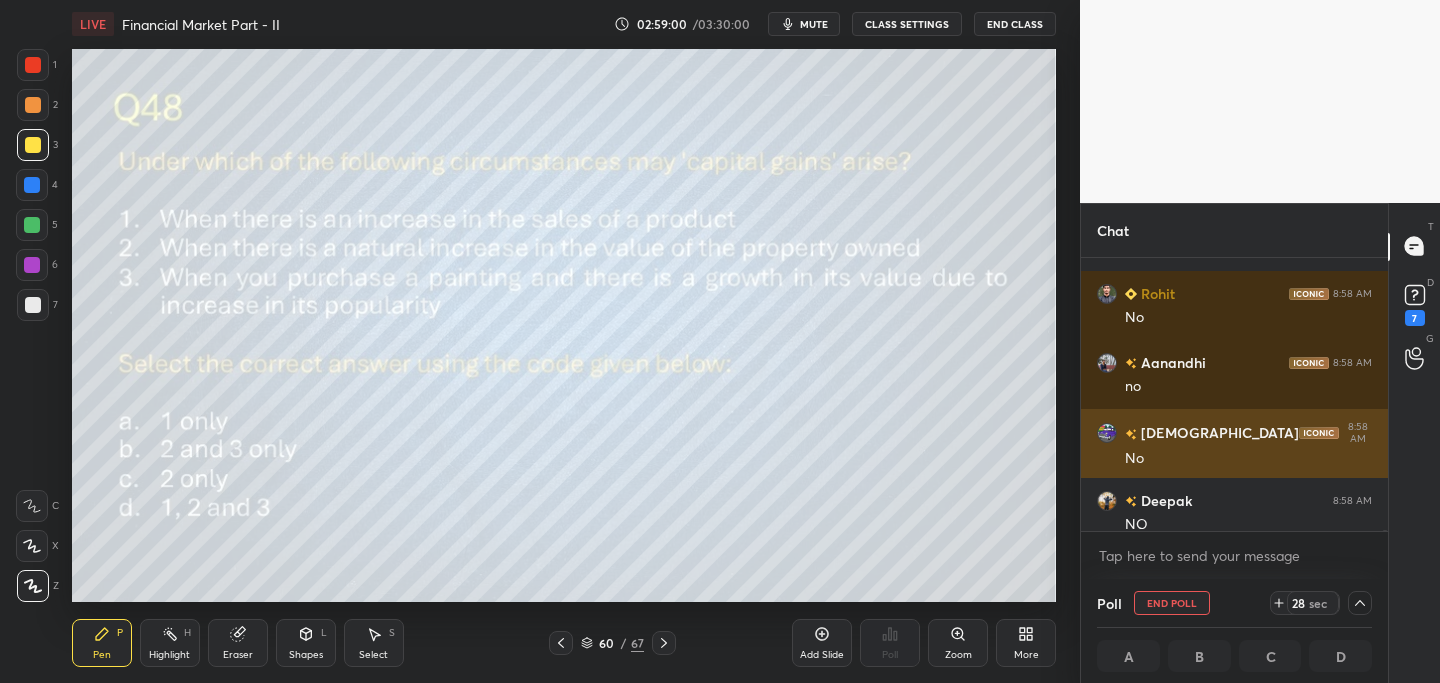 scroll, scrollTop: 1, scrollLeft: 7, axis: both 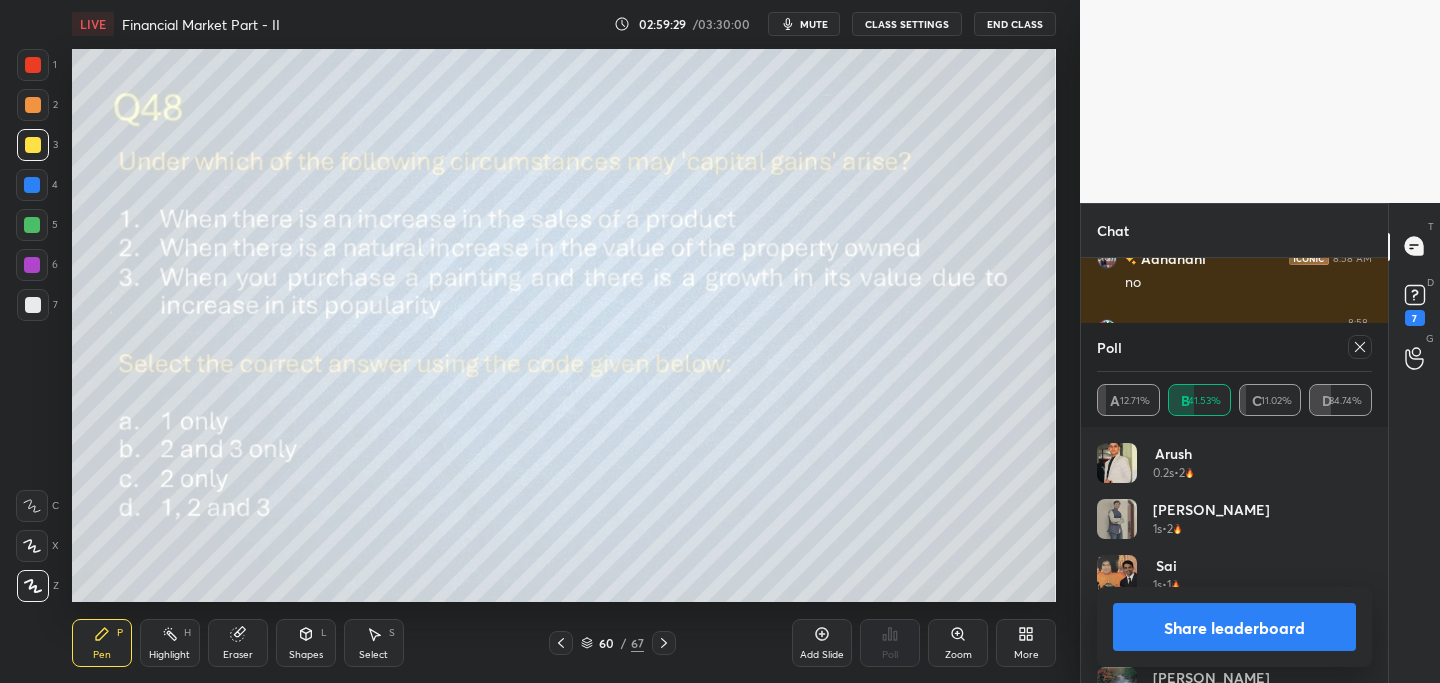 drag, startPoint x: 1361, startPoint y: 349, endPoint x: 1352, endPoint y: 356, distance: 11.401754 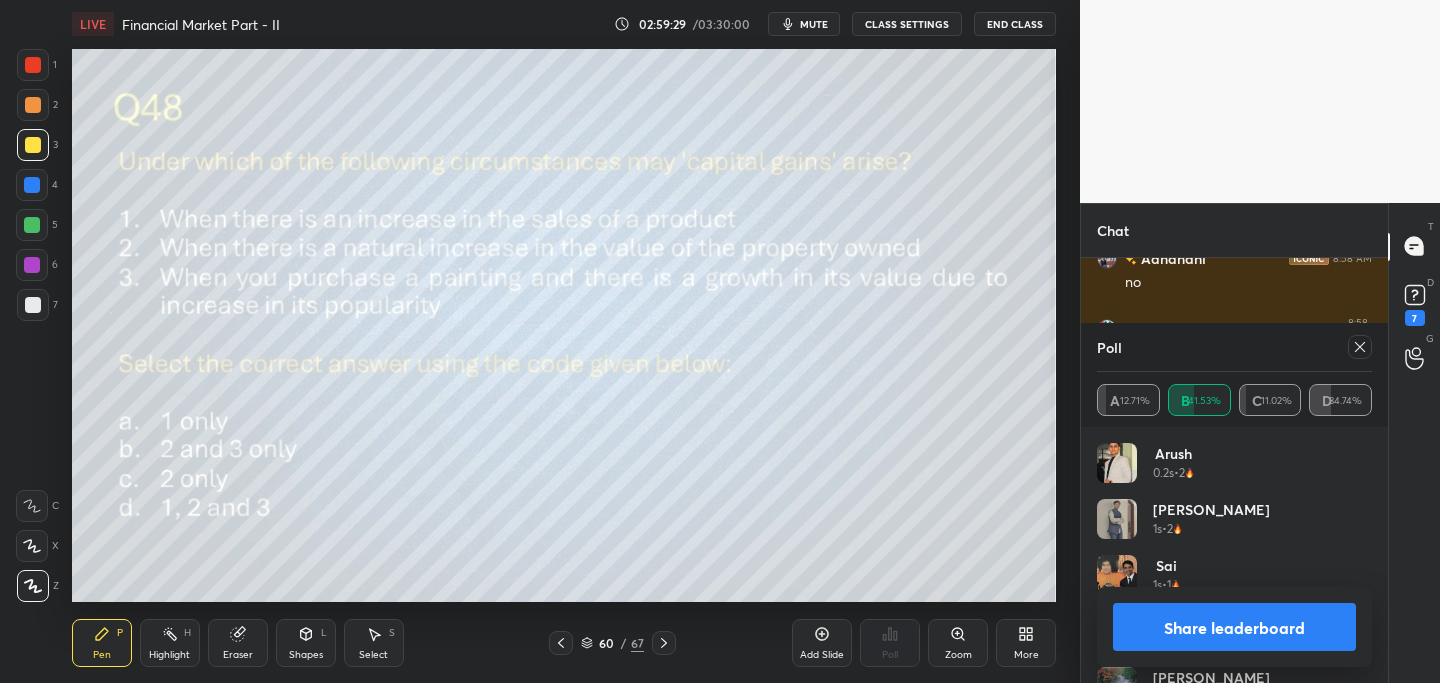 click 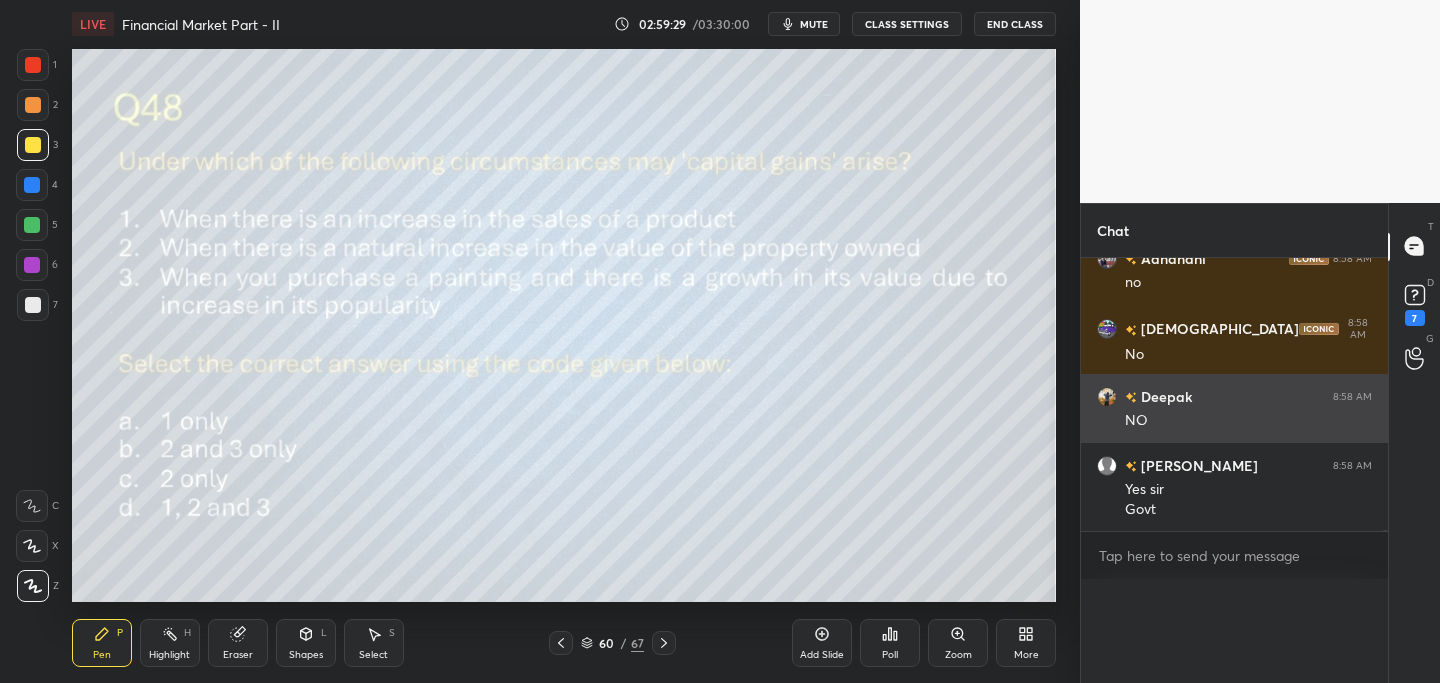 scroll, scrollTop: 0, scrollLeft: 0, axis: both 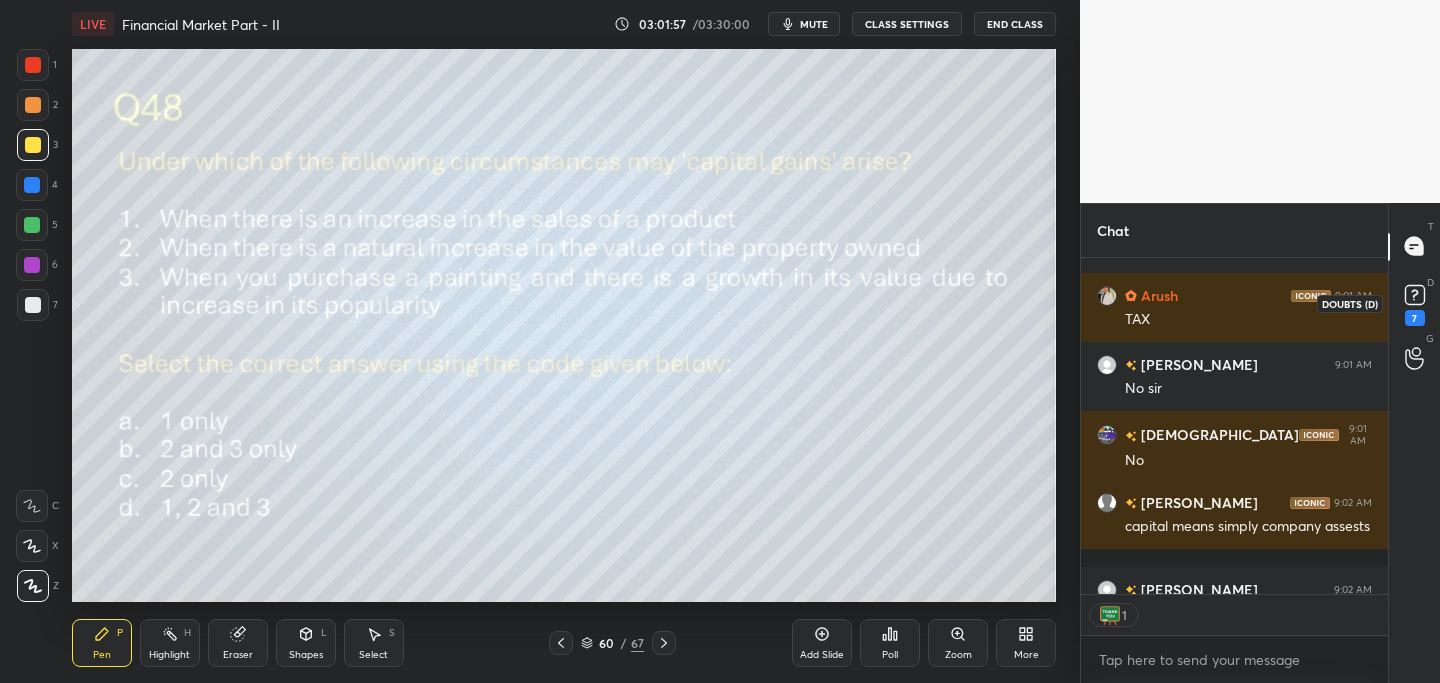 click 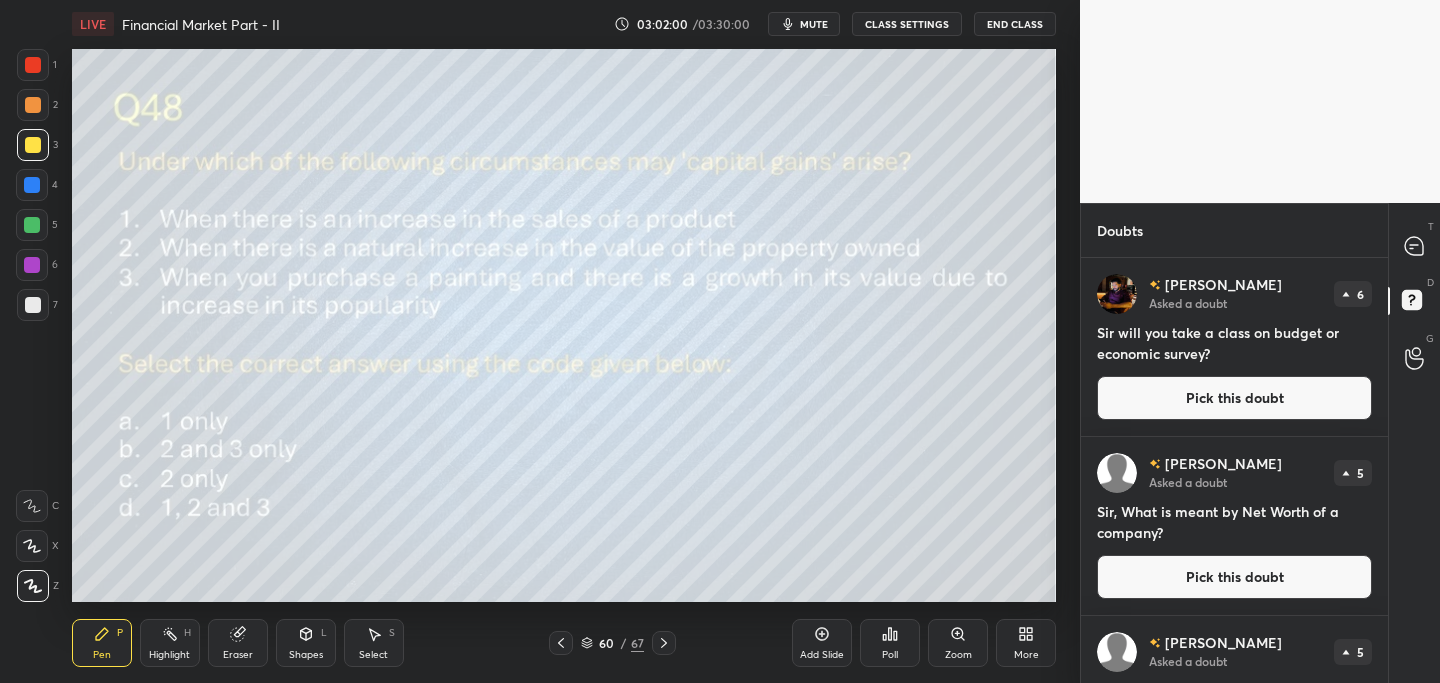 click 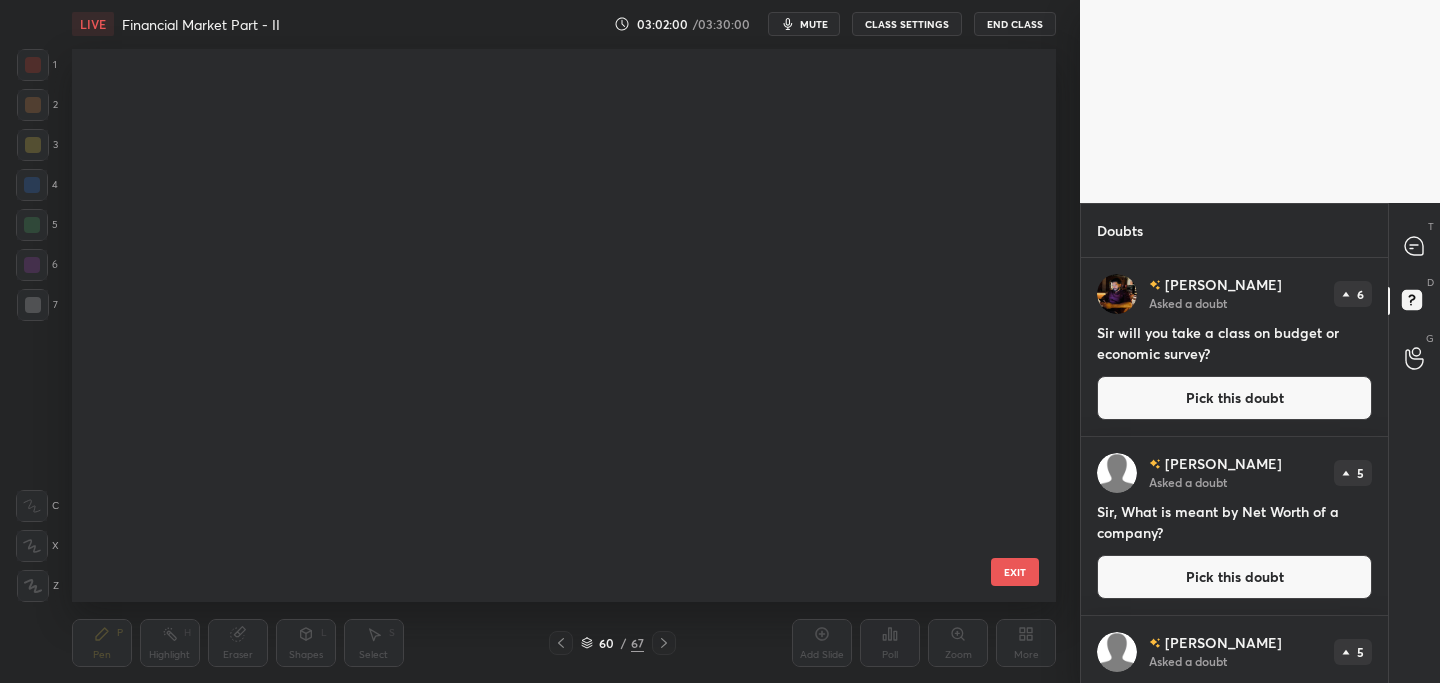 scroll, scrollTop: 2836, scrollLeft: 0, axis: vertical 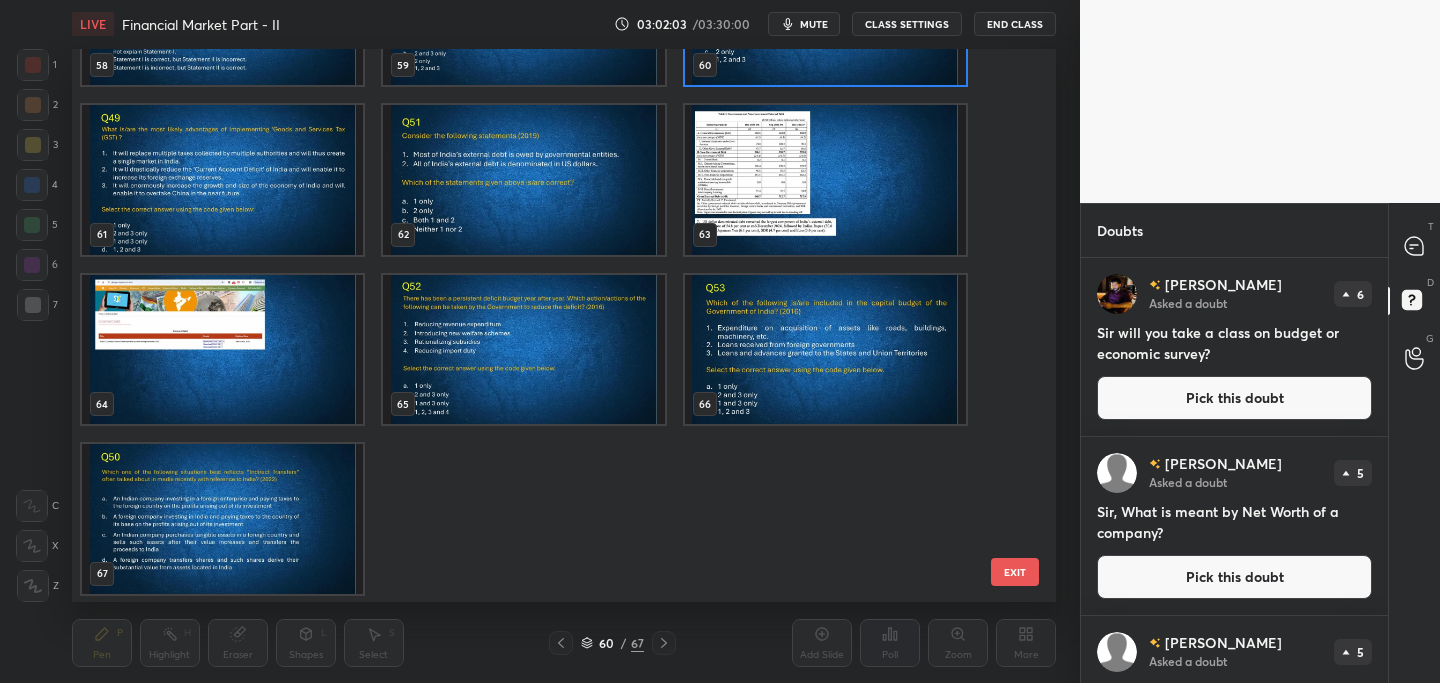 click at bounding box center [222, 519] 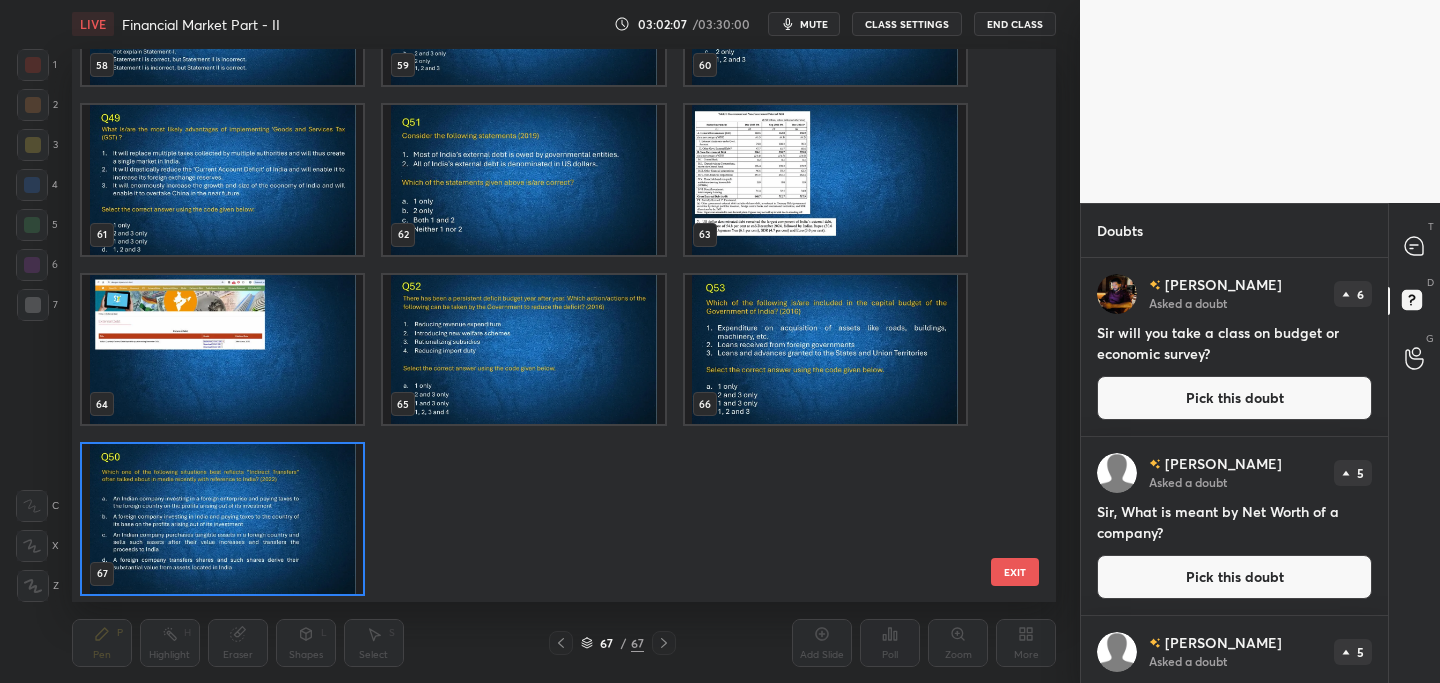 click at bounding box center [222, 519] 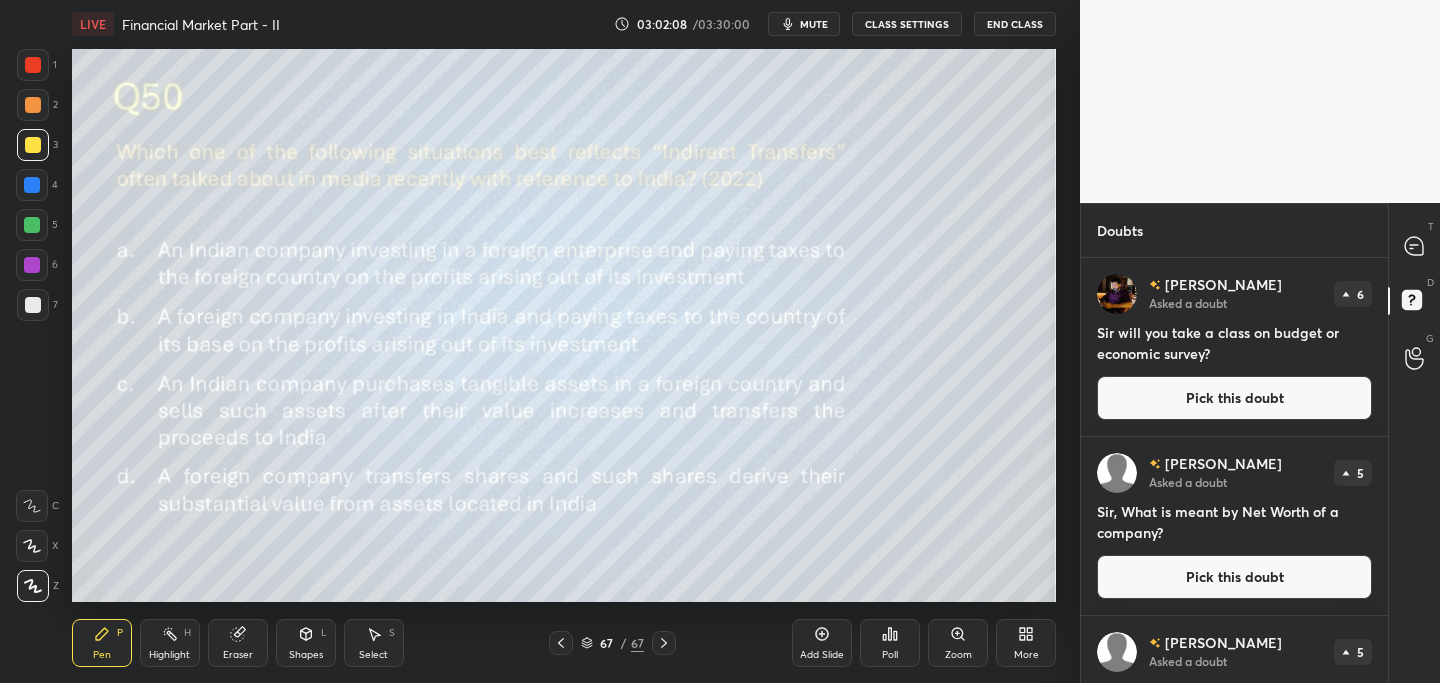 scroll, scrollTop: 0, scrollLeft: 0, axis: both 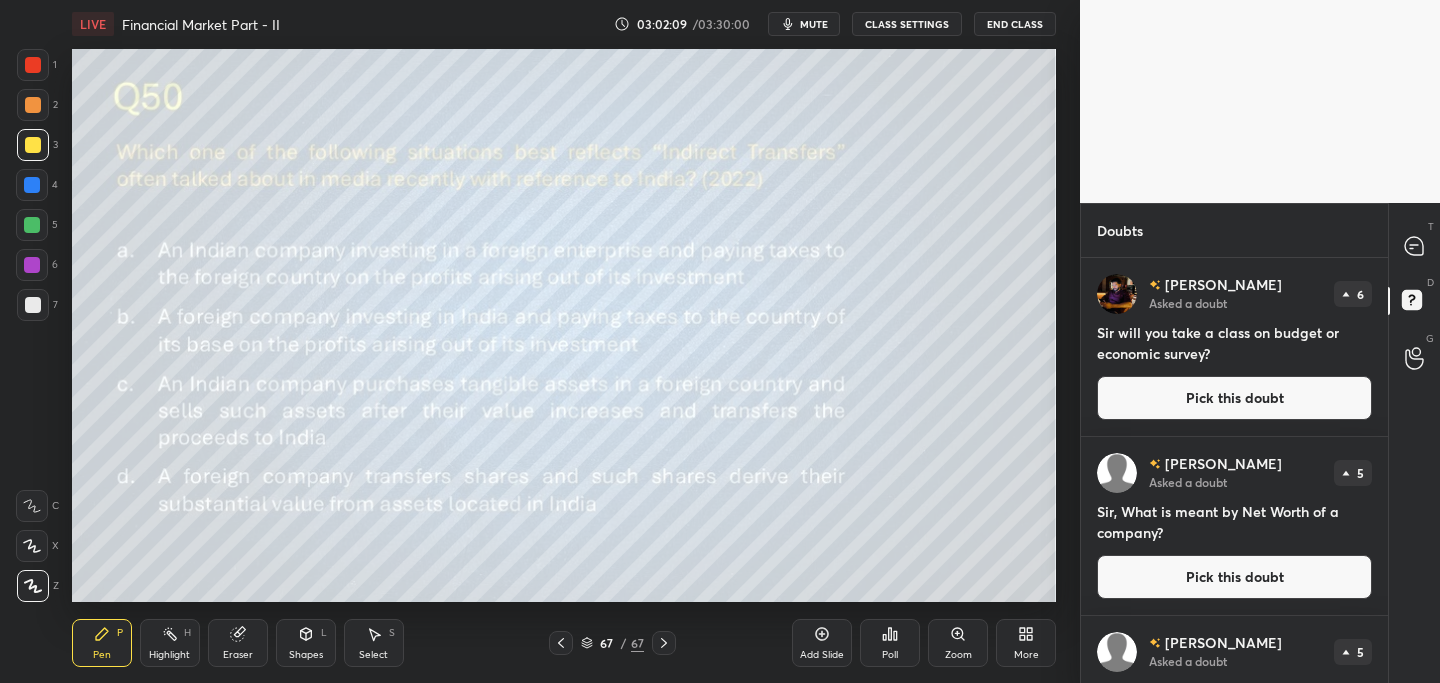 click 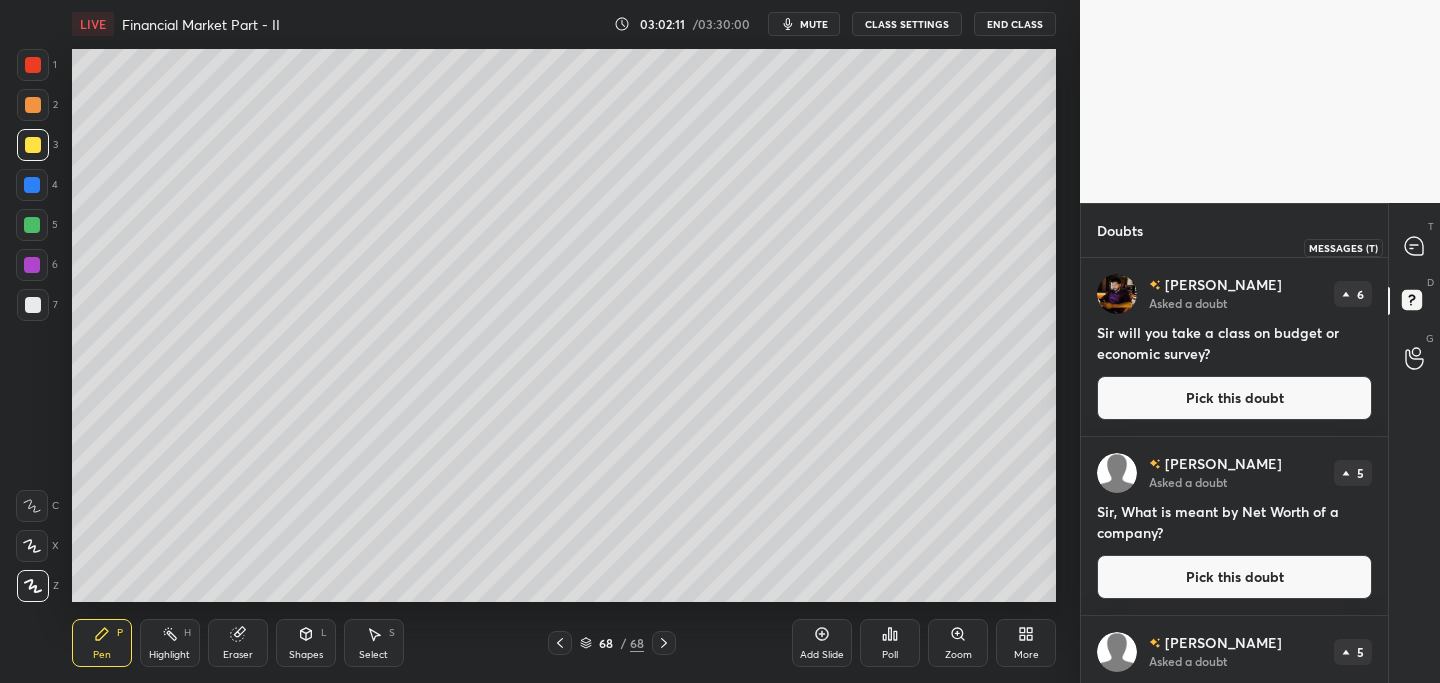 drag, startPoint x: 1416, startPoint y: 249, endPoint x: 1402, endPoint y: 263, distance: 19.79899 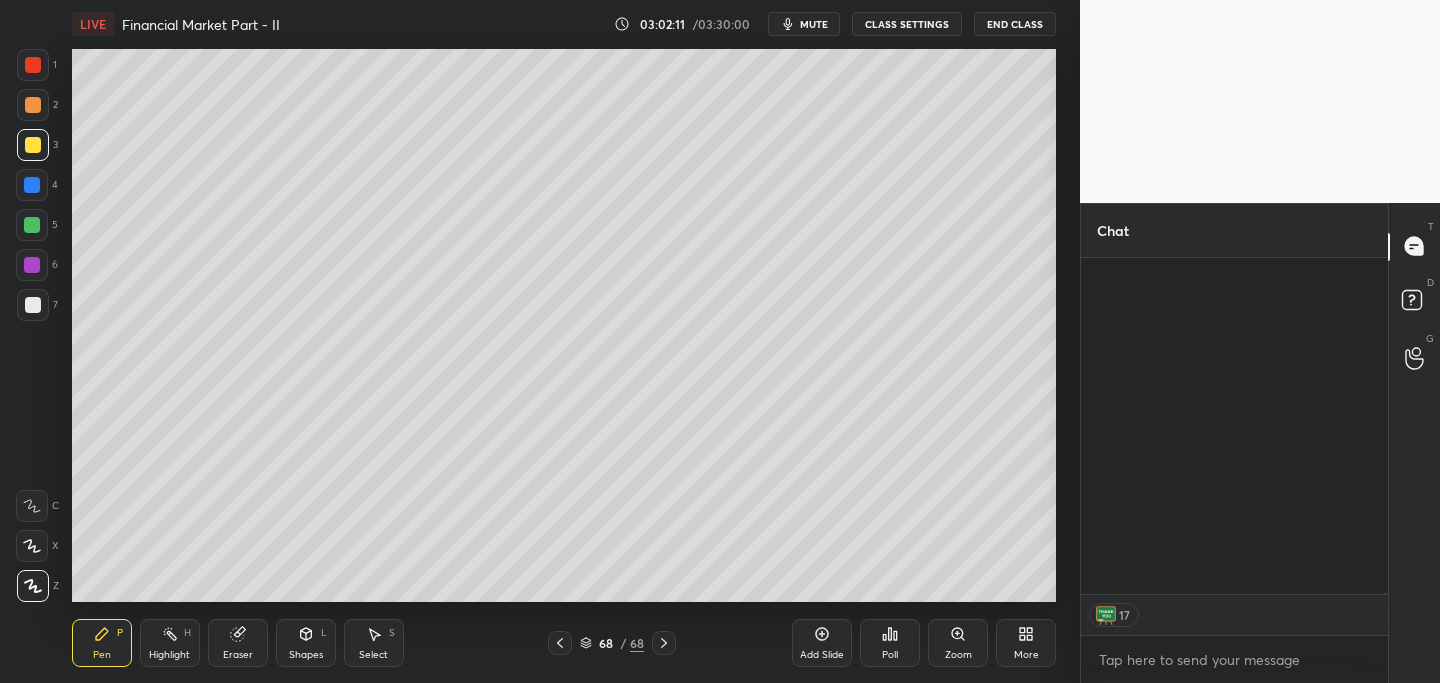 scroll, scrollTop: 125155, scrollLeft: 0, axis: vertical 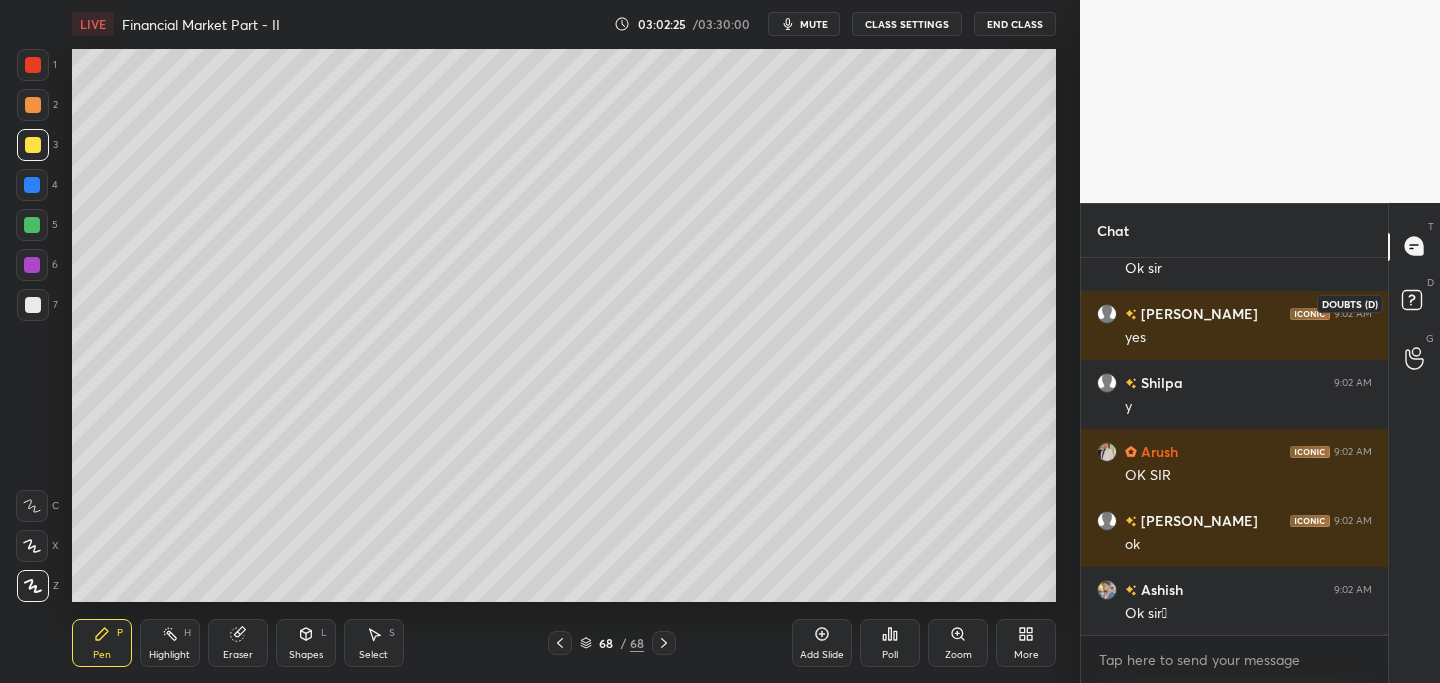 click 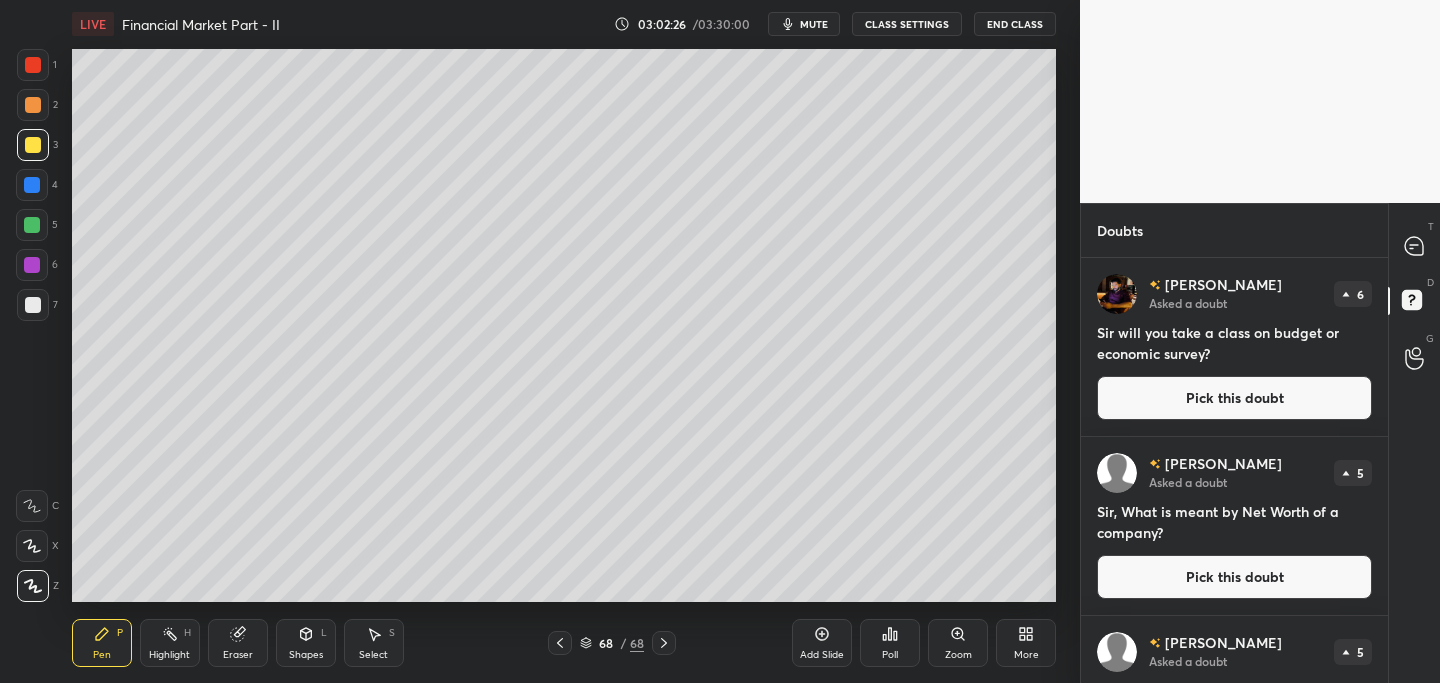 click on "Pick this doubt" at bounding box center (1234, 398) 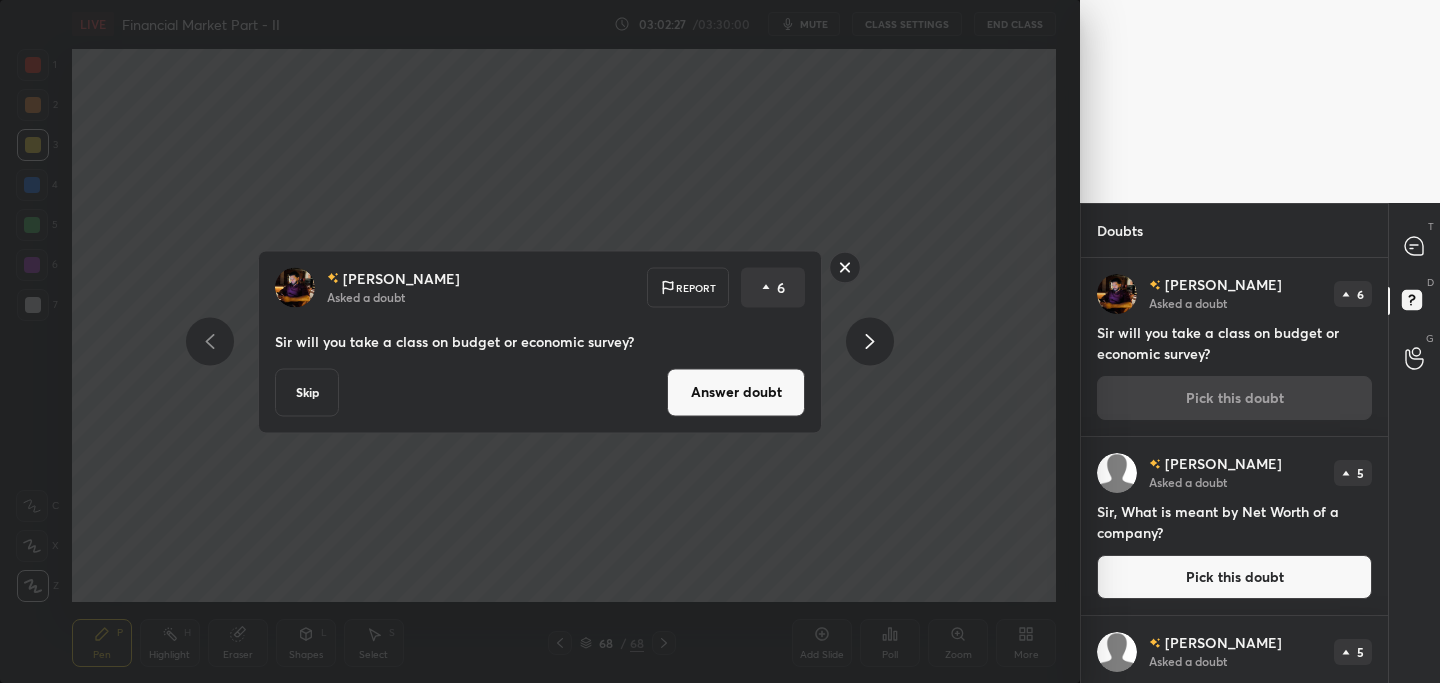 click on "Answer doubt" at bounding box center (736, 392) 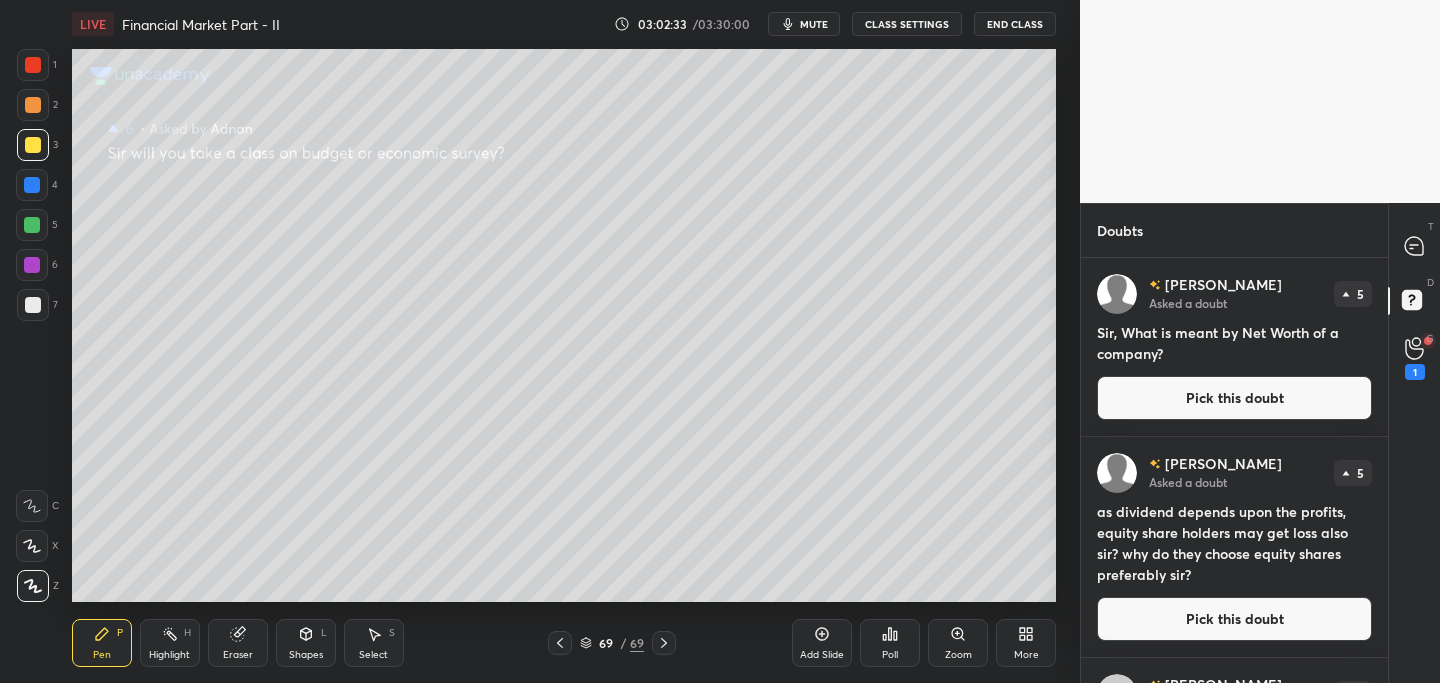 click on "Pick this doubt" at bounding box center [1234, 398] 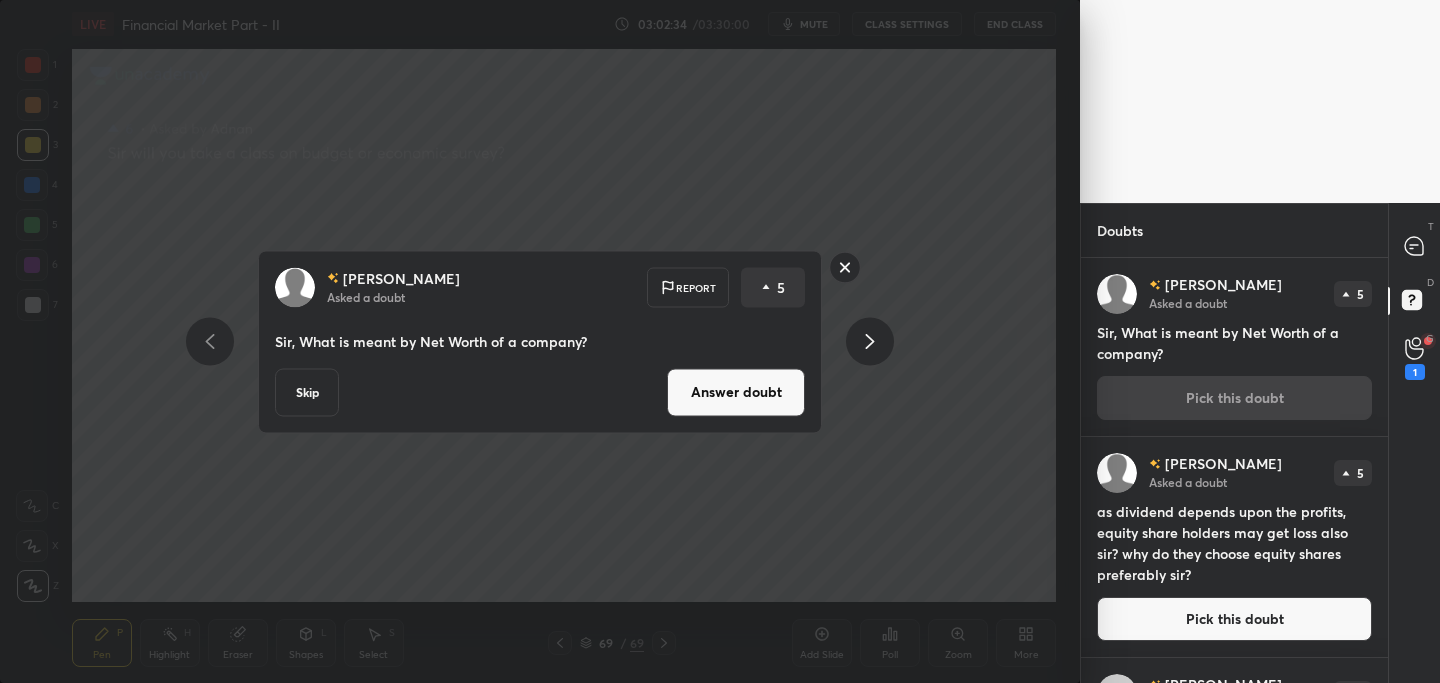 click on "Answer doubt" at bounding box center (736, 392) 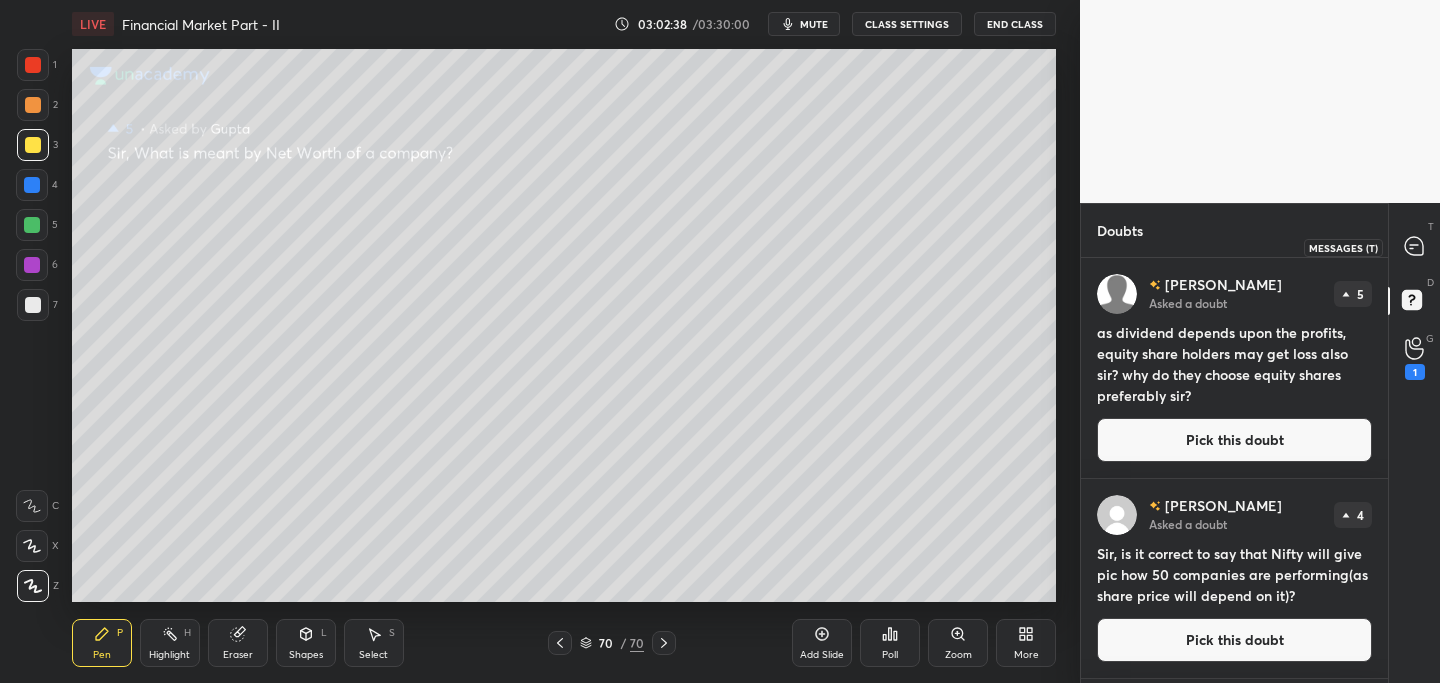 click 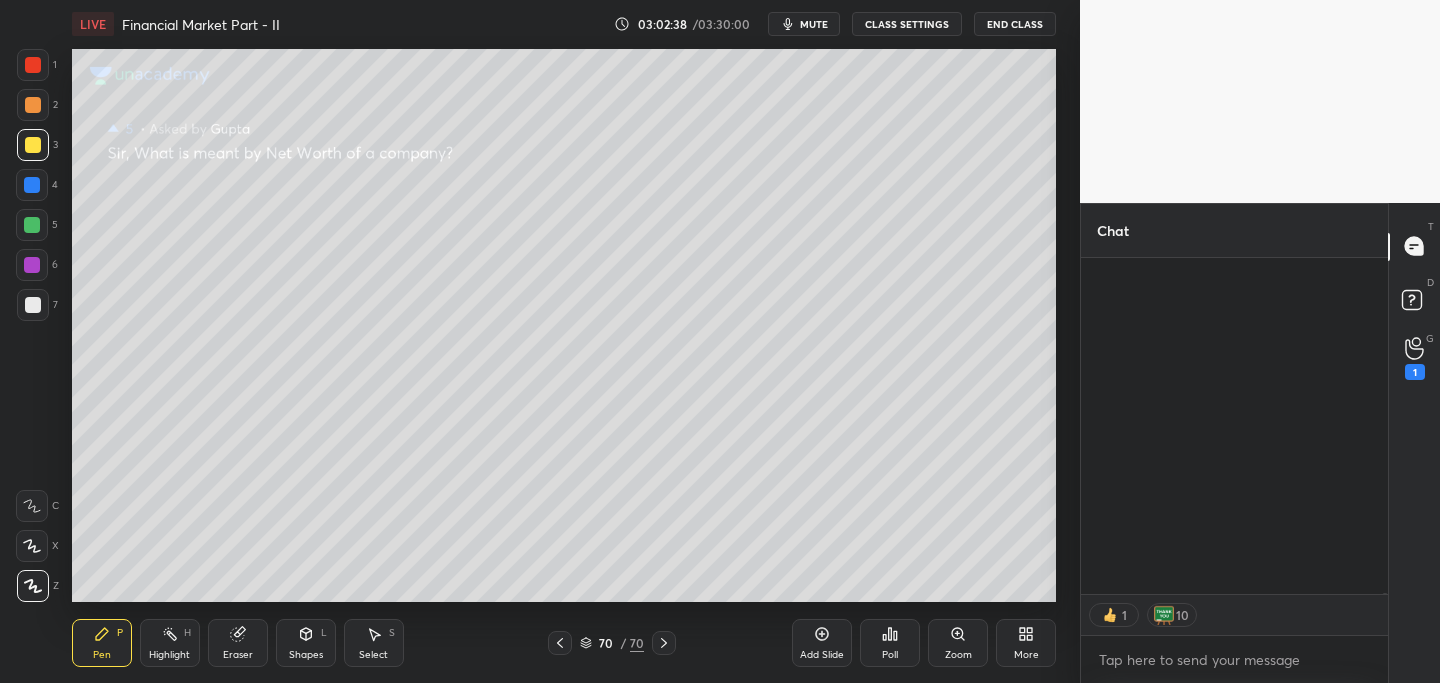 scroll, scrollTop: 125688, scrollLeft: 0, axis: vertical 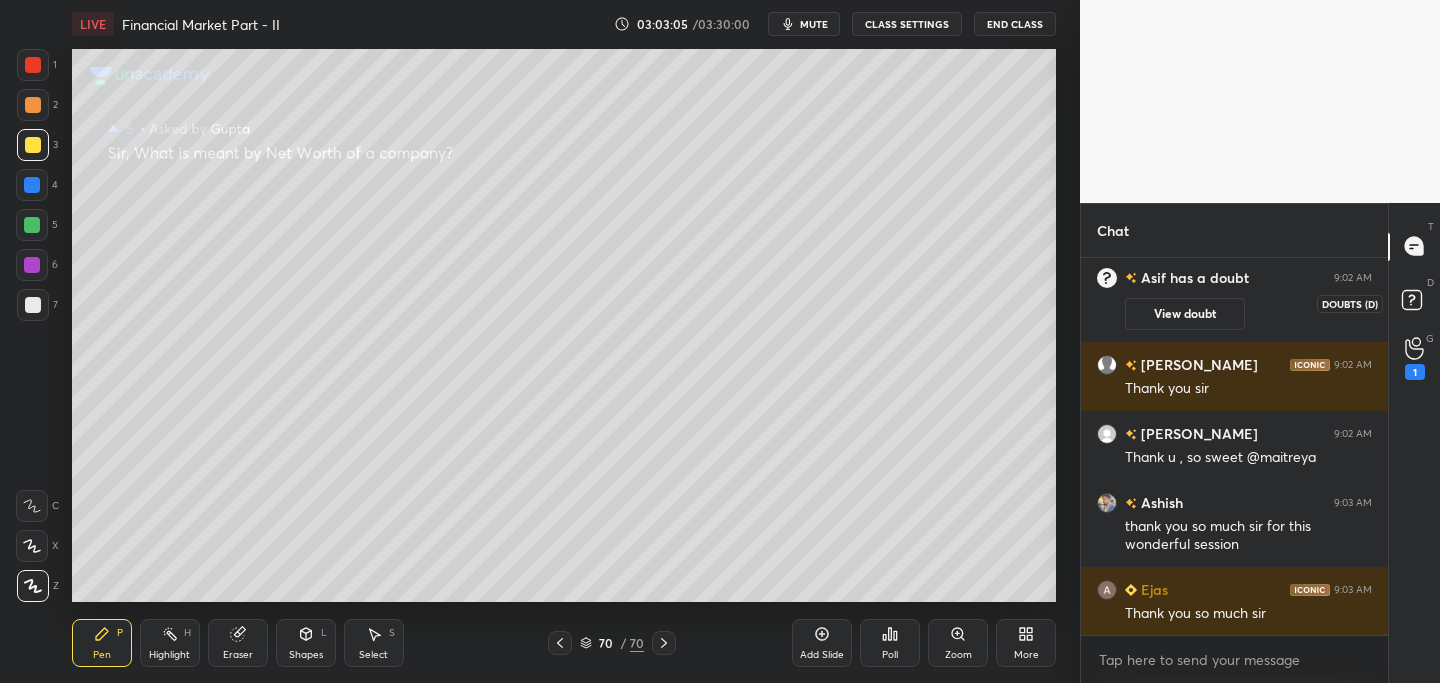 click 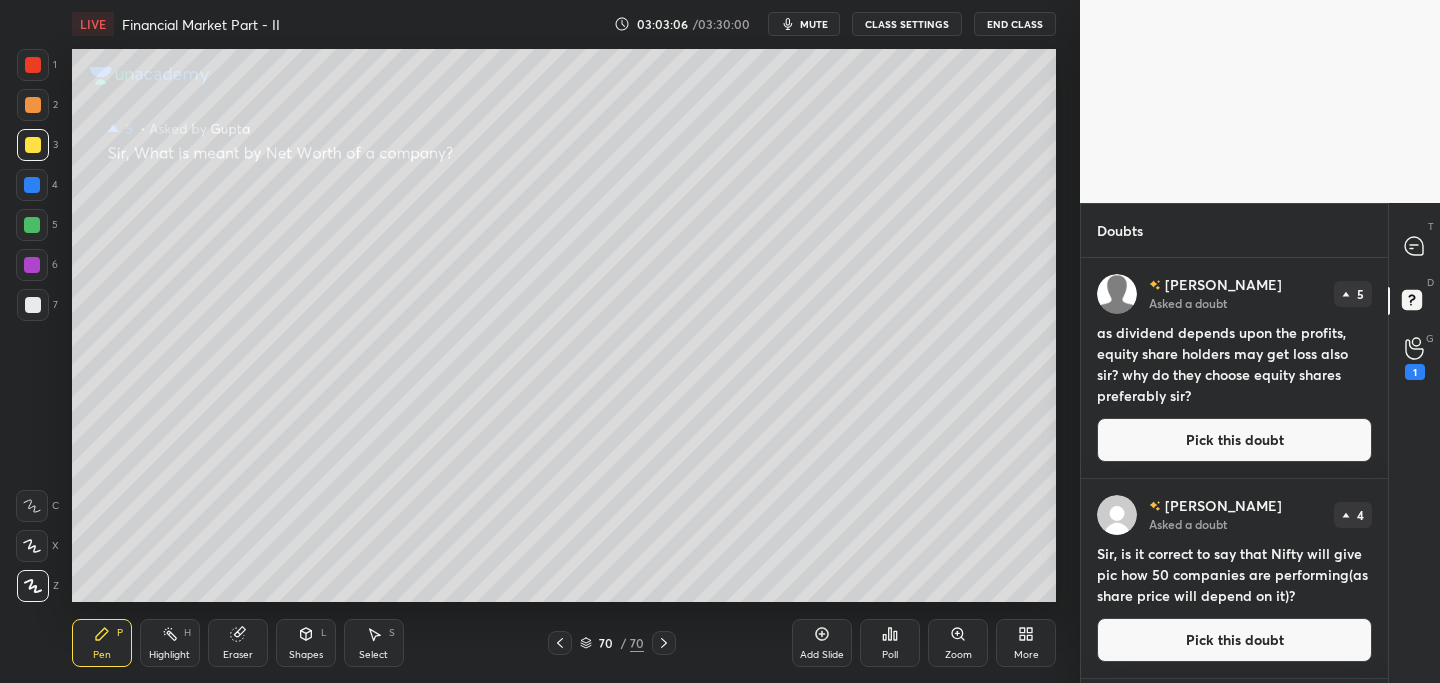 drag, startPoint x: 1155, startPoint y: 441, endPoint x: 1099, endPoint y: 442, distance: 56.008926 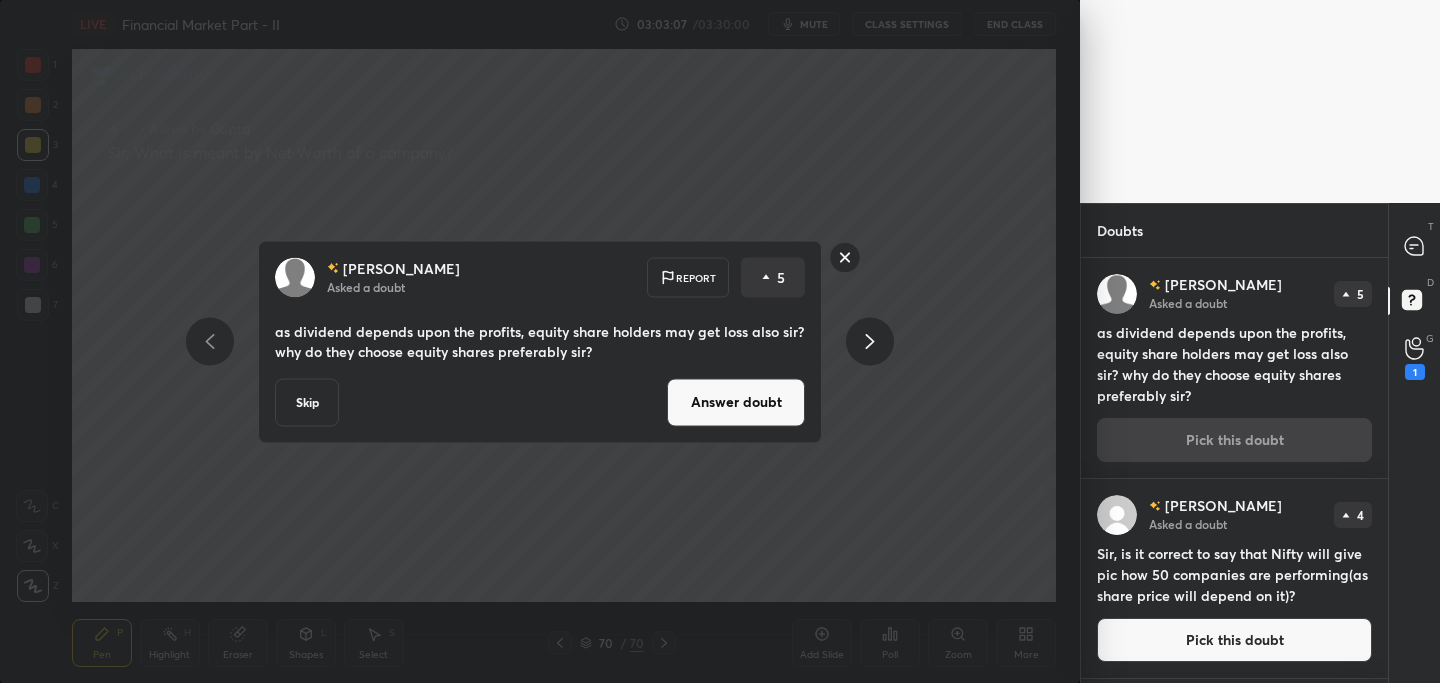 drag, startPoint x: 726, startPoint y: 415, endPoint x: 749, endPoint y: 427, distance: 25.942244 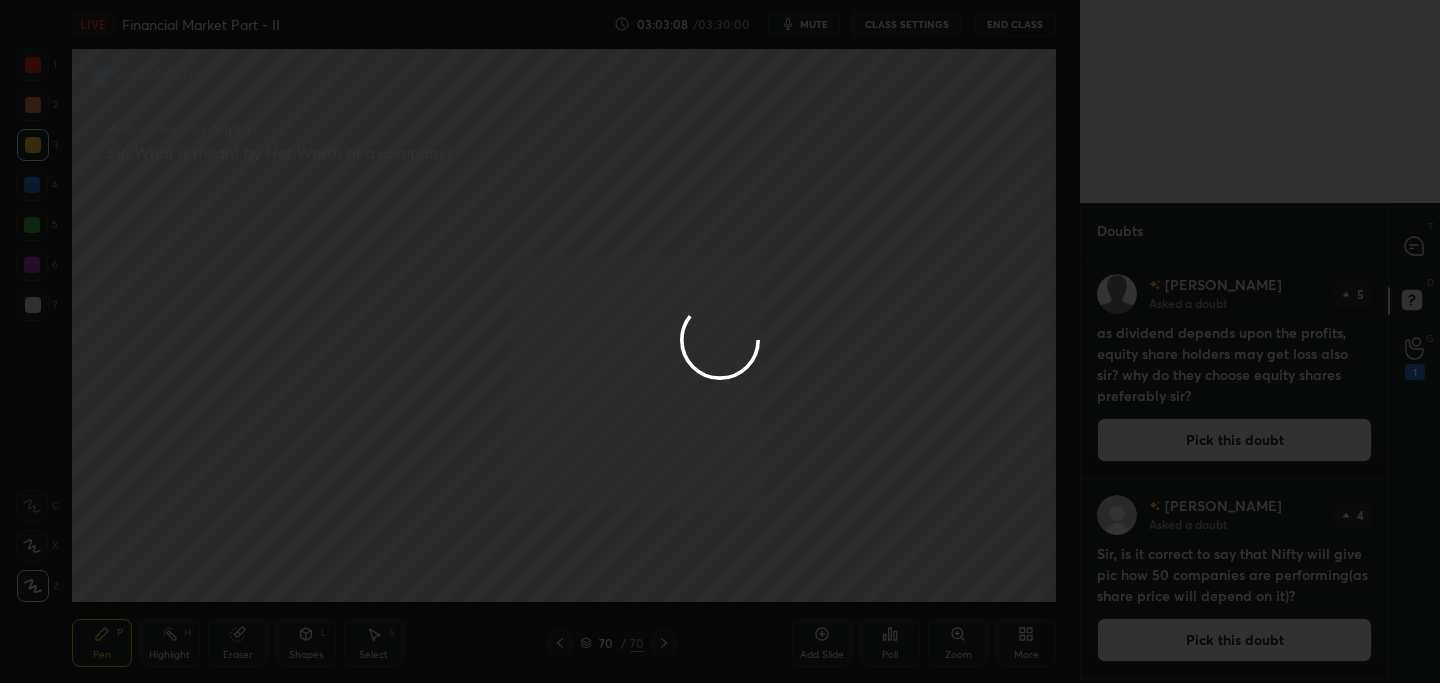 click at bounding box center (720, 341) 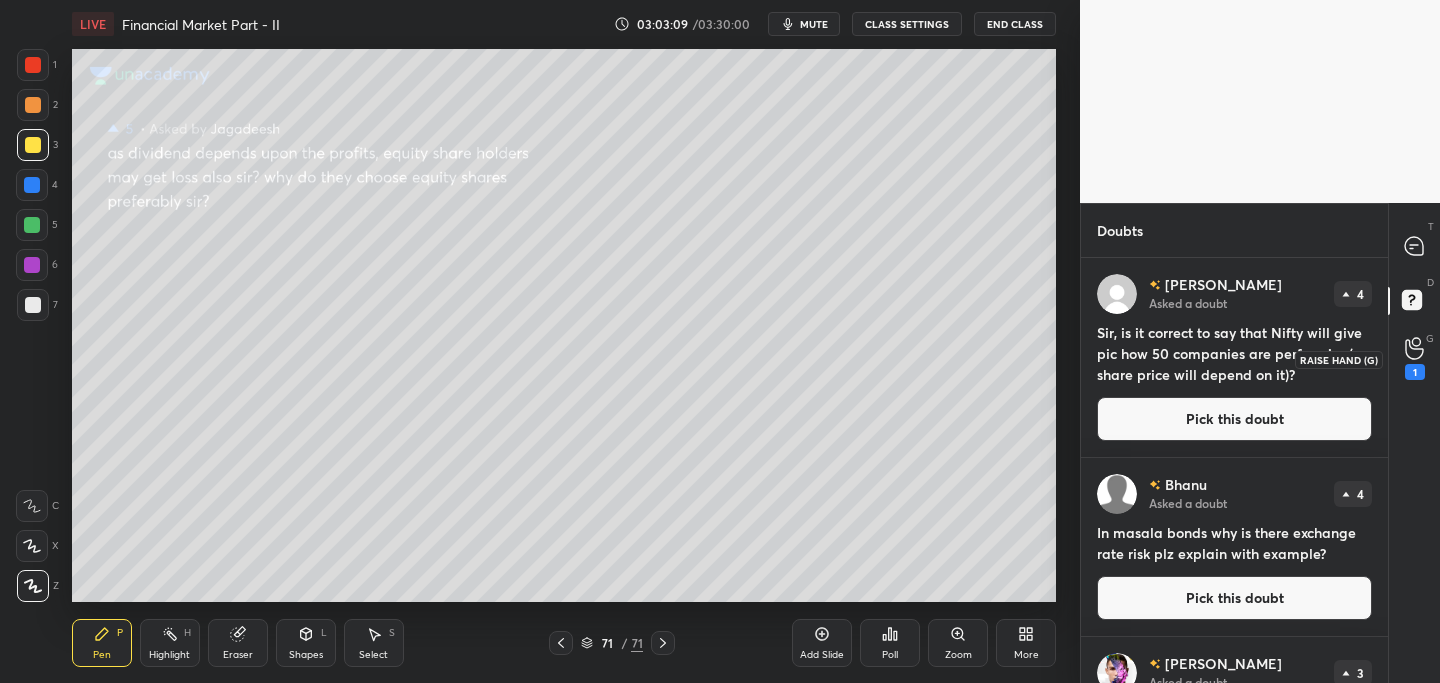 click 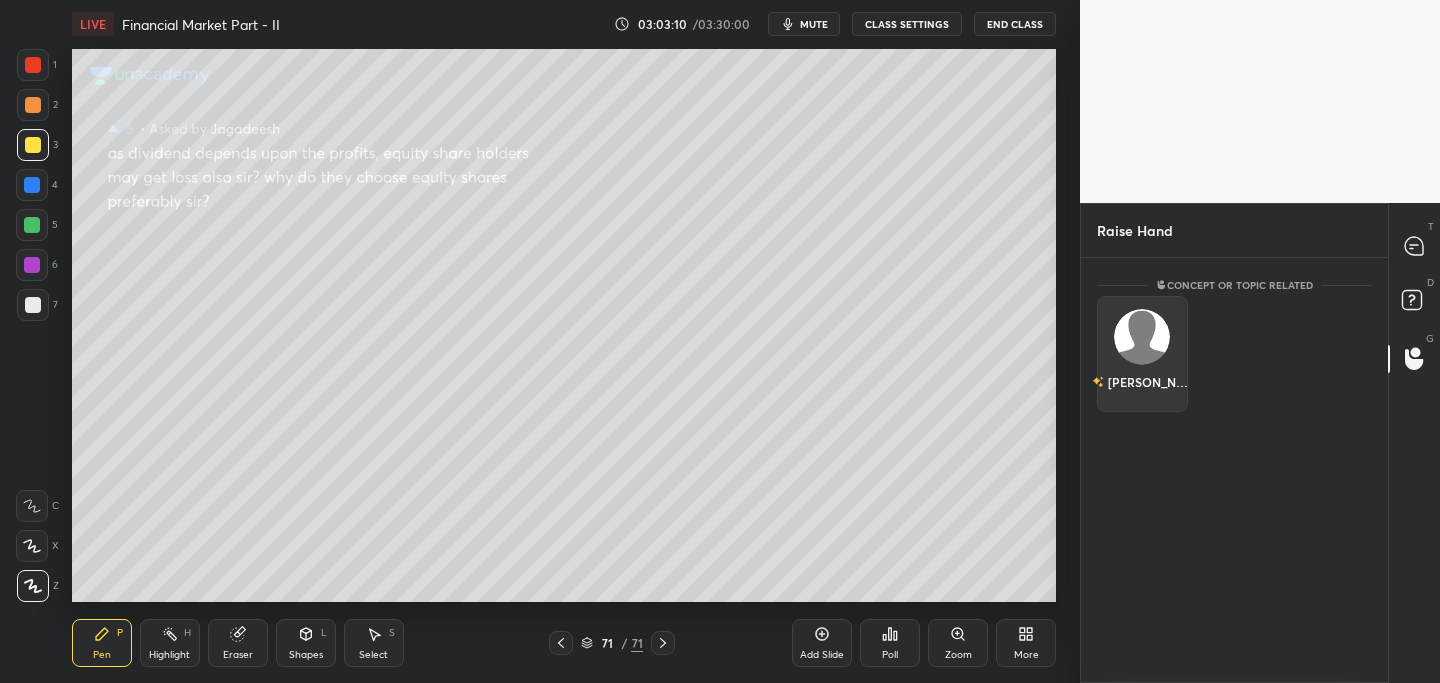click on "[PERSON_NAME]" at bounding box center (1142, 354) 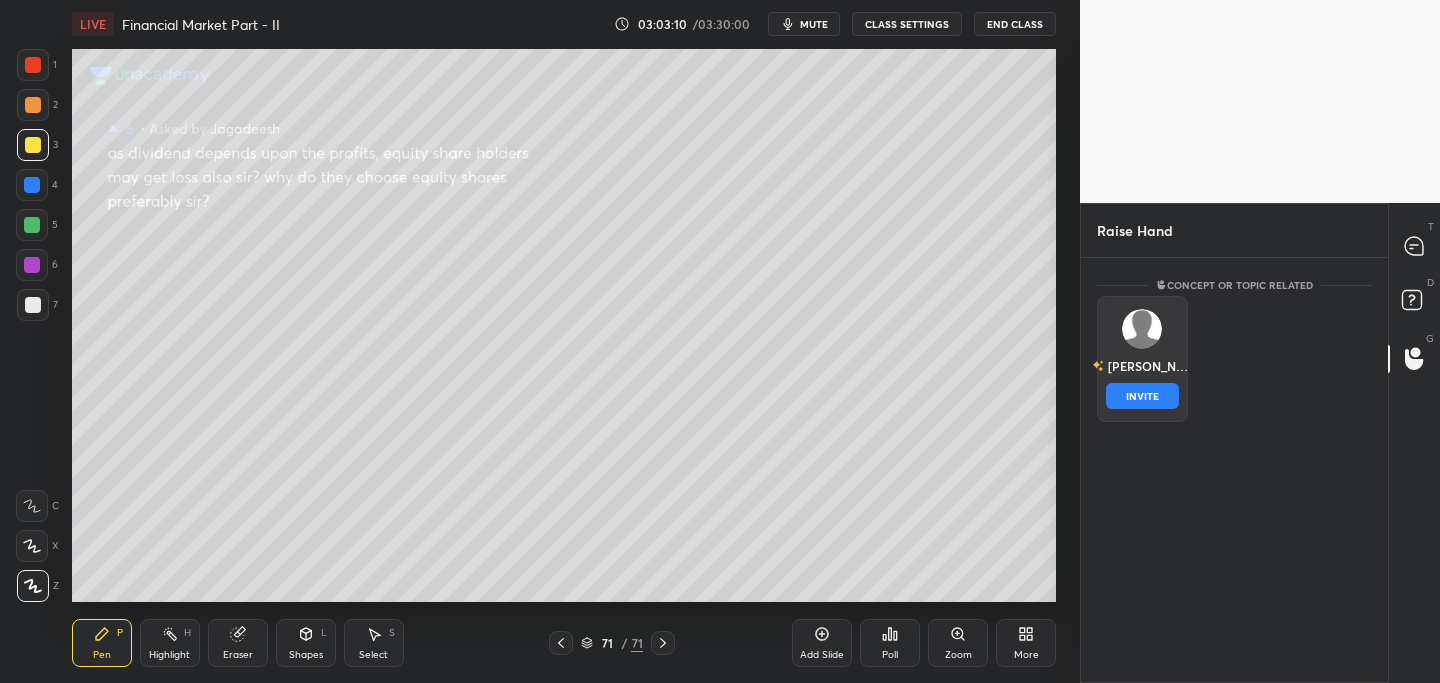 click on "INVITE" at bounding box center (1142, 396) 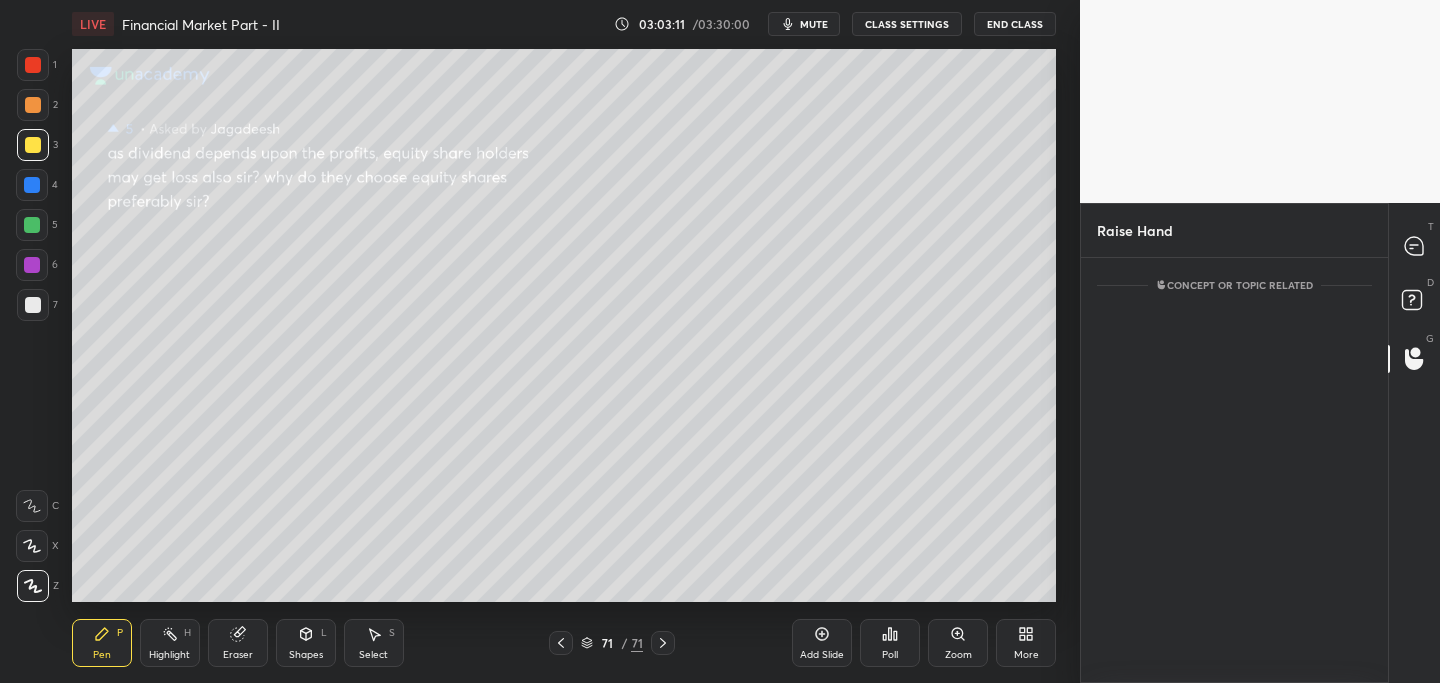 scroll, scrollTop: 338, scrollLeft: 301, axis: both 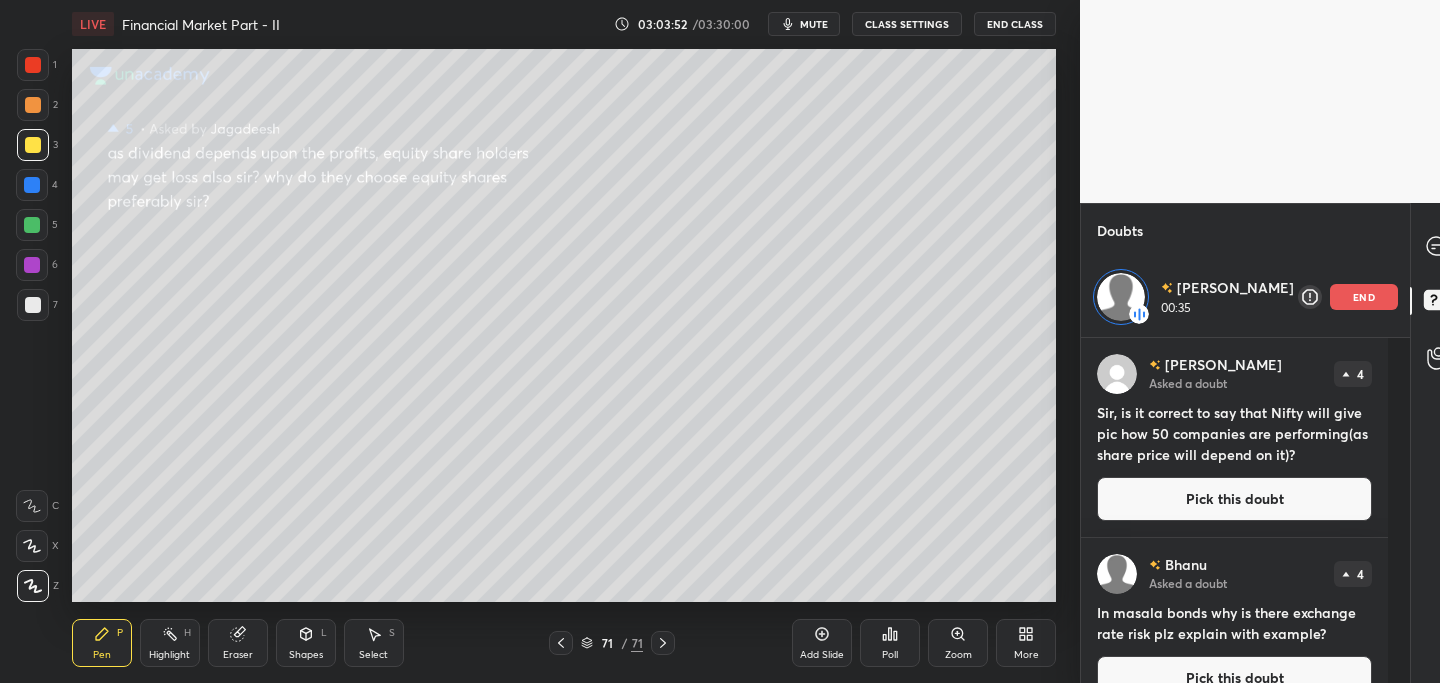 drag, startPoint x: 1236, startPoint y: 492, endPoint x: 1226, endPoint y: 493, distance: 10.049875 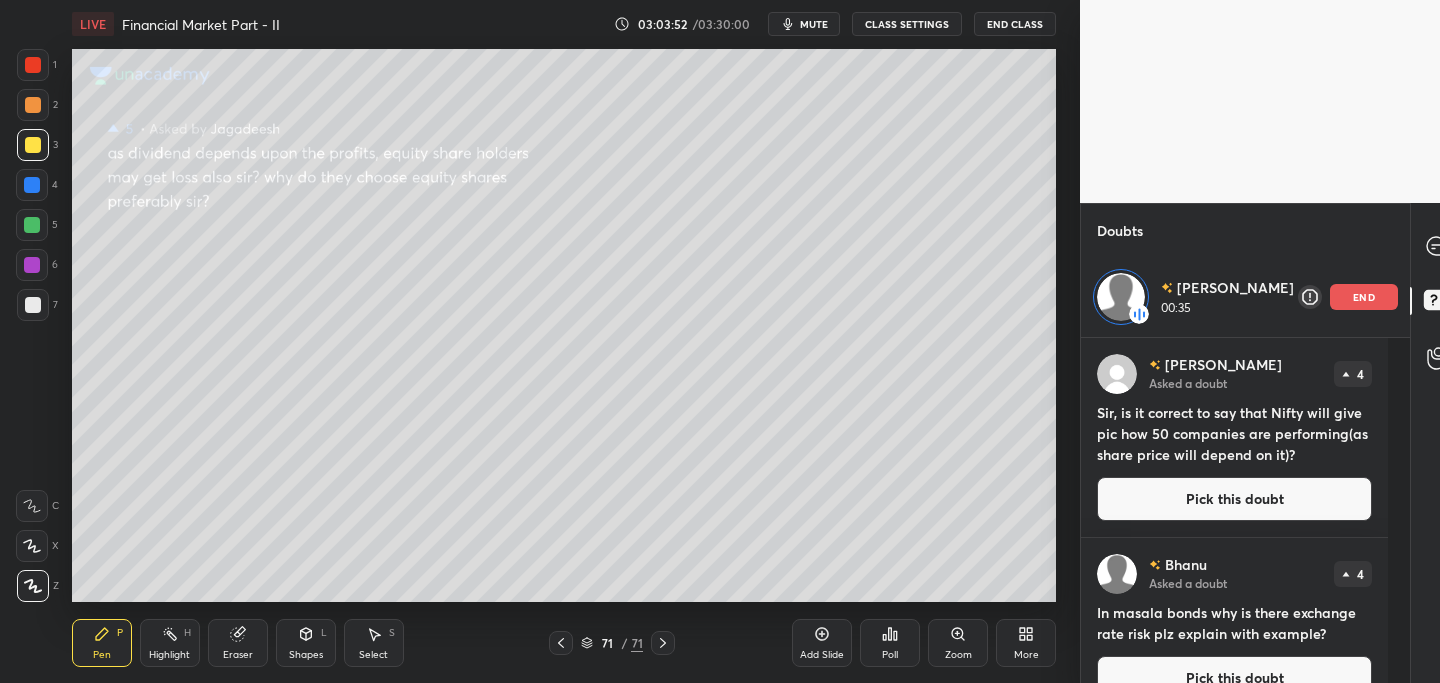 click on "Pick this doubt" at bounding box center [1234, 499] 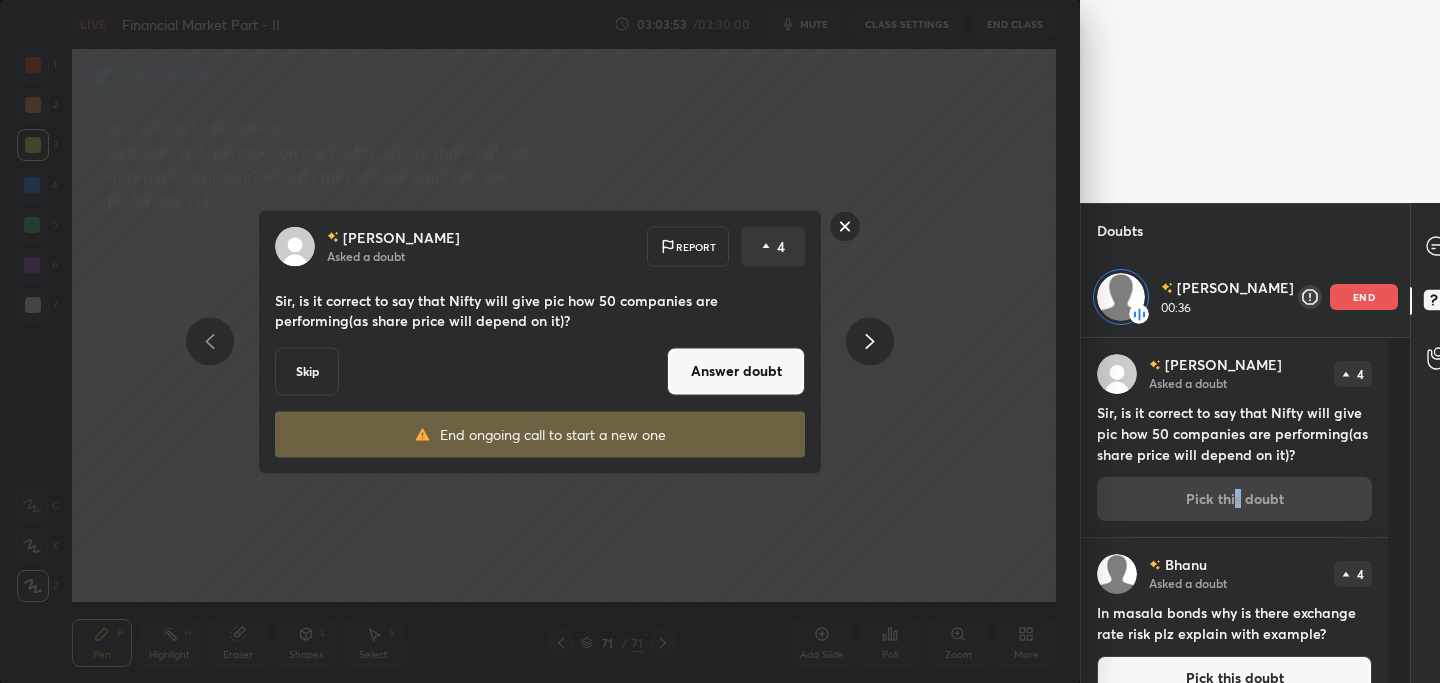 drag, startPoint x: 698, startPoint y: 378, endPoint x: 673, endPoint y: 375, distance: 25.179358 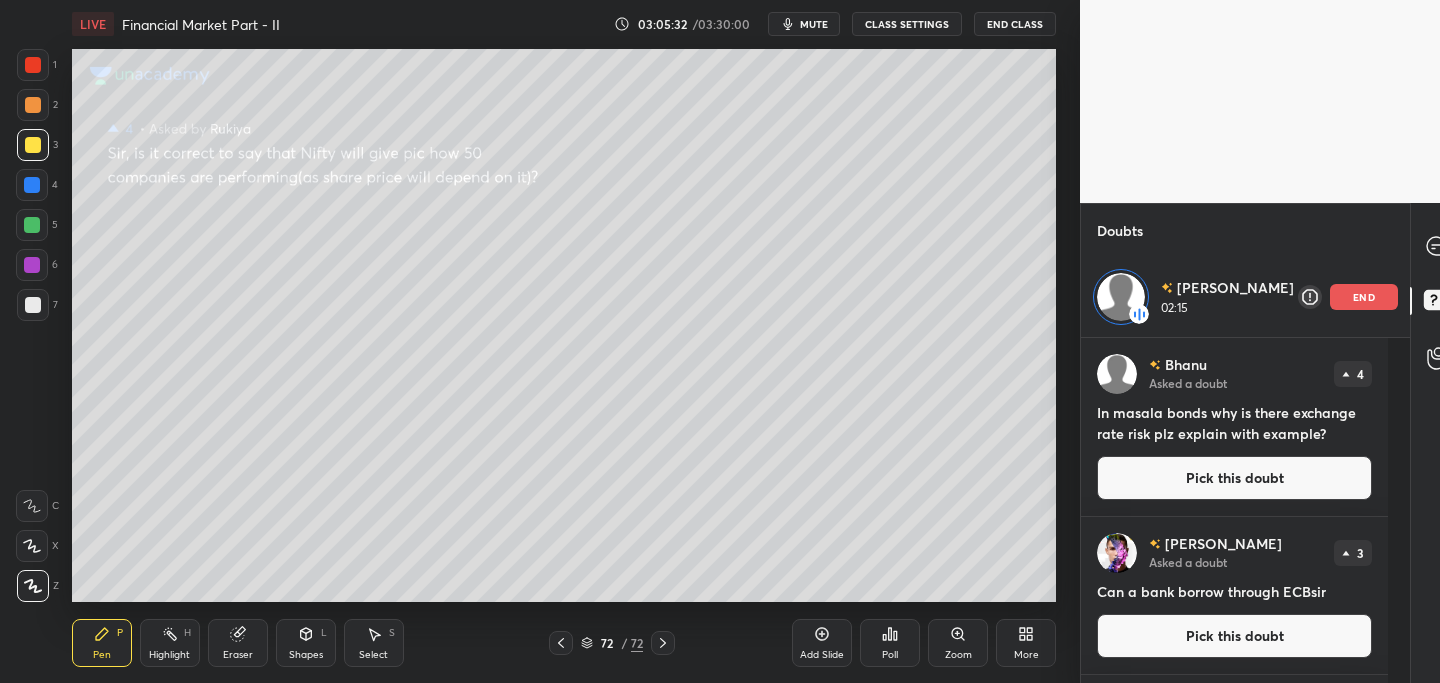 drag, startPoint x: 1342, startPoint y: 297, endPoint x: 1311, endPoint y: 306, distance: 32.280025 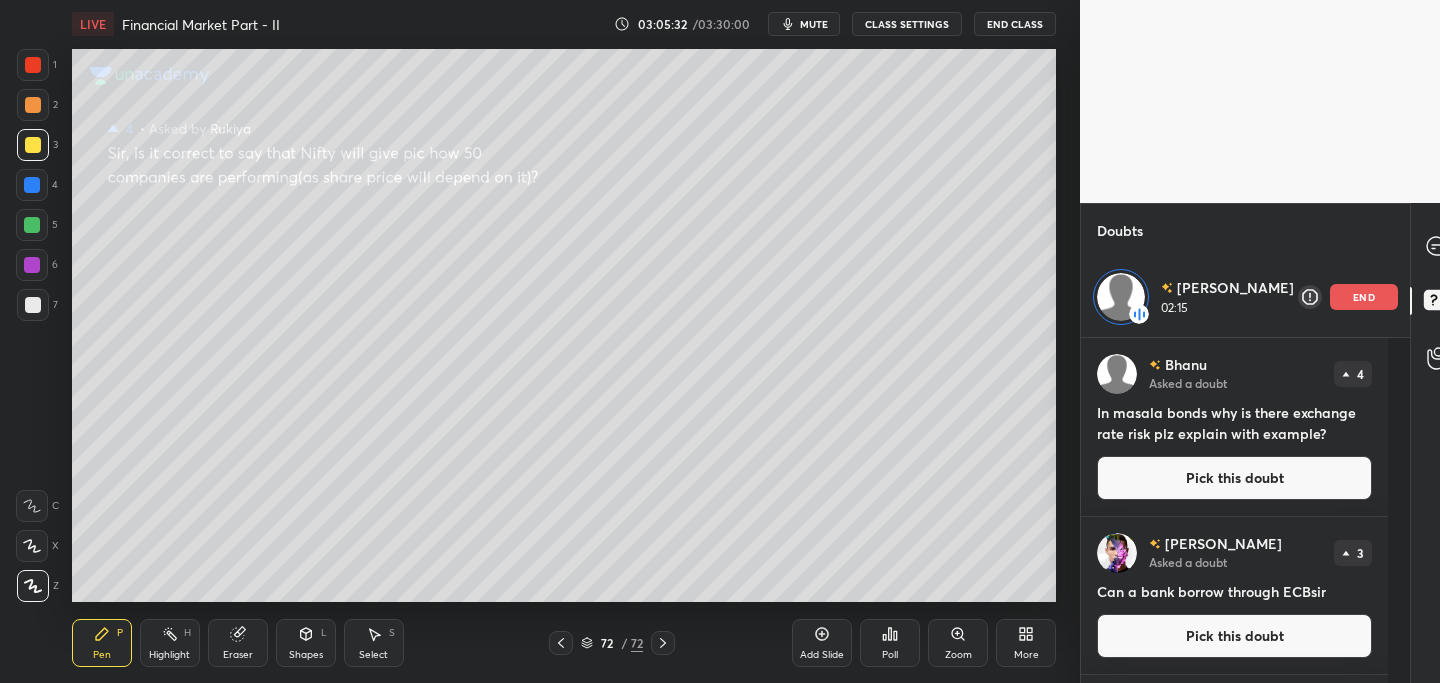 click on "end" at bounding box center [1364, 297] 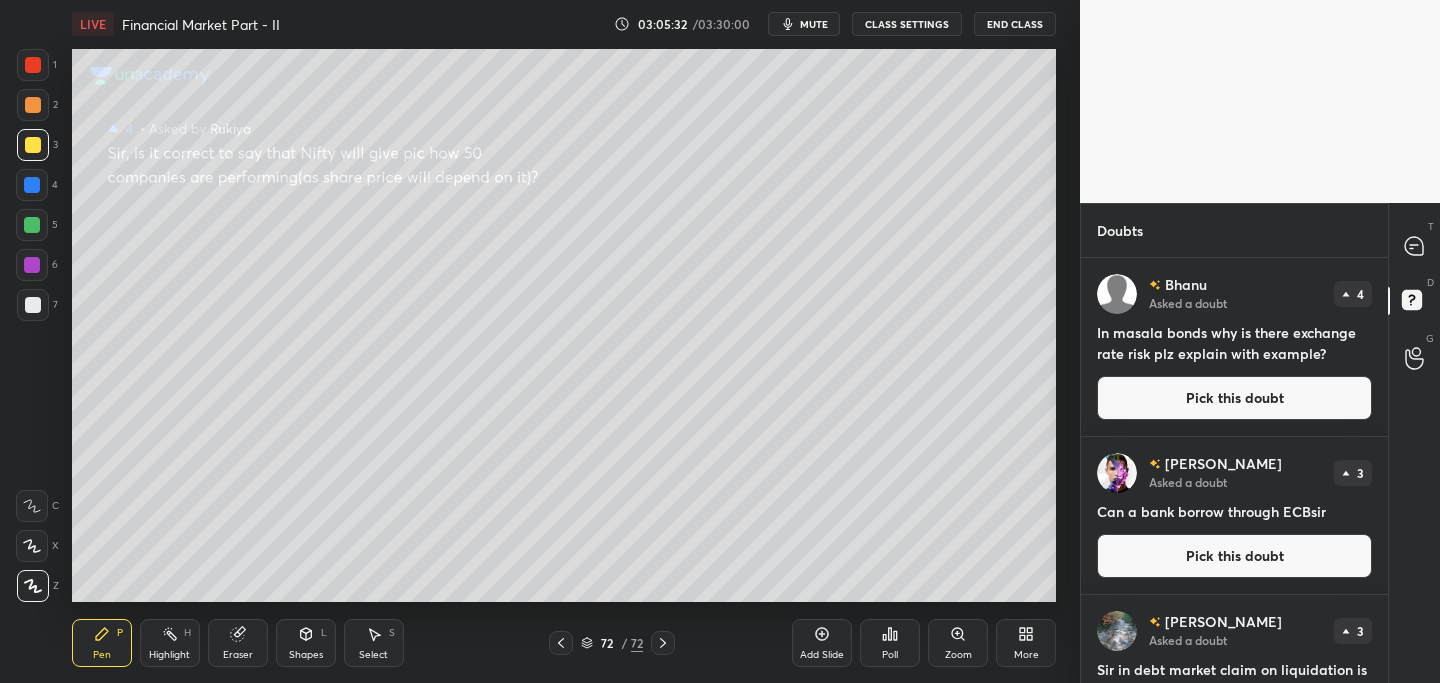 scroll, scrollTop: 7, scrollLeft: 7, axis: both 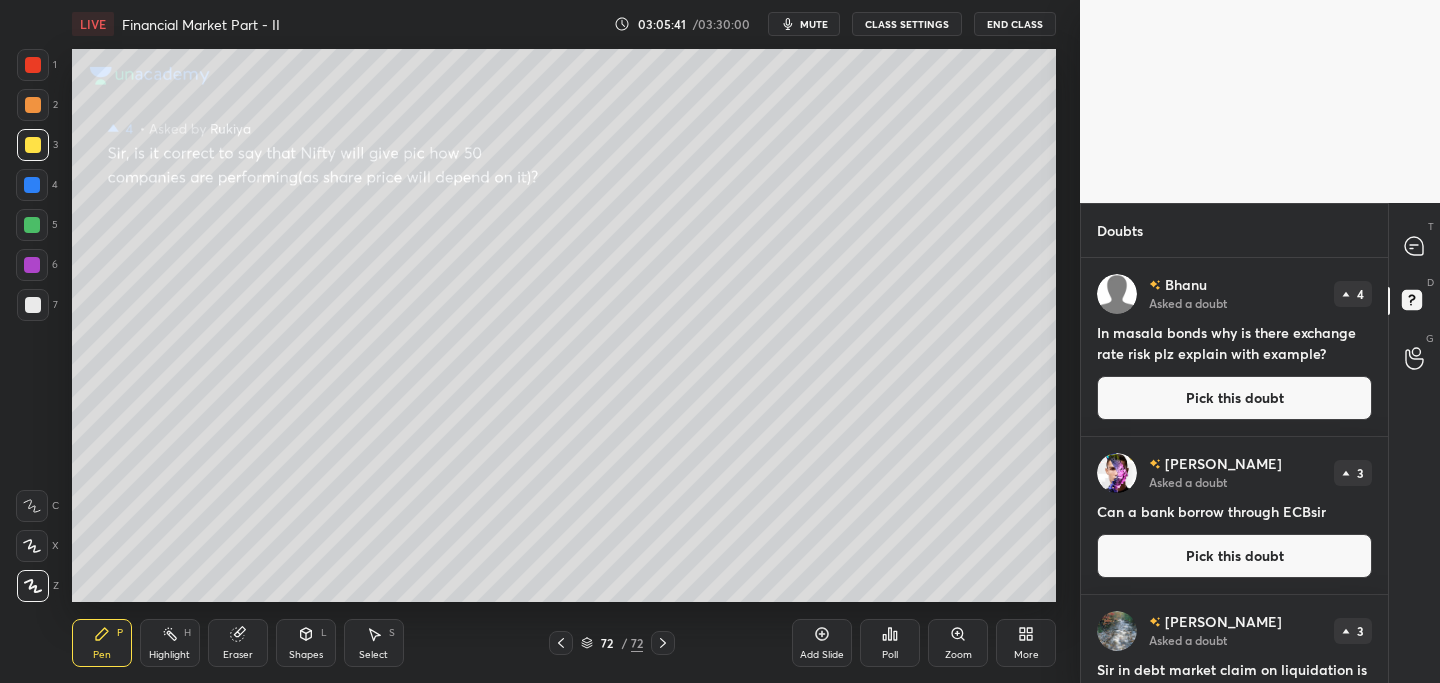 click on "Pick this doubt" at bounding box center [1234, 398] 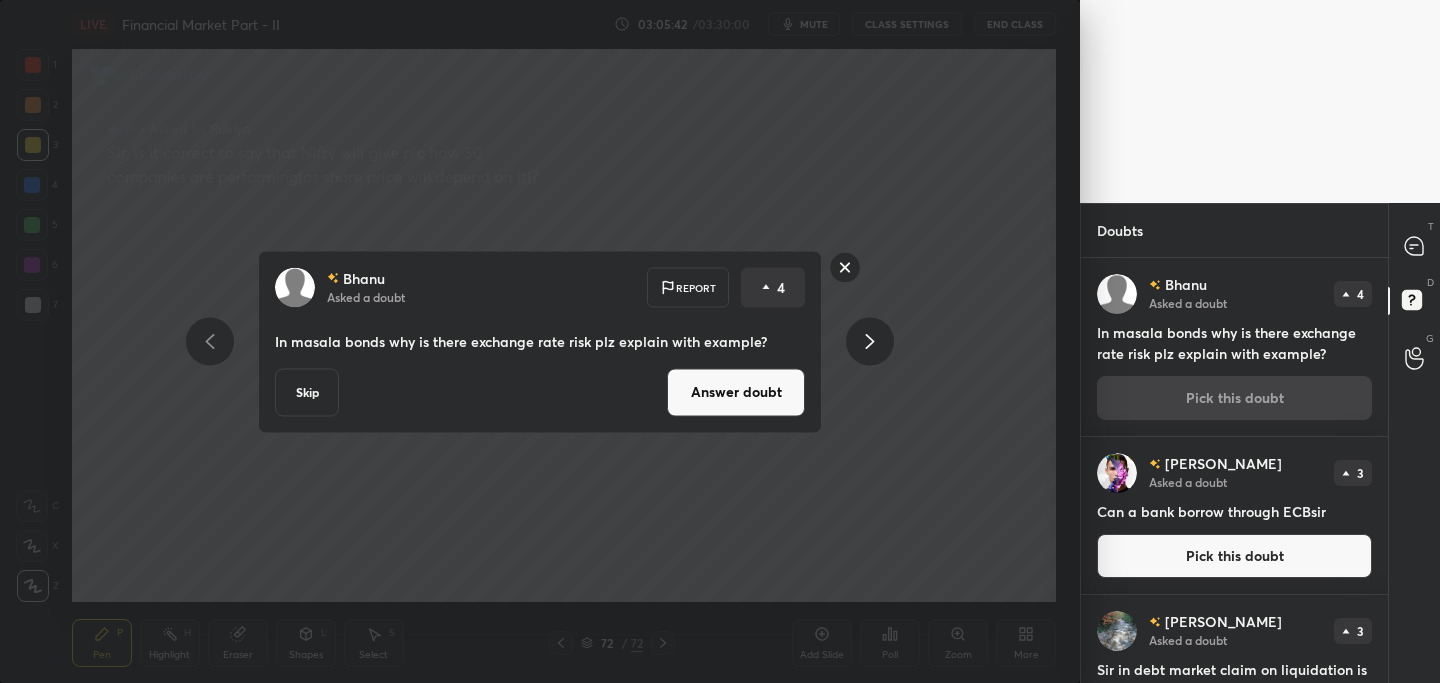 drag, startPoint x: 752, startPoint y: 395, endPoint x: 734, endPoint y: 375, distance: 26.907248 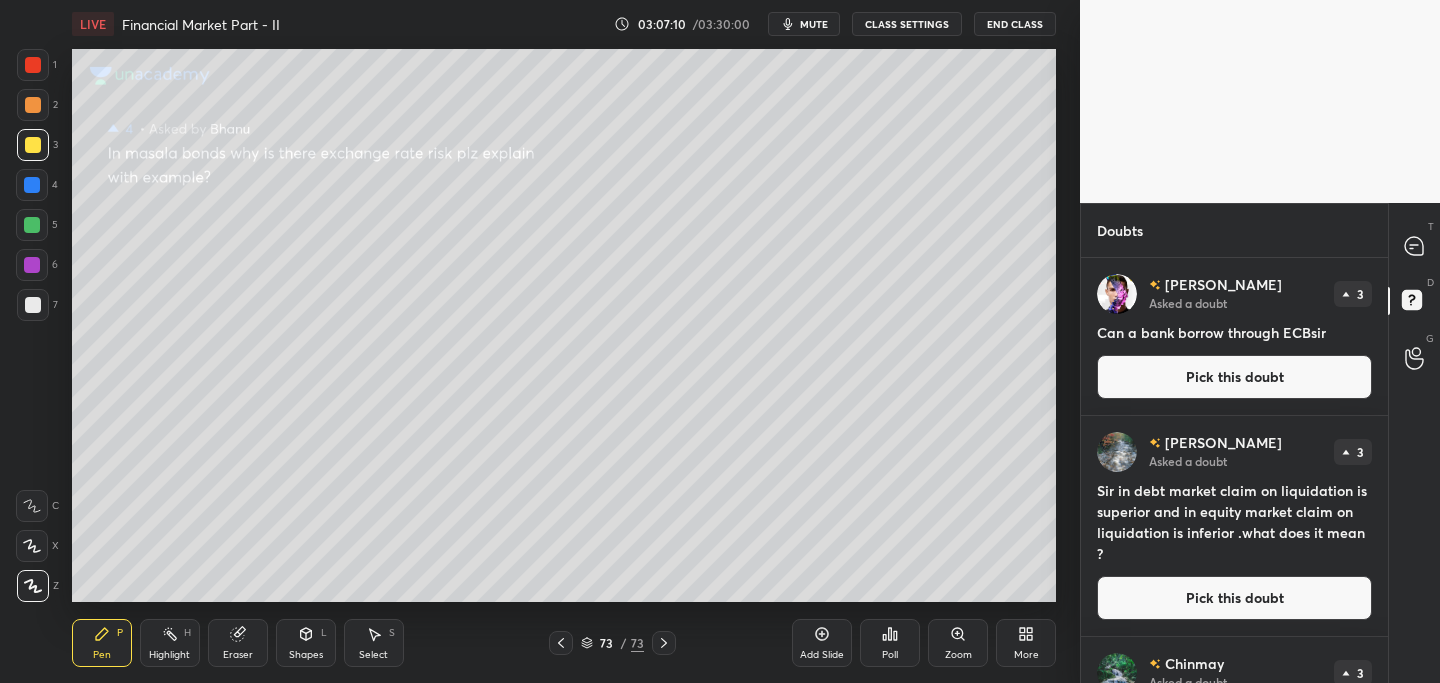 click on "Pick this doubt" at bounding box center [1234, 377] 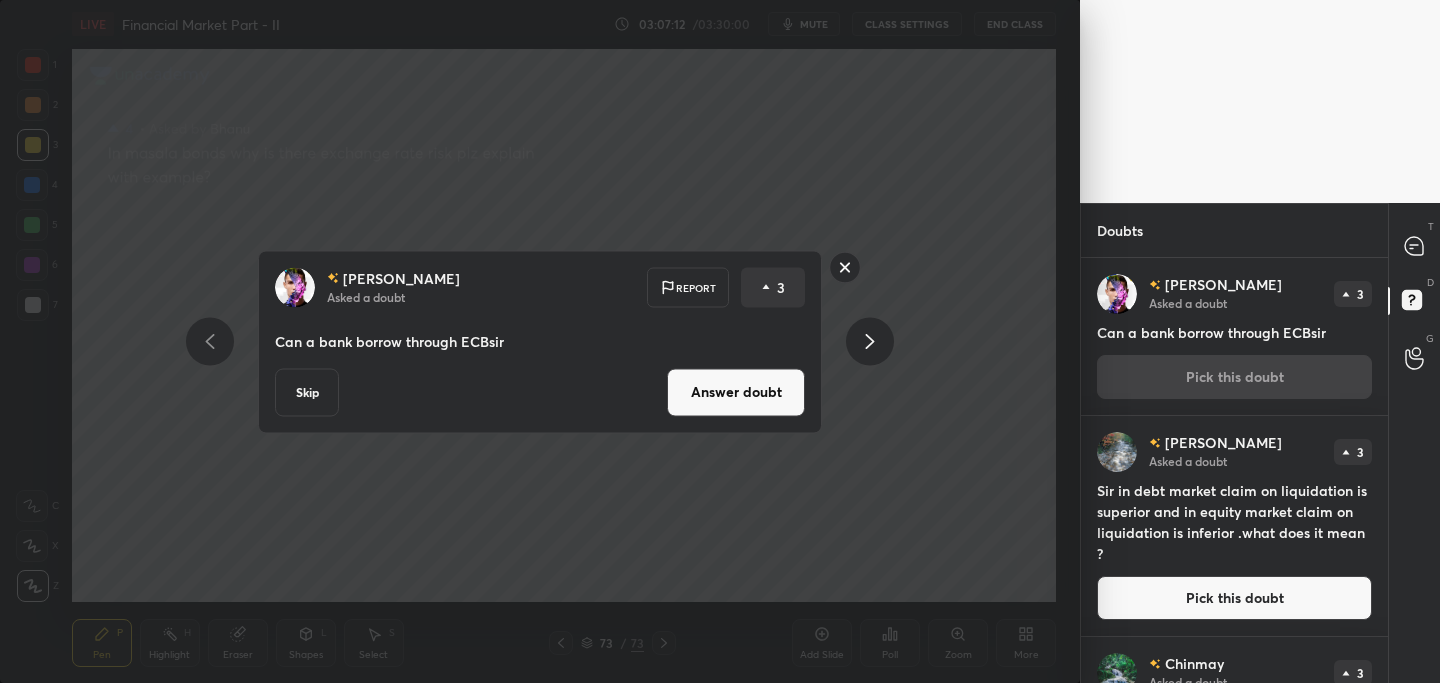 click on "Answer doubt" at bounding box center (736, 392) 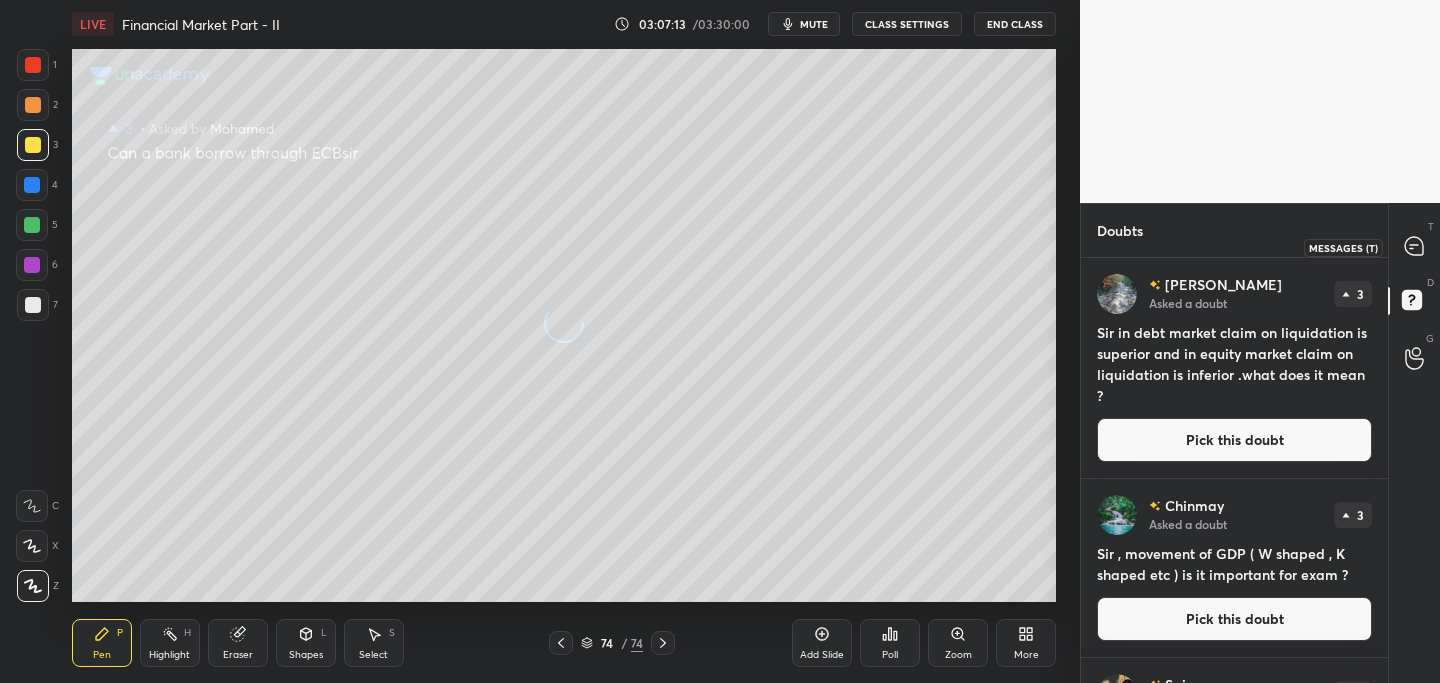 click at bounding box center (1415, 247) 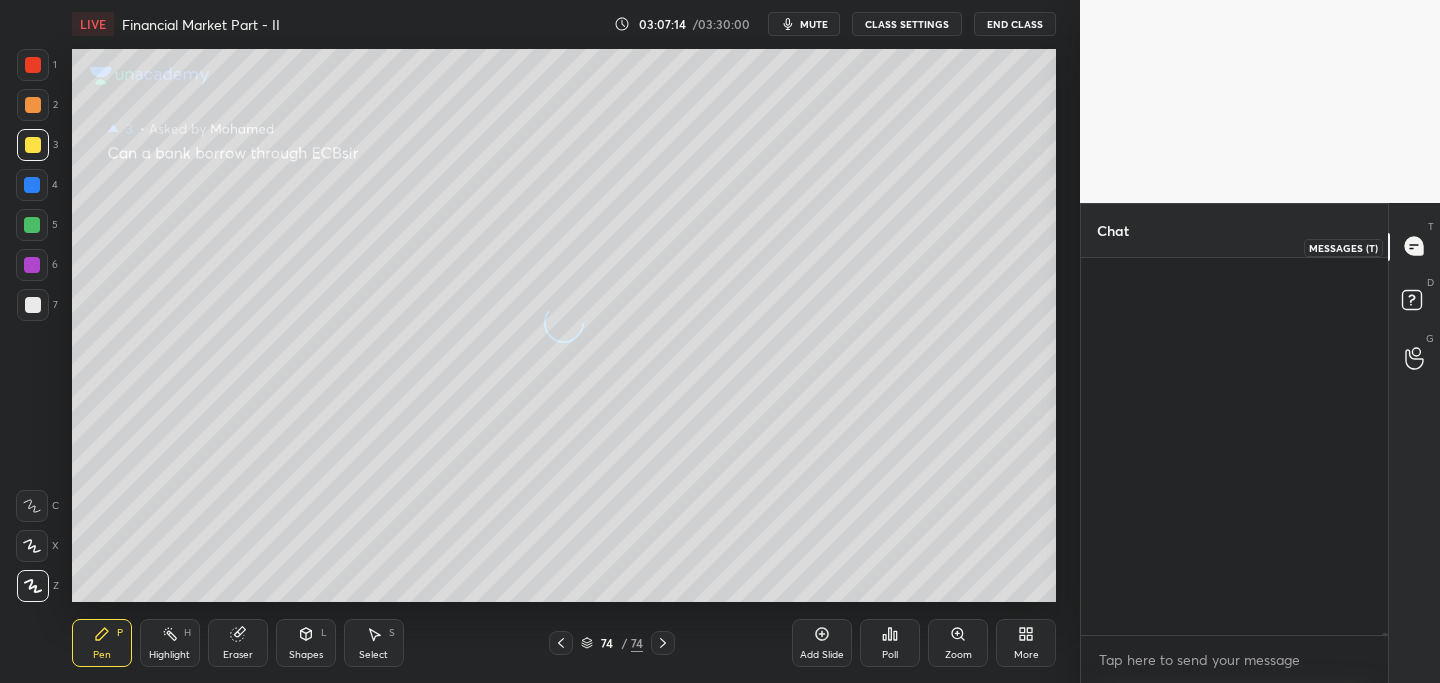 scroll, scrollTop: 127002, scrollLeft: 0, axis: vertical 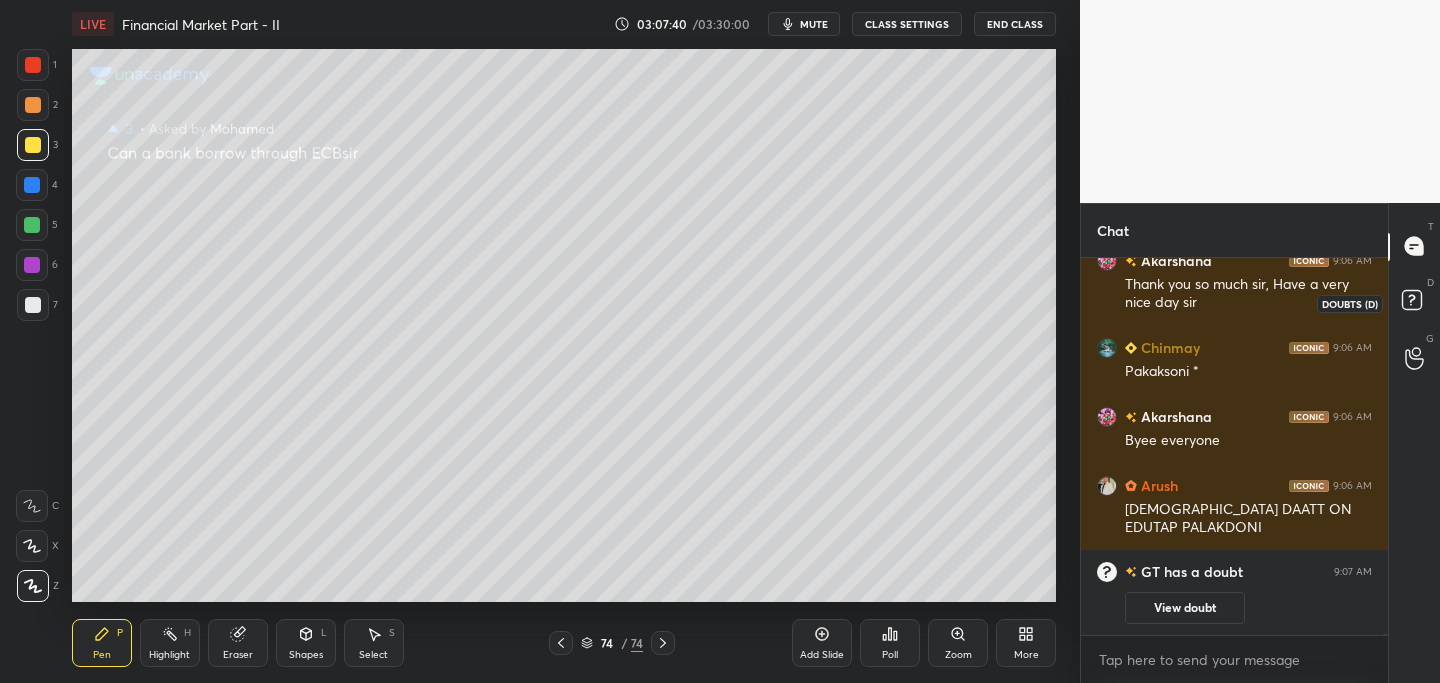 click 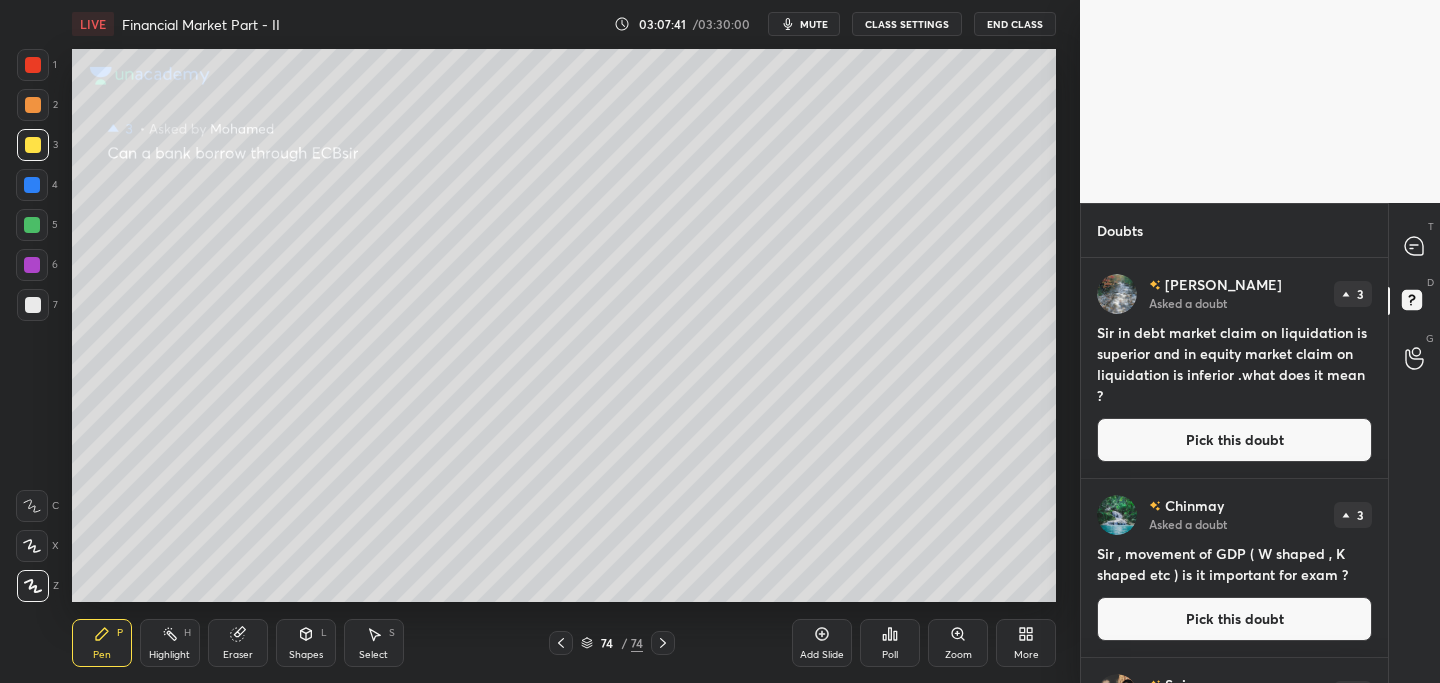 click on "Pick this doubt" at bounding box center [1234, 440] 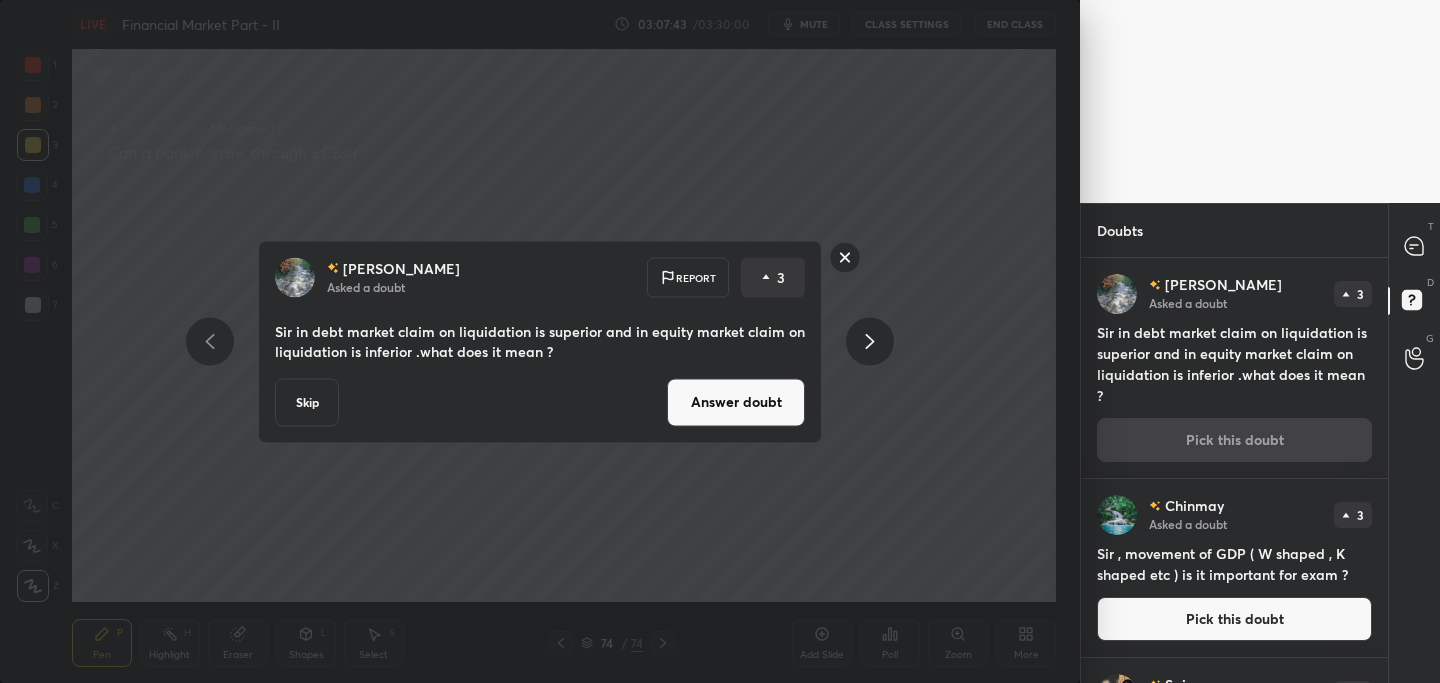 drag, startPoint x: 767, startPoint y: 405, endPoint x: 756, endPoint y: 413, distance: 13.601471 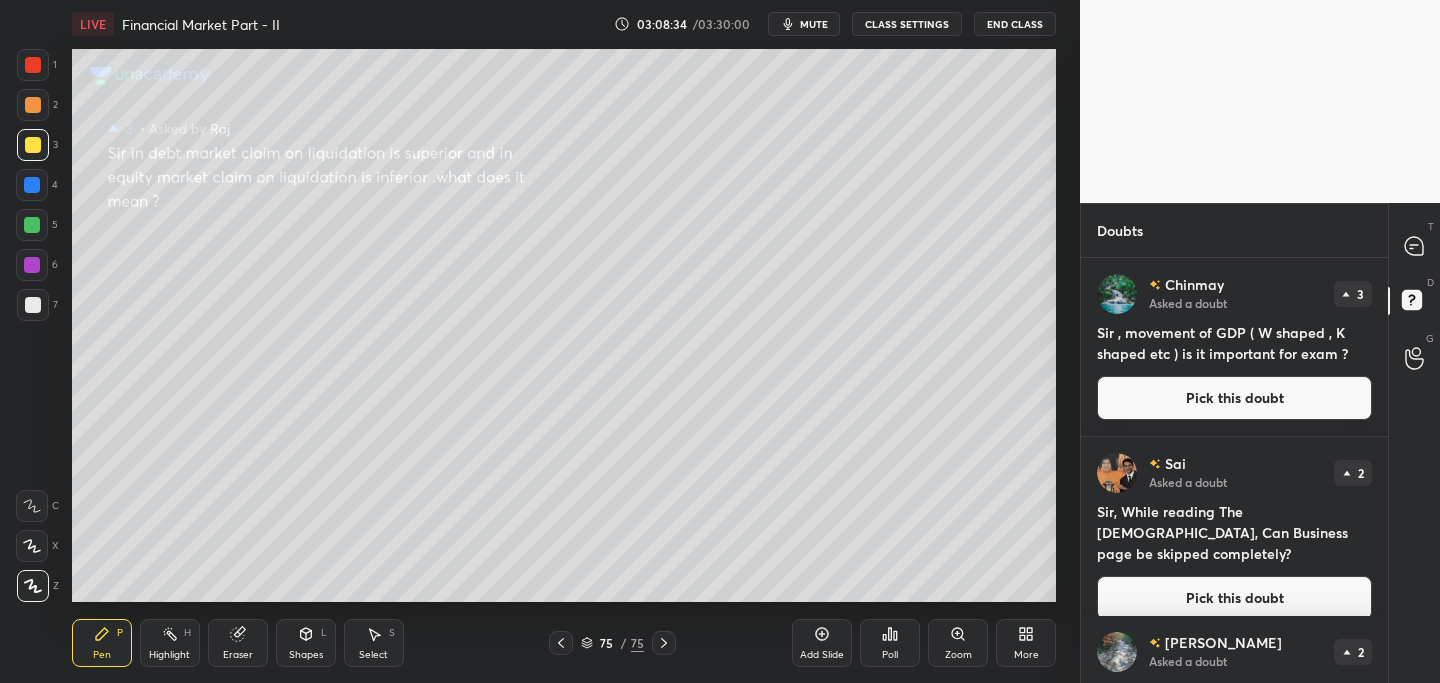 click on "Pick this doubt" at bounding box center [1234, 398] 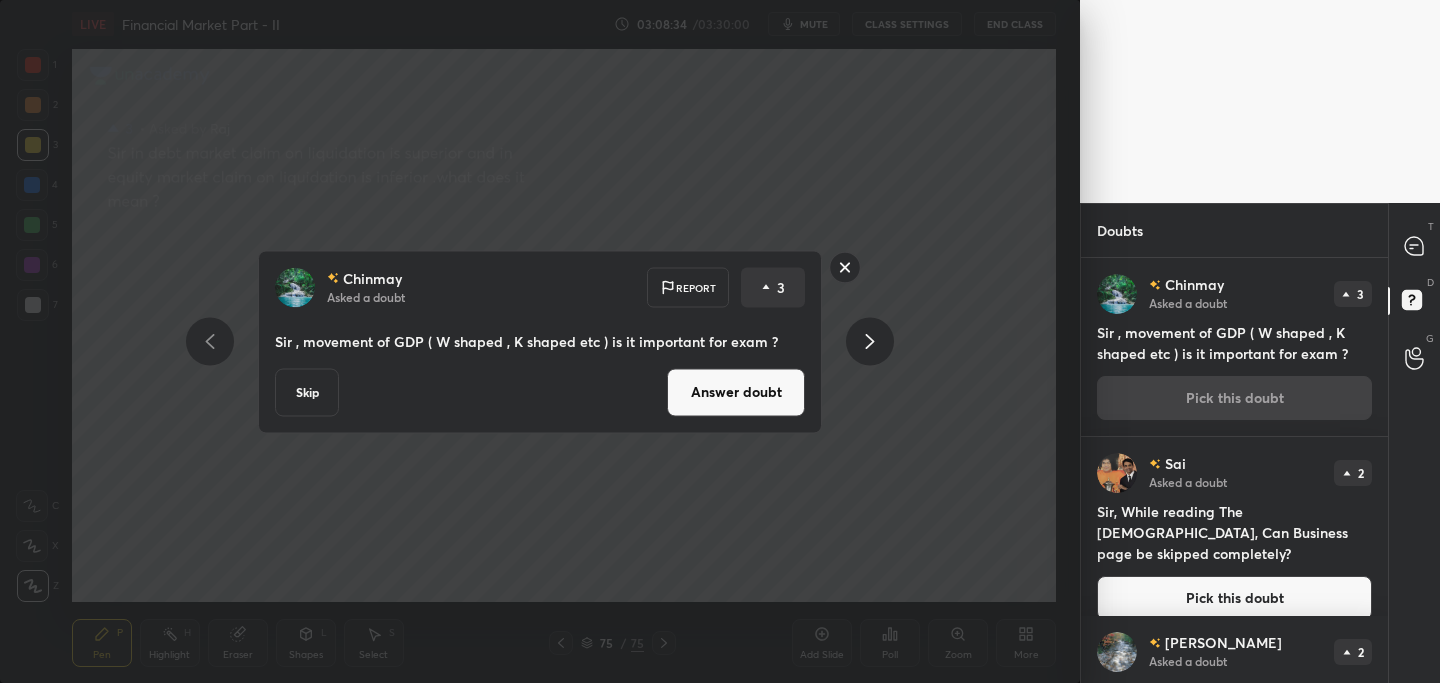 click on "Answer doubt" at bounding box center (736, 392) 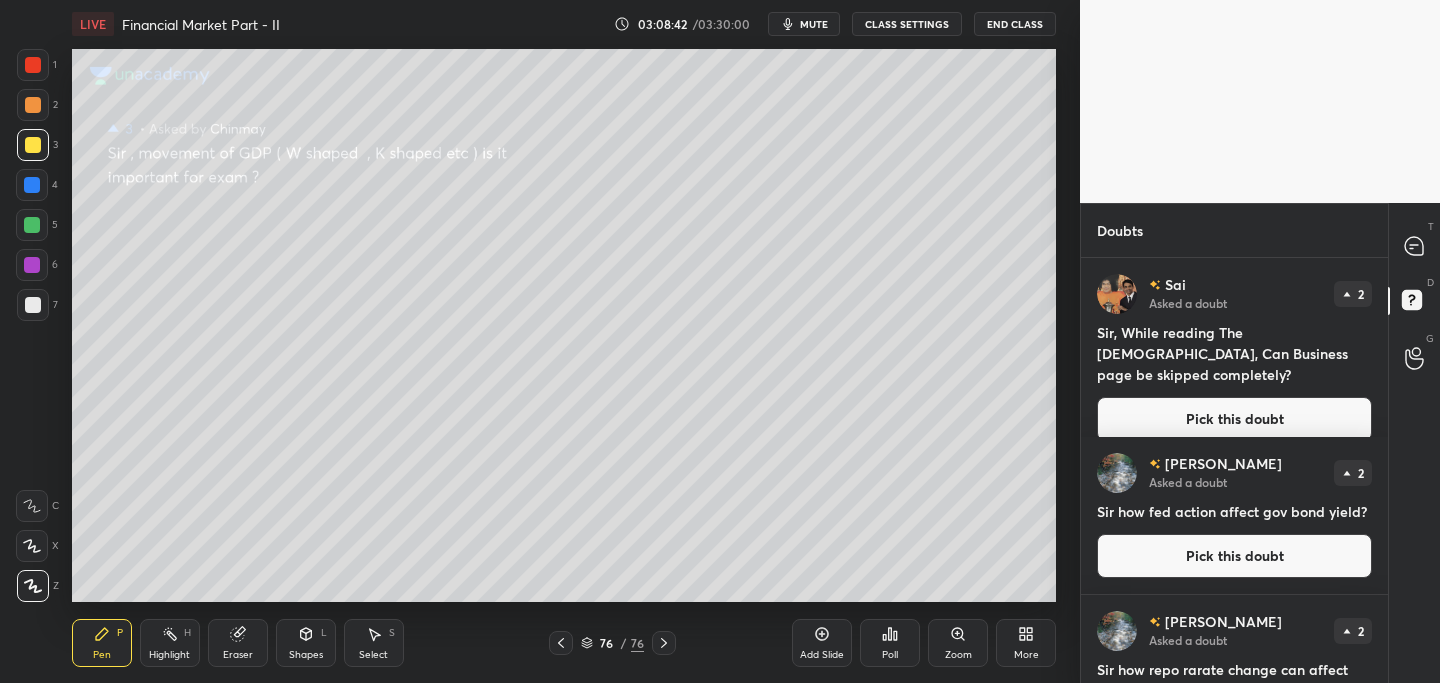click on "Pick this doubt" at bounding box center (1234, 419) 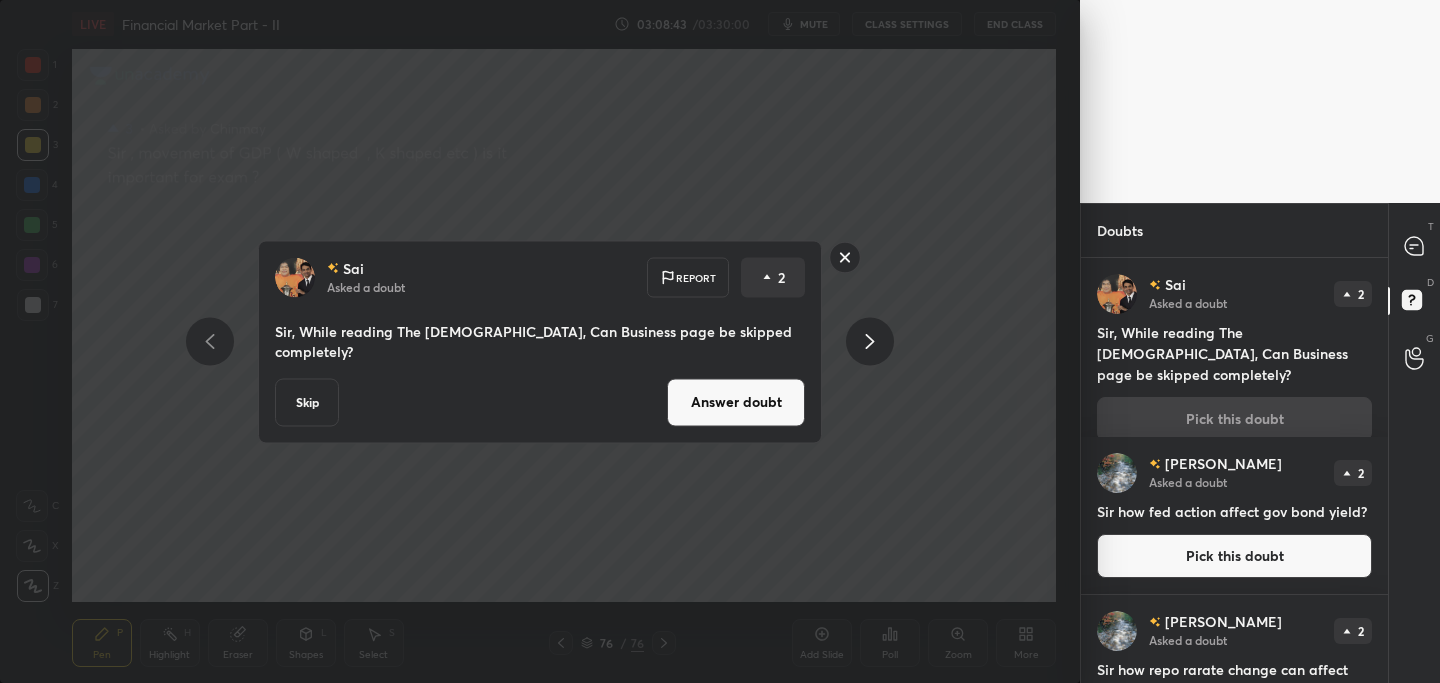 click on "Answer doubt" at bounding box center (736, 402) 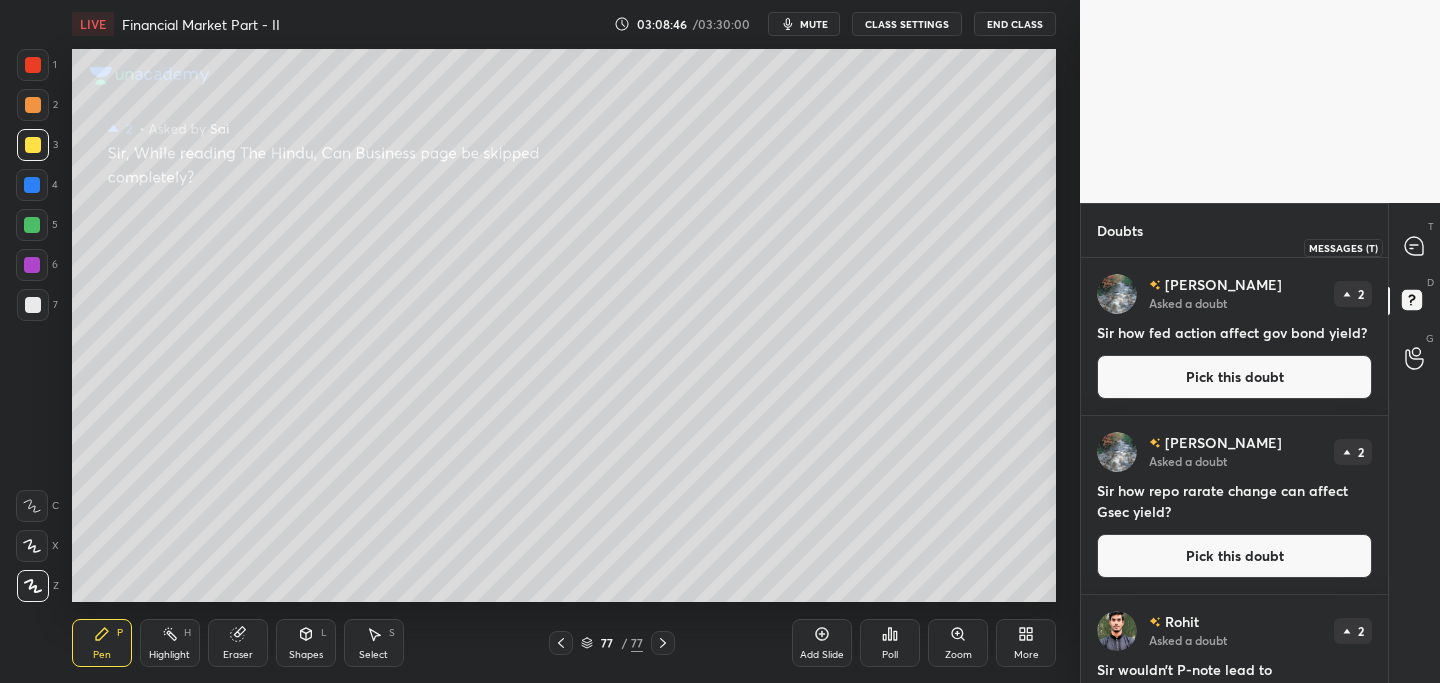 drag, startPoint x: 1406, startPoint y: 246, endPoint x: 1388, endPoint y: 254, distance: 19.697716 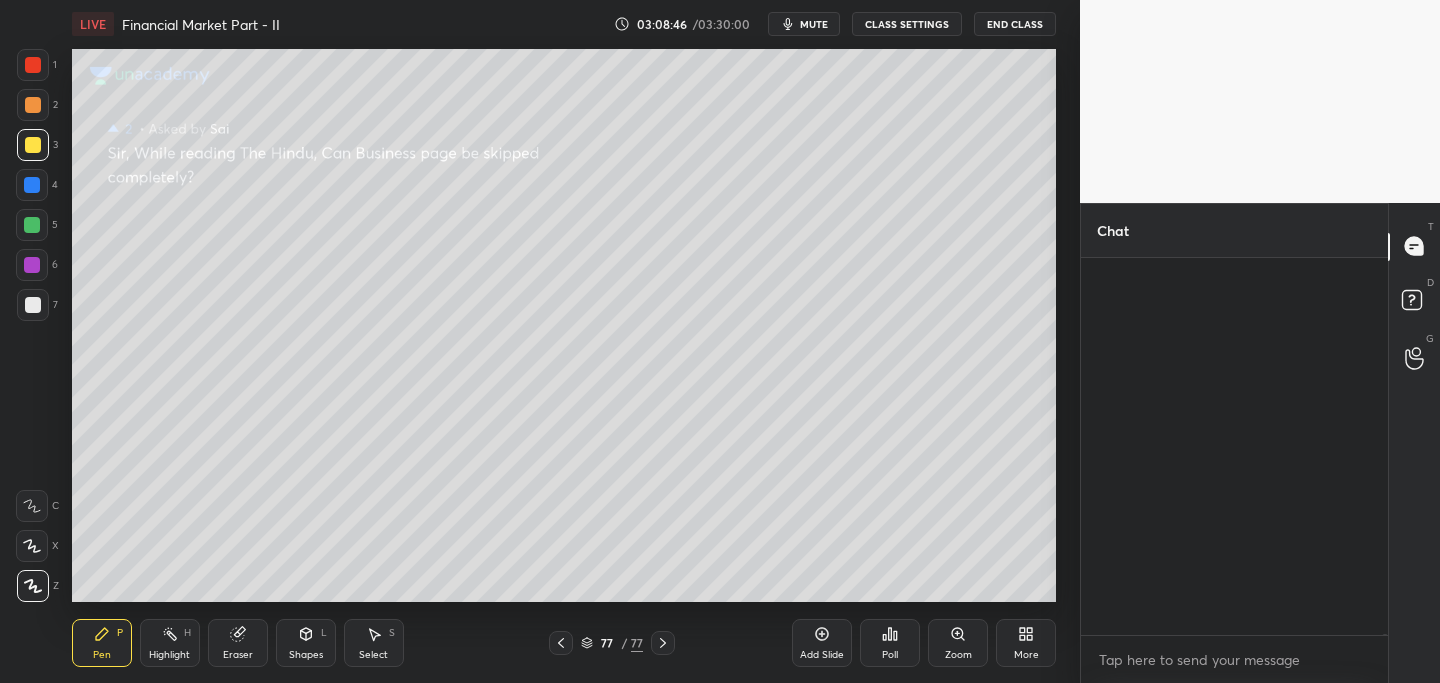 scroll, scrollTop: 127326, scrollLeft: 0, axis: vertical 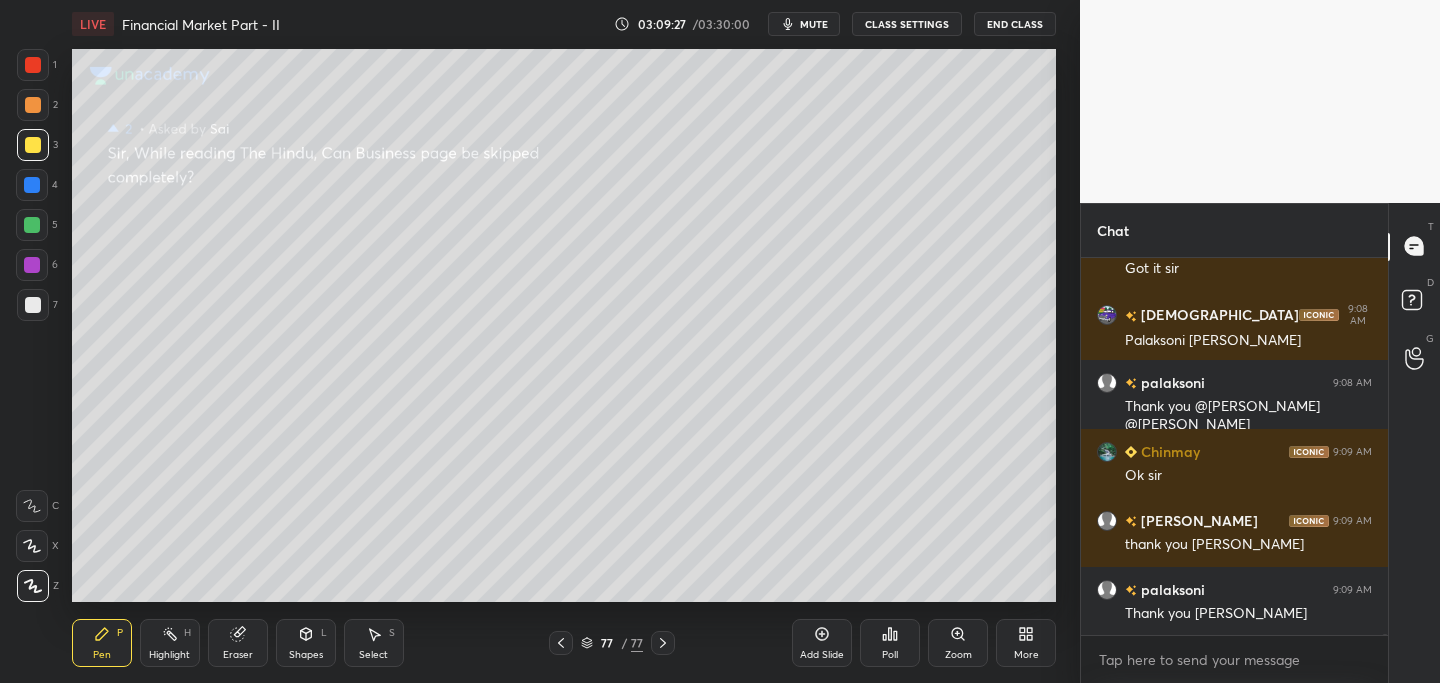 click 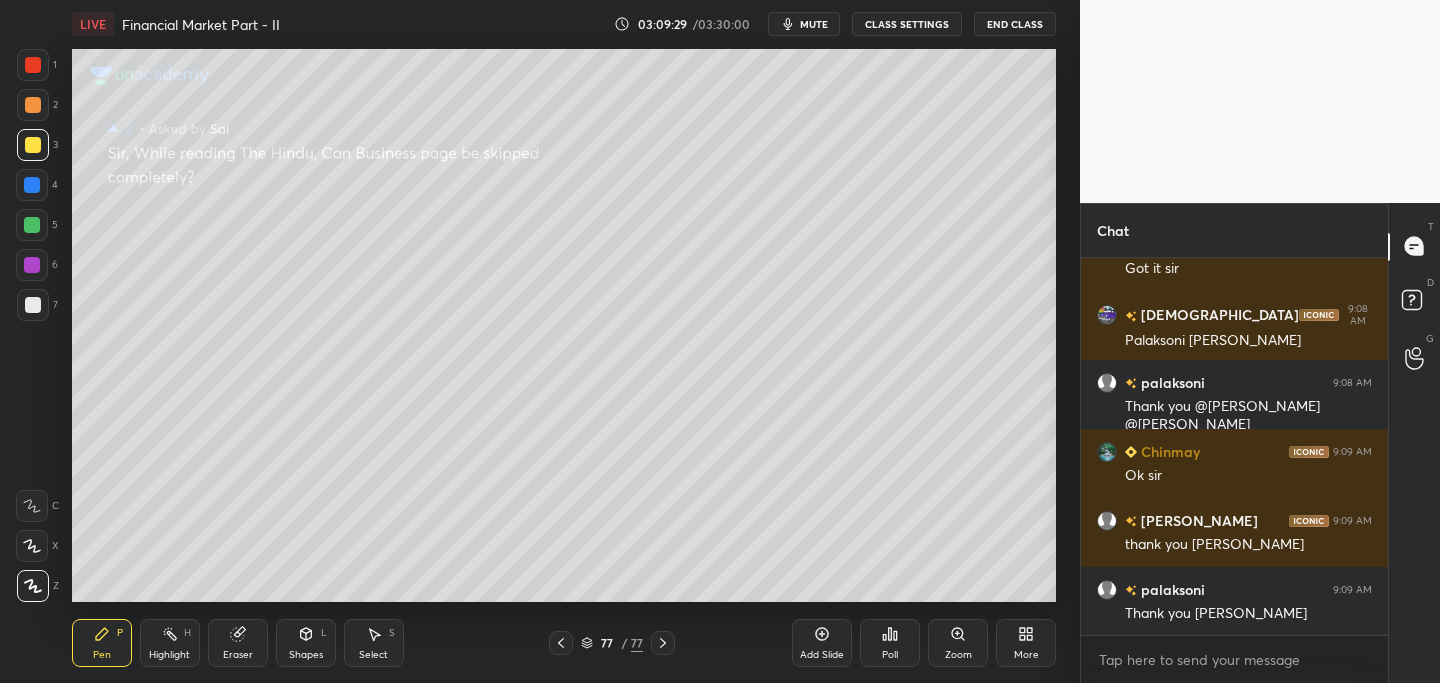 click 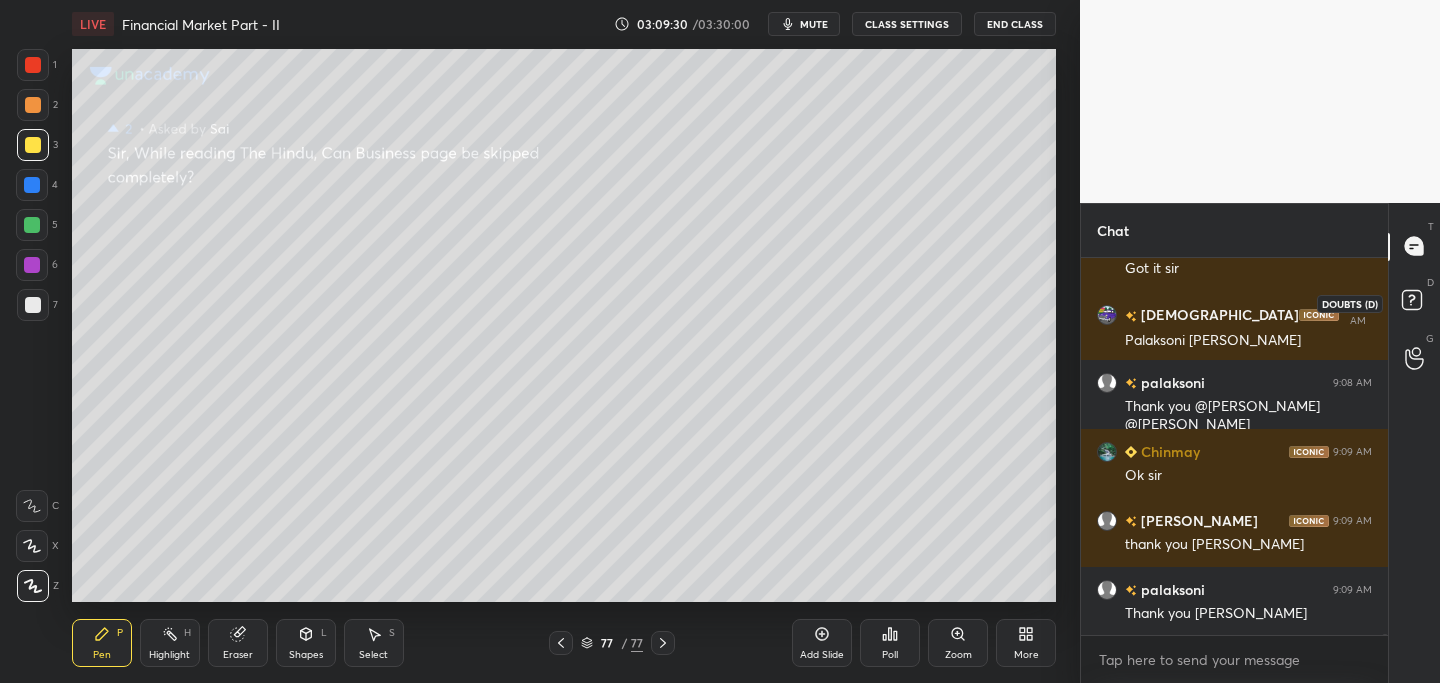 drag, startPoint x: 1415, startPoint y: 298, endPoint x: 1404, endPoint y: 305, distance: 13.038404 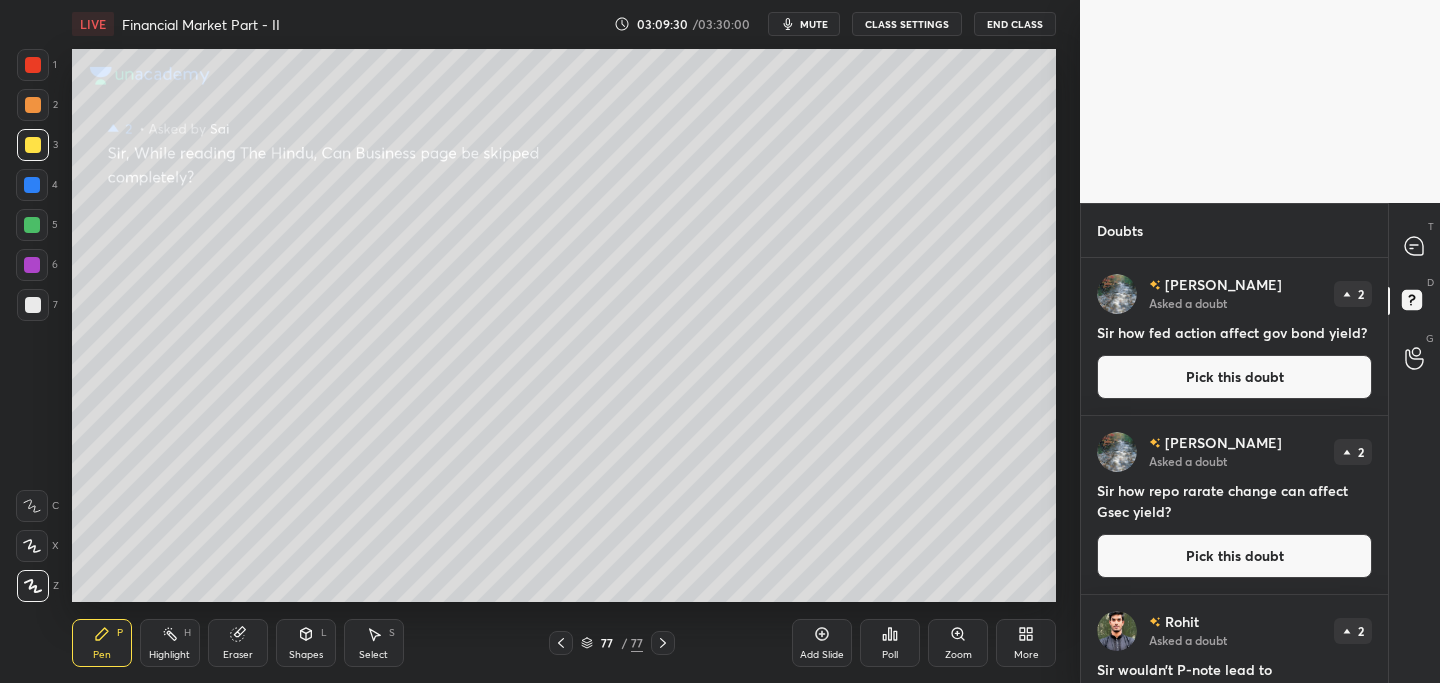 click on "Pick this doubt" at bounding box center (1234, 377) 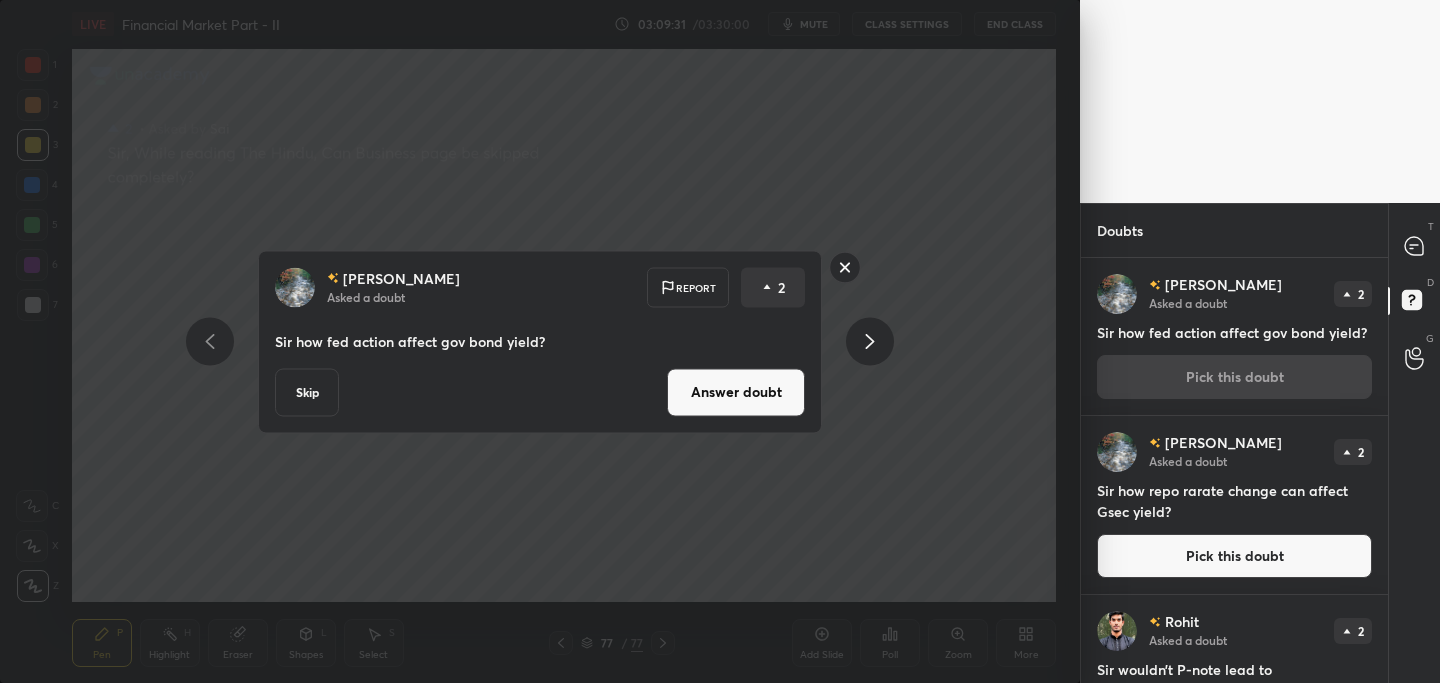 click on "Answer doubt" at bounding box center (736, 392) 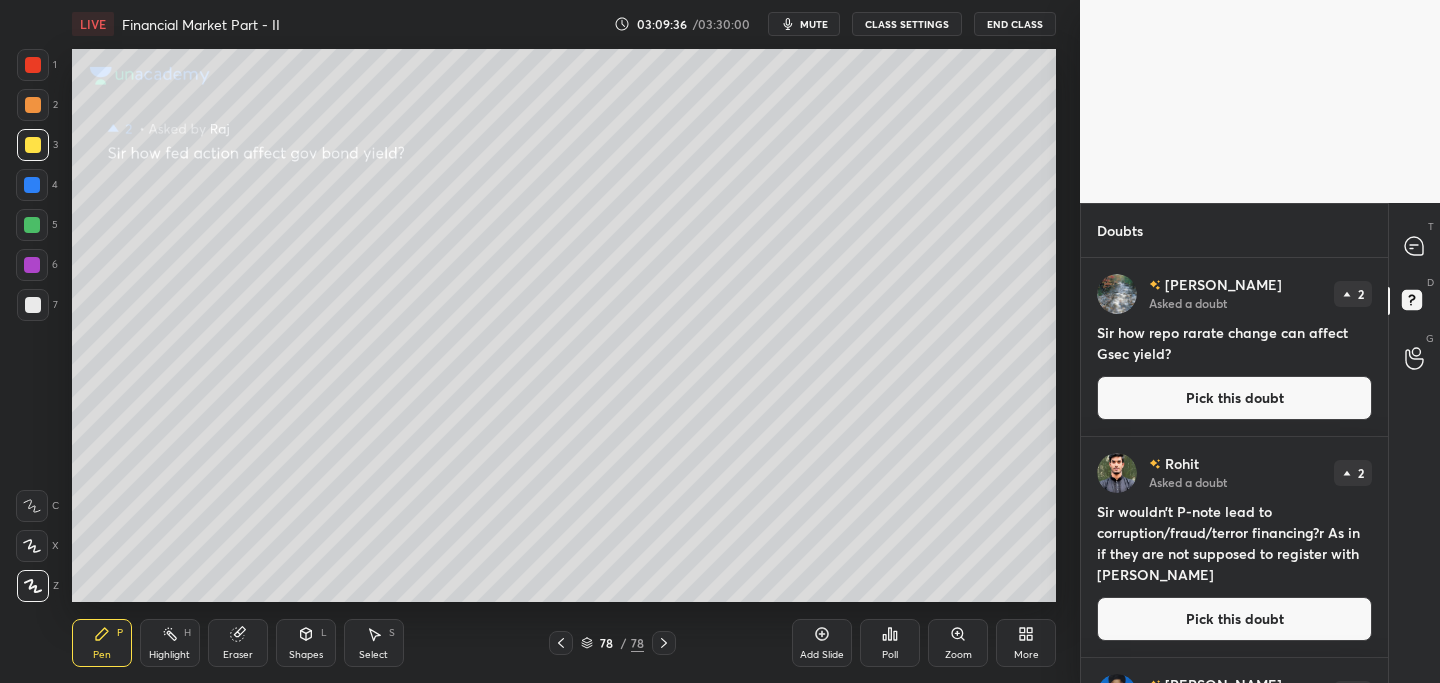 click on "Pick this doubt" at bounding box center (1234, 398) 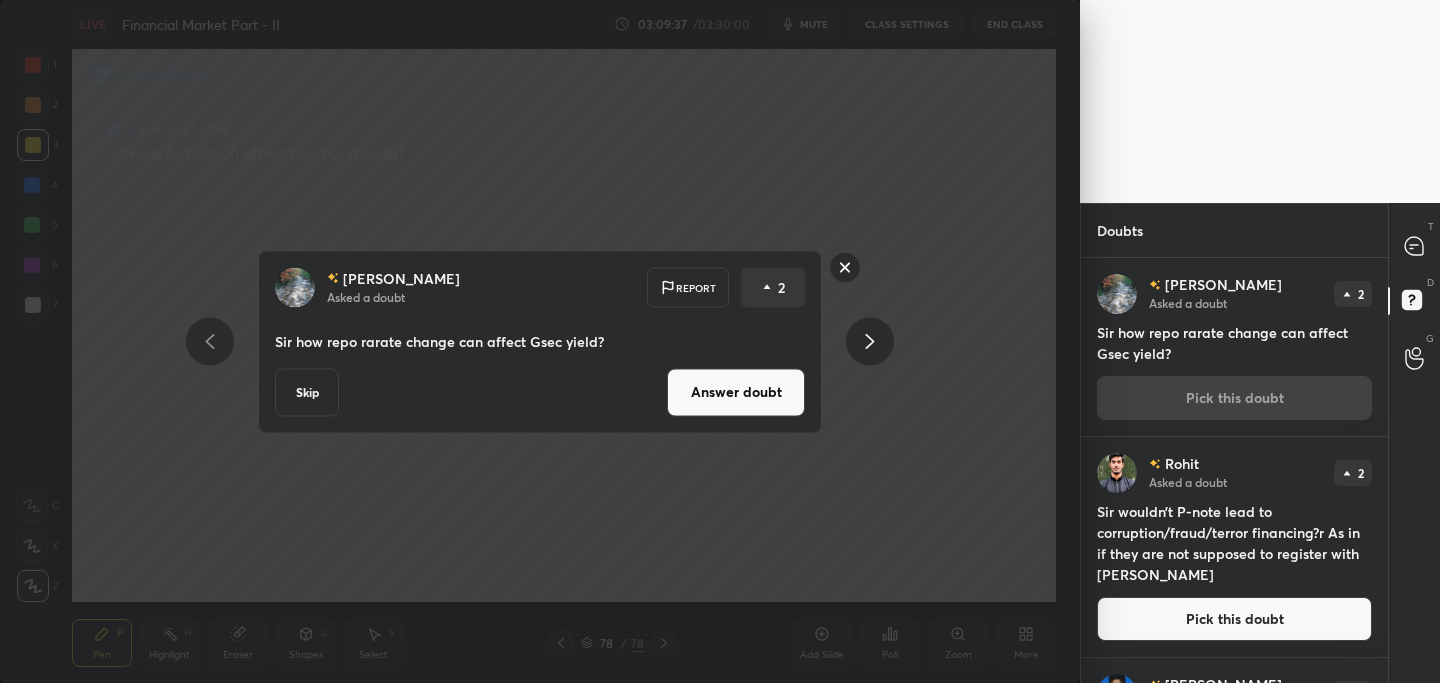drag, startPoint x: 747, startPoint y: 403, endPoint x: 720, endPoint y: 415, distance: 29.546574 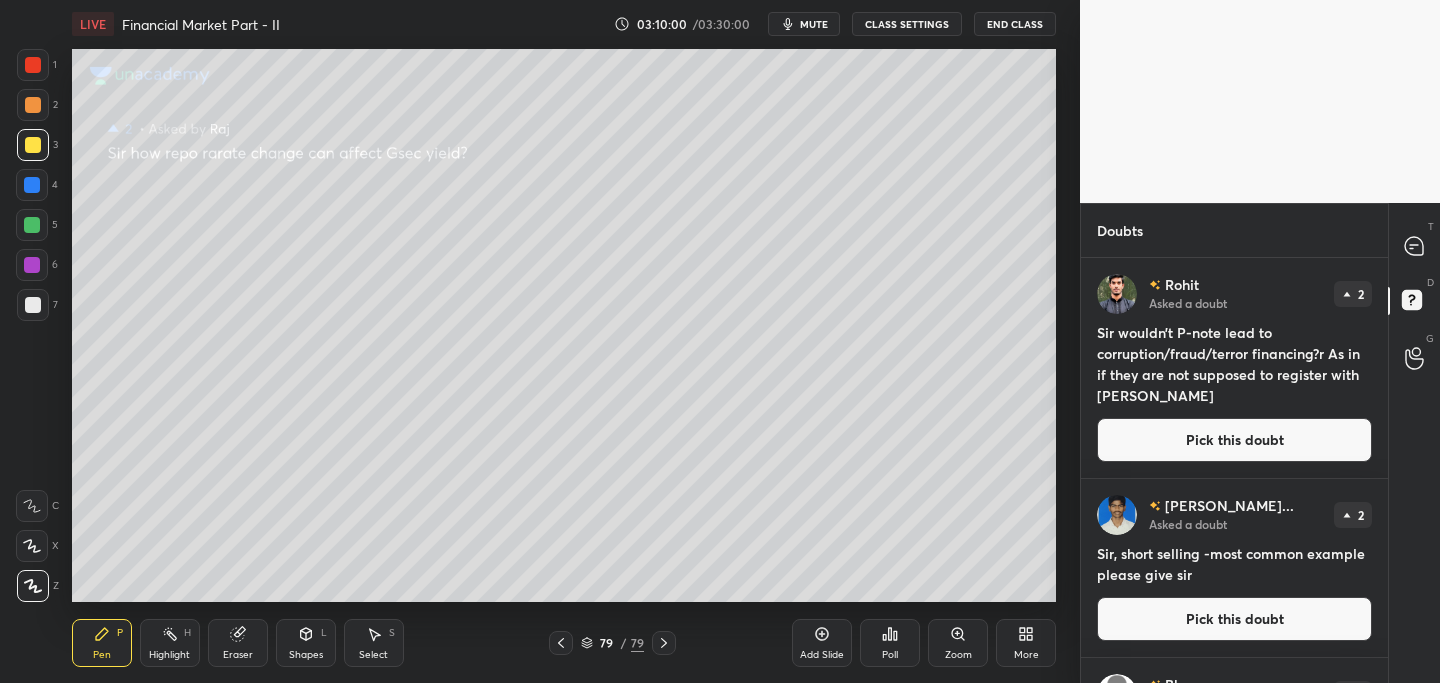 drag, startPoint x: 1205, startPoint y: 441, endPoint x: 1192, endPoint y: 442, distance: 13.038404 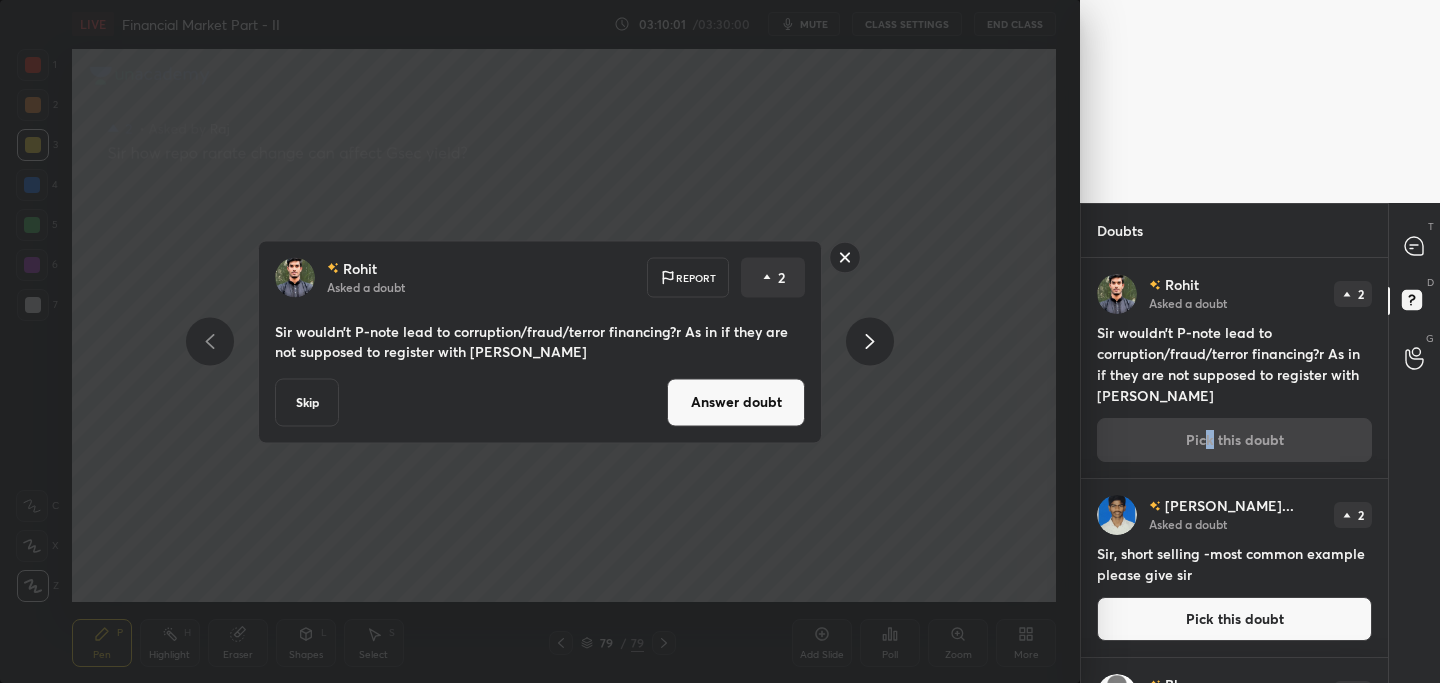 click on "Answer doubt" at bounding box center [736, 402] 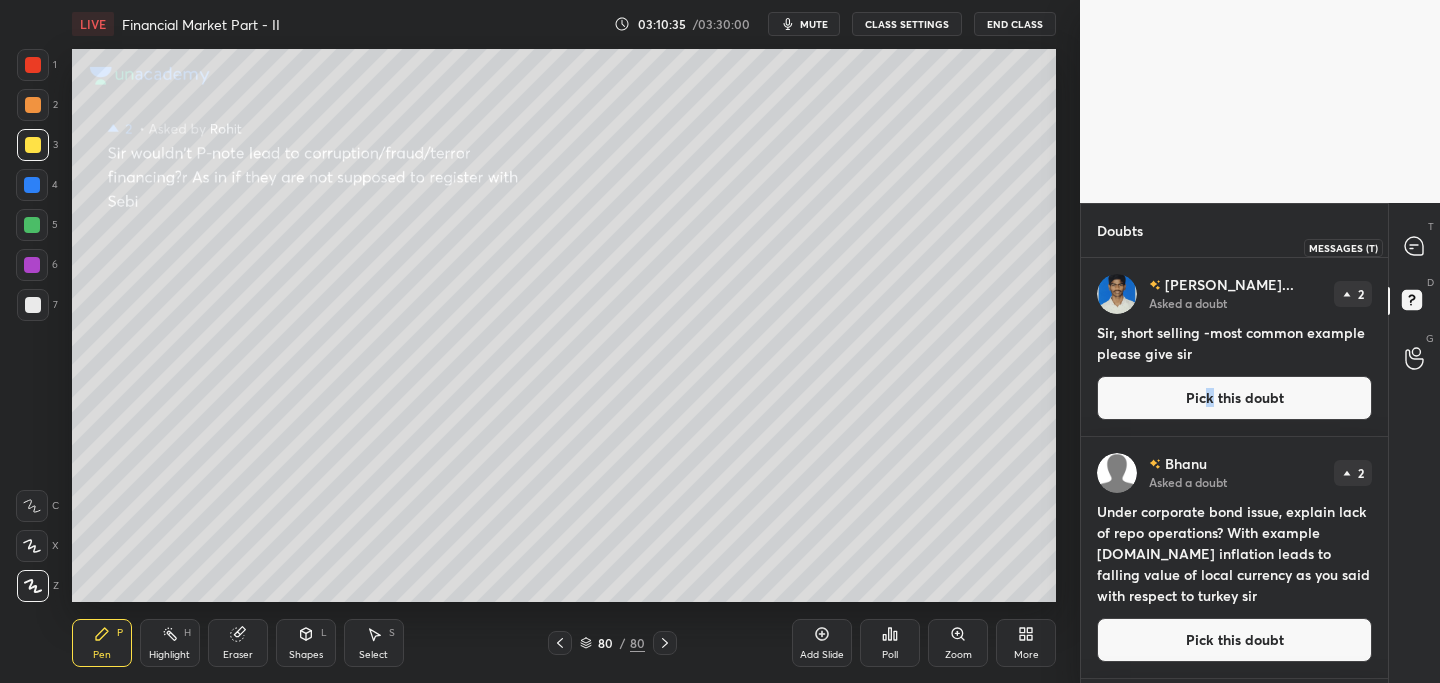click 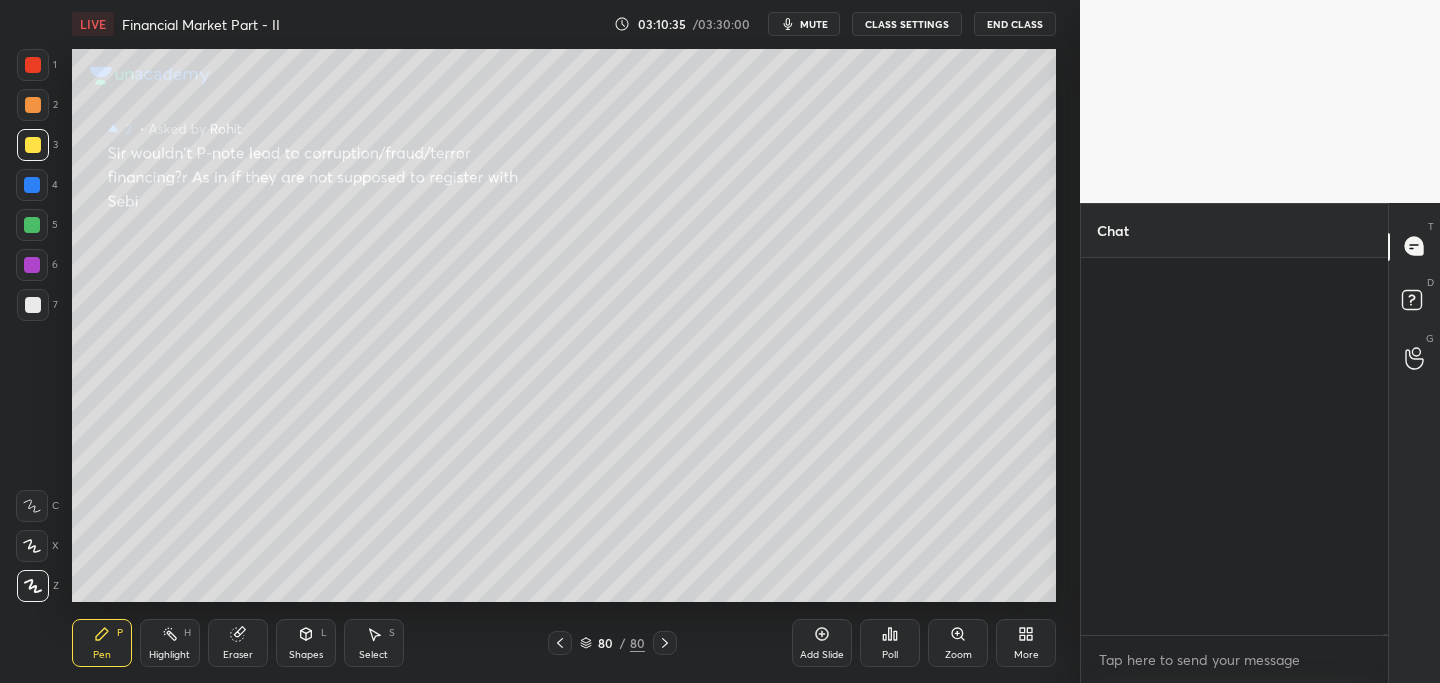 scroll, scrollTop: 127578, scrollLeft: 0, axis: vertical 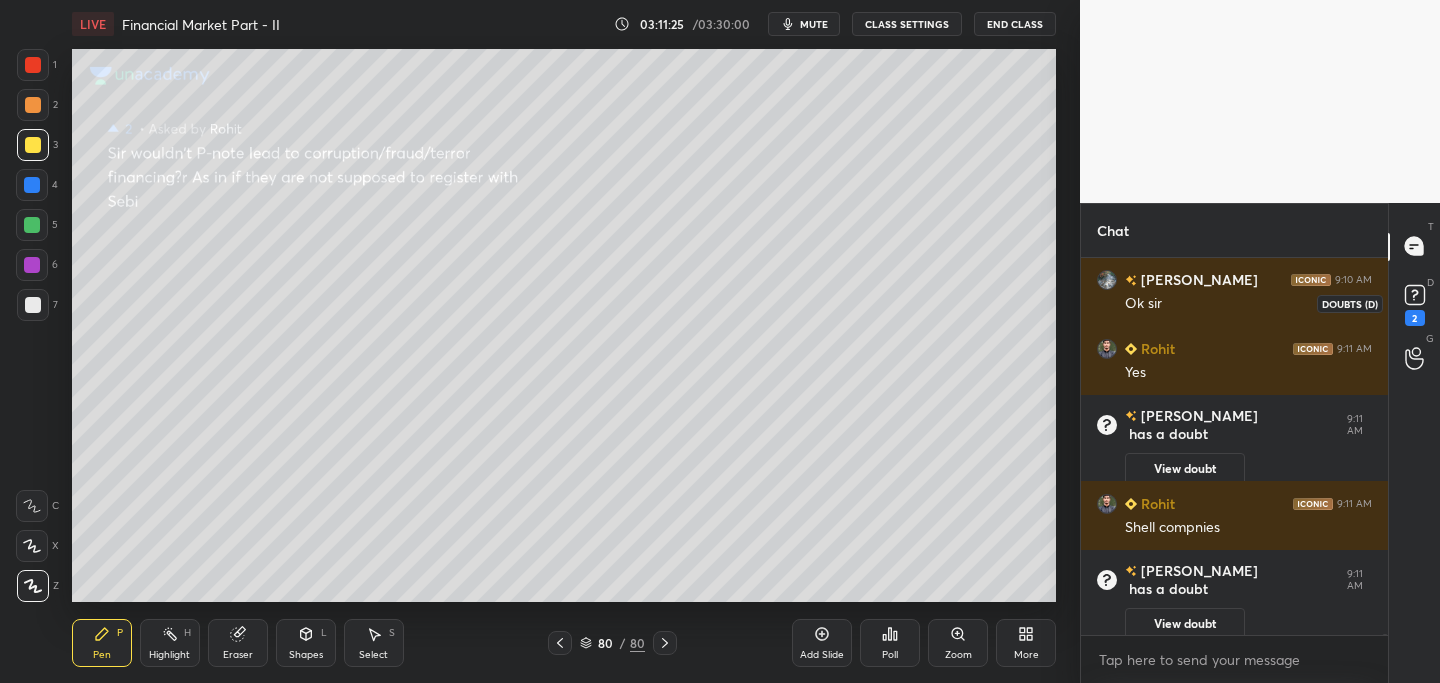 click 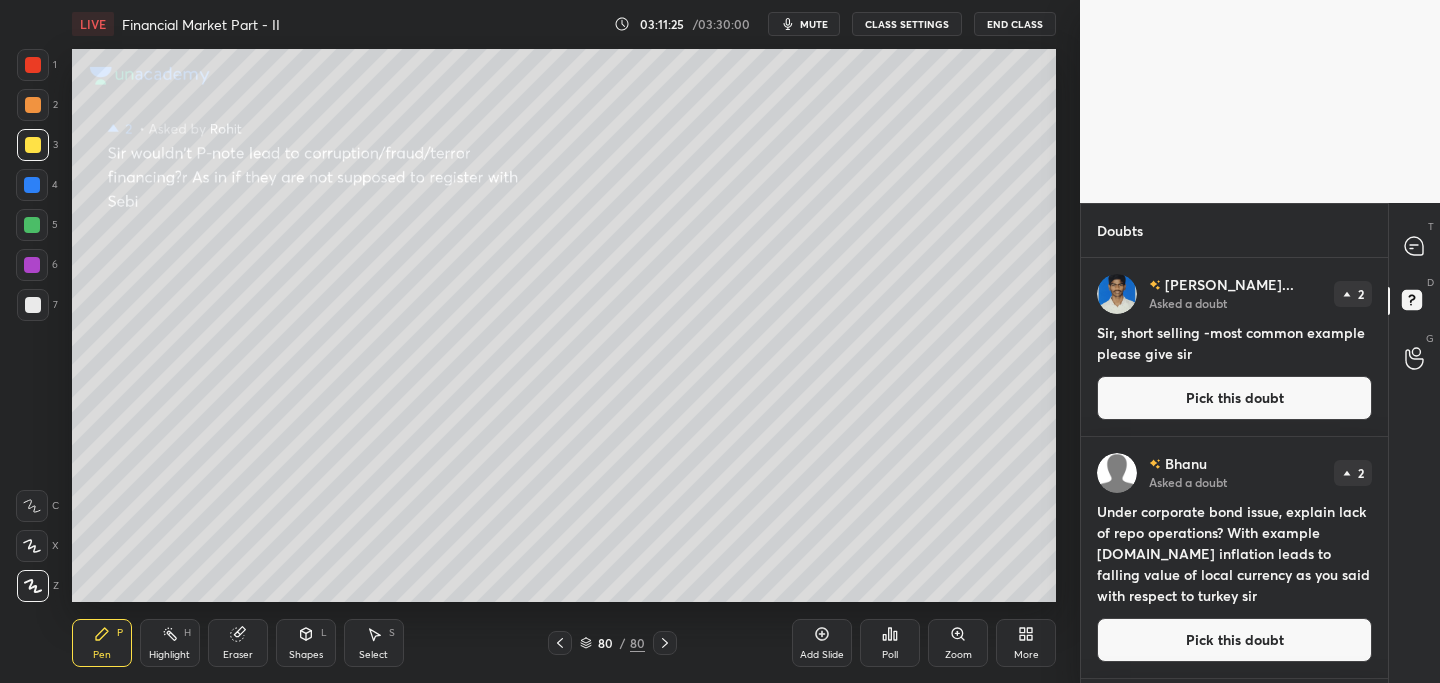 click on "Pick this doubt" at bounding box center [1234, 398] 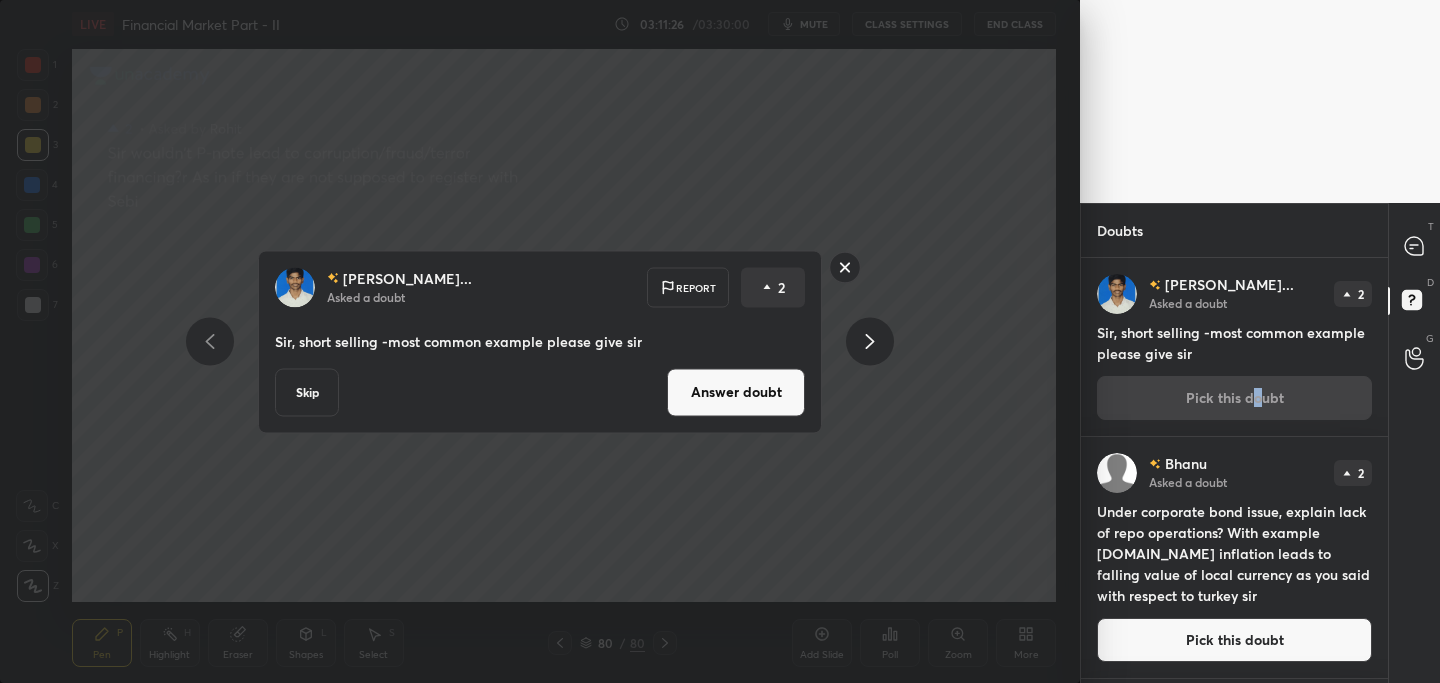 click on "Answer doubt" at bounding box center [736, 392] 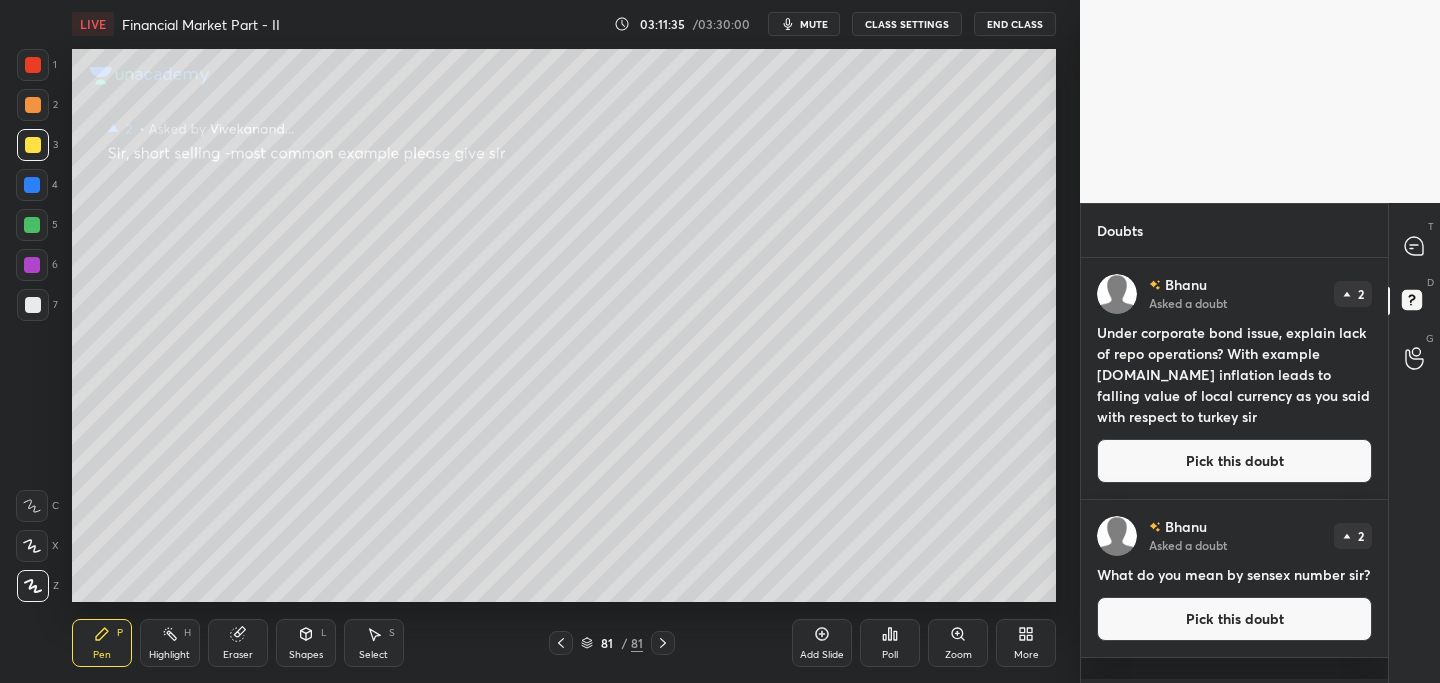 click on "Pick this doubt" at bounding box center [1234, 461] 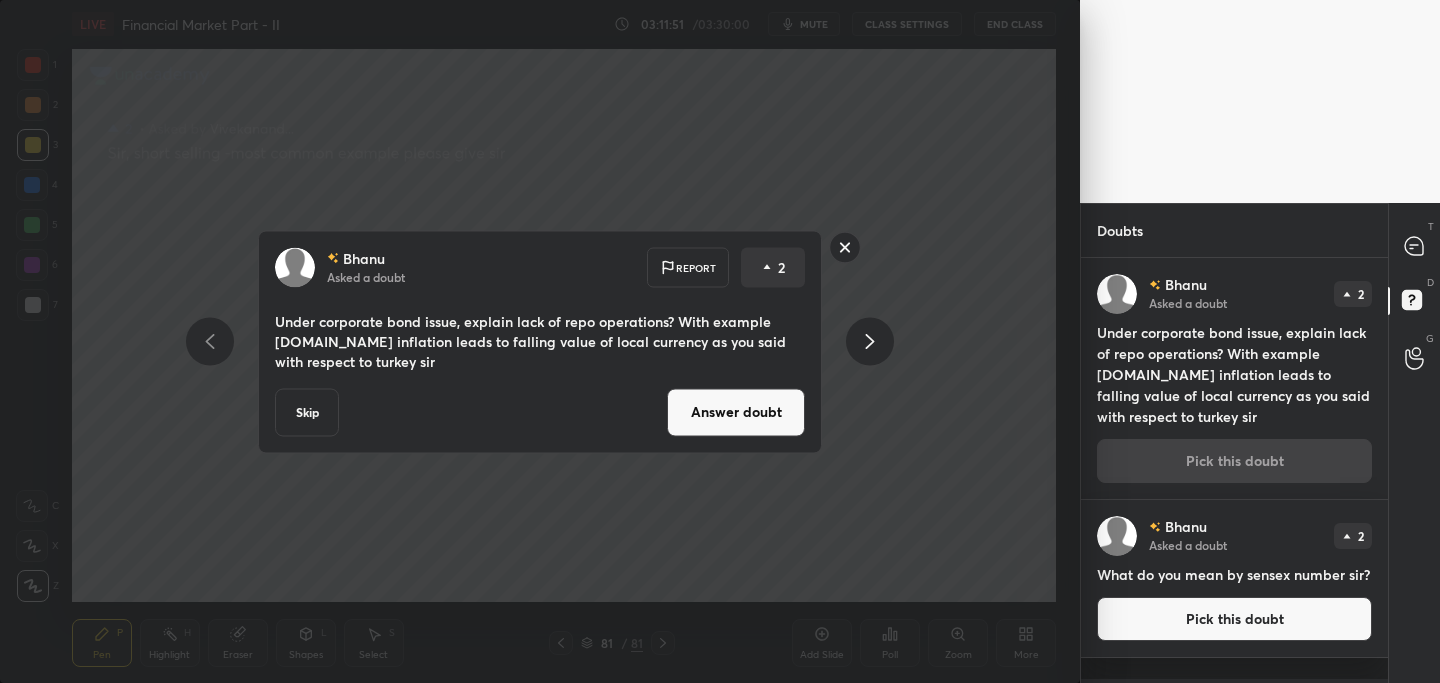 click on "Answer doubt" at bounding box center [736, 412] 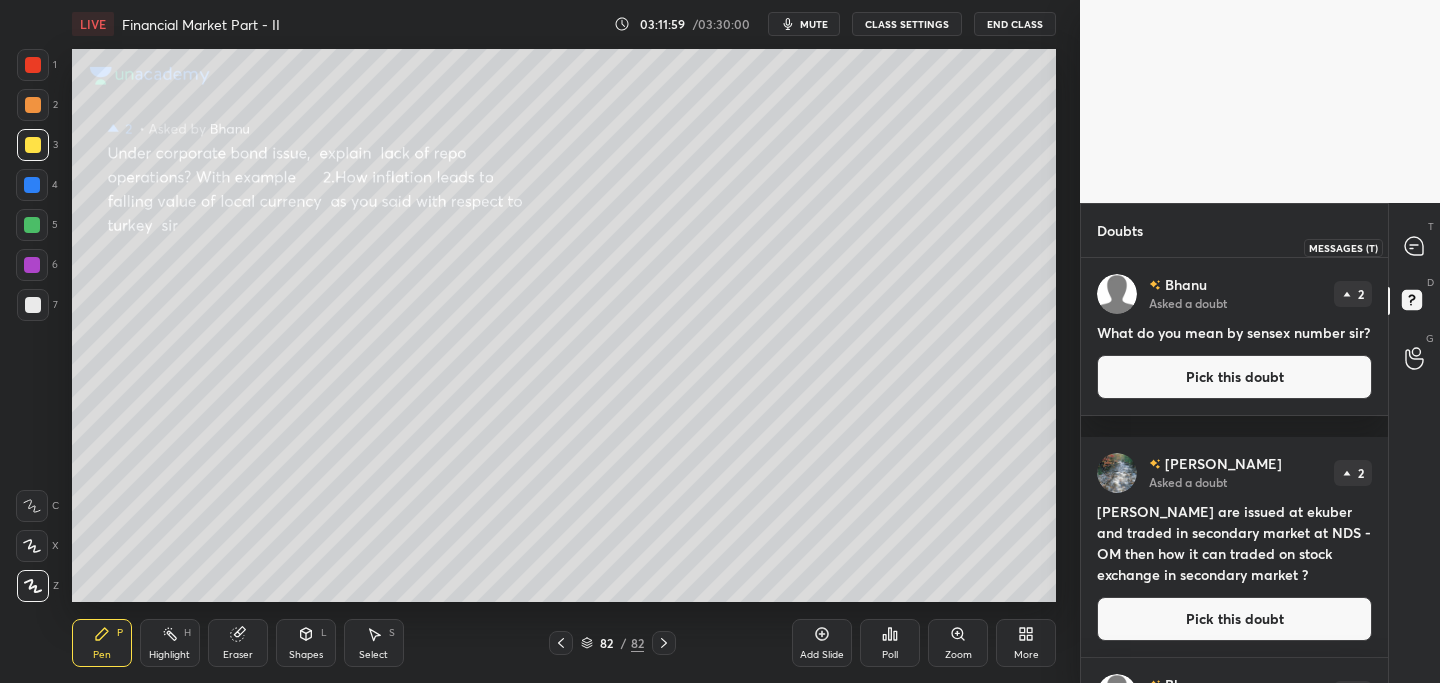 drag, startPoint x: 1421, startPoint y: 247, endPoint x: 1406, endPoint y: 257, distance: 18.027756 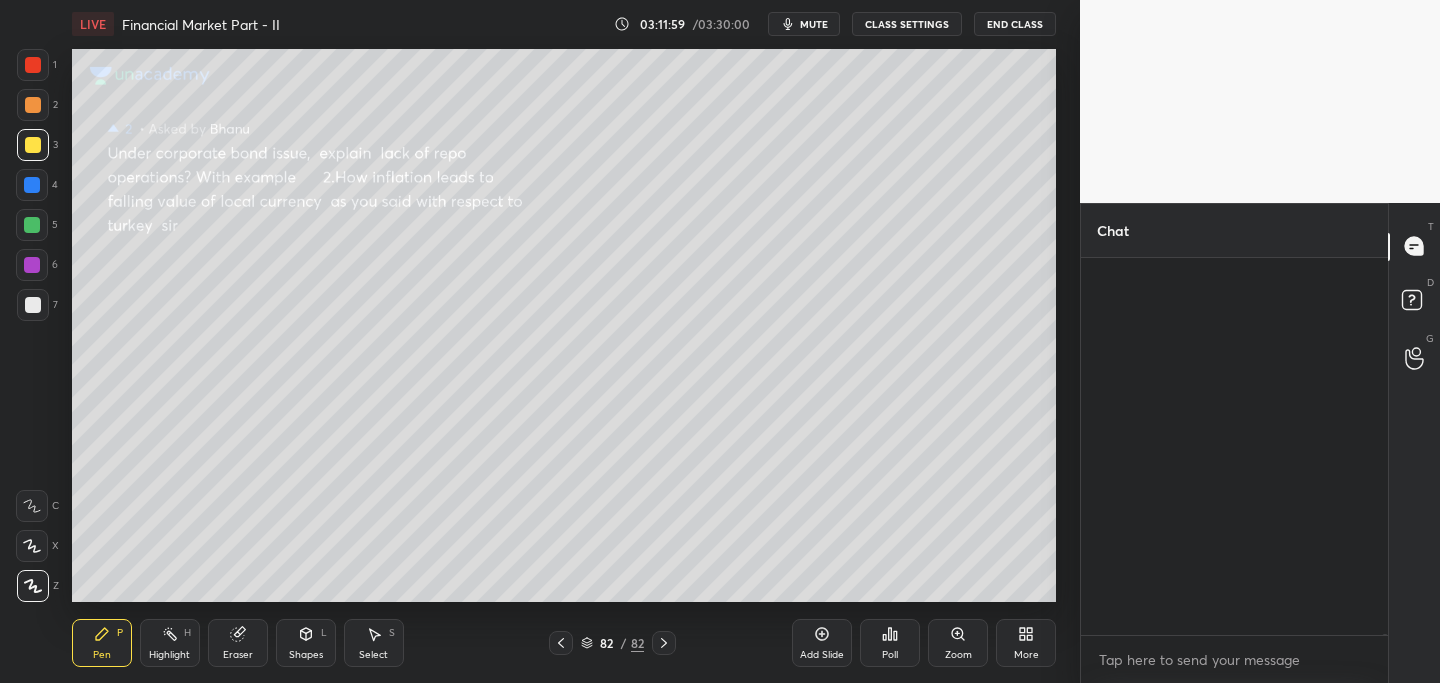scroll, scrollTop: 127040, scrollLeft: 0, axis: vertical 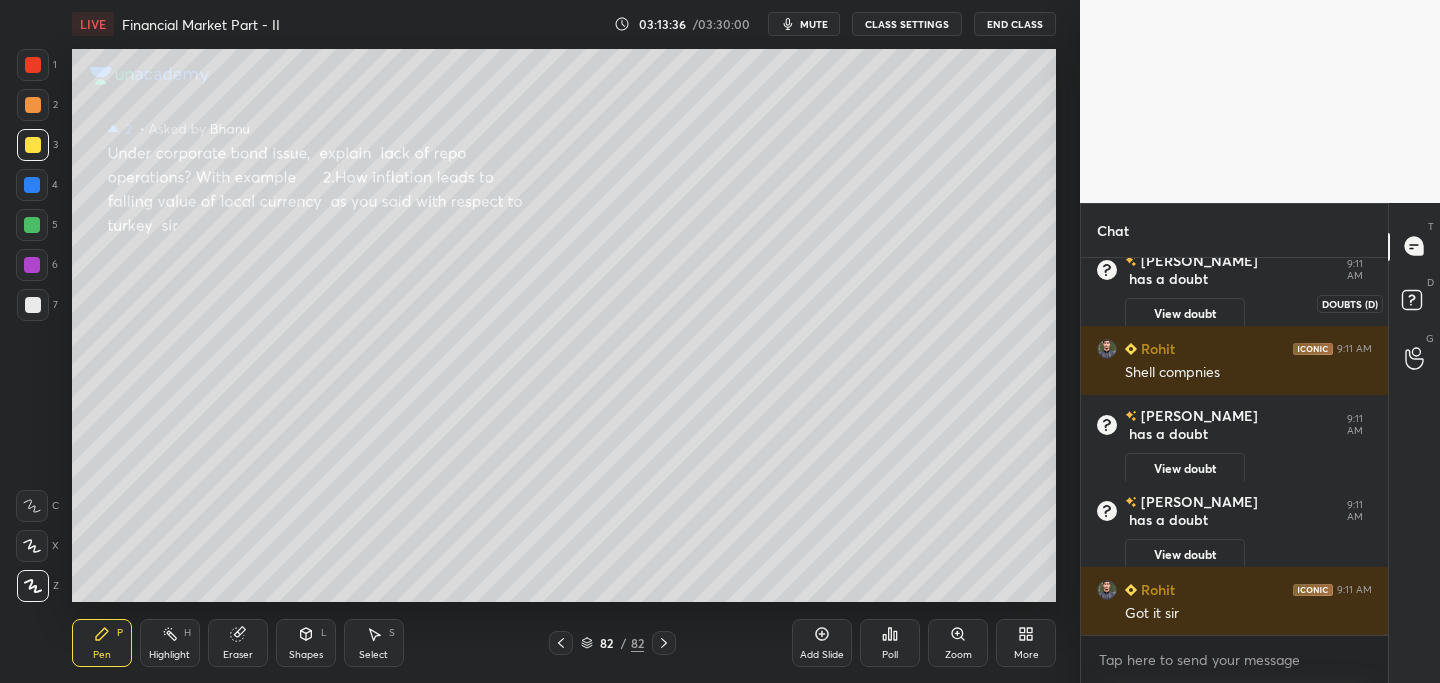 click 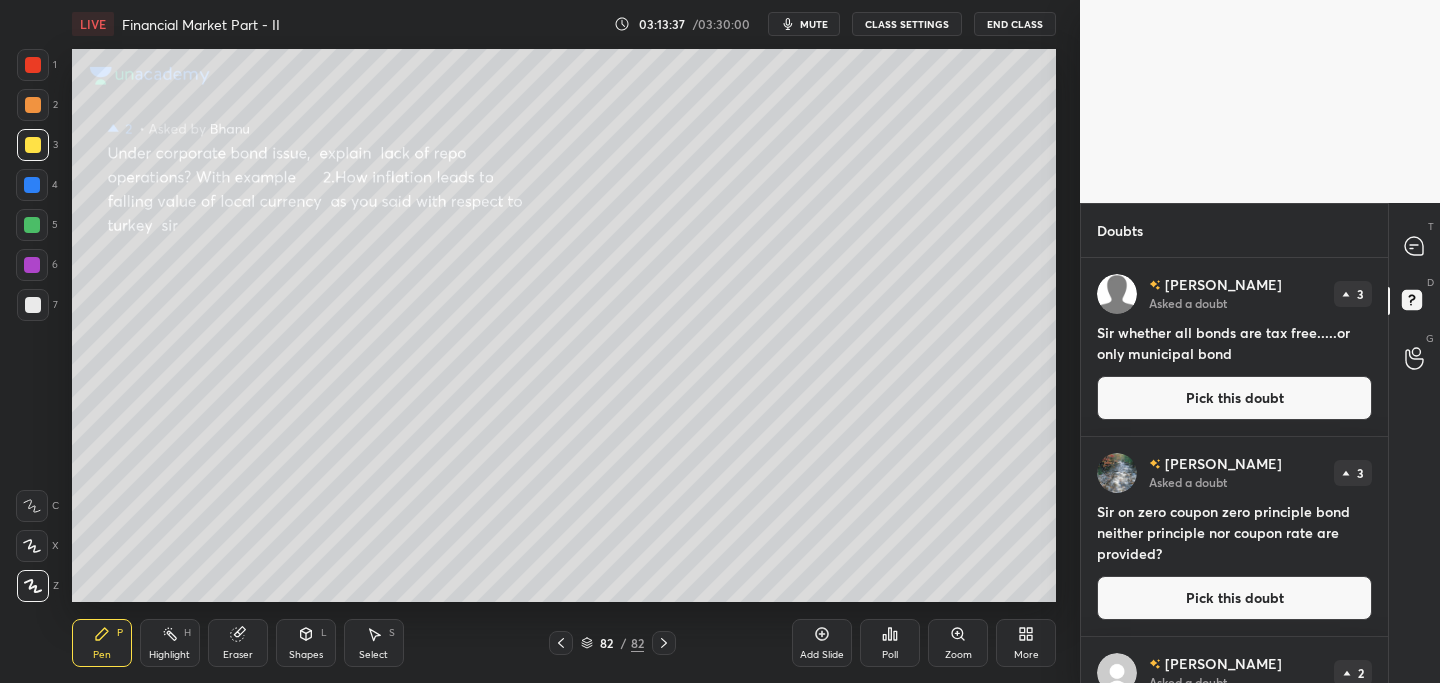 drag, startPoint x: 1213, startPoint y: 399, endPoint x: 1200, endPoint y: 402, distance: 13.341664 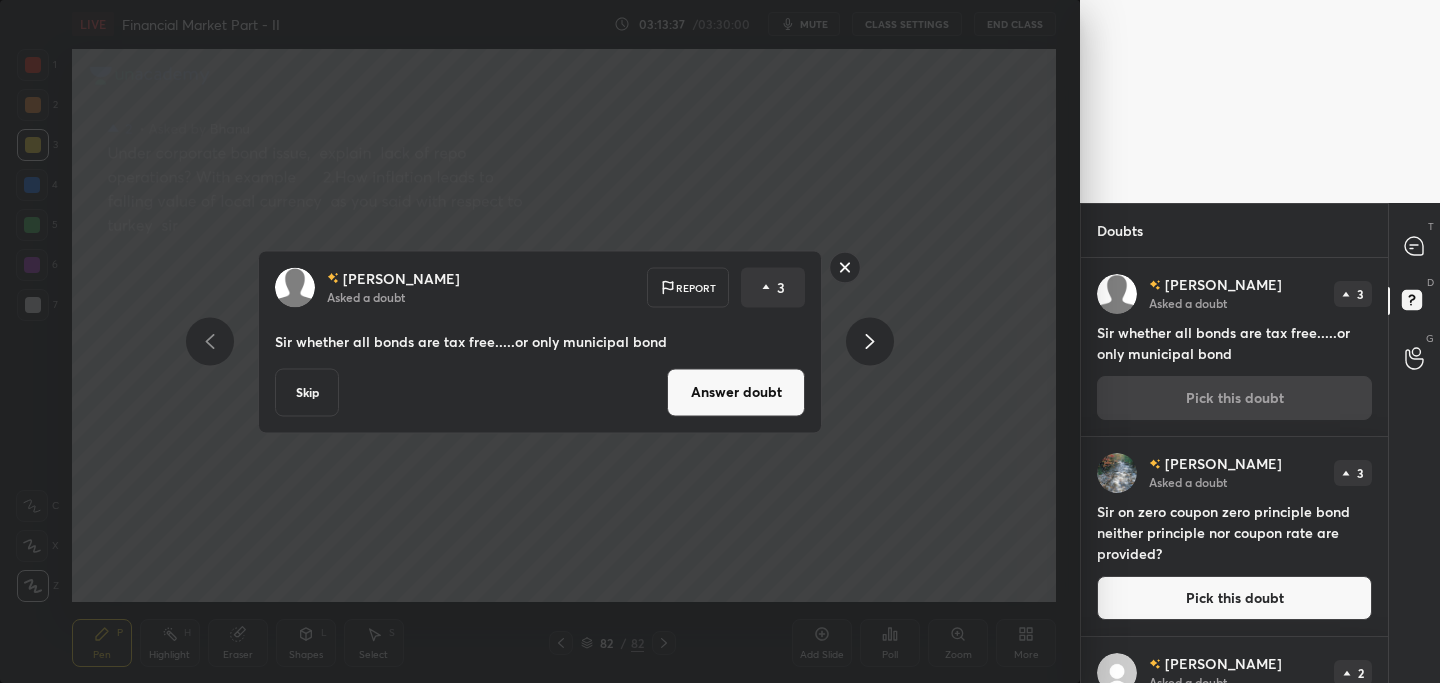 click on "Answer doubt" at bounding box center (736, 392) 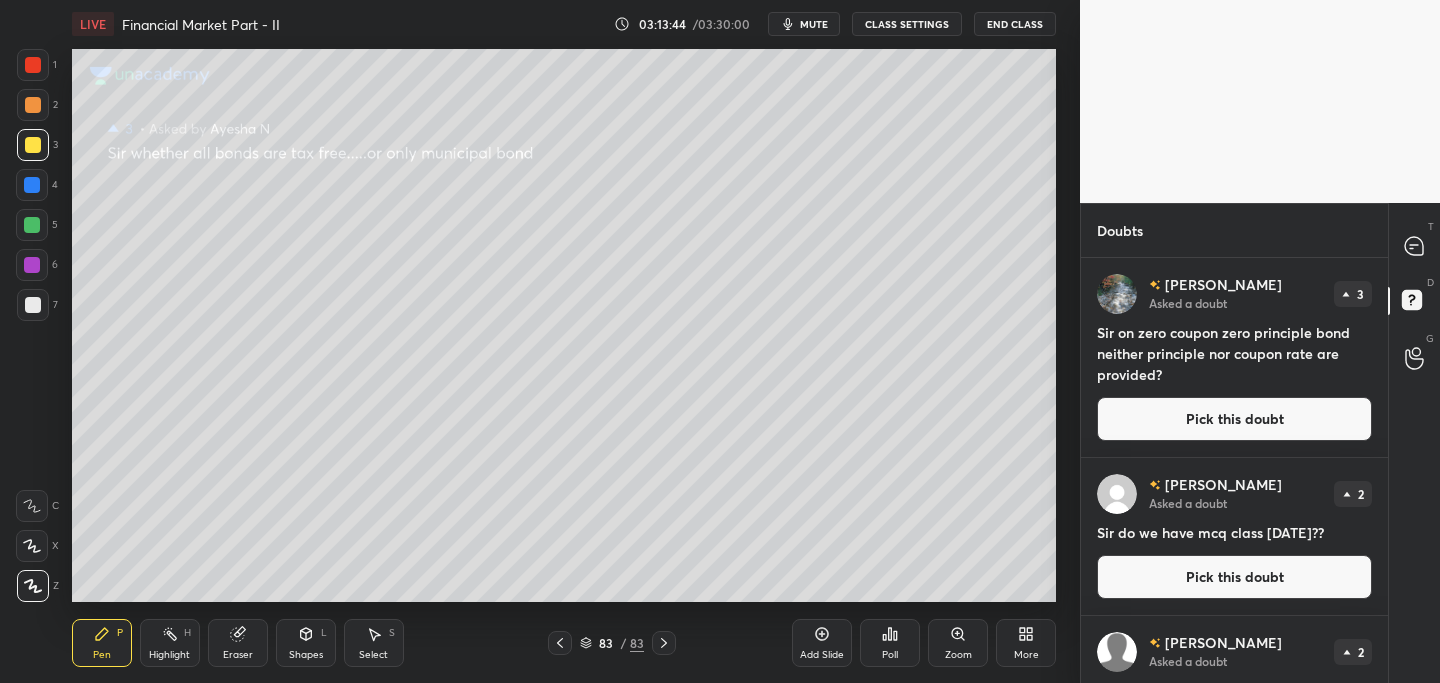 click on "Pick this doubt" at bounding box center (1234, 419) 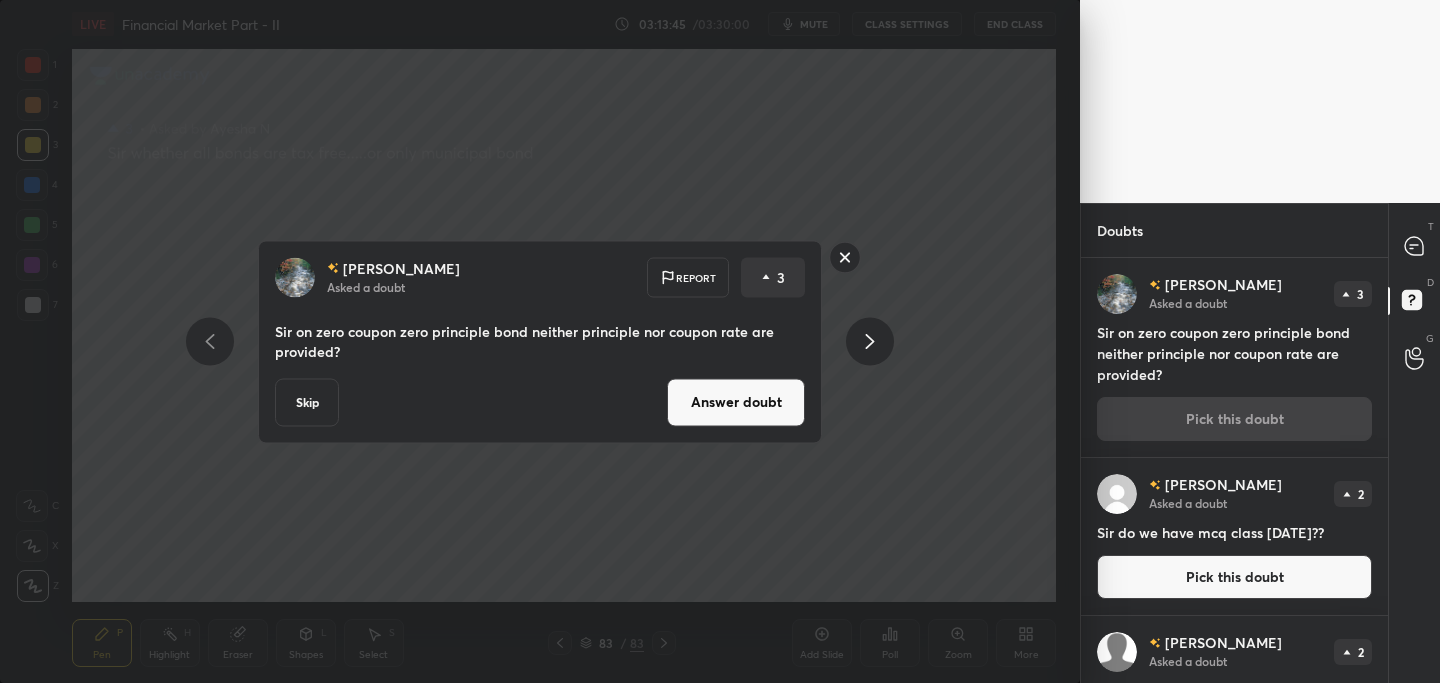 click on "Answer doubt" at bounding box center [736, 402] 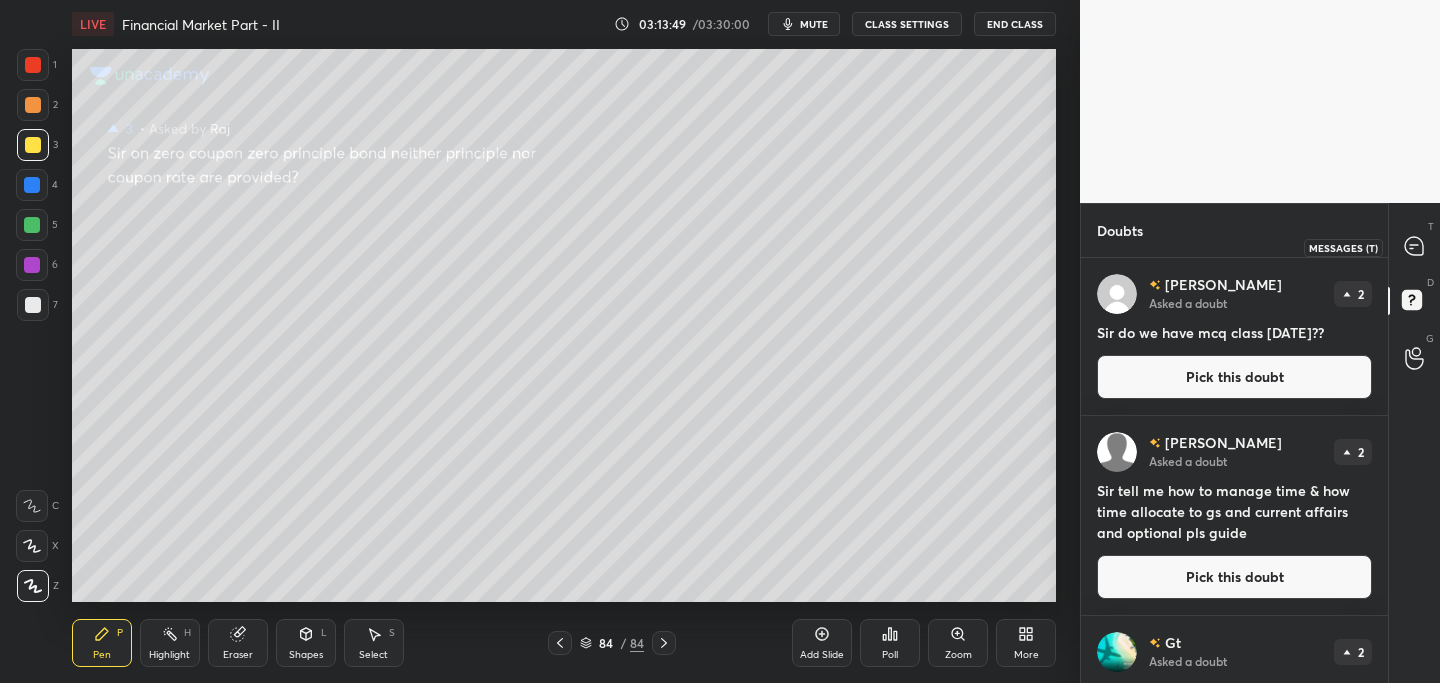 click 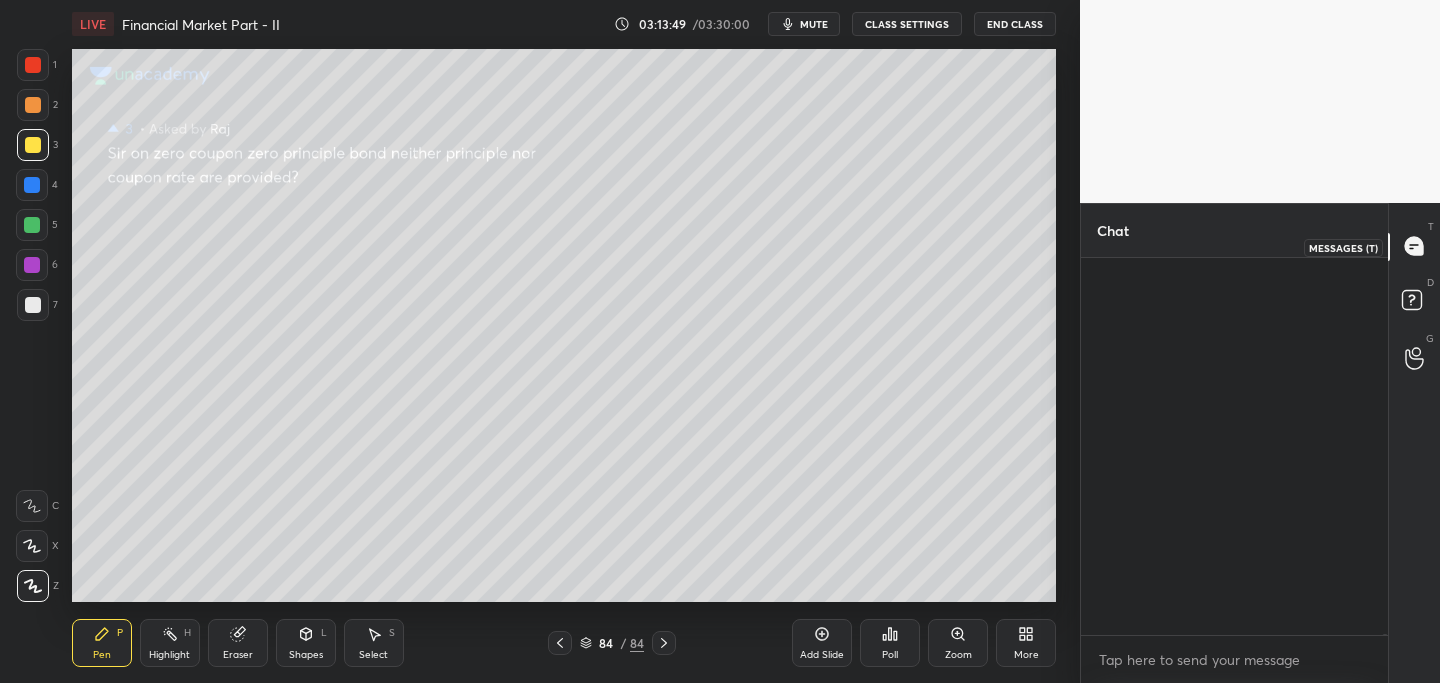 scroll, scrollTop: 126707, scrollLeft: 0, axis: vertical 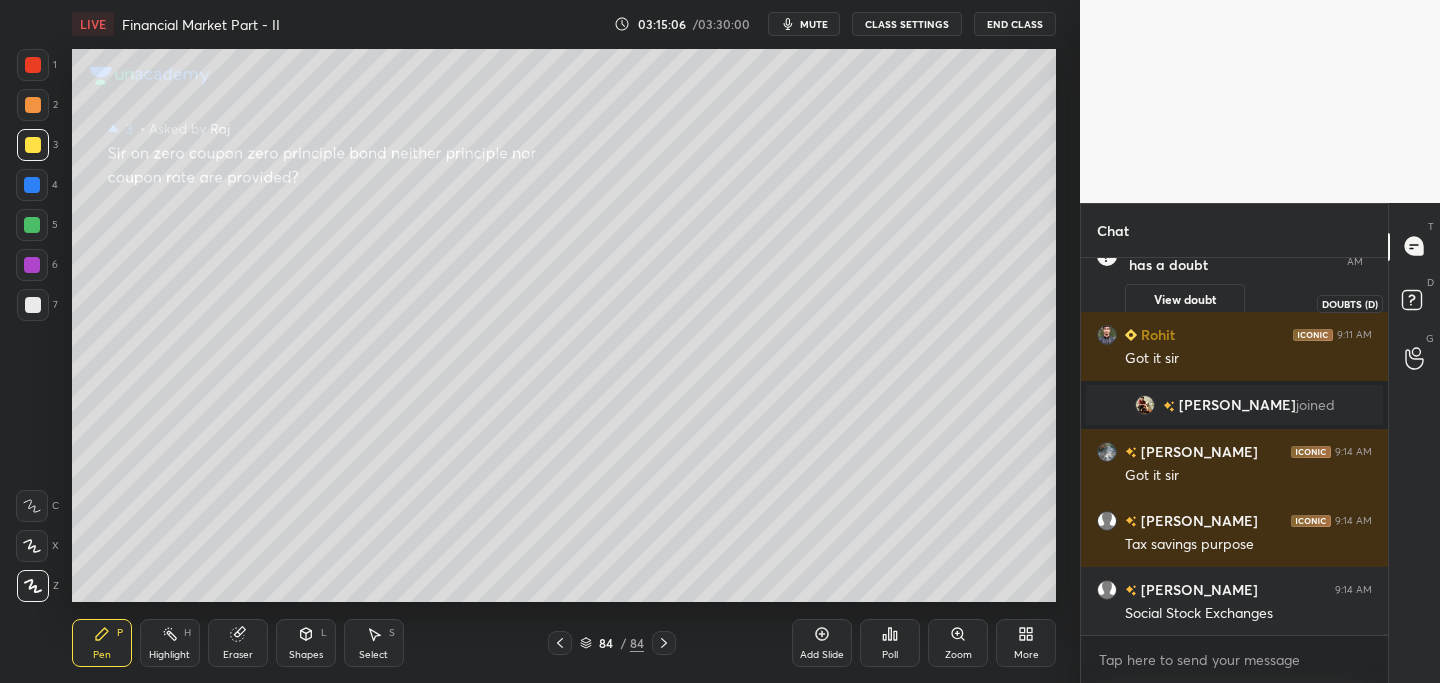 click 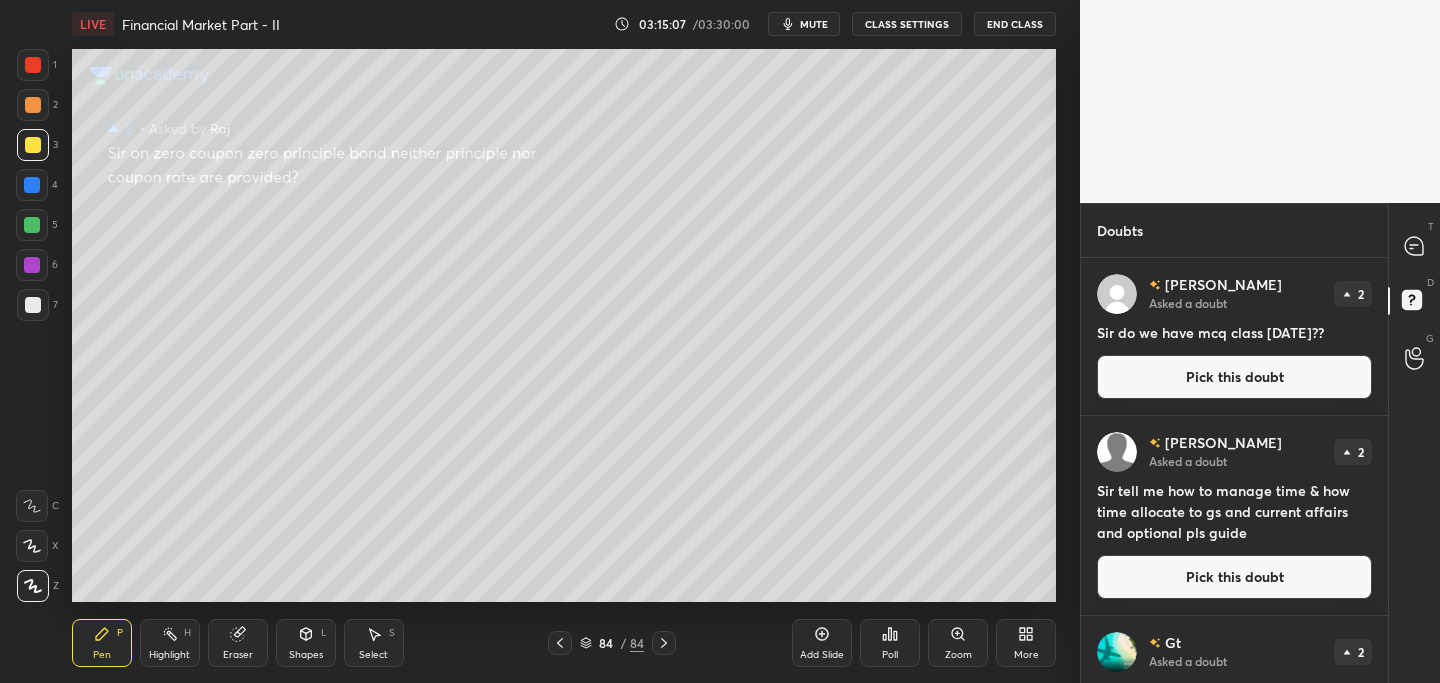 click on "Pick this doubt" at bounding box center (1234, 377) 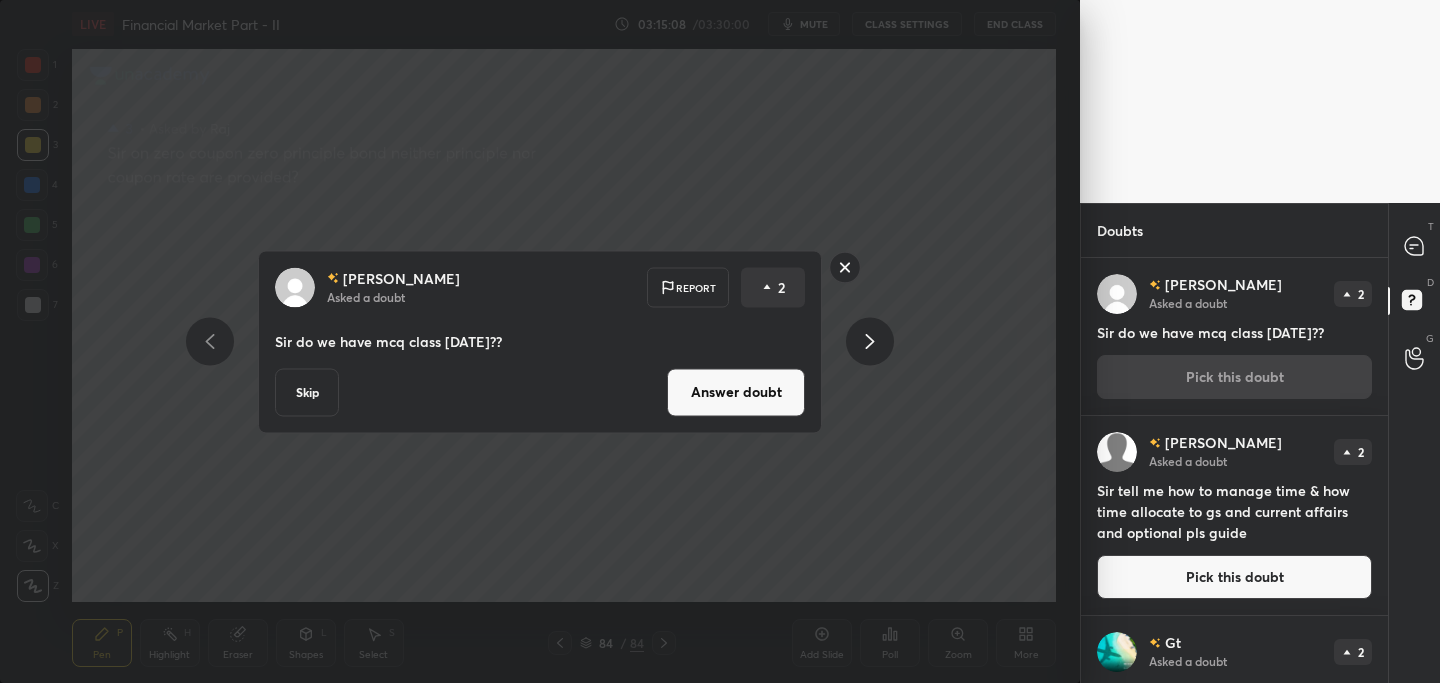 click on "Answer doubt" at bounding box center (736, 392) 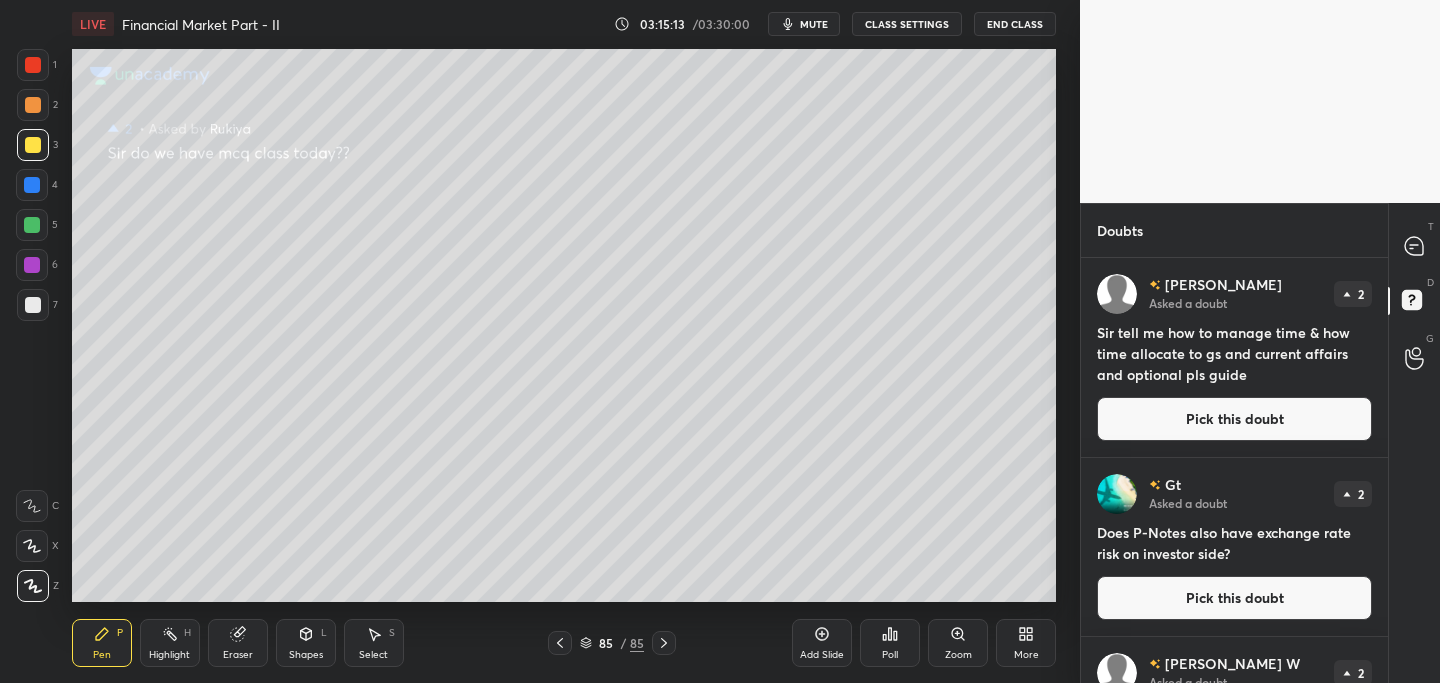 click on "Pick this doubt" at bounding box center (1234, 419) 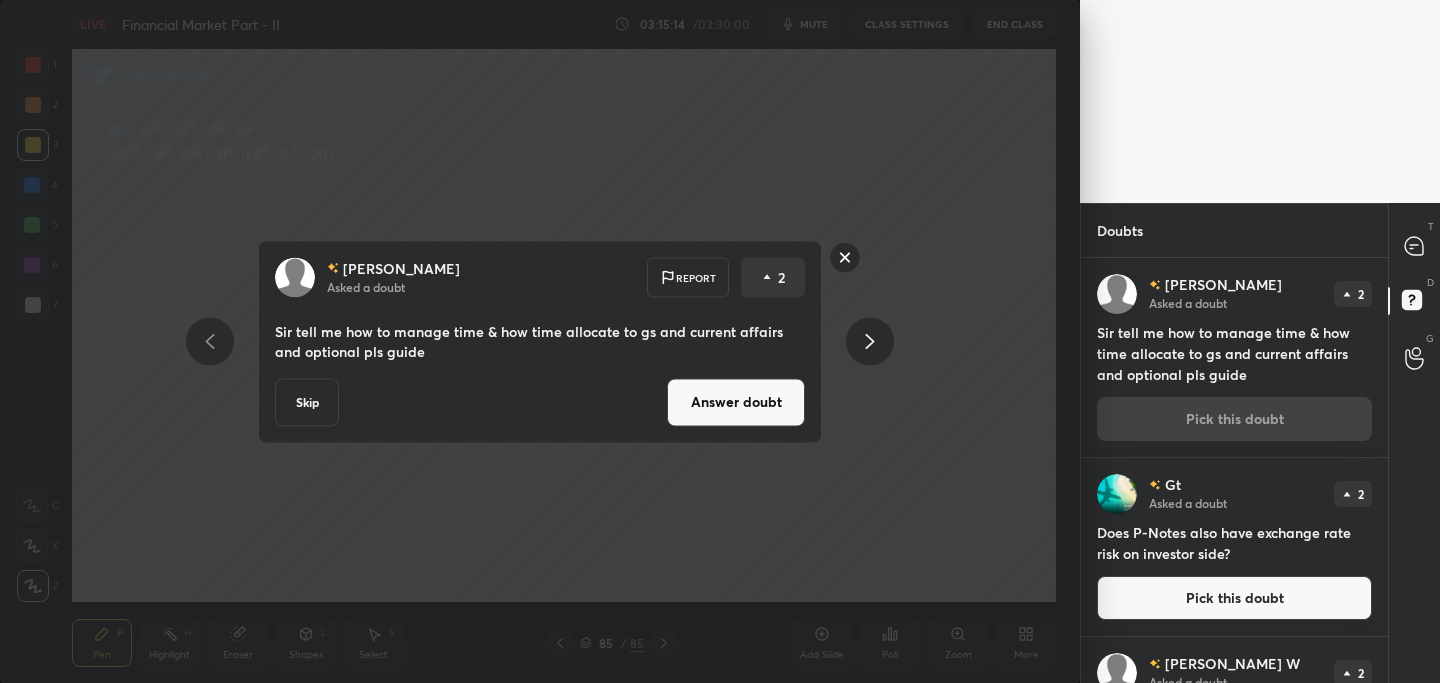 click on "Answer doubt" at bounding box center [736, 402] 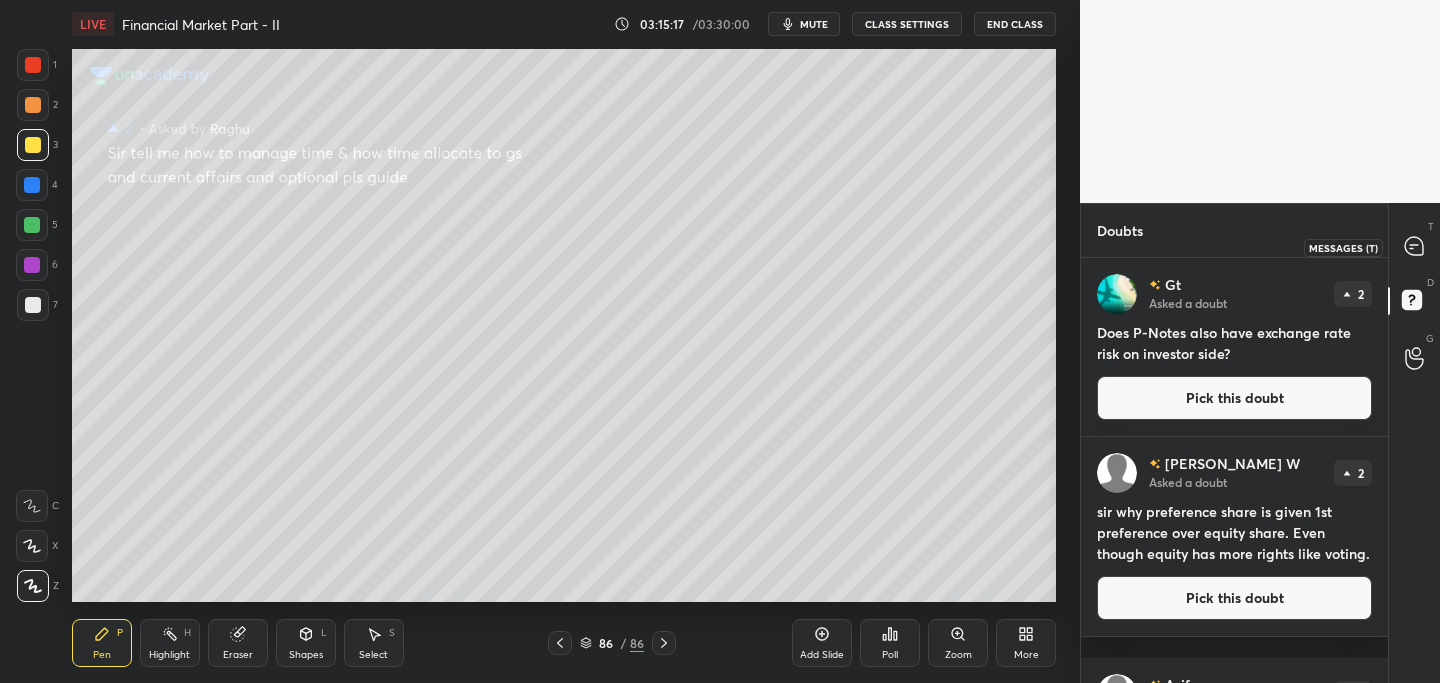 click 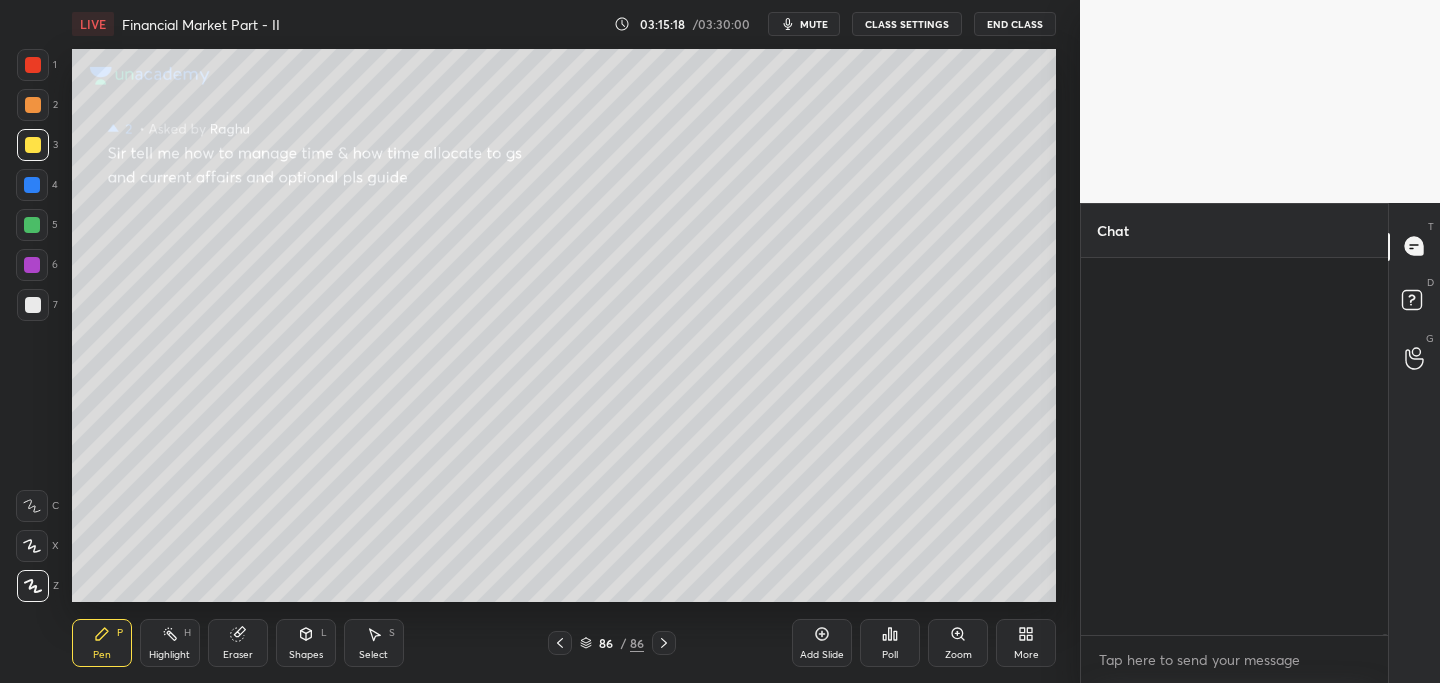 scroll, scrollTop: 126829, scrollLeft: 0, axis: vertical 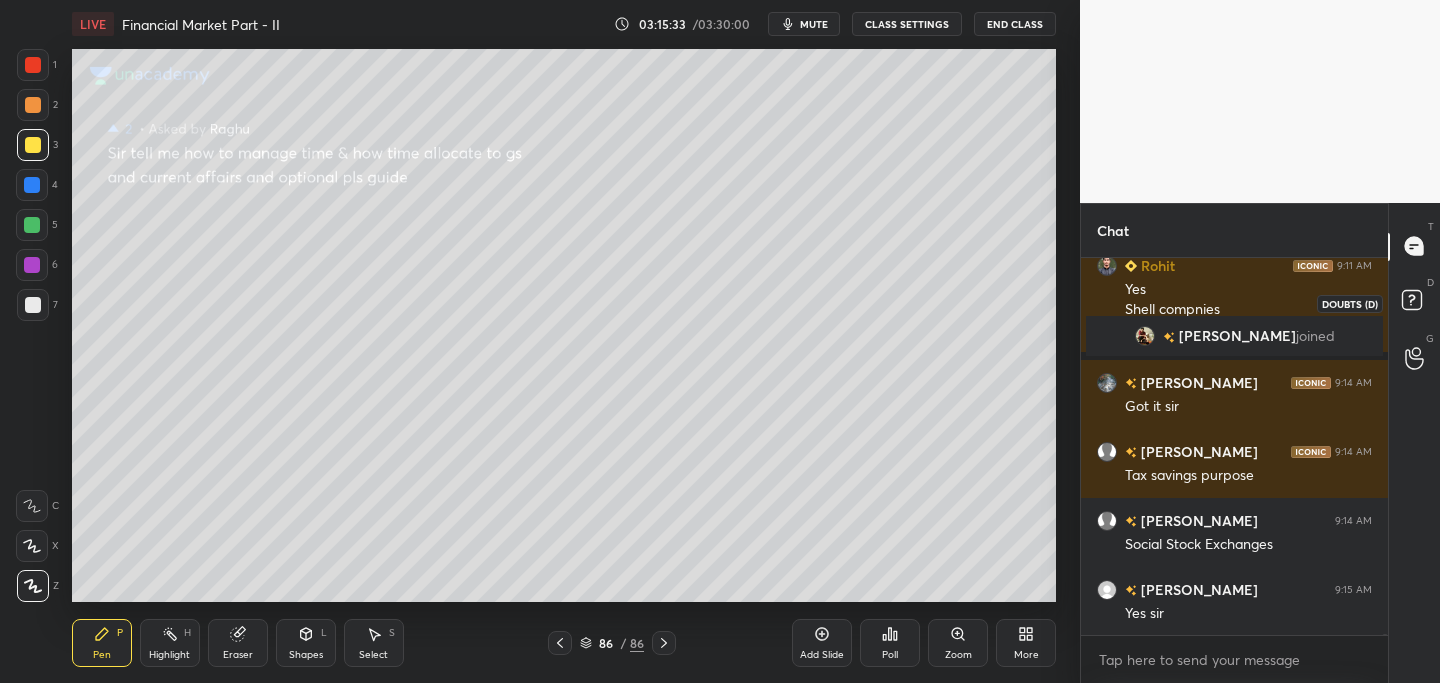 click 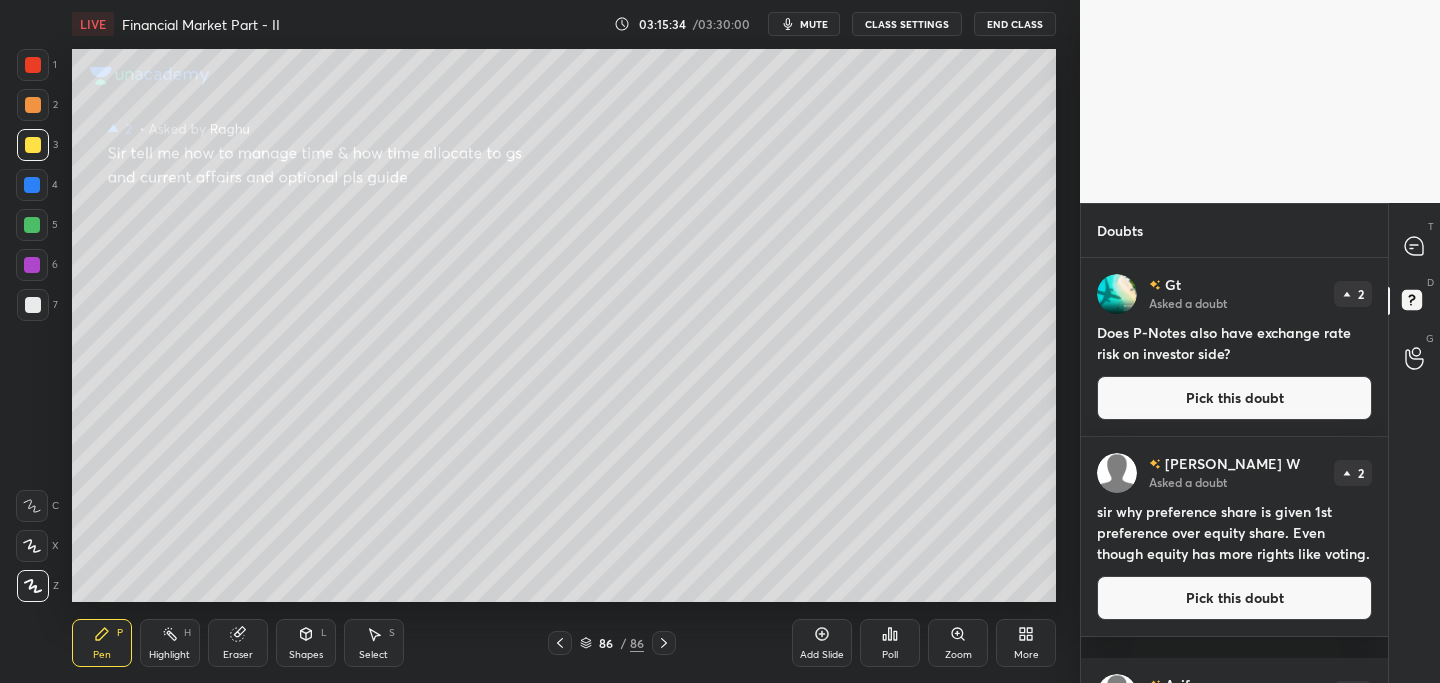 click on "Pick this doubt" at bounding box center [1234, 398] 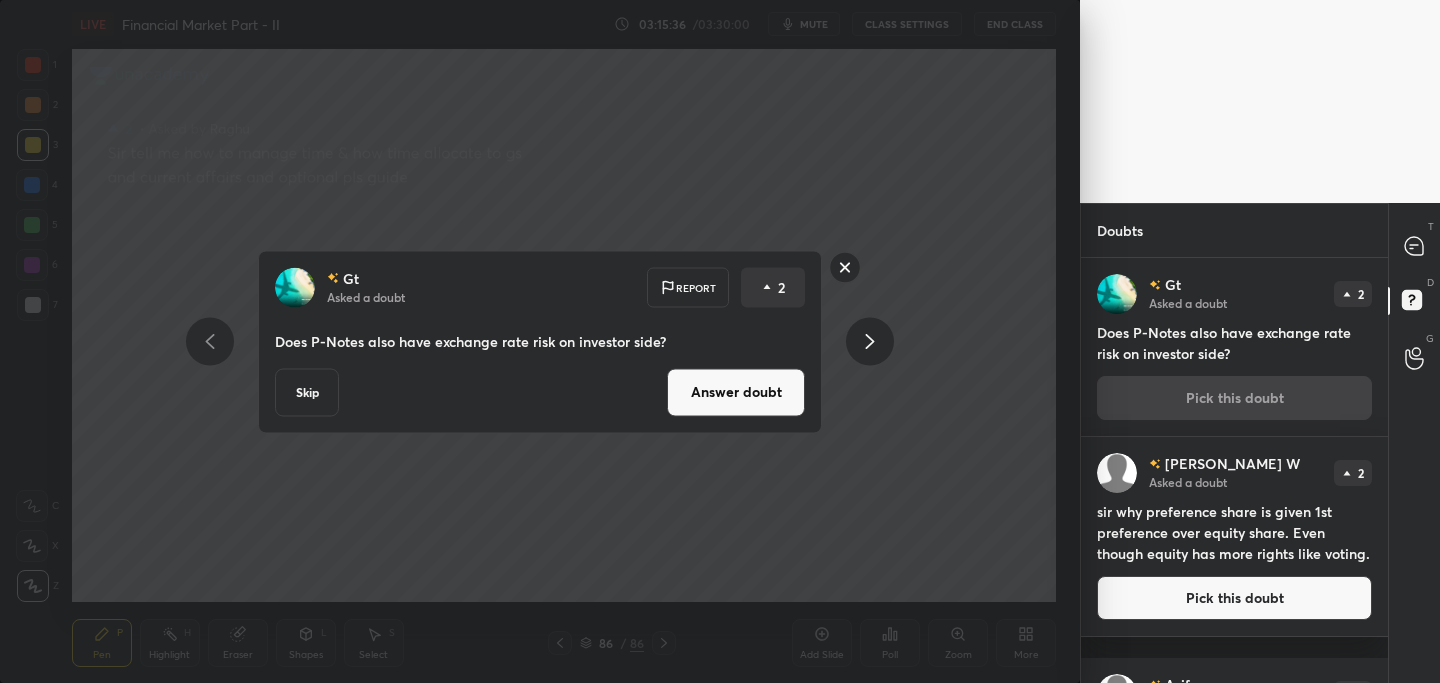drag, startPoint x: 844, startPoint y: 267, endPoint x: 816, endPoint y: 269, distance: 28.071337 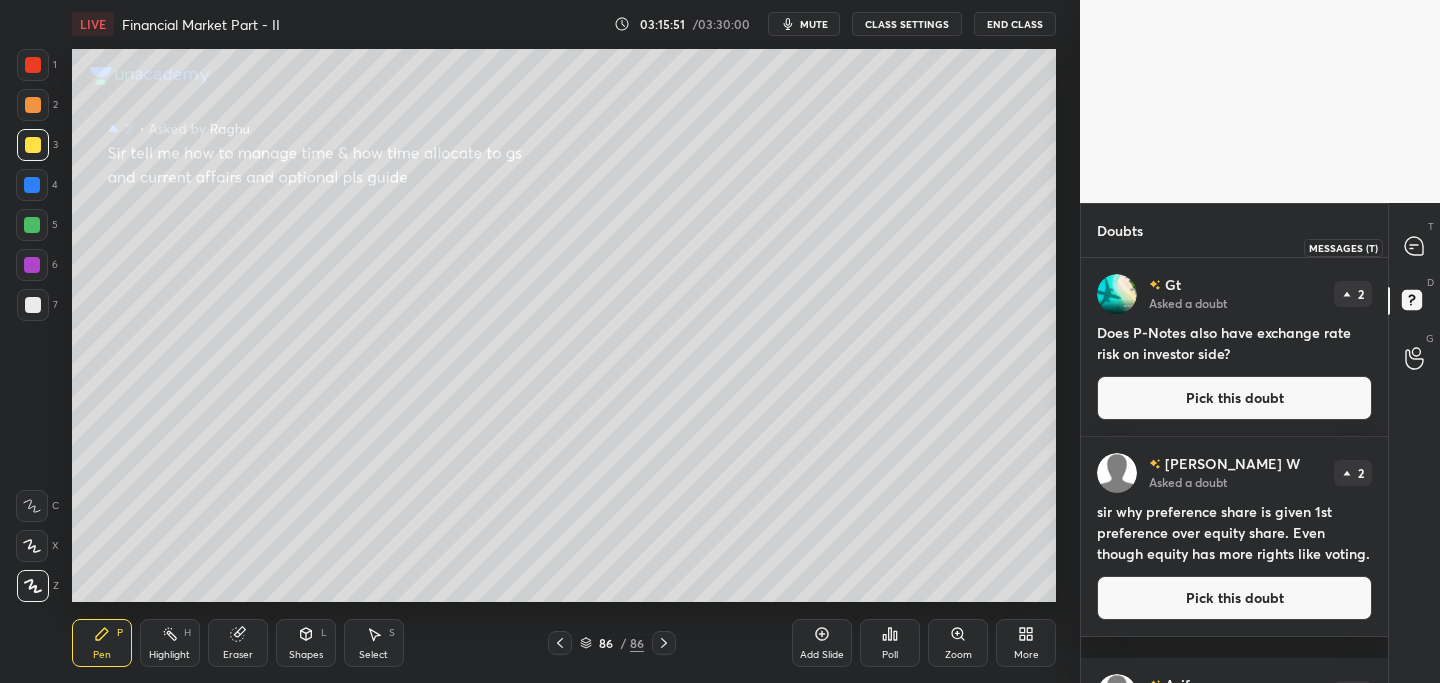 drag, startPoint x: 1411, startPoint y: 247, endPoint x: 1393, endPoint y: 252, distance: 18.681541 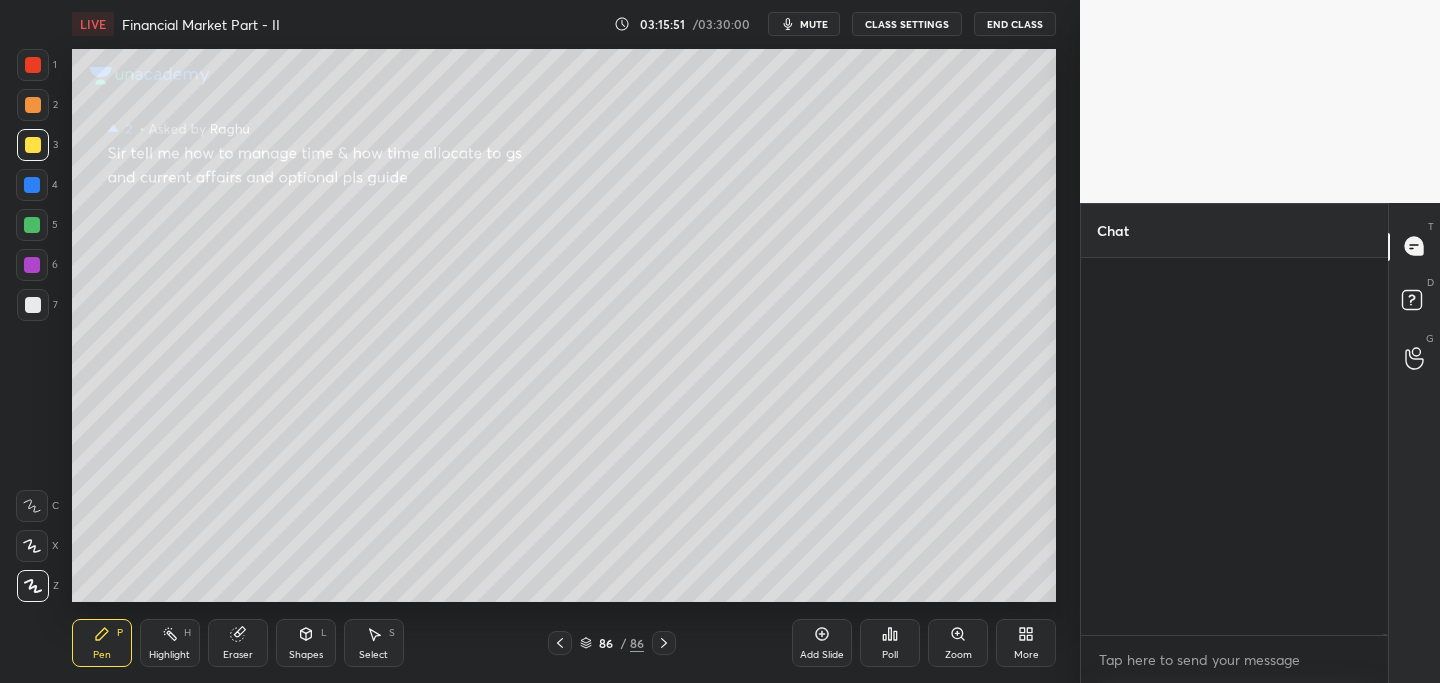 scroll, scrollTop: 126946, scrollLeft: 0, axis: vertical 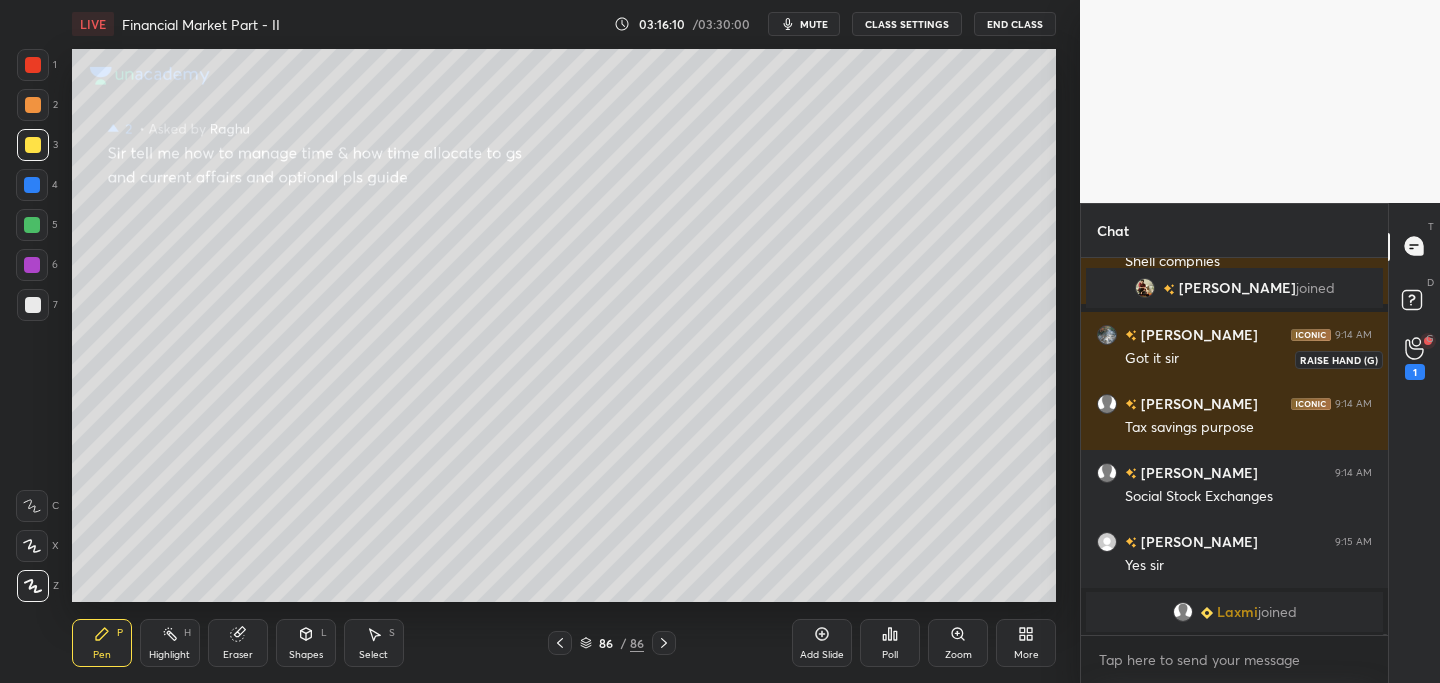 click 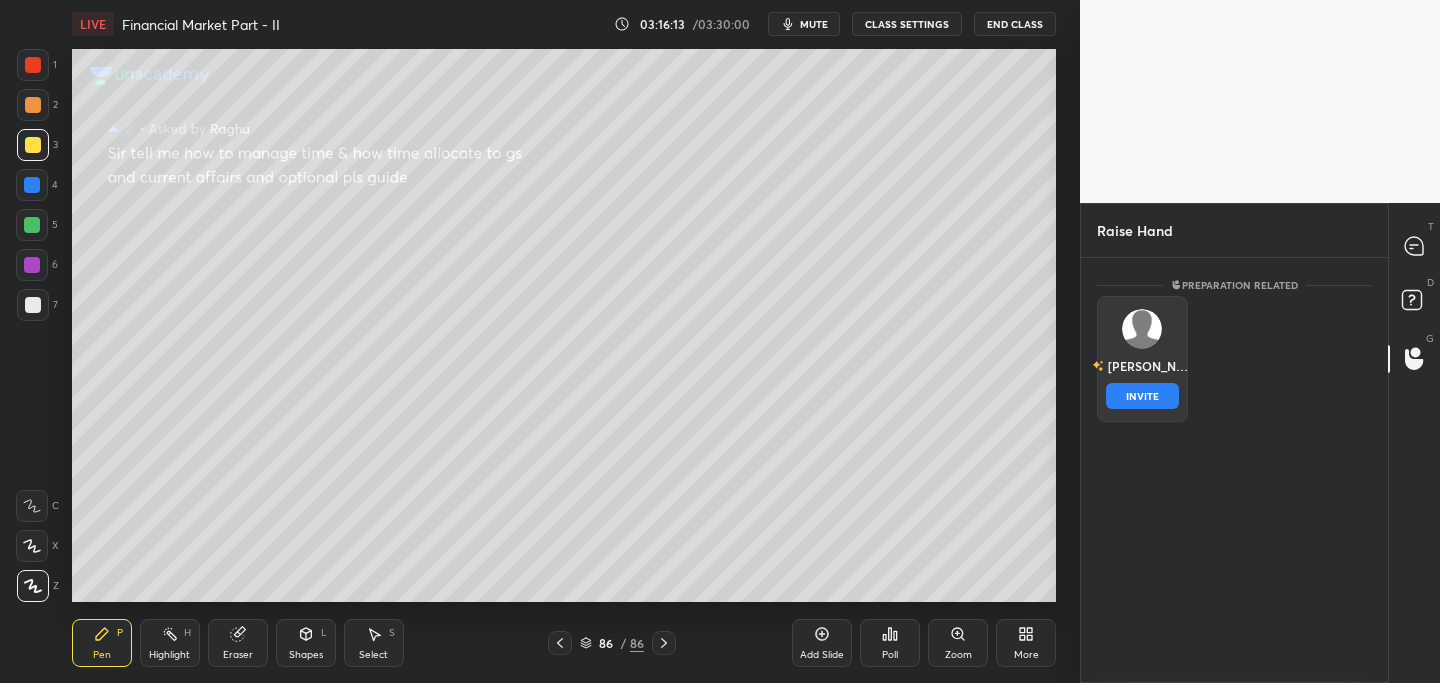 click at bounding box center [1142, 329] 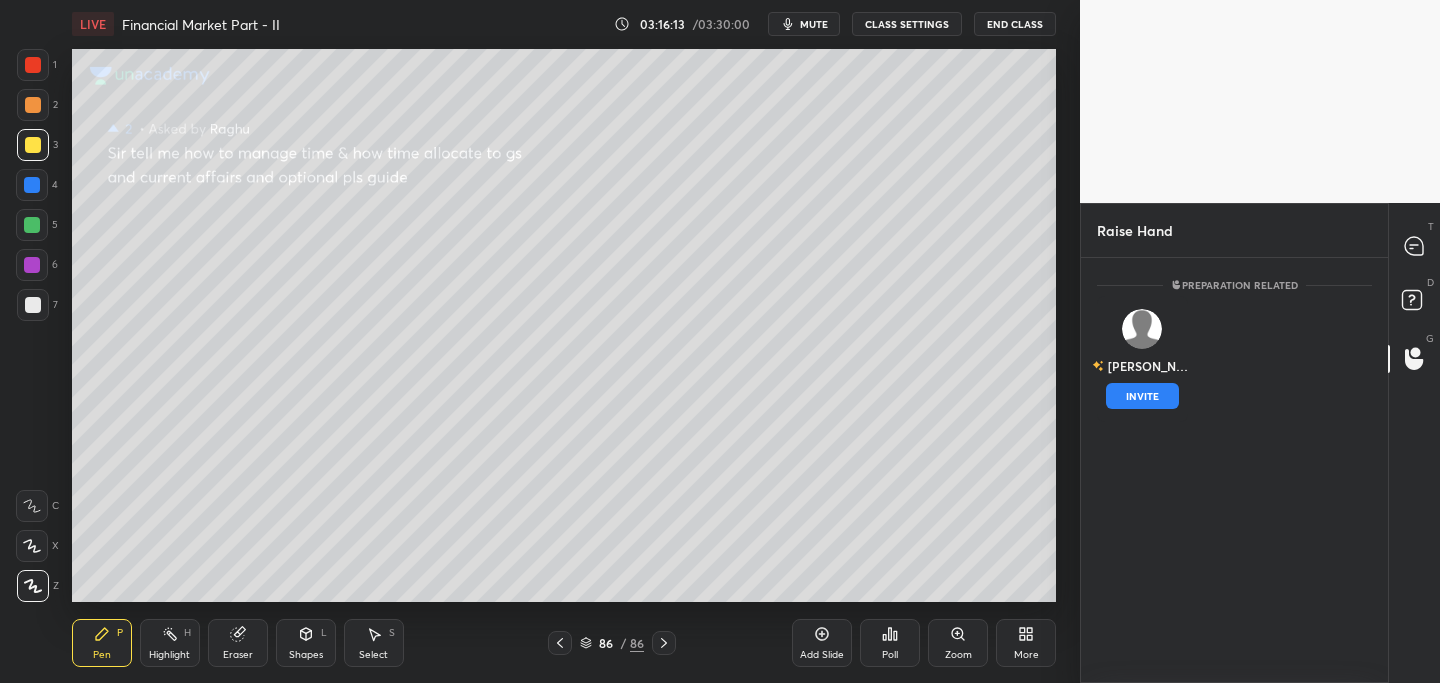 click on "INVITE" at bounding box center (1142, 396) 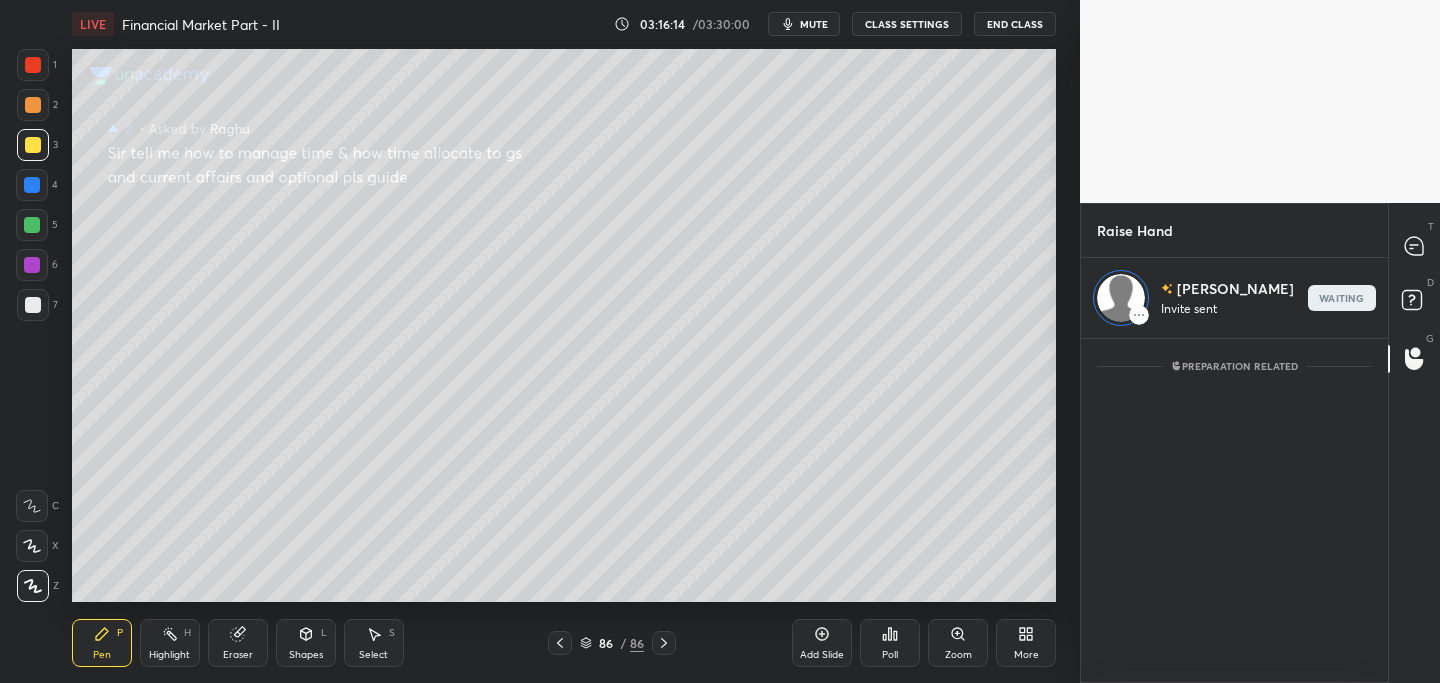 scroll, scrollTop: 338, scrollLeft: 301, axis: both 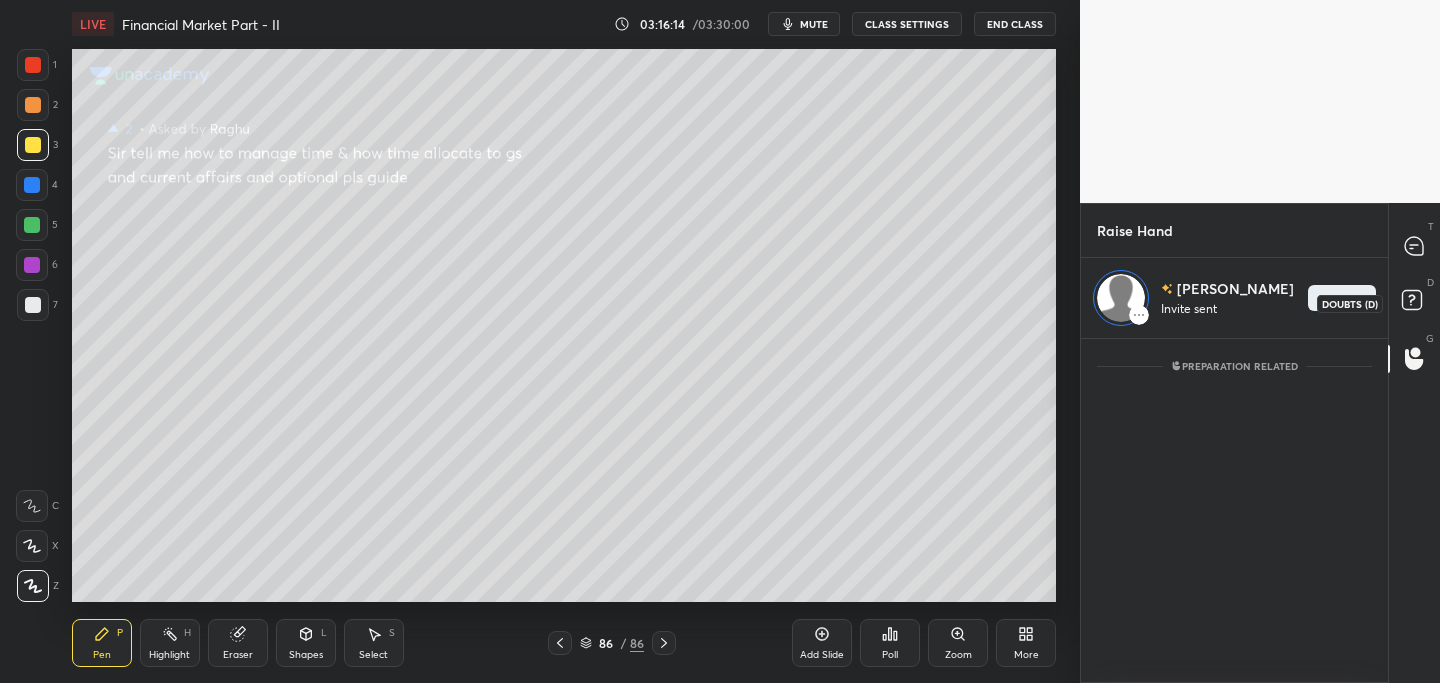 click 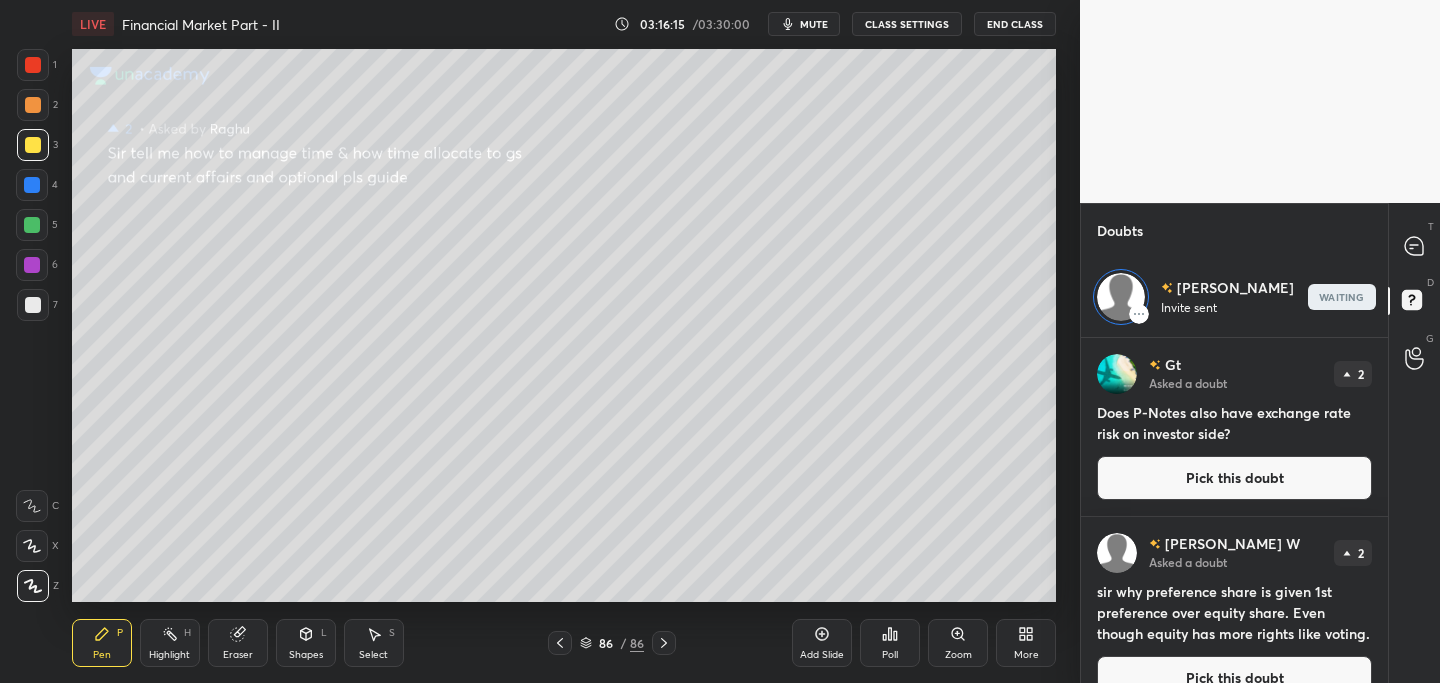 click on "Pick this doubt" at bounding box center (1234, 478) 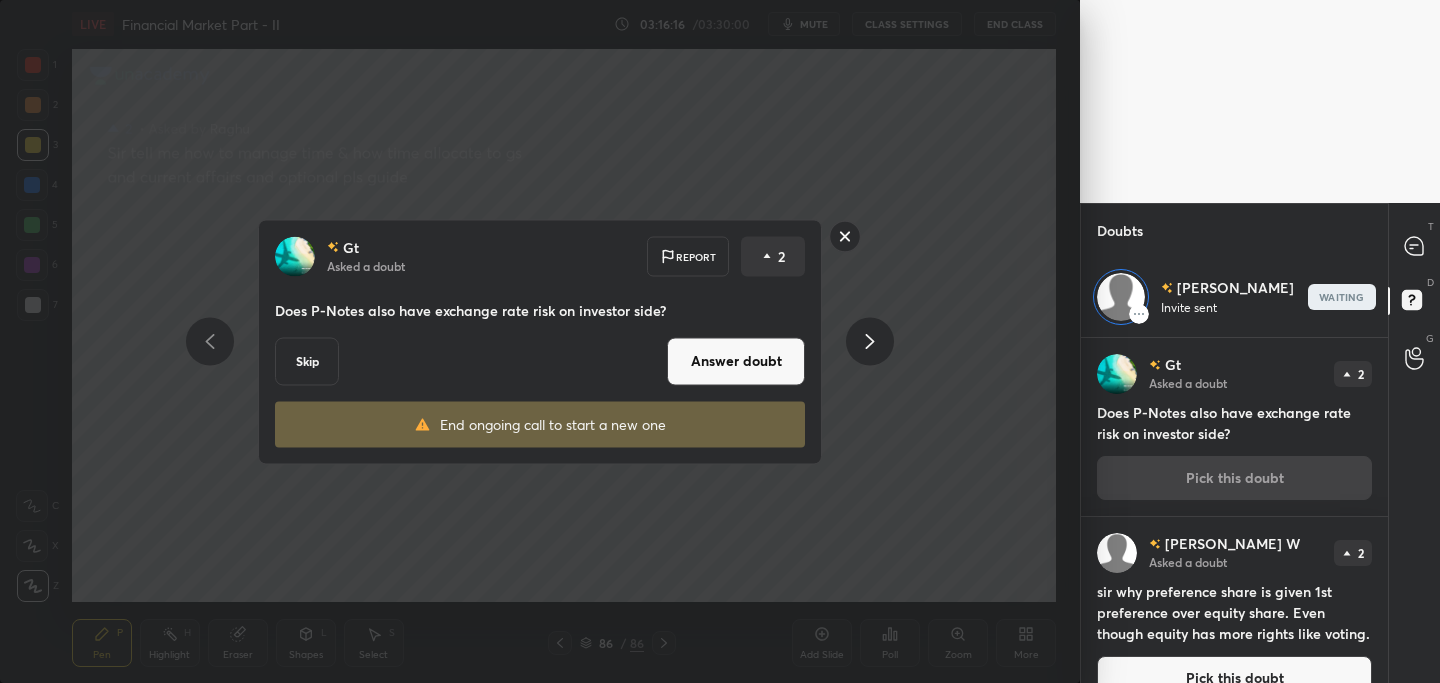 click on "Answer doubt" at bounding box center [736, 361] 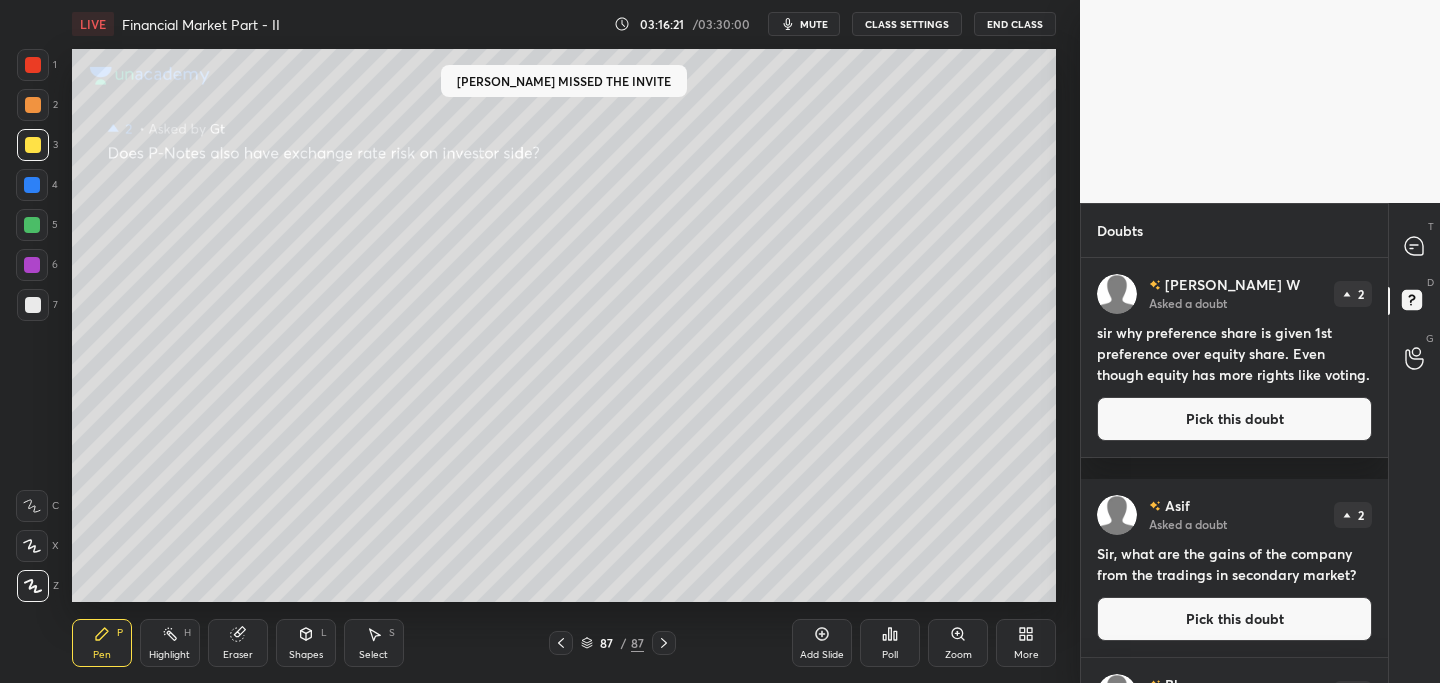 scroll, scrollTop: 7, scrollLeft: 7, axis: both 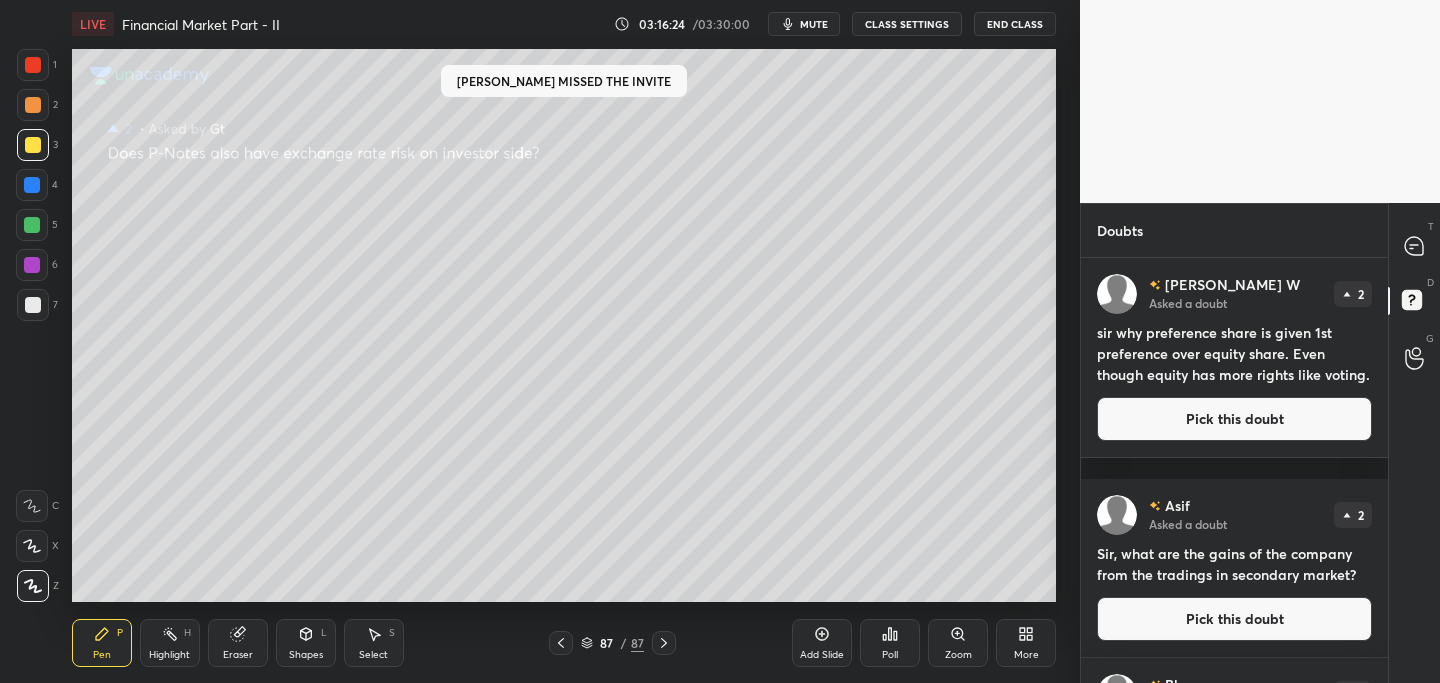 click on "Pick this doubt" at bounding box center (1234, 419) 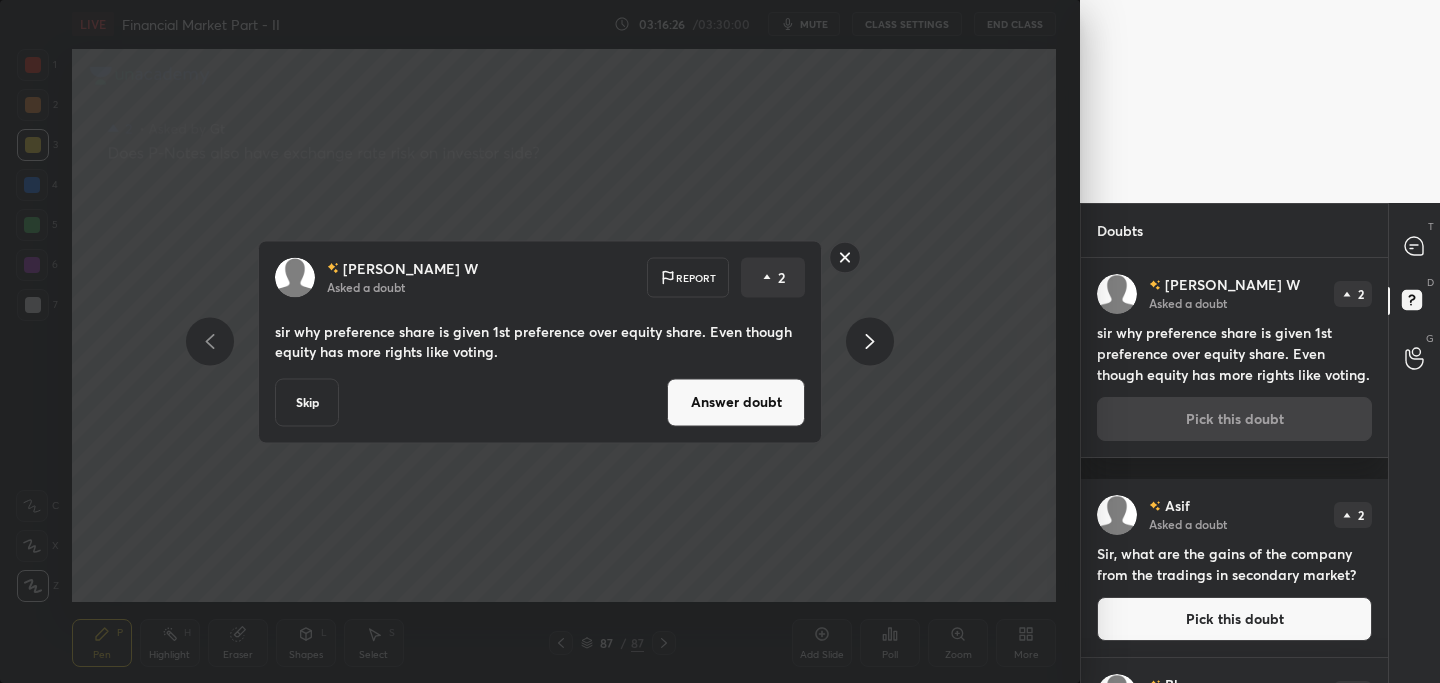click on "Answer doubt" at bounding box center [736, 402] 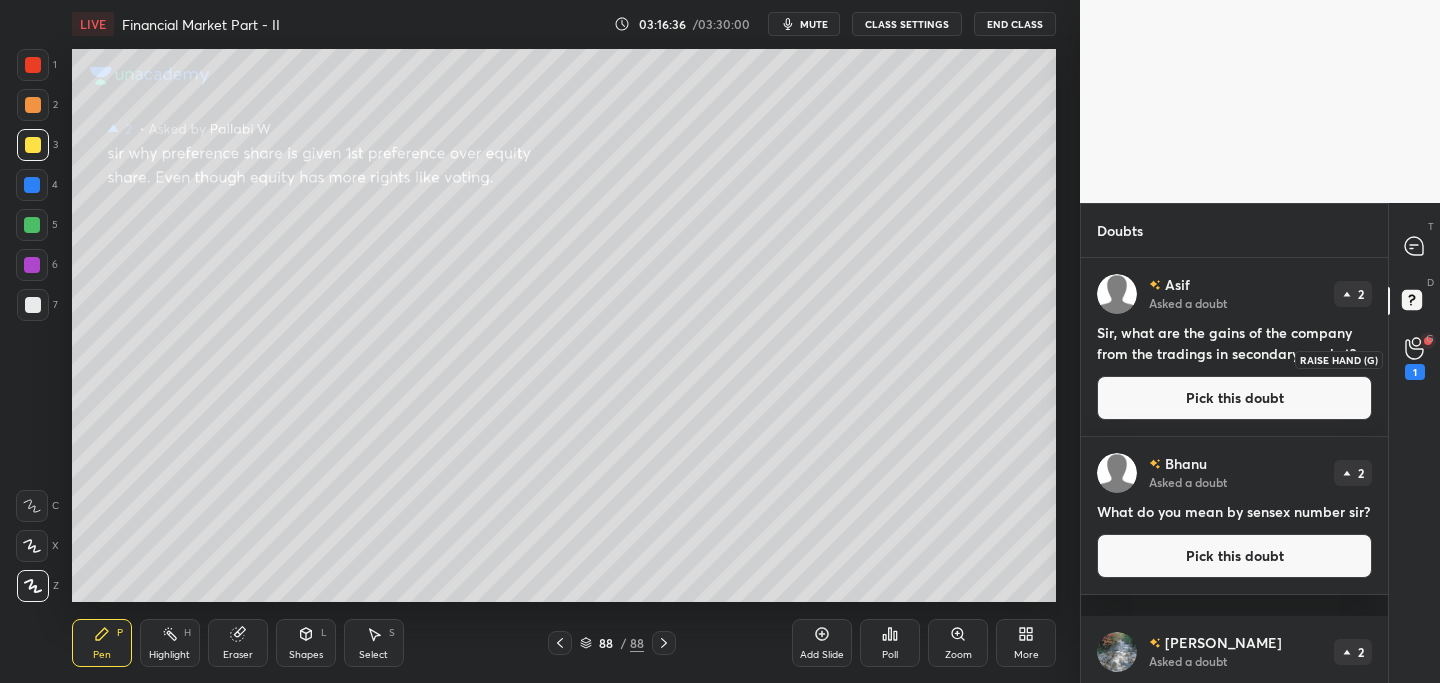 click on "1" at bounding box center (1415, 358) 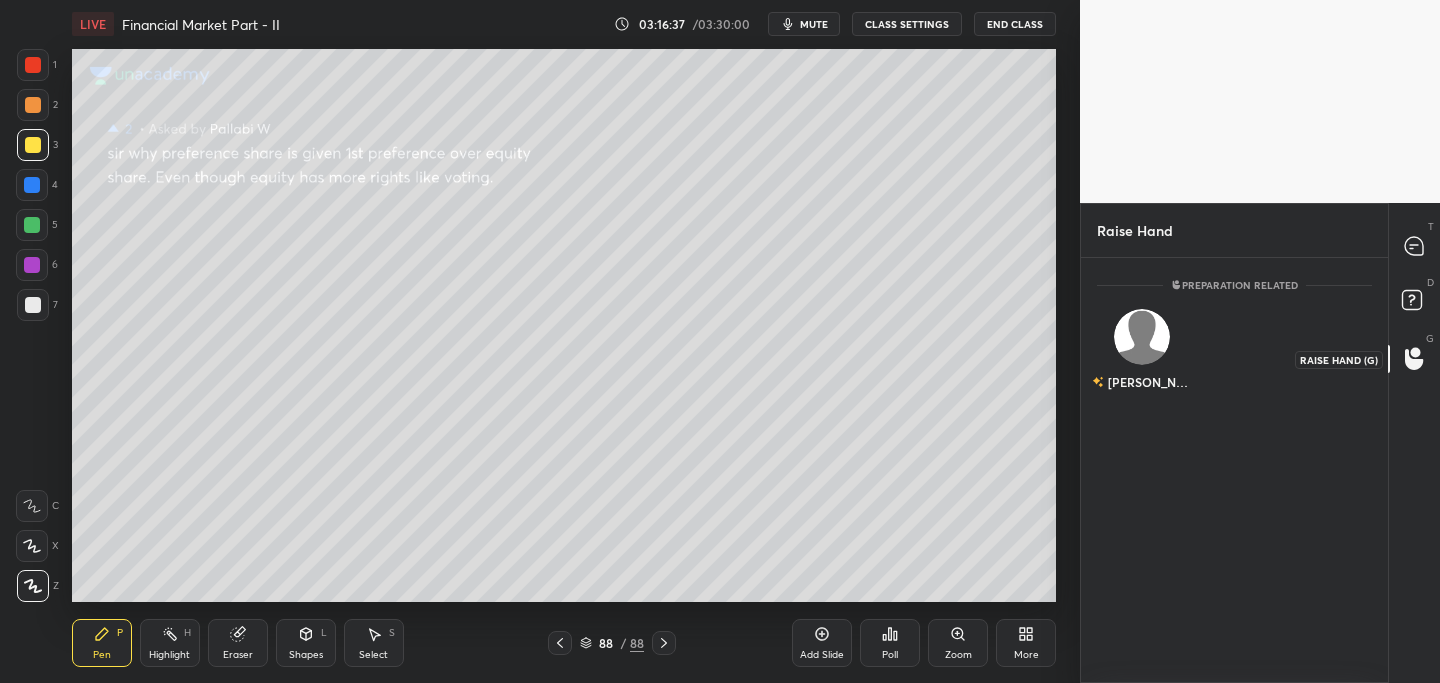 scroll, scrollTop: 419, scrollLeft: 301, axis: both 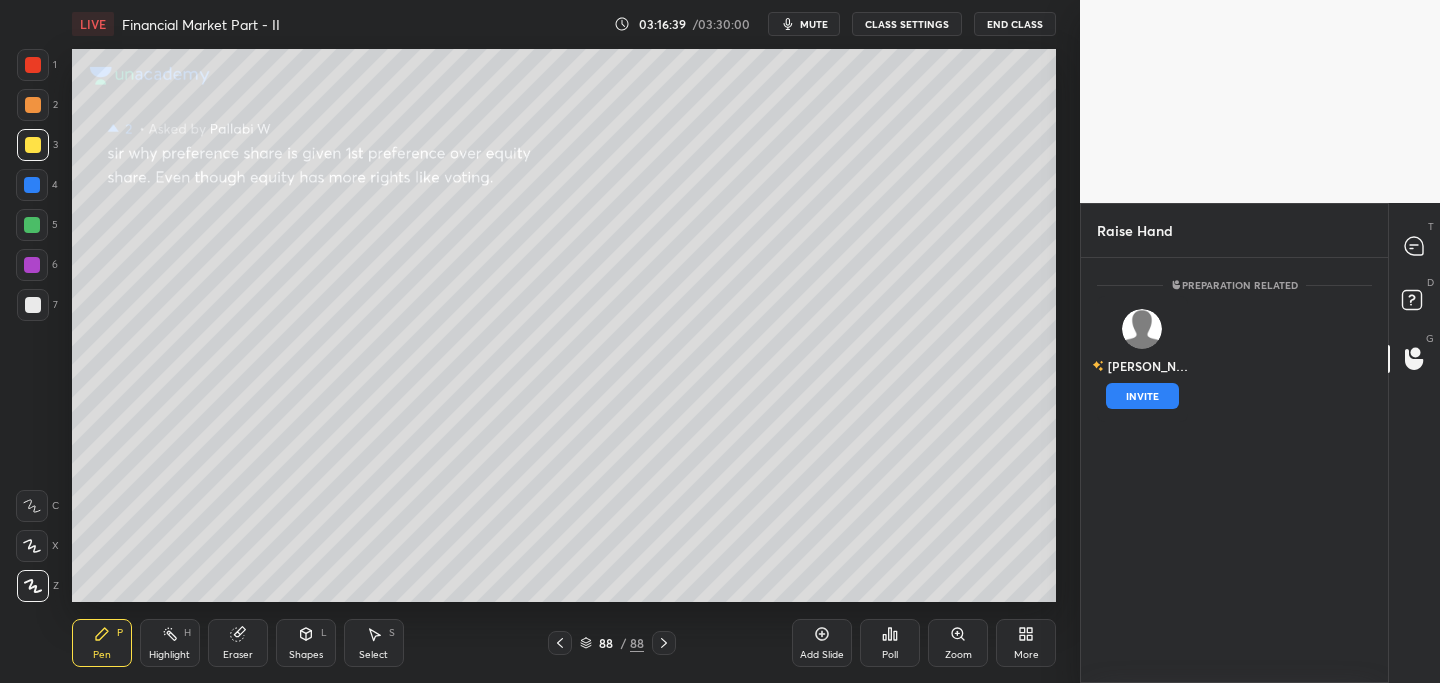 click on "INVITE" at bounding box center [1142, 396] 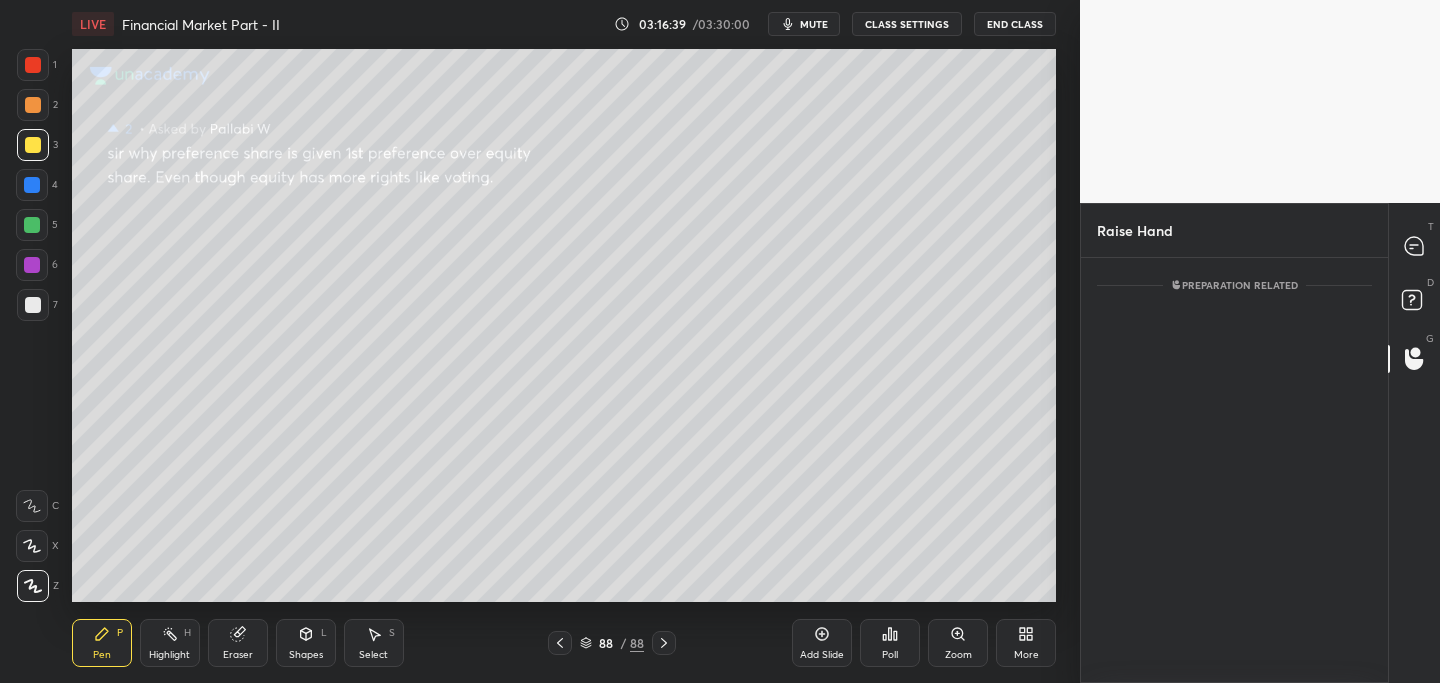 scroll, scrollTop: 338, scrollLeft: 301, axis: both 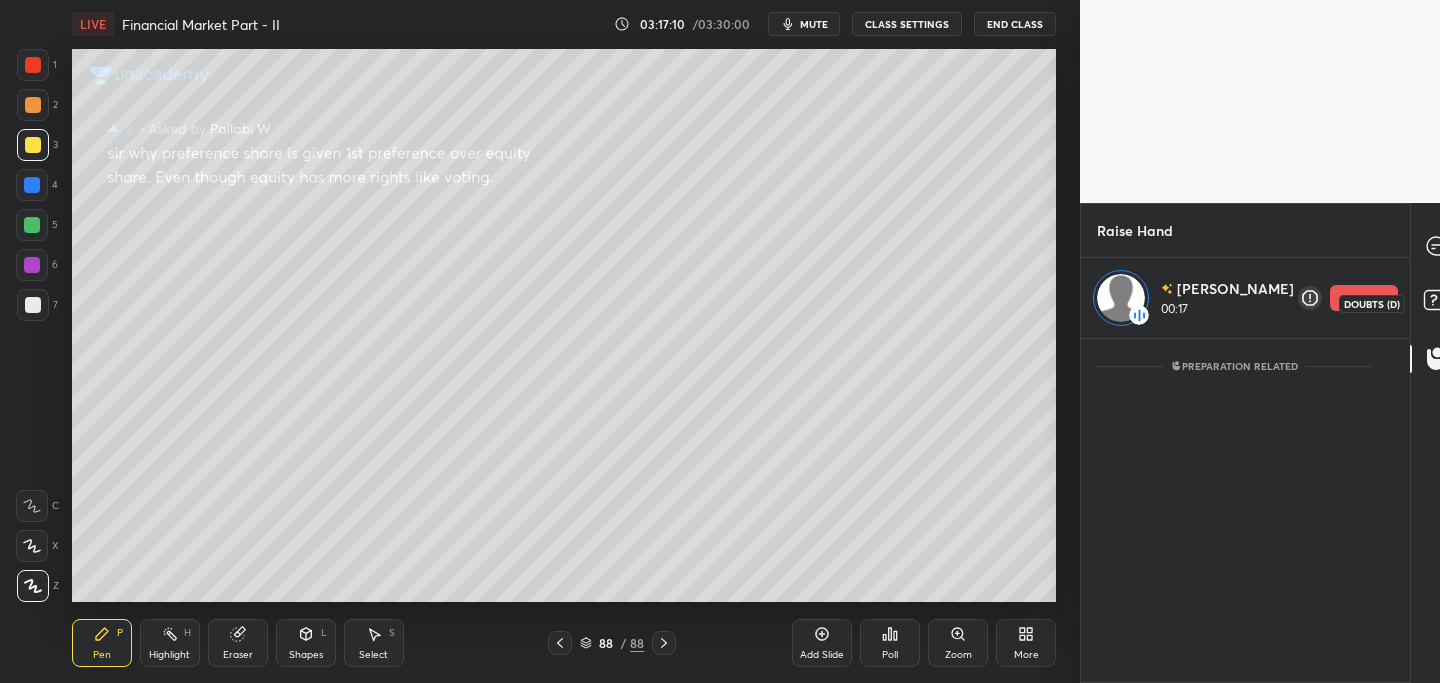 click 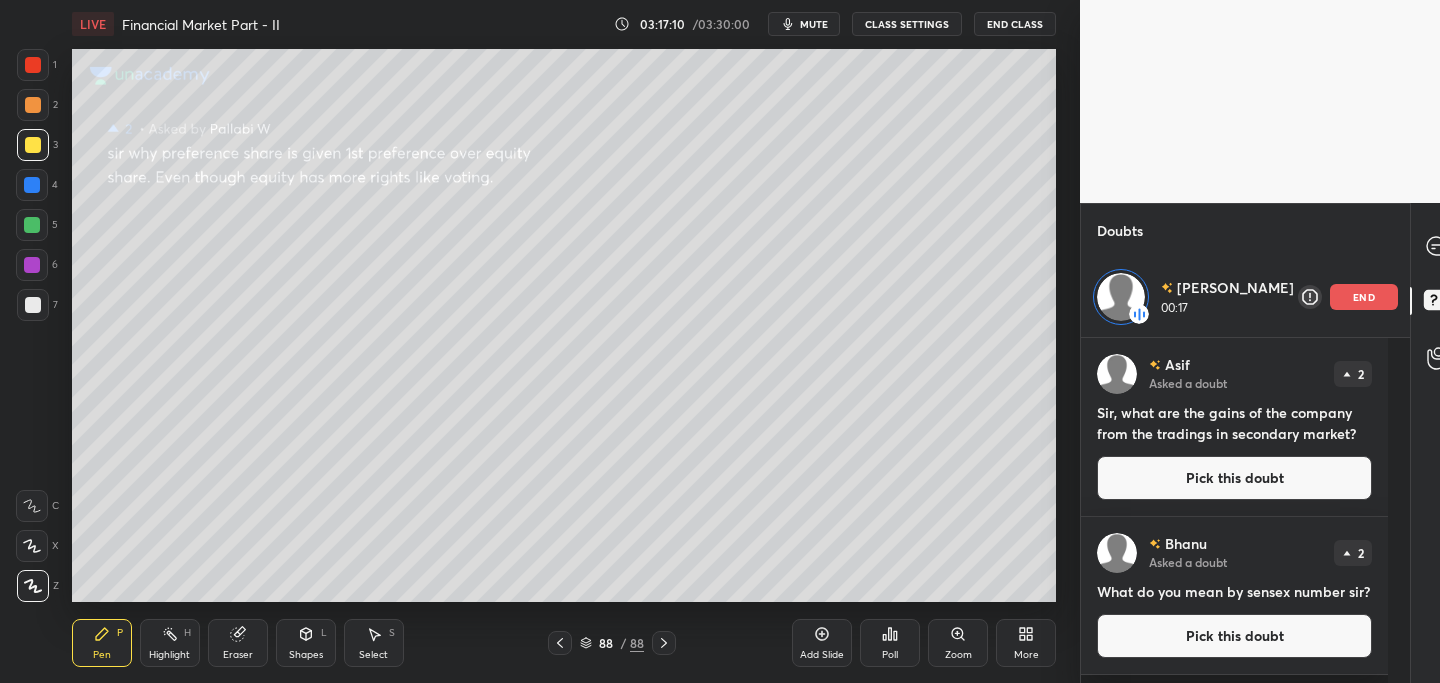 scroll, scrollTop: 339, scrollLeft: 301, axis: both 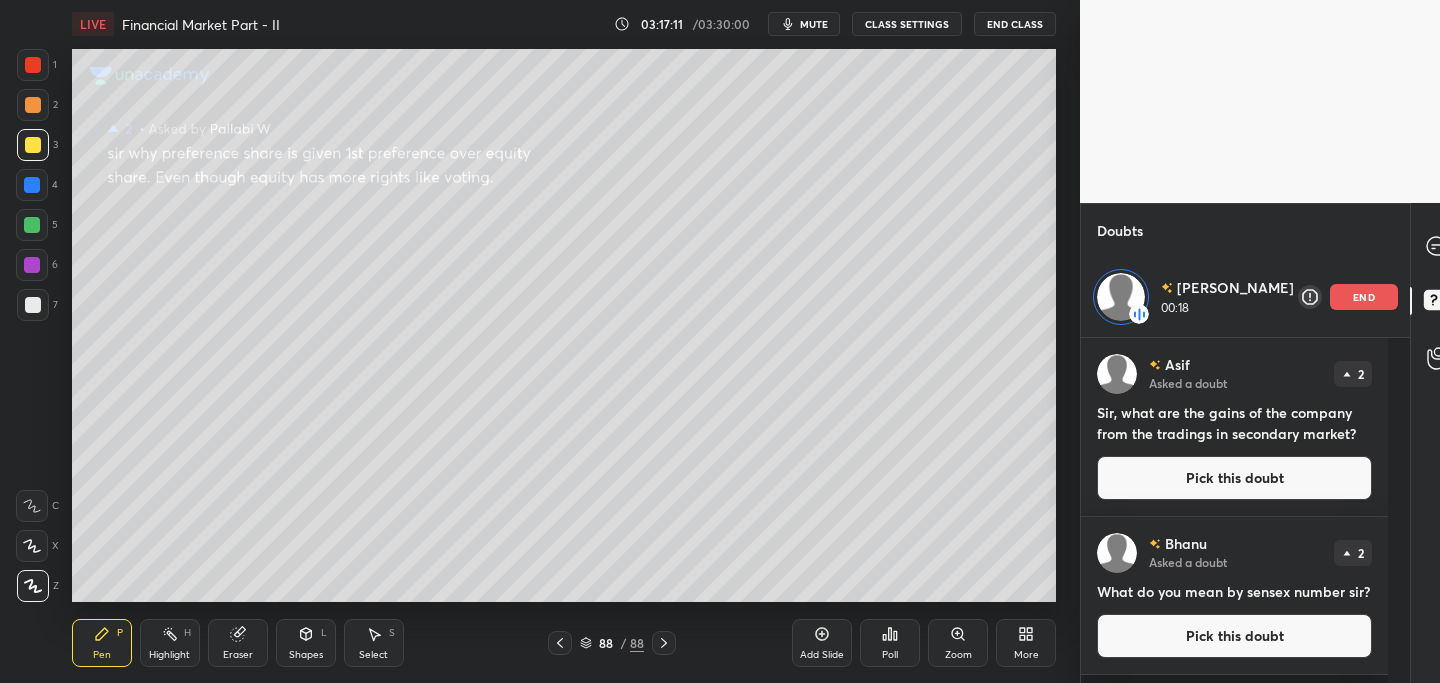 click on "Pick this doubt" at bounding box center (1234, 478) 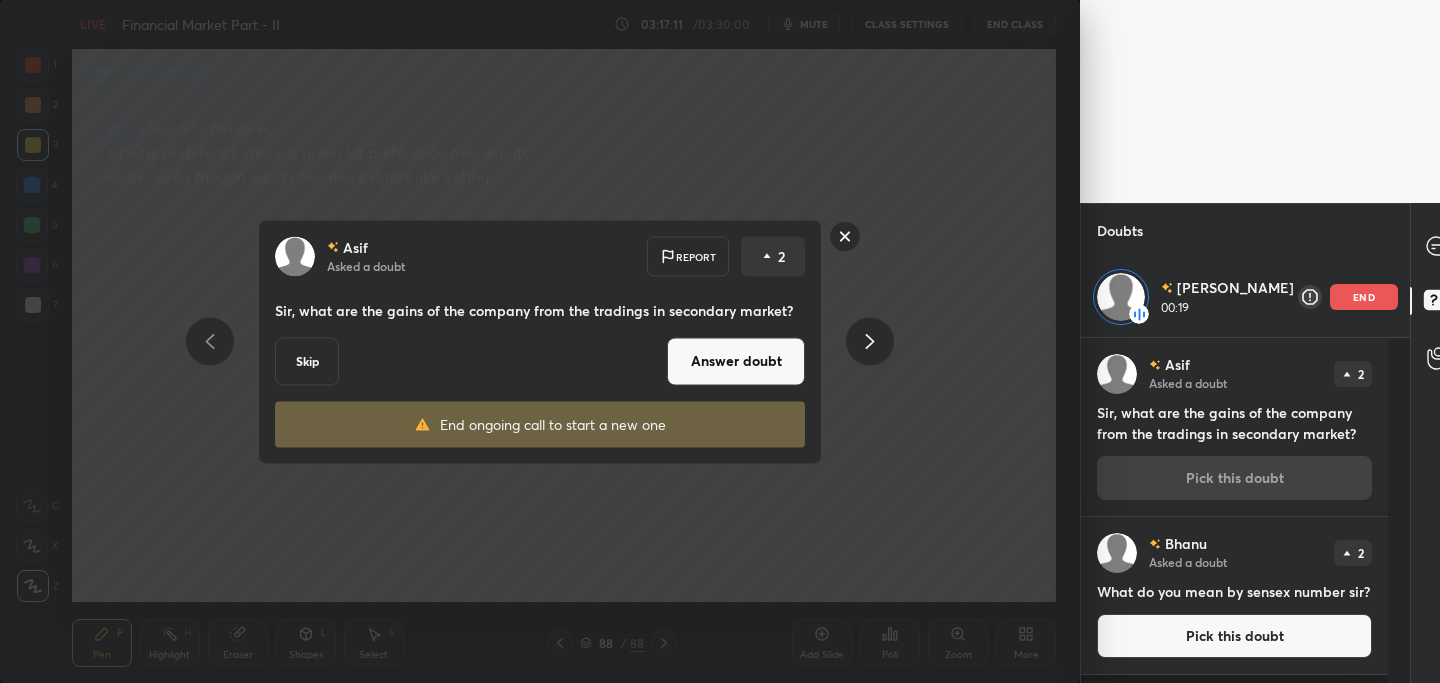 drag, startPoint x: 743, startPoint y: 357, endPoint x: 730, endPoint y: 361, distance: 13.601471 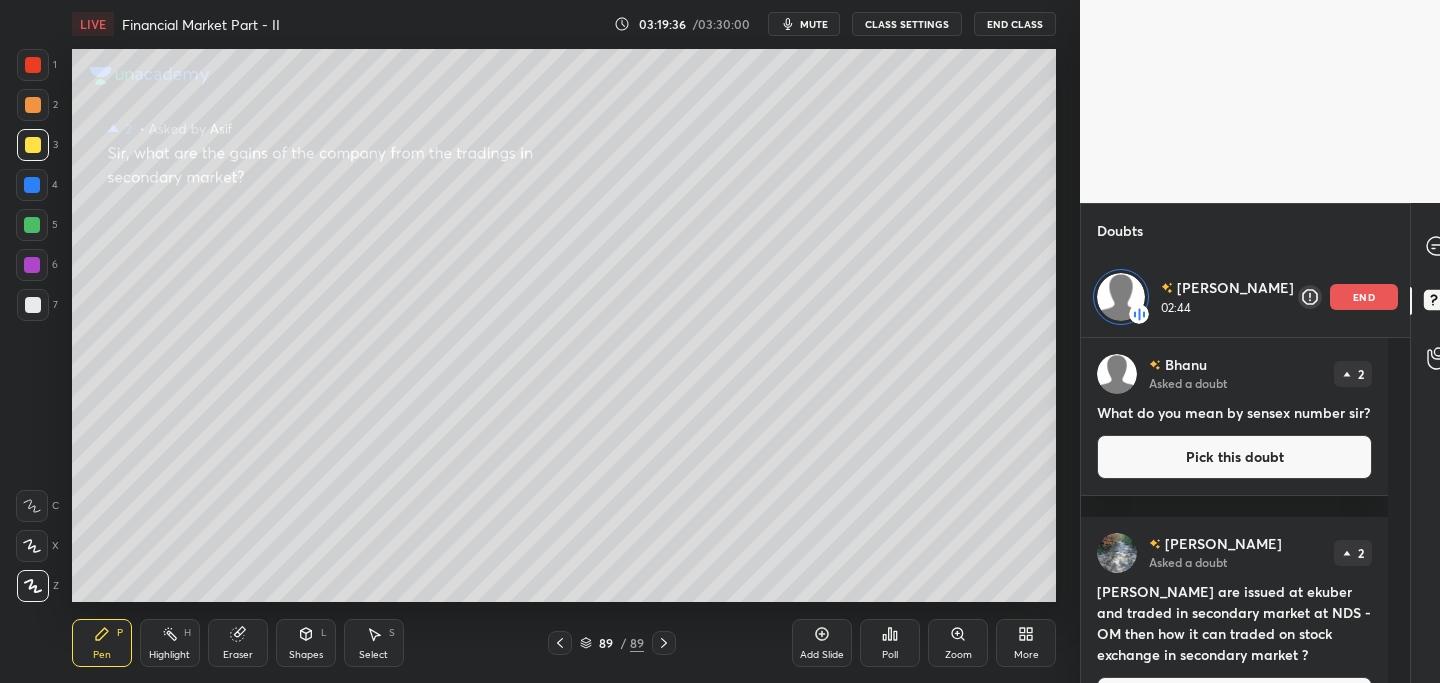 drag, startPoint x: 1338, startPoint y: 295, endPoint x: 1311, endPoint y: 300, distance: 27.45906 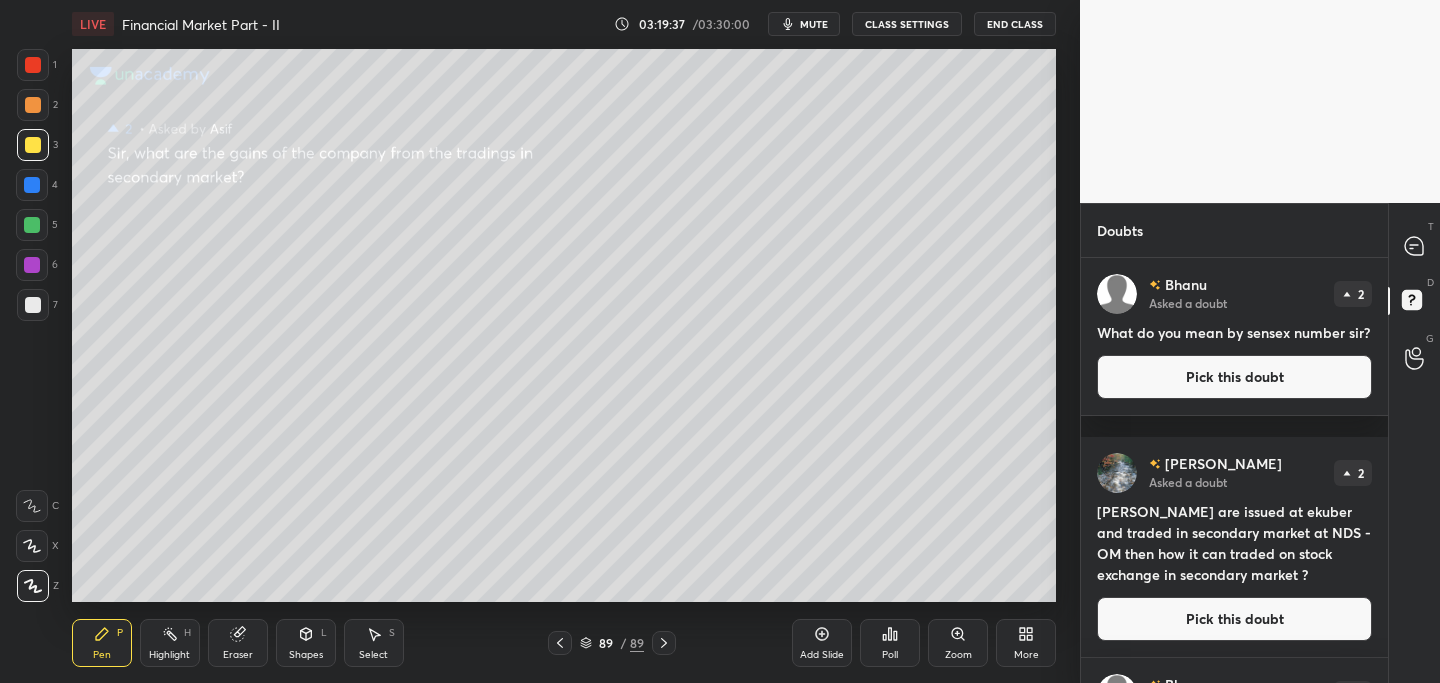scroll, scrollTop: 7, scrollLeft: 7, axis: both 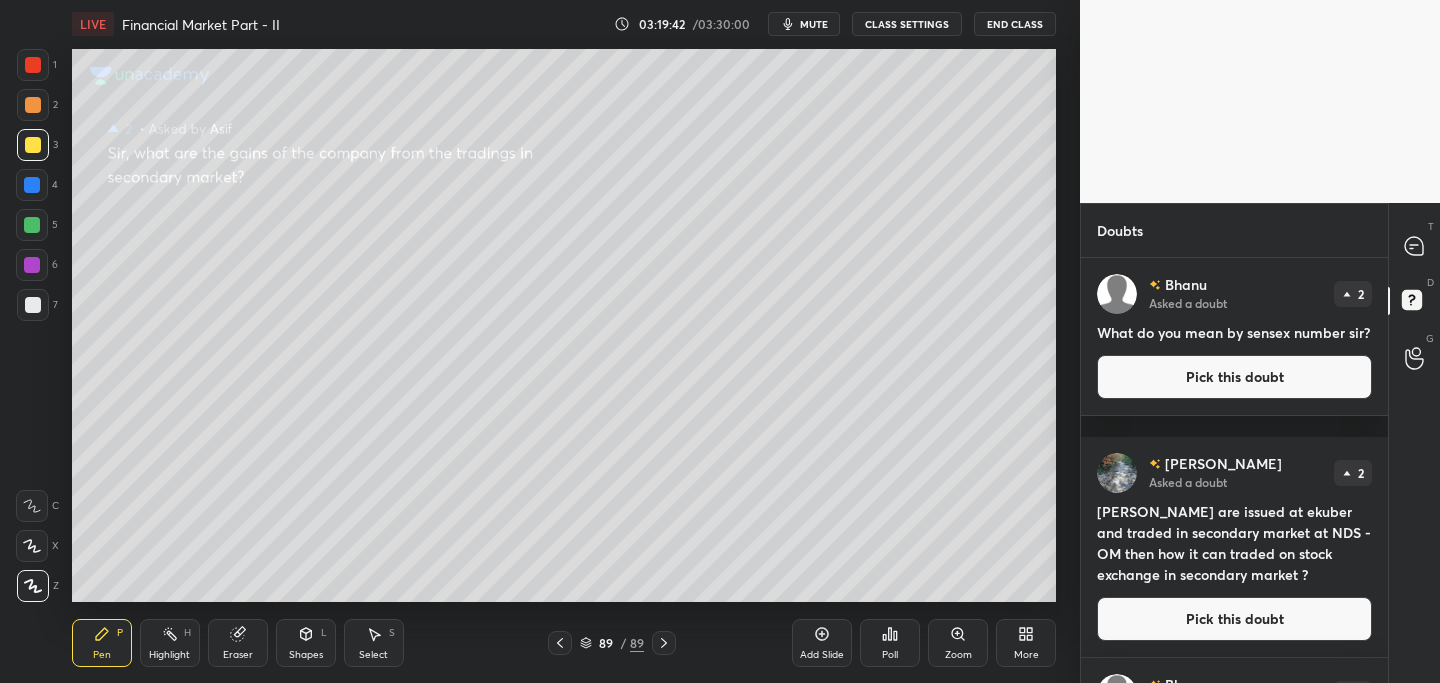 click on "Pick this doubt" at bounding box center [1234, 377] 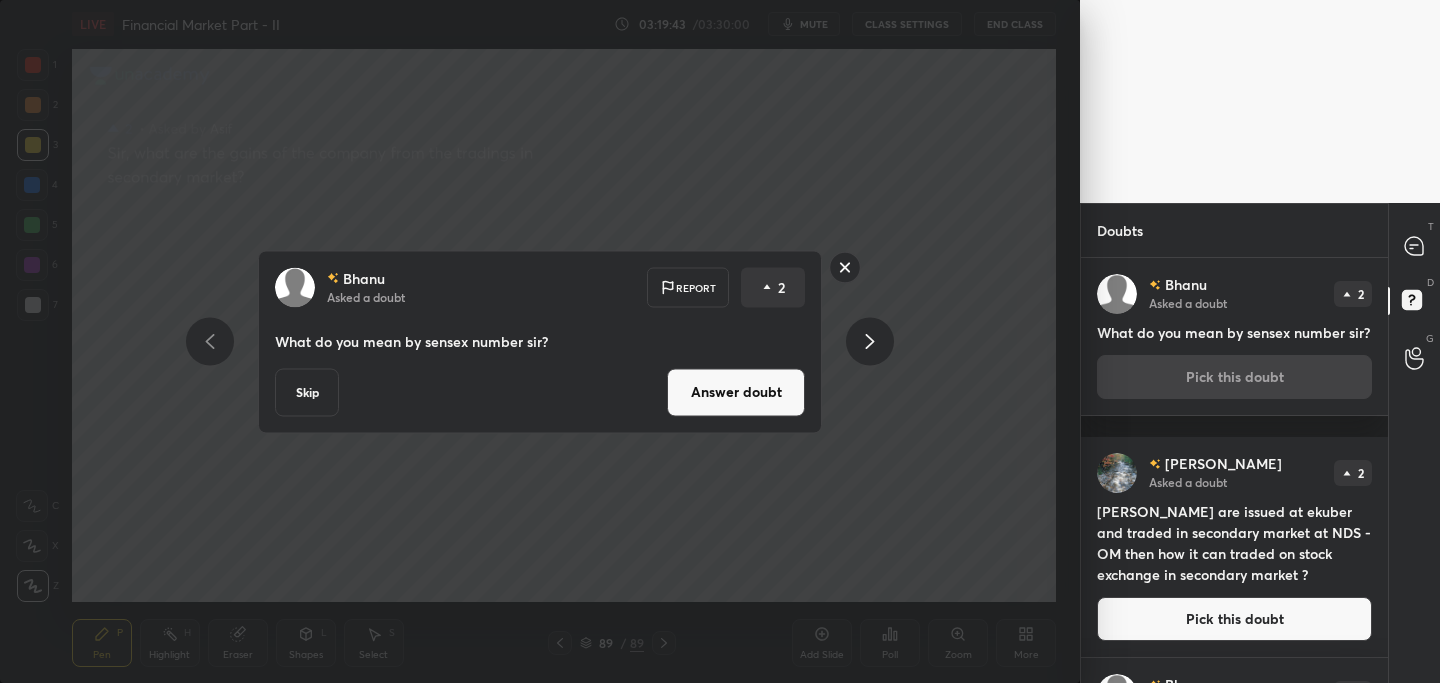 drag, startPoint x: 759, startPoint y: 395, endPoint x: 743, endPoint y: 406, distance: 19.416489 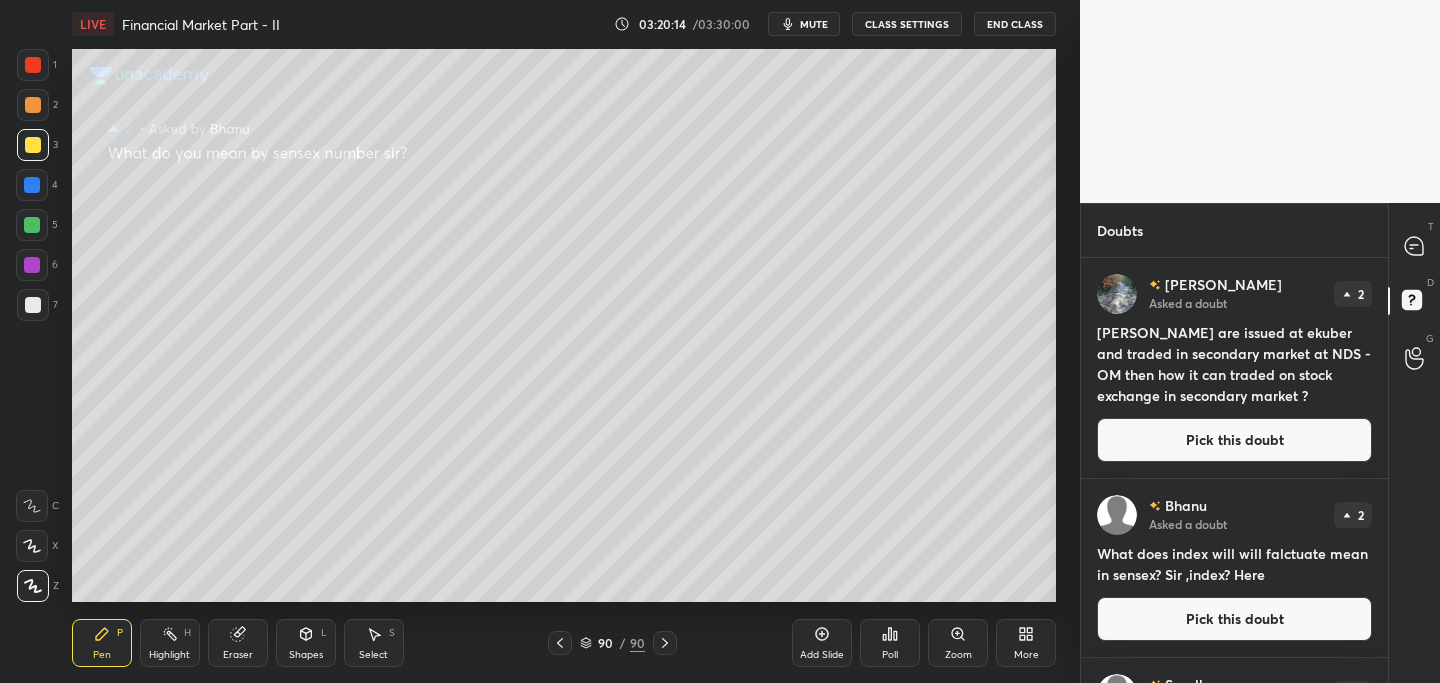 drag, startPoint x: 1247, startPoint y: 431, endPoint x: 1233, endPoint y: 441, distance: 17.20465 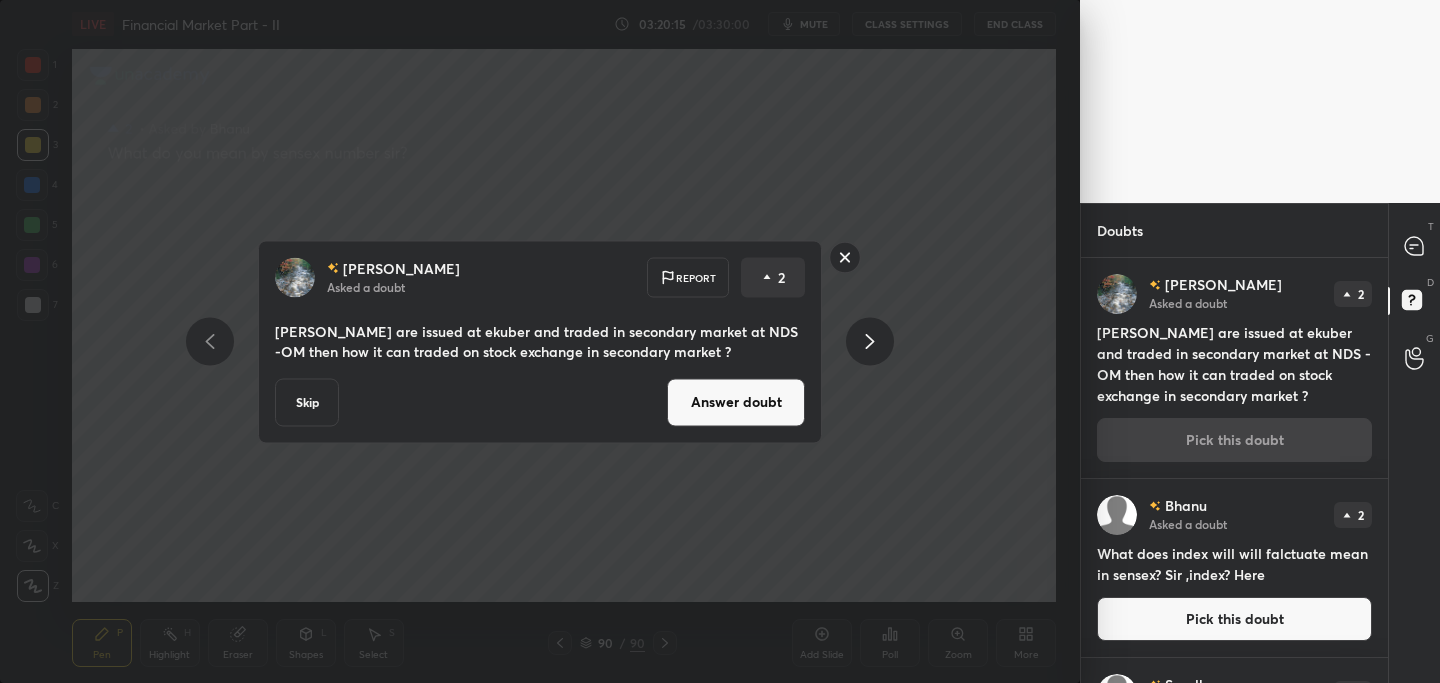 click on "Answer doubt" at bounding box center (736, 402) 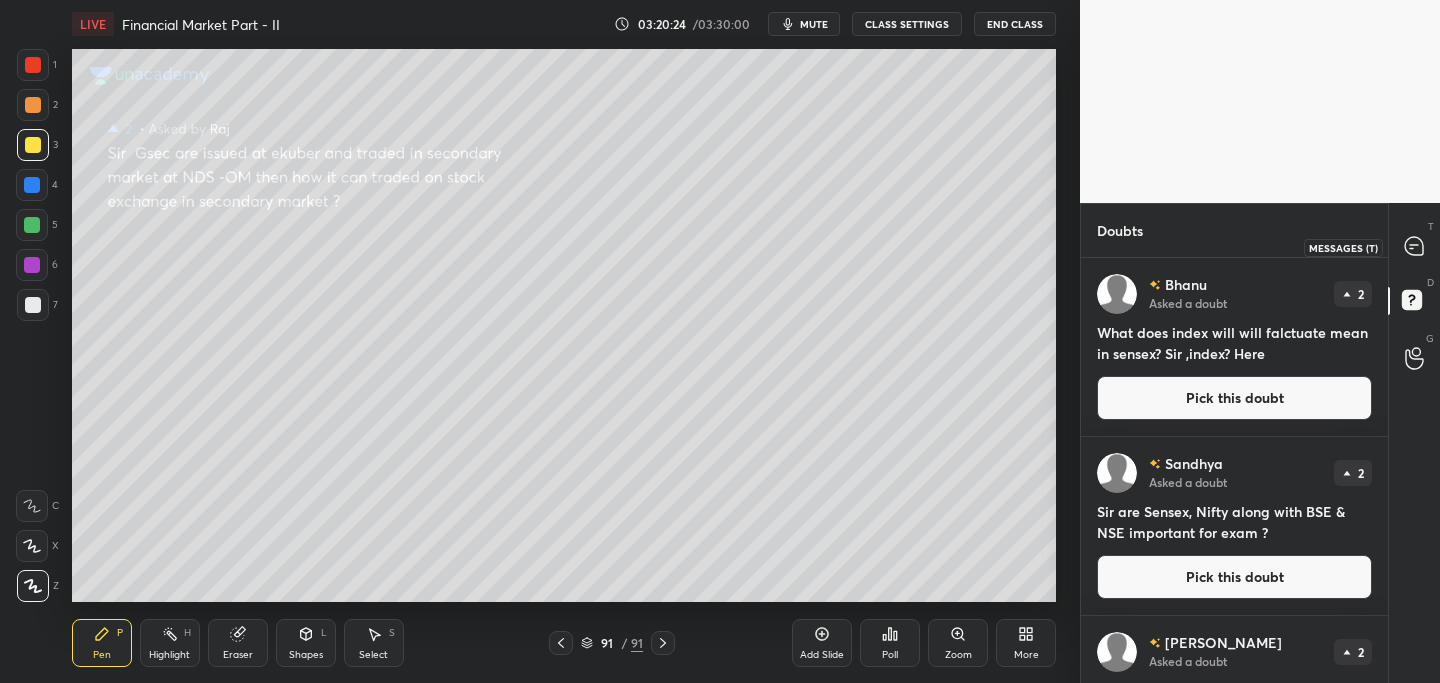 drag, startPoint x: 1421, startPoint y: 242, endPoint x: 1403, endPoint y: 264, distance: 28.42534 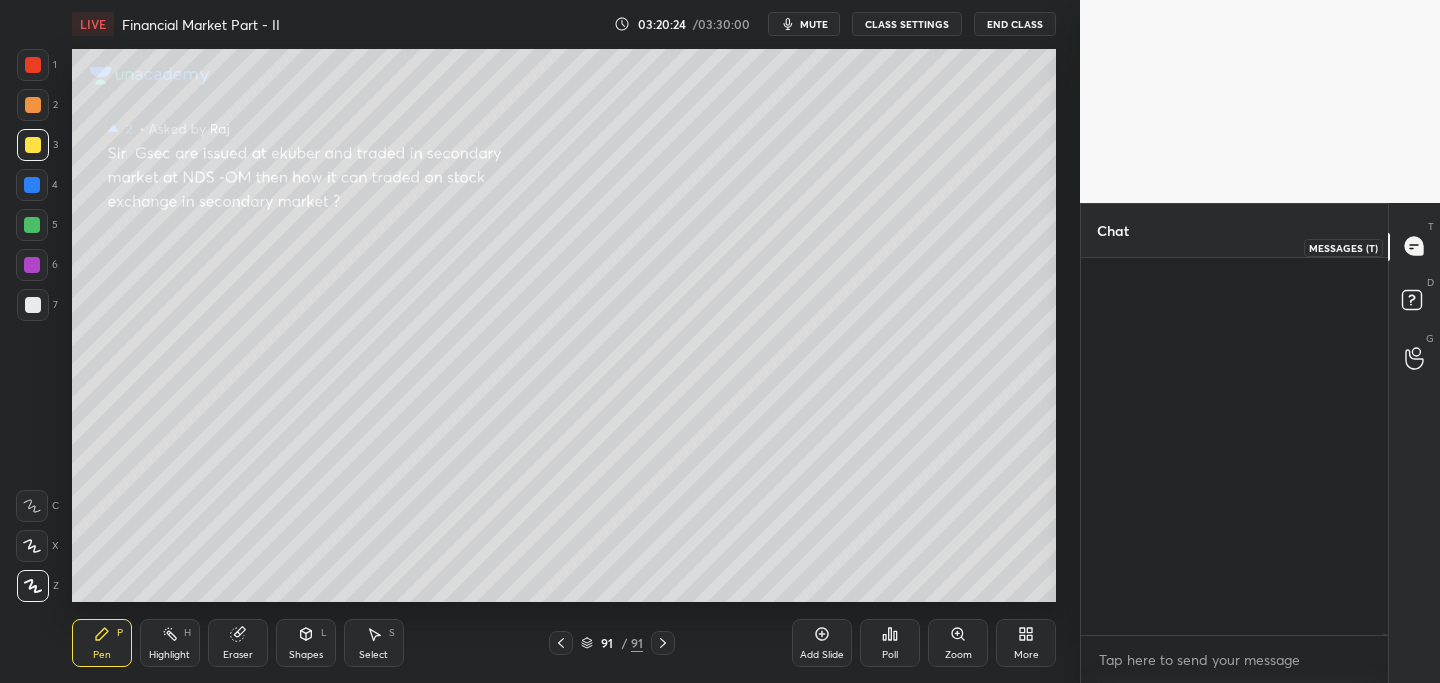 scroll, scrollTop: 126660, scrollLeft: 0, axis: vertical 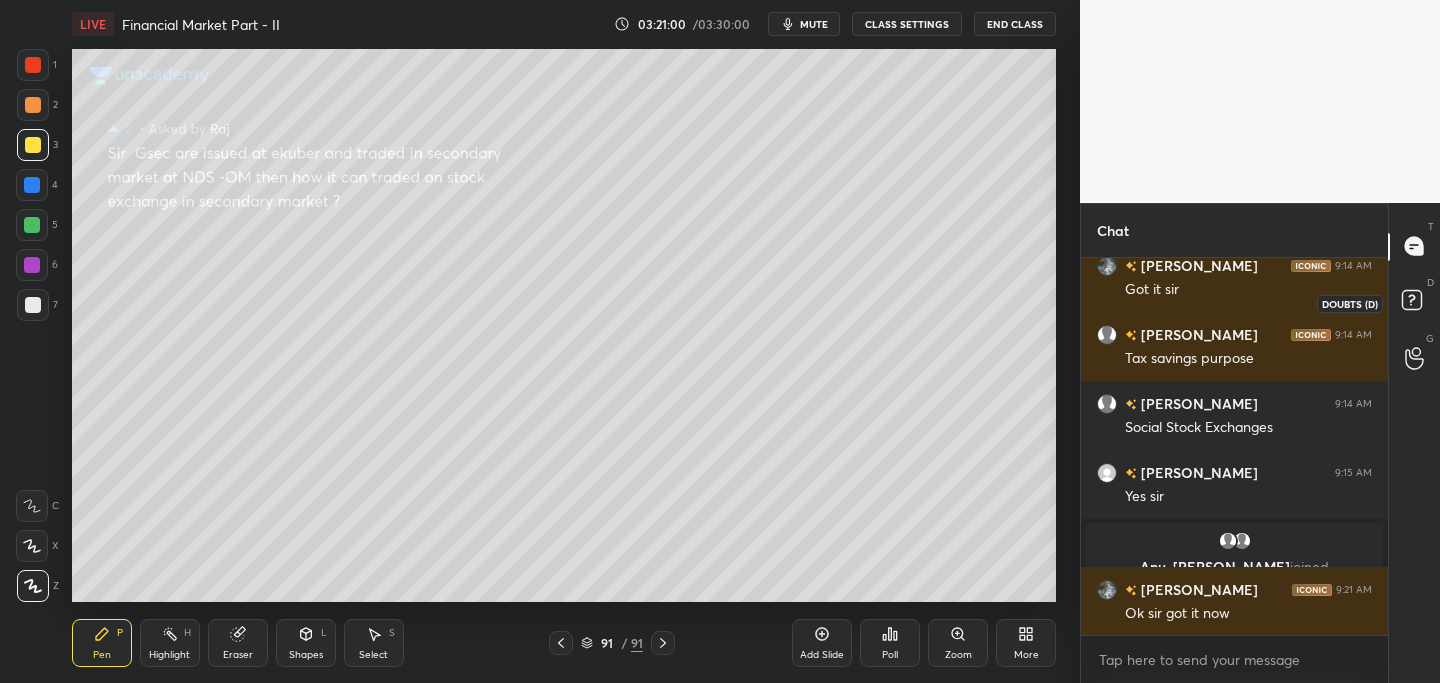 click 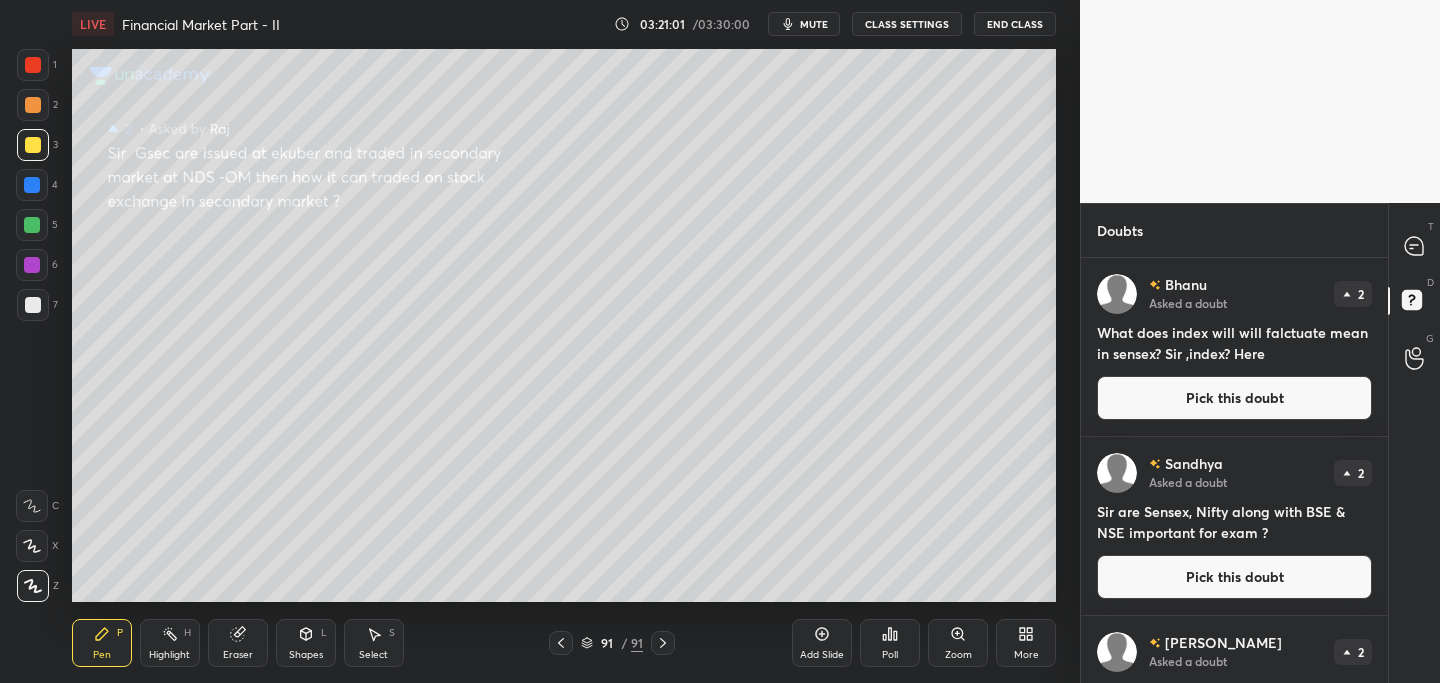 drag, startPoint x: 1262, startPoint y: 400, endPoint x: 1215, endPoint y: 408, distance: 47.67599 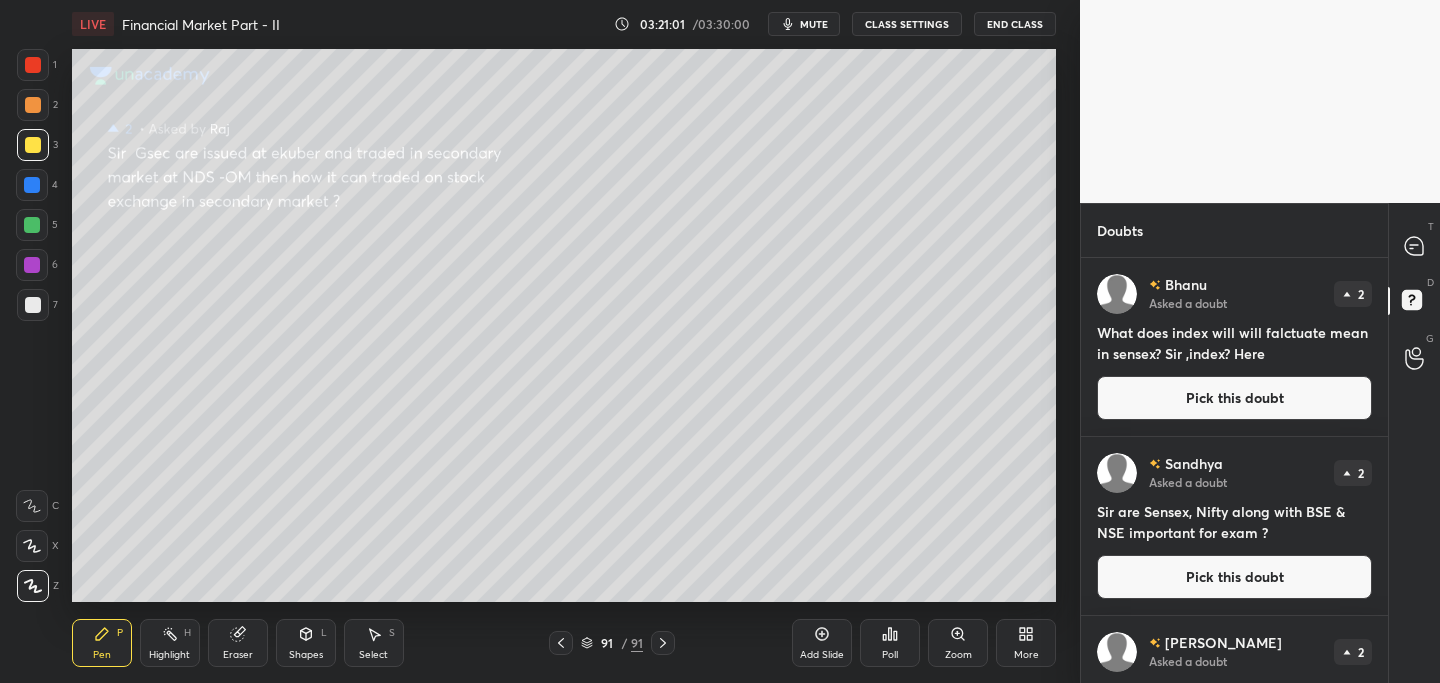 click on "Pick this doubt" at bounding box center (1234, 398) 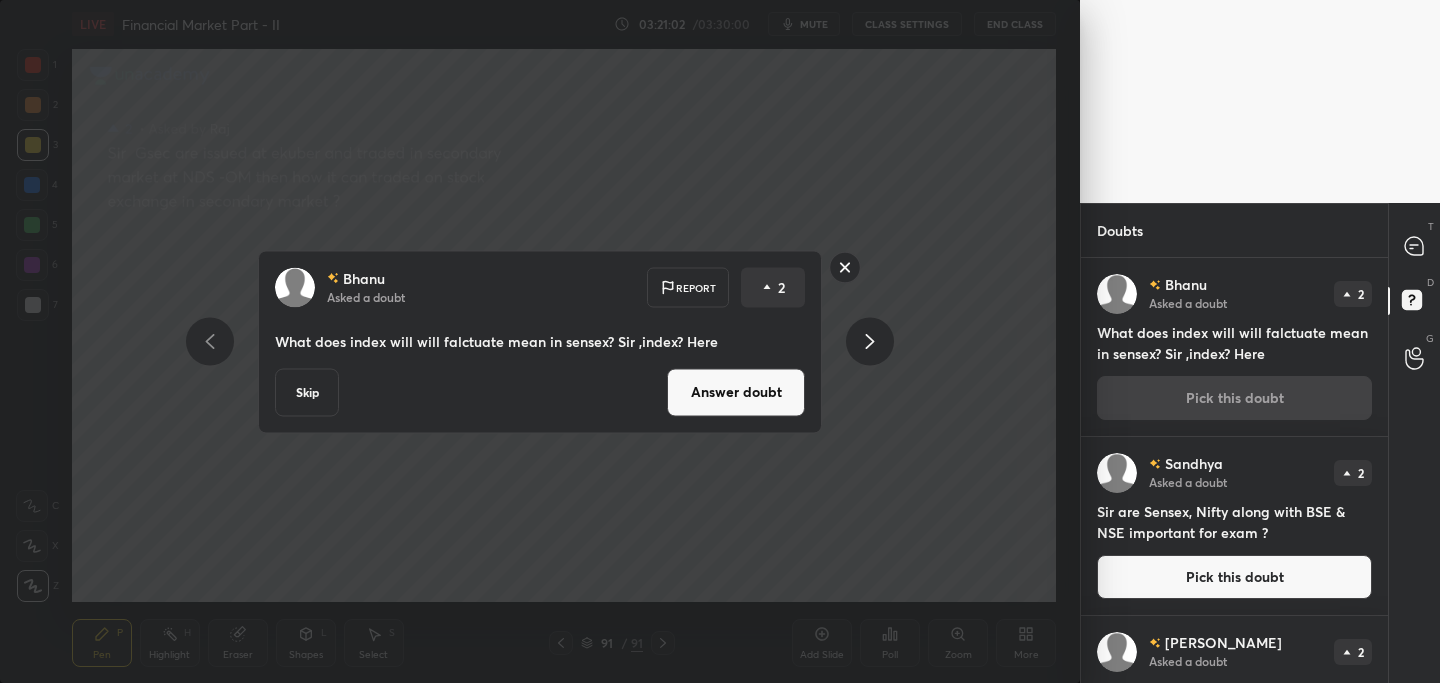 click on "Answer doubt" at bounding box center [736, 392] 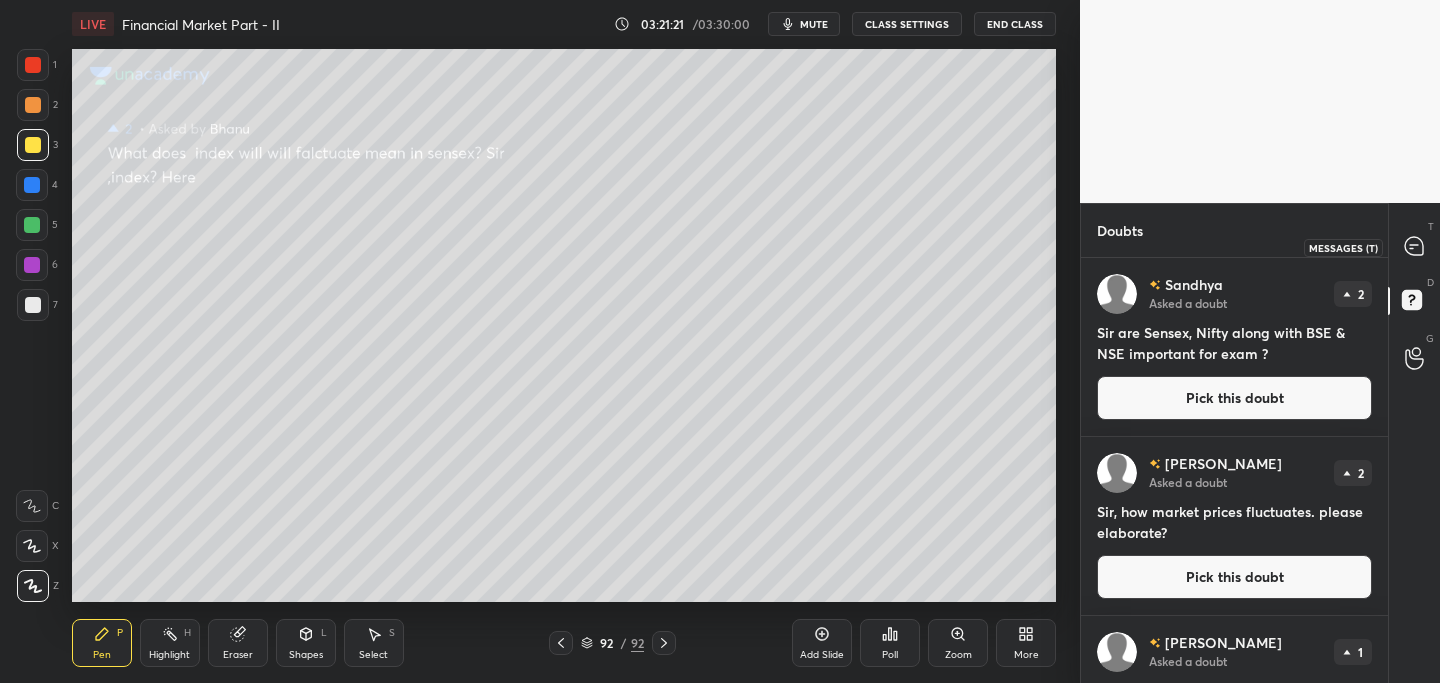 drag, startPoint x: 1417, startPoint y: 249, endPoint x: 1391, endPoint y: 255, distance: 26.683329 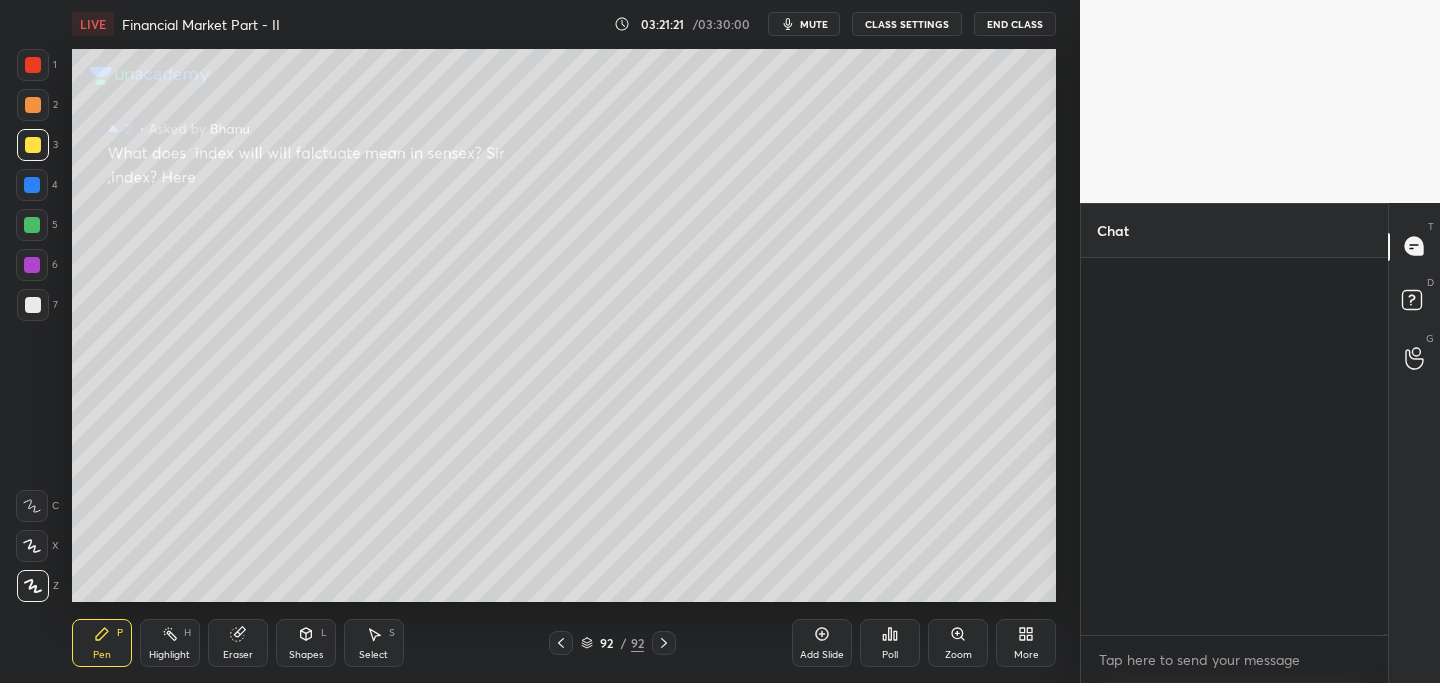 scroll, scrollTop: 126683, scrollLeft: 0, axis: vertical 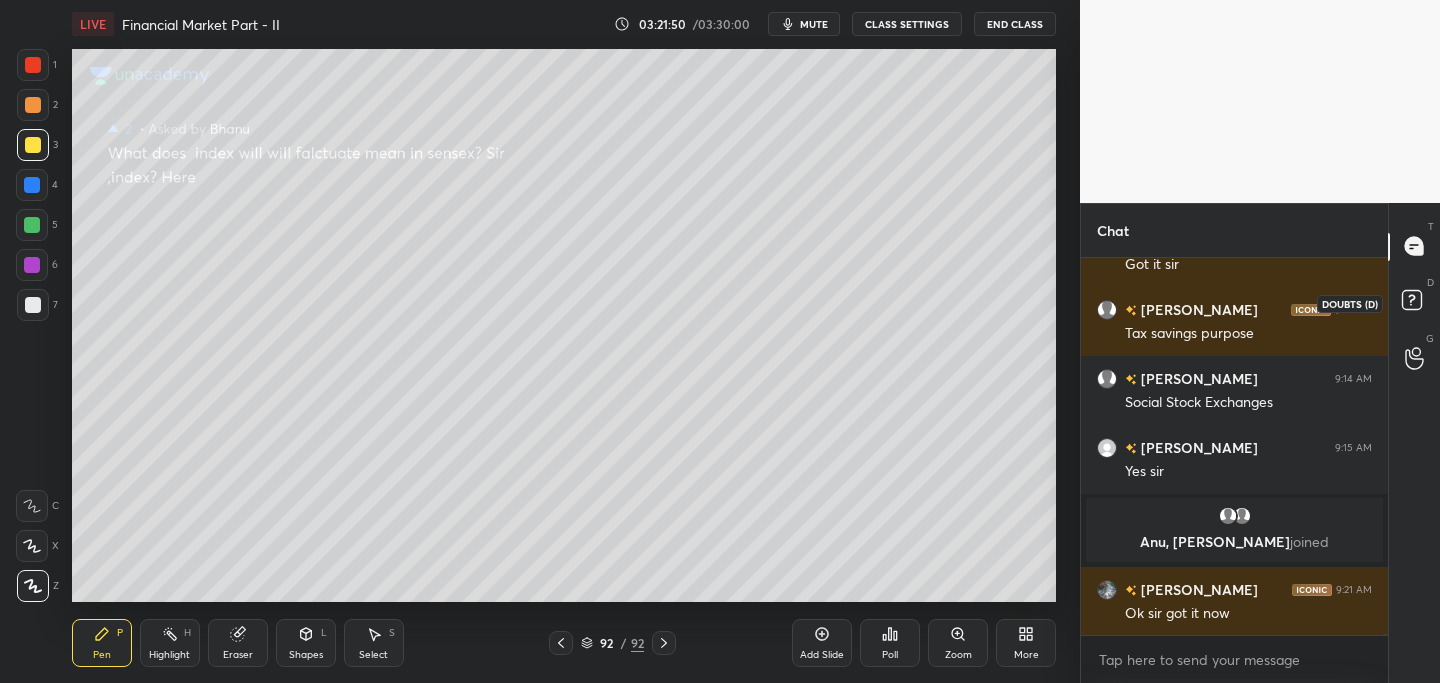 click 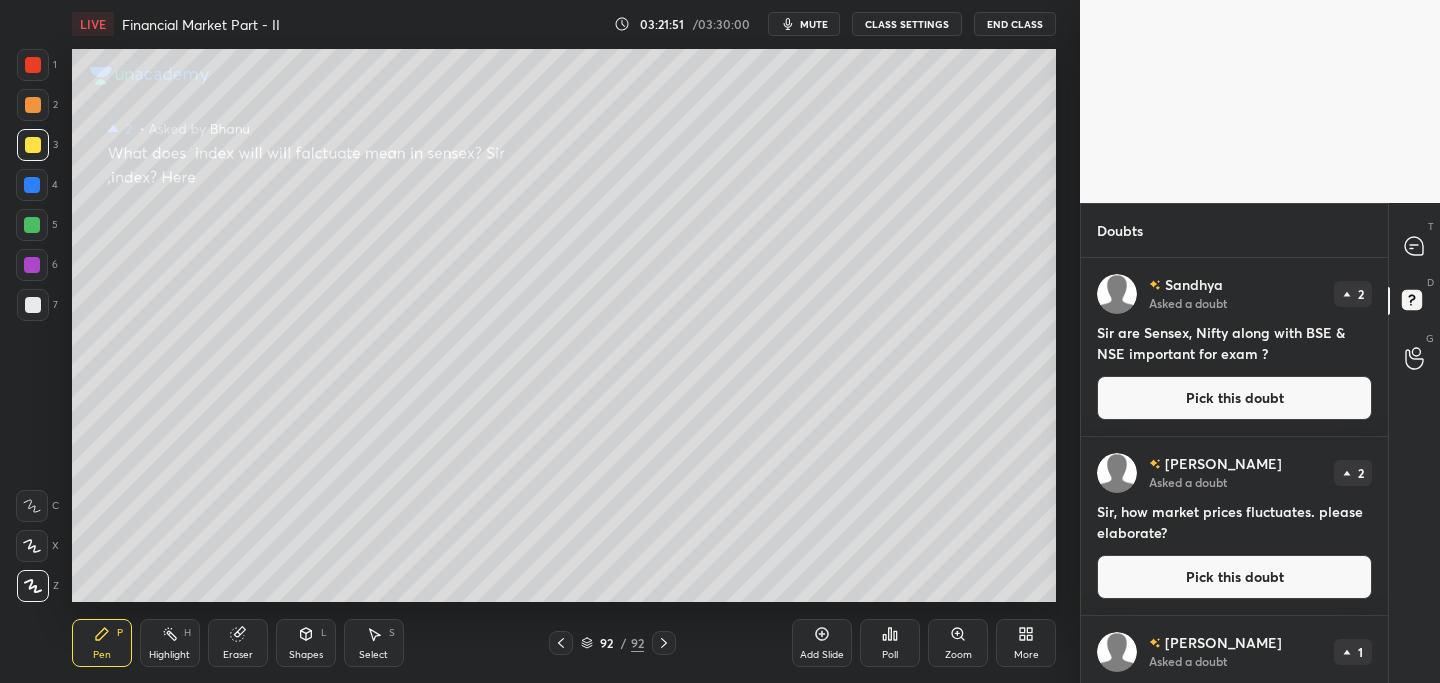 click on "Pick this doubt" at bounding box center (1234, 398) 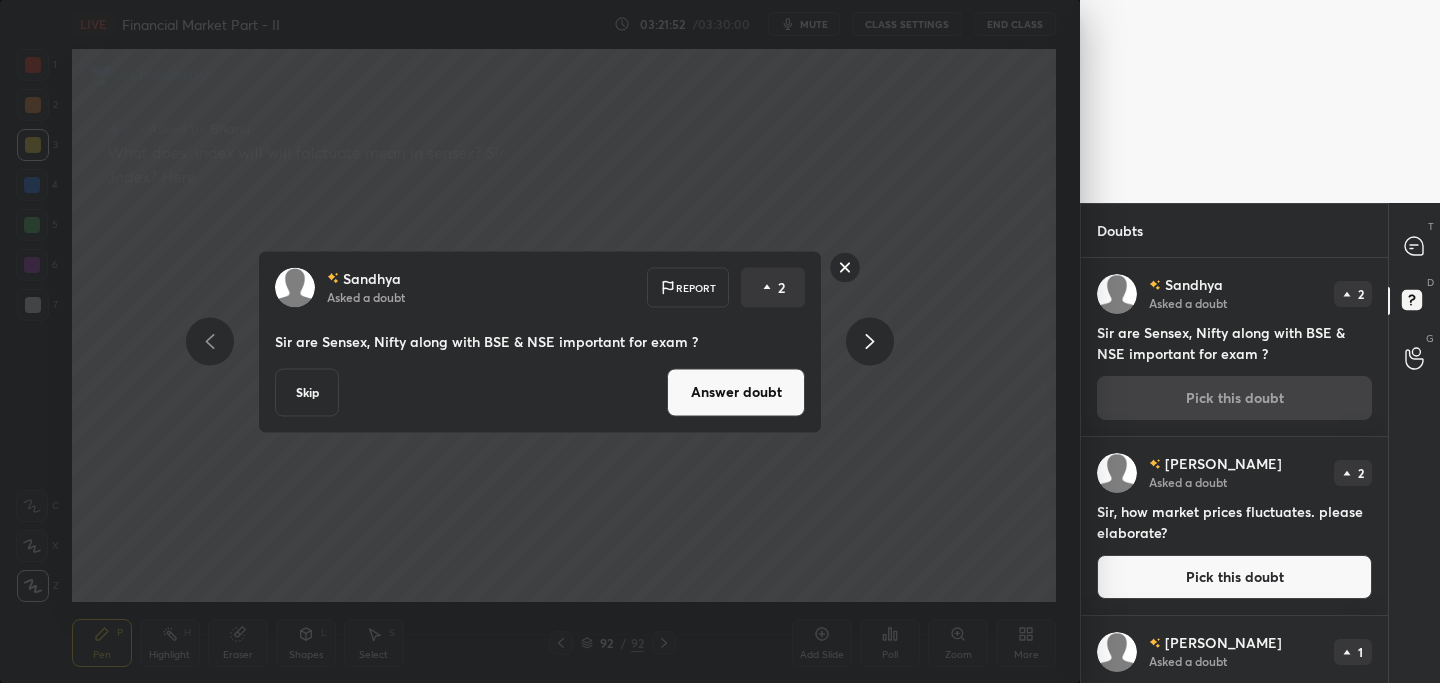drag, startPoint x: 739, startPoint y: 397, endPoint x: 703, endPoint y: 413, distance: 39.39543 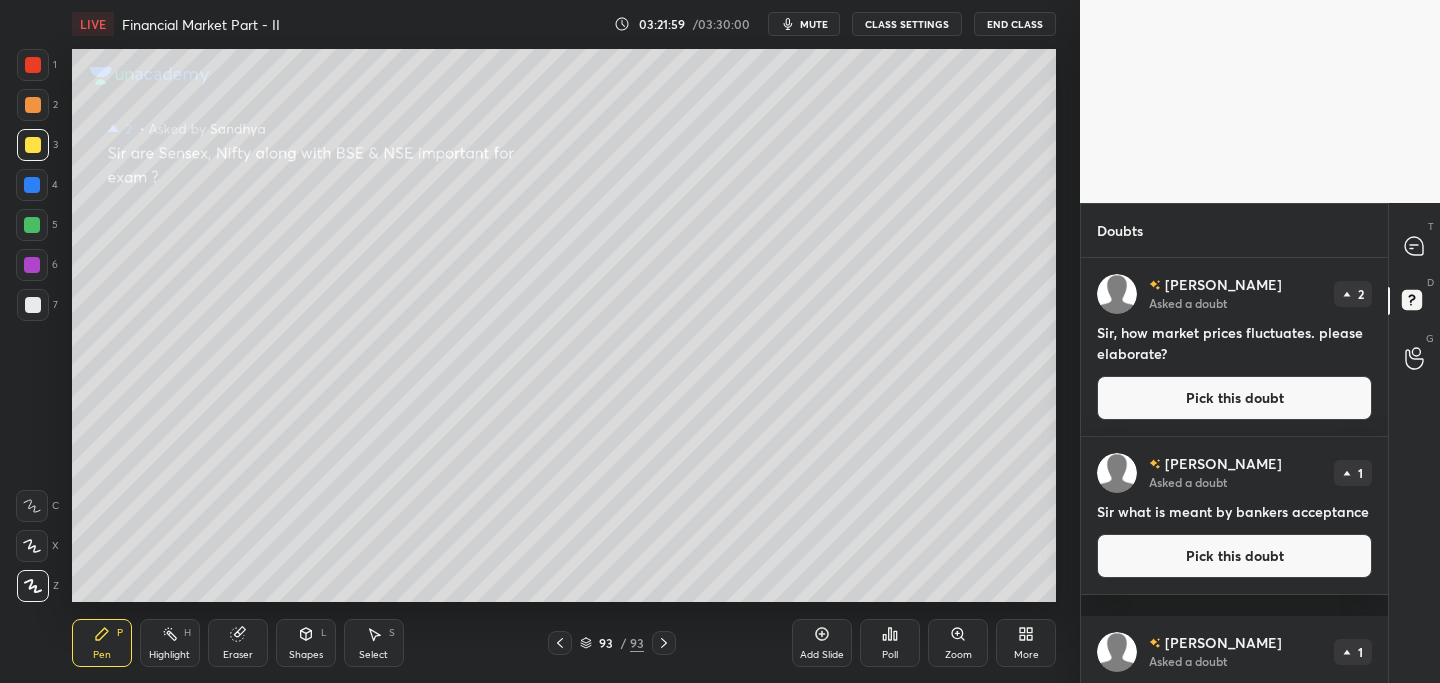 click on "Pick this doubt" at bounding box center [1234, 398] 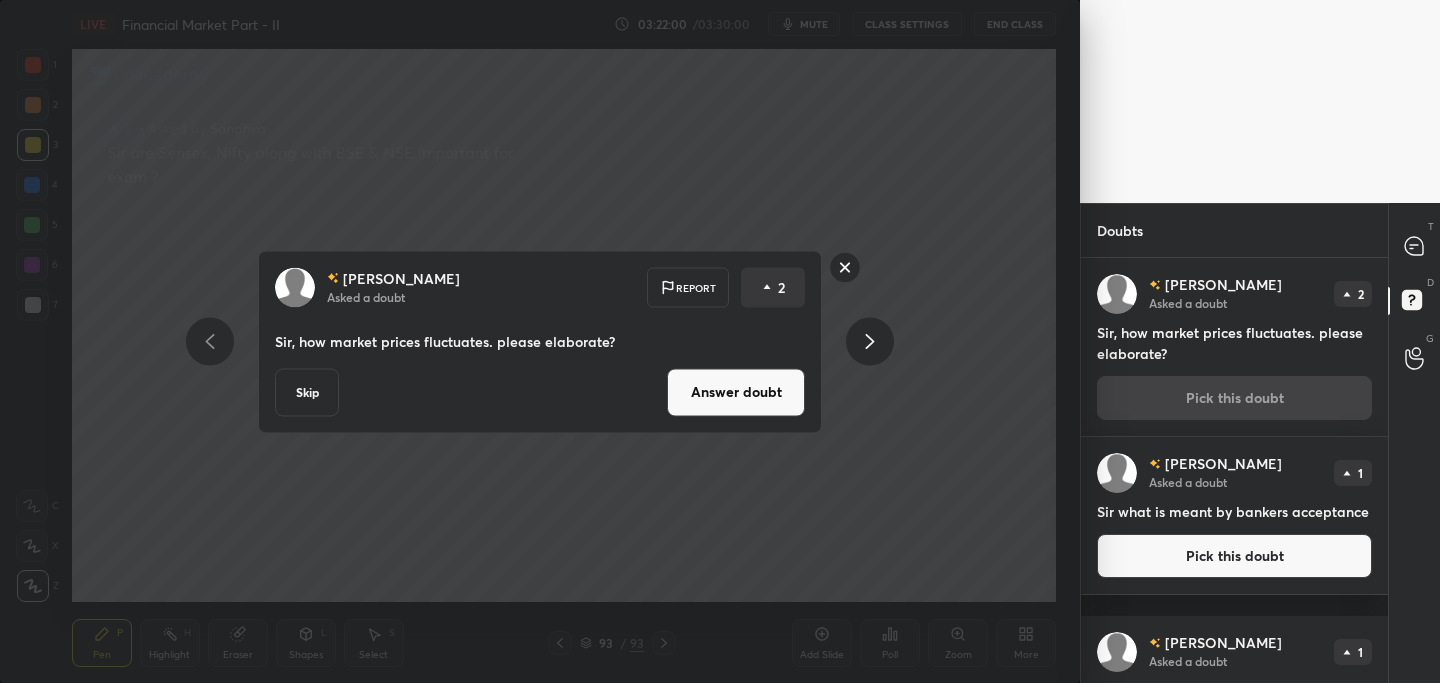 click on "Answer doubt" at bounding box center [736, 392] 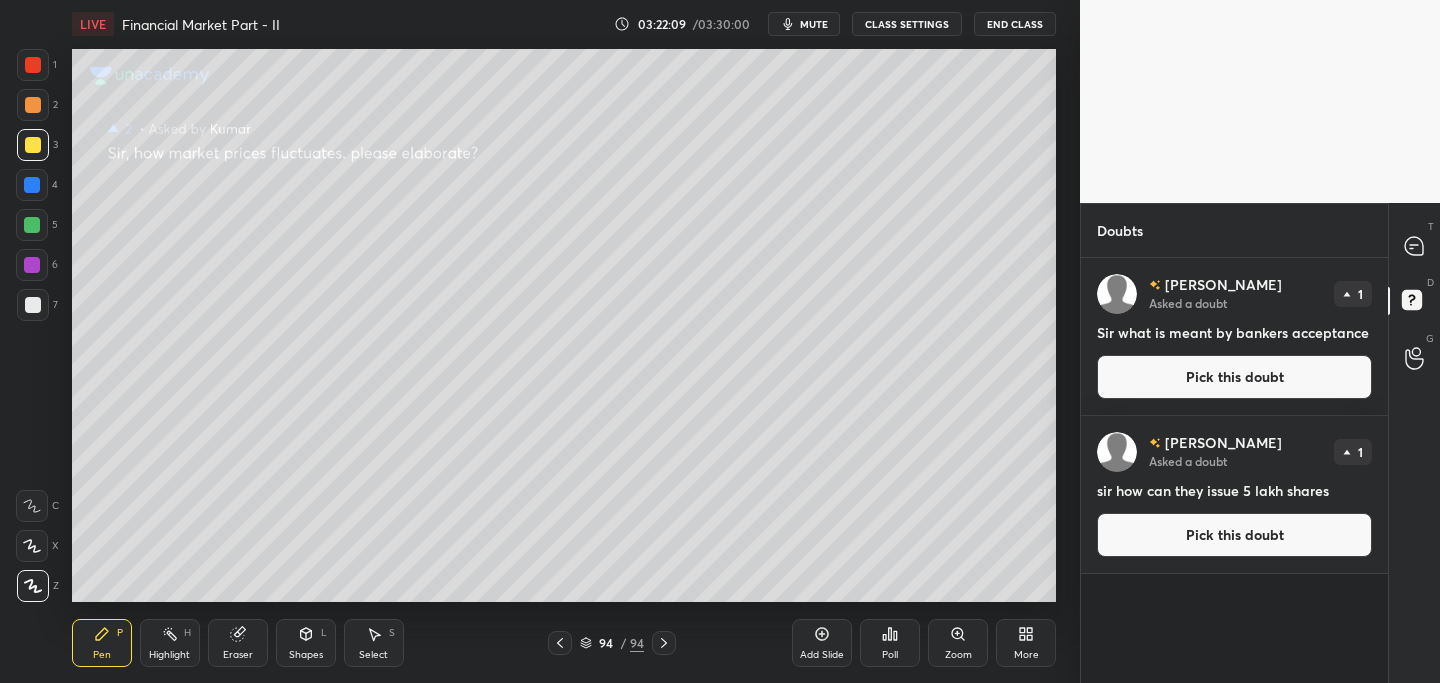 drag, startPoint x: 1148, startPoint y: 378, endPoint x: 1126, endPoint y: 383, distance: 22.561028 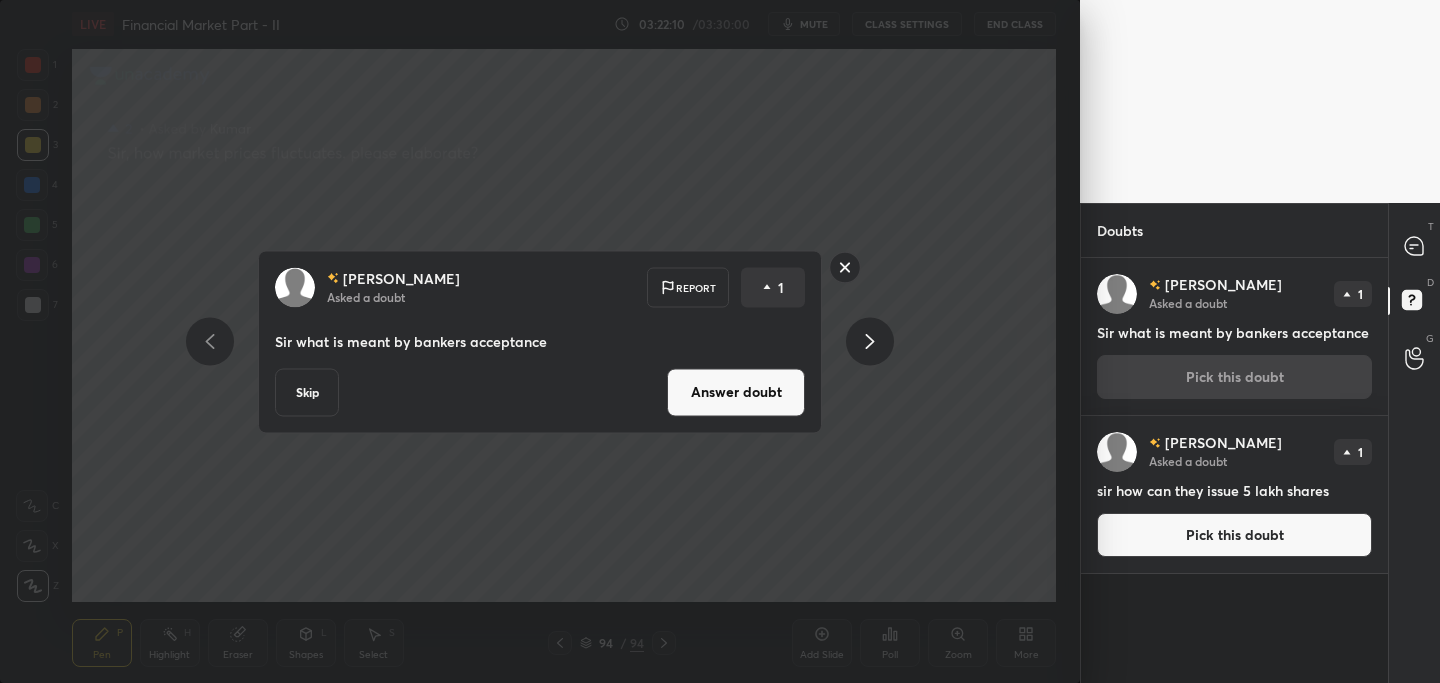 click on "Answer doubt" at bounding box center [736, 392] 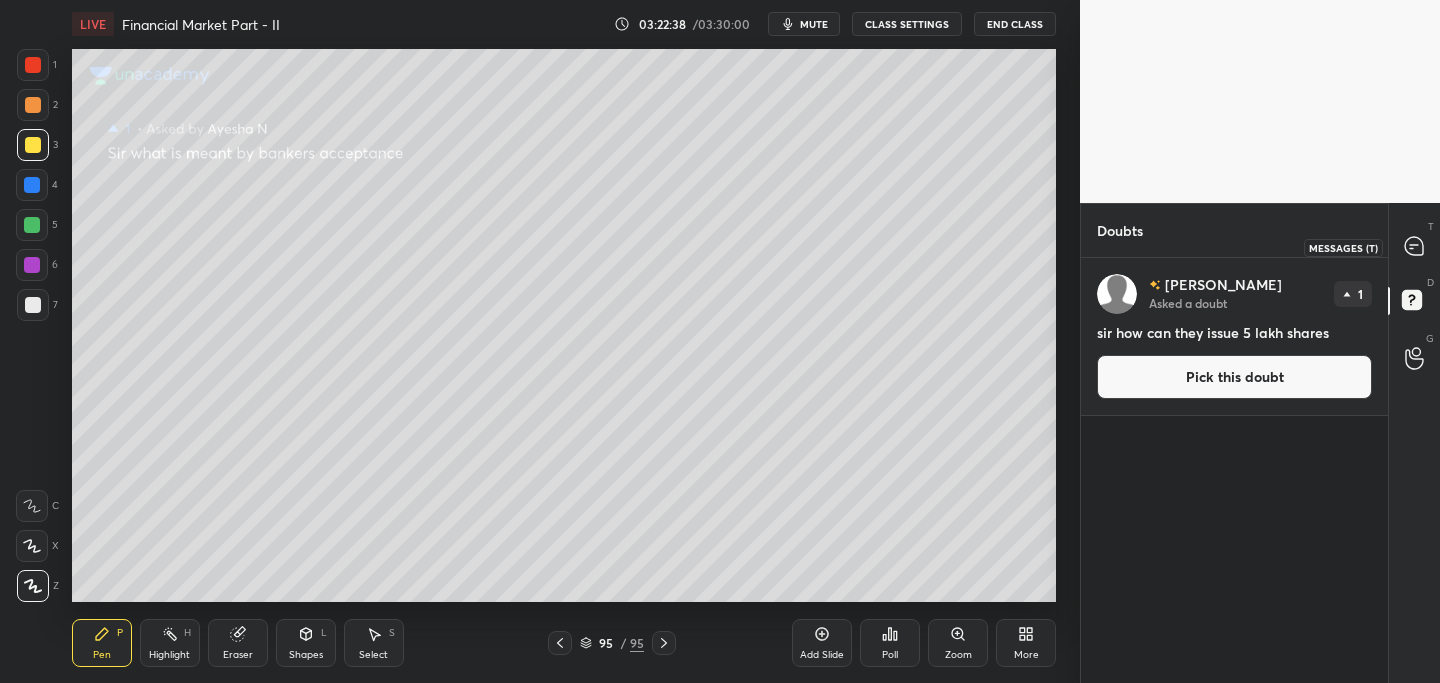 click 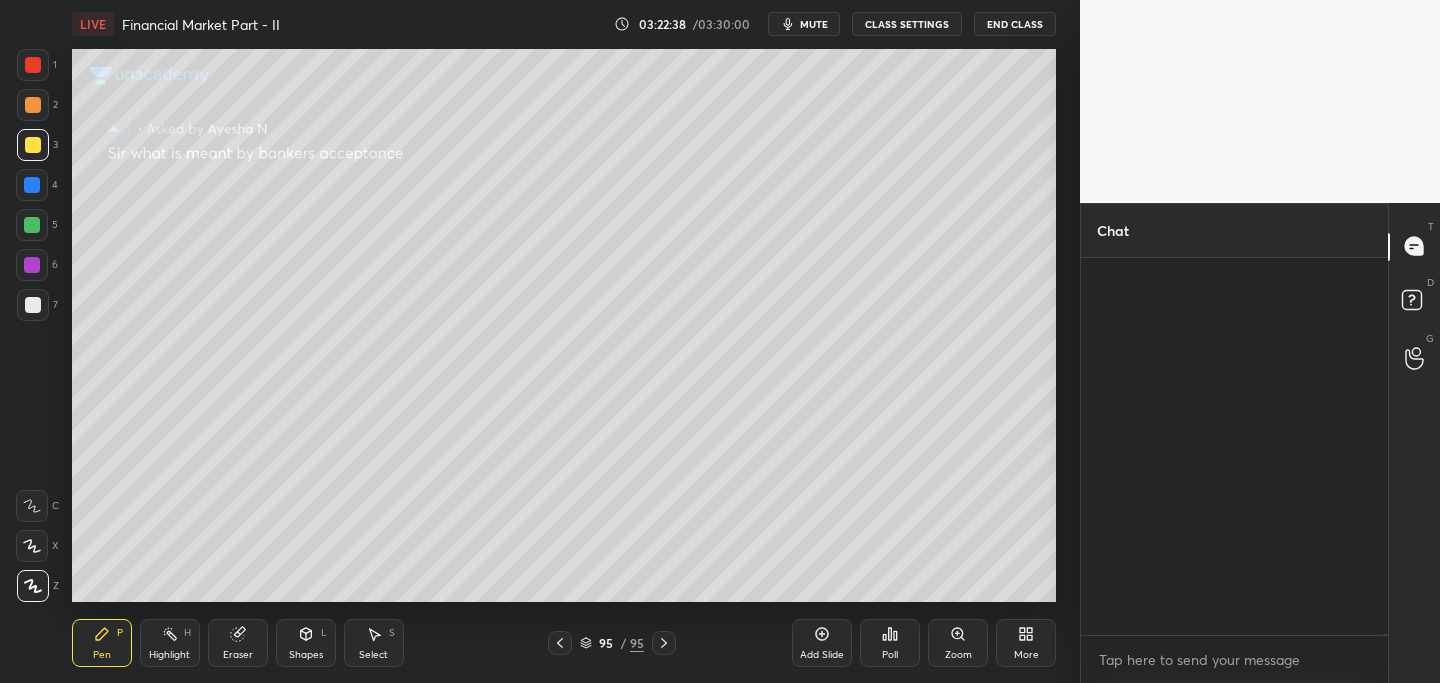 scroll, scrollTop: 126633, scrollLeft: 0, axis: vertical 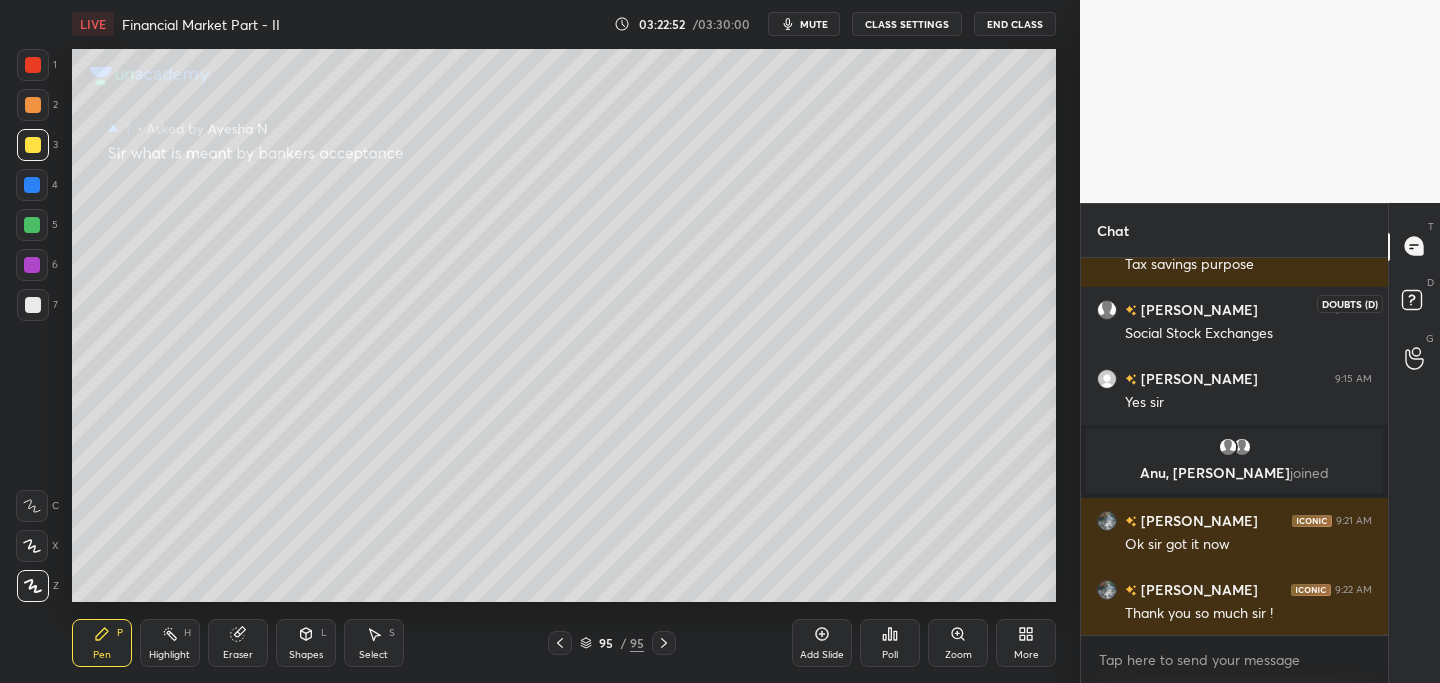 click 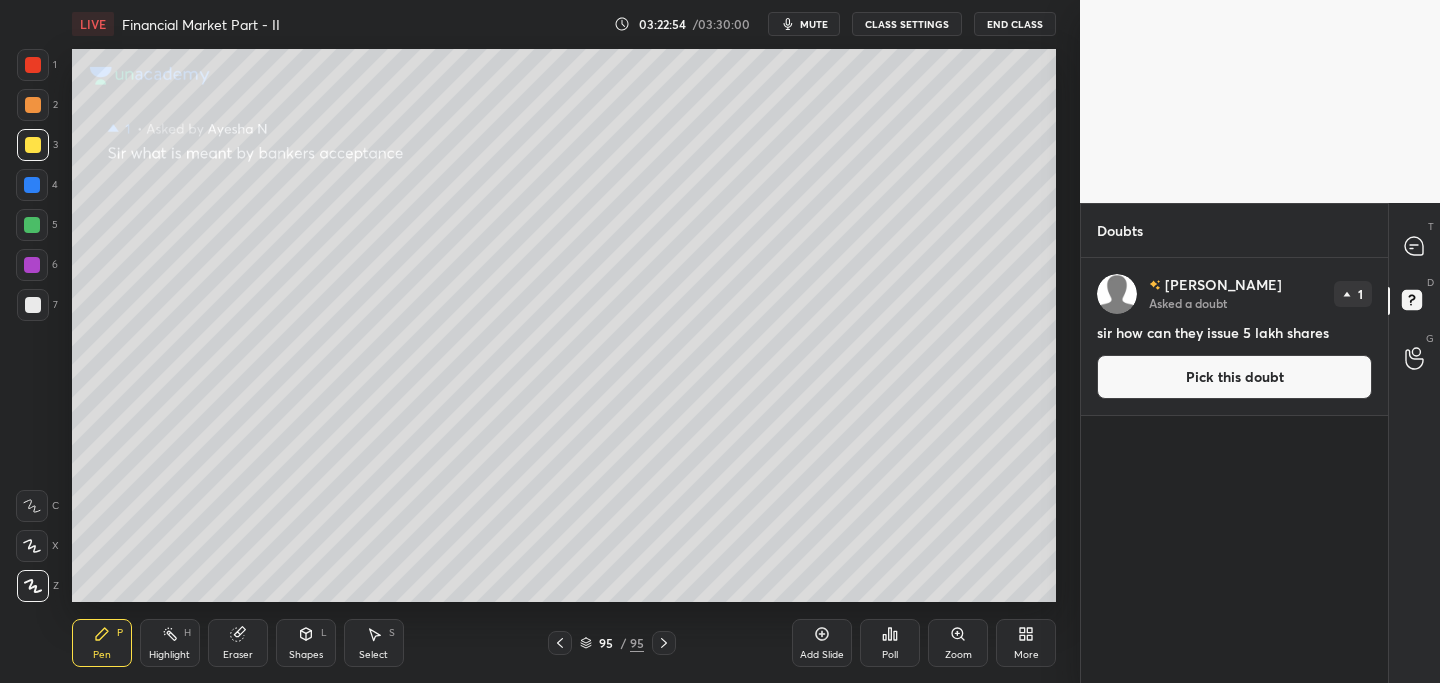 click on "Pick this doubt" at bounding box center [1234, 377] 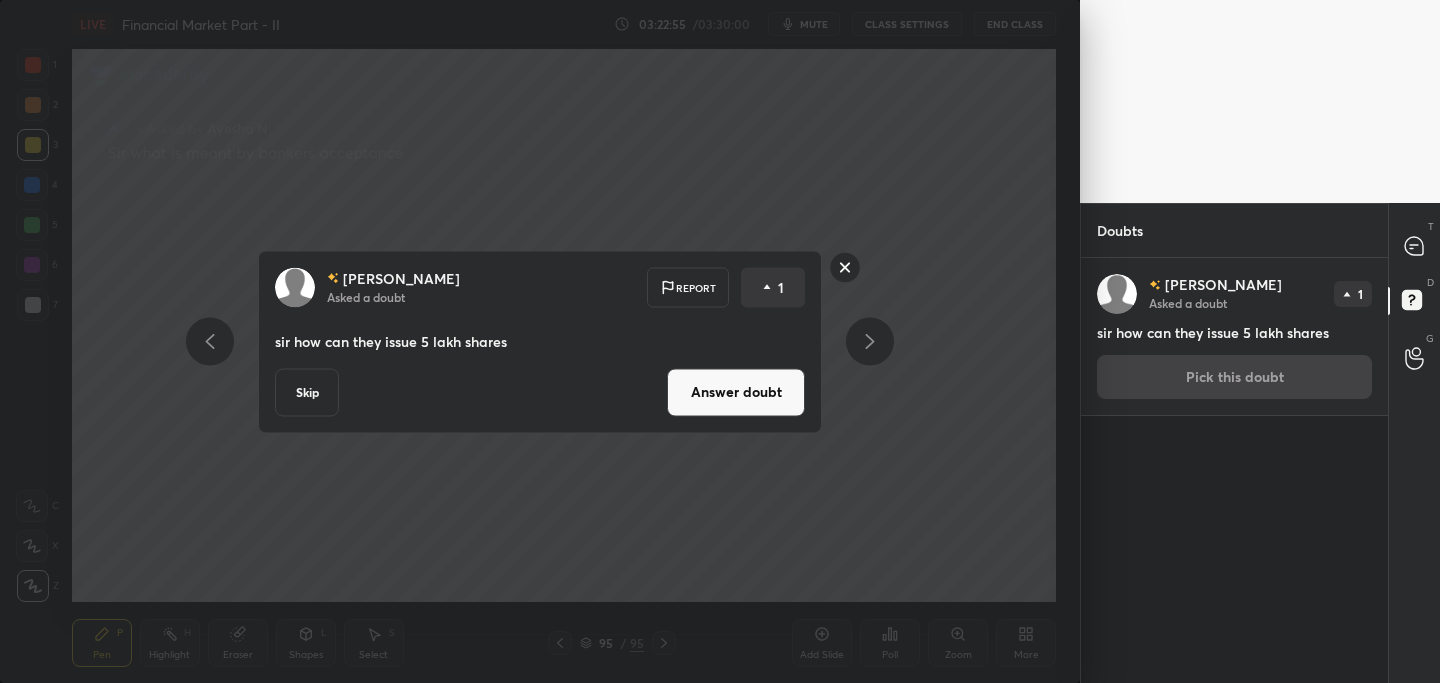 click on "Answer doubt" at bounding box center [736, 392] 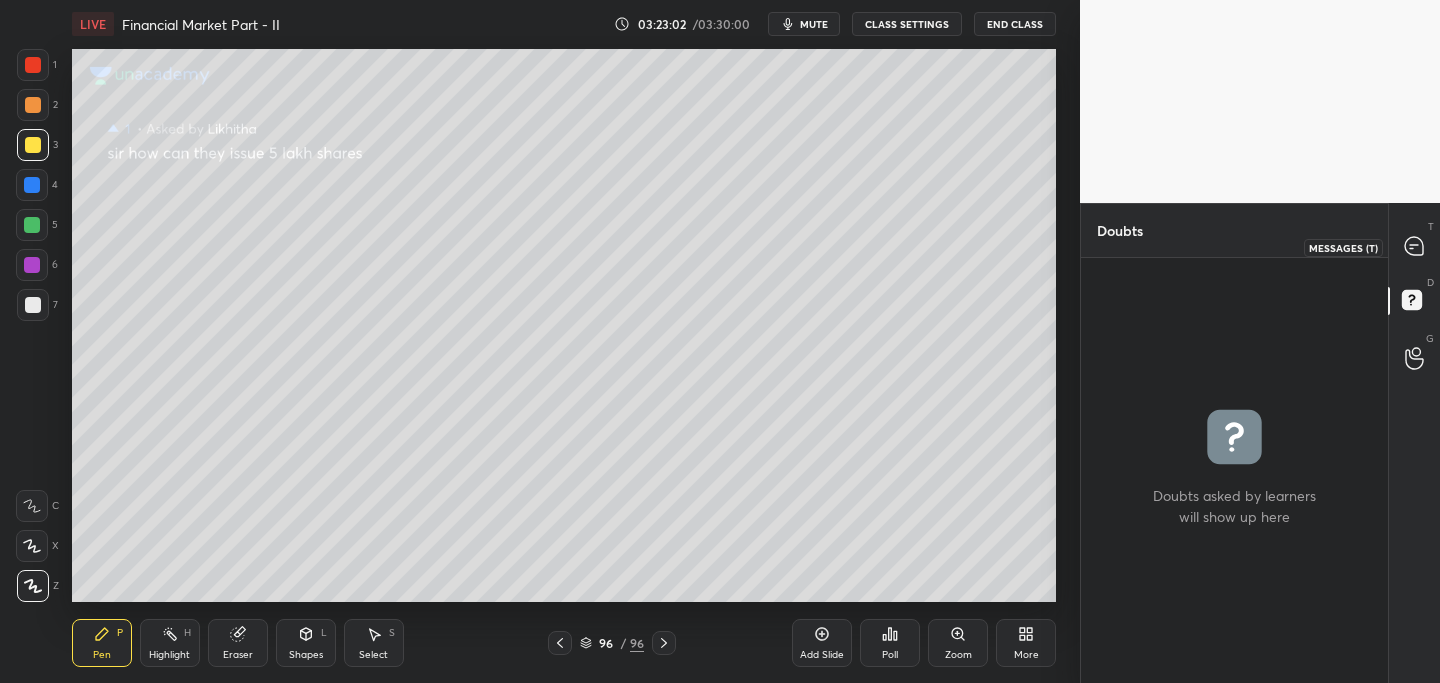 click 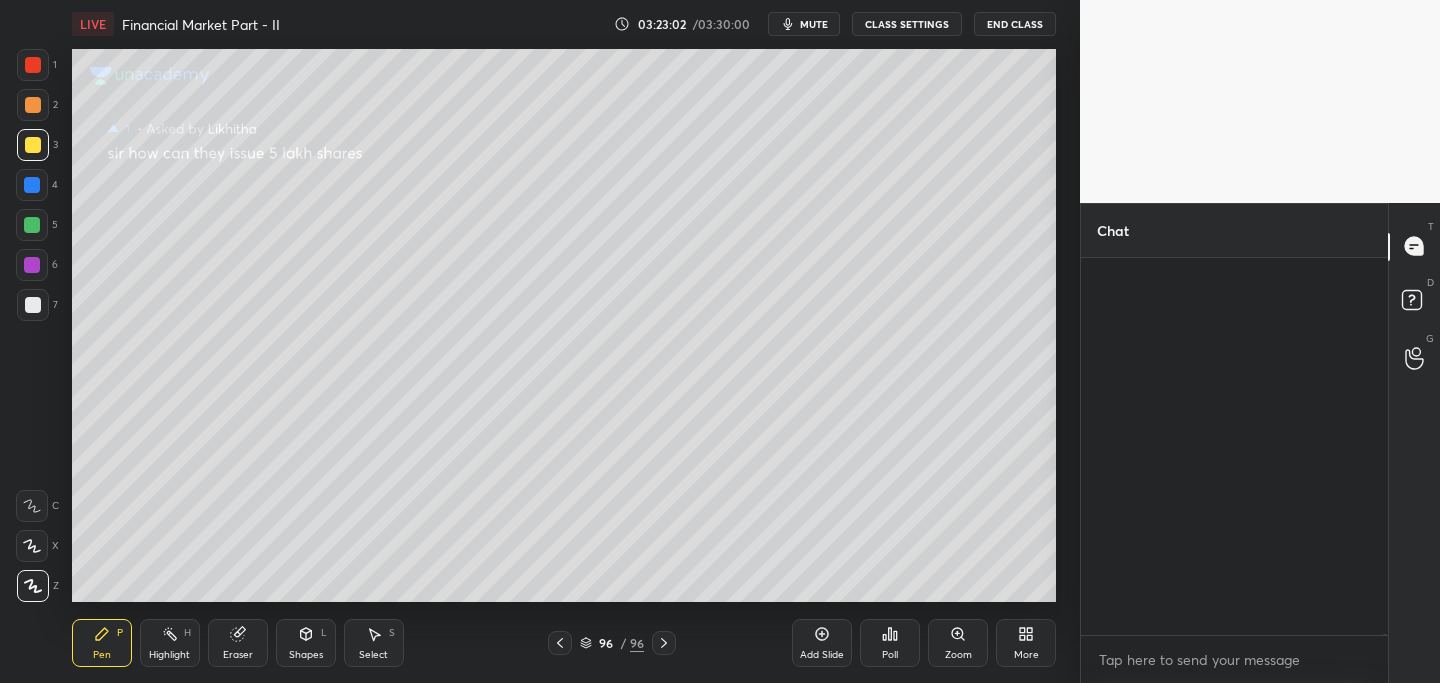 scroll, scrollTop: 126602, scrollLeft: 0, axis: vertical 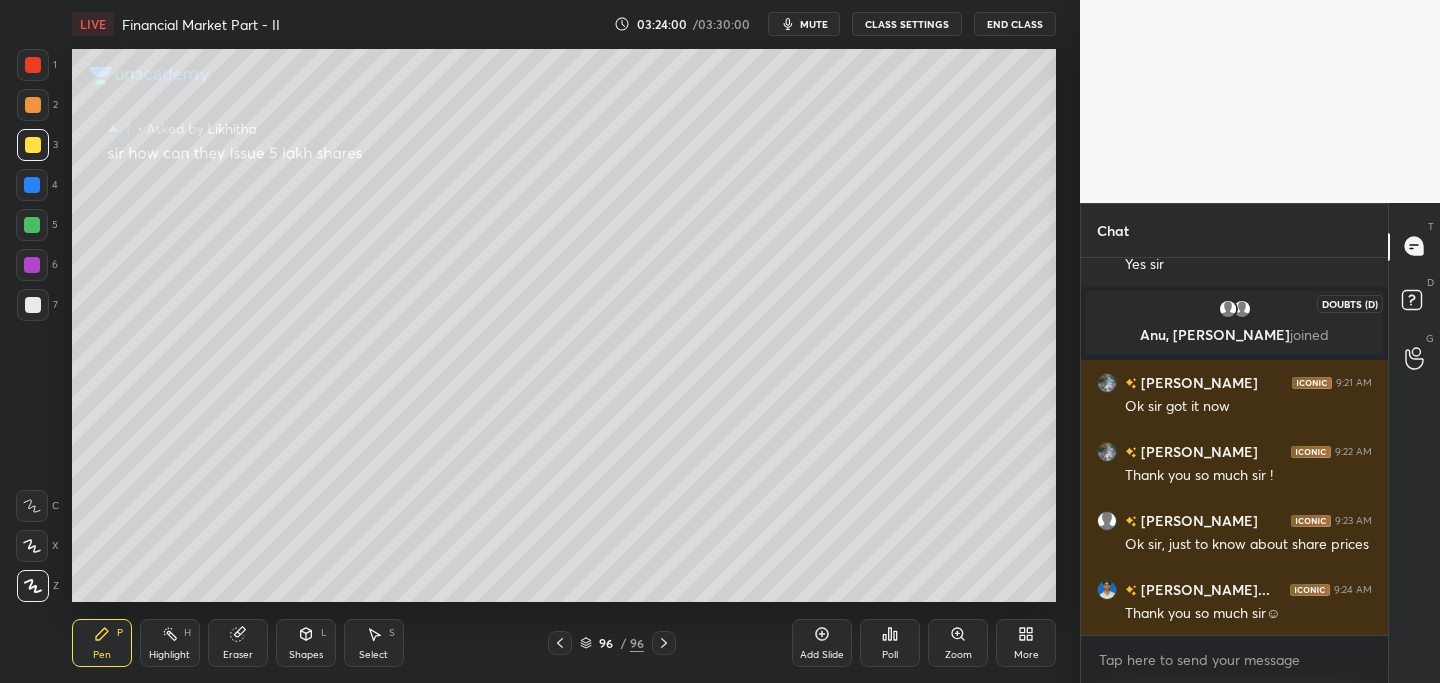 click 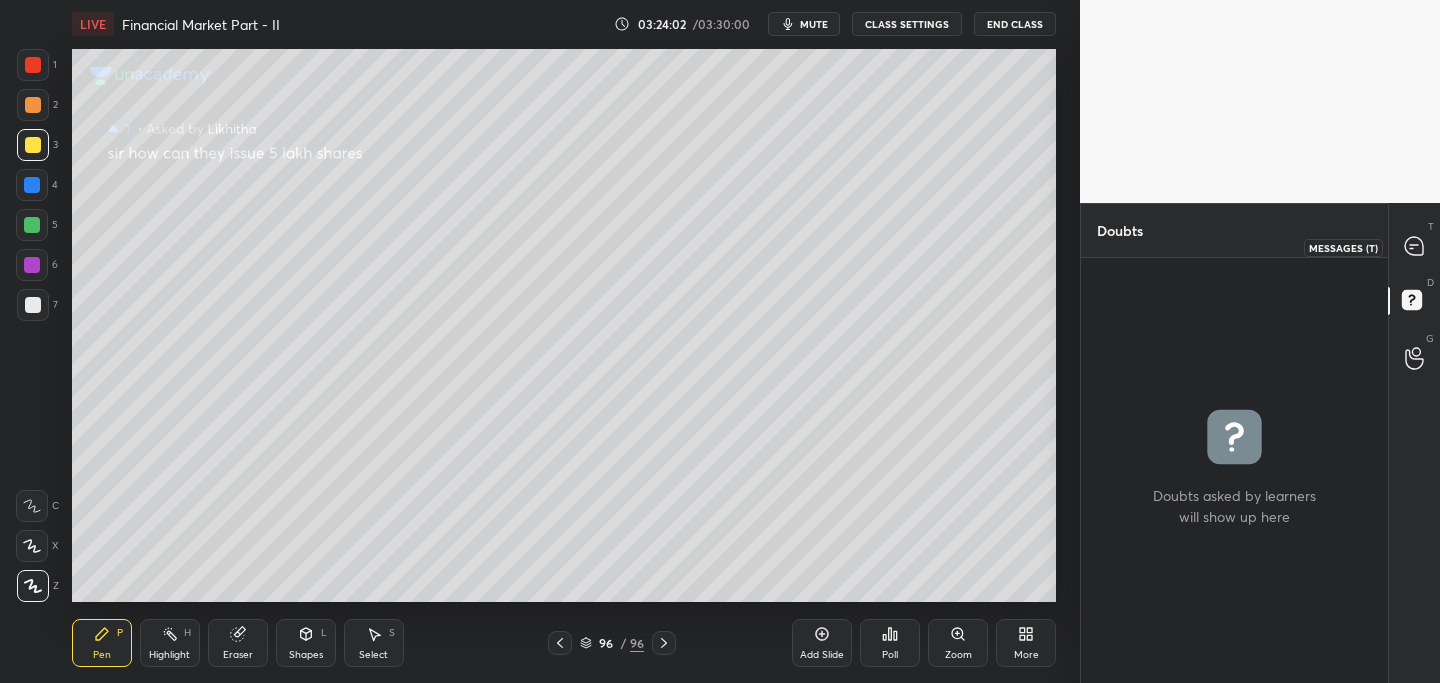 drag, startPoint x: 1413, startPoint y: 240, endPoint x: 1407, endPoint y: 249, distance: 10.816654 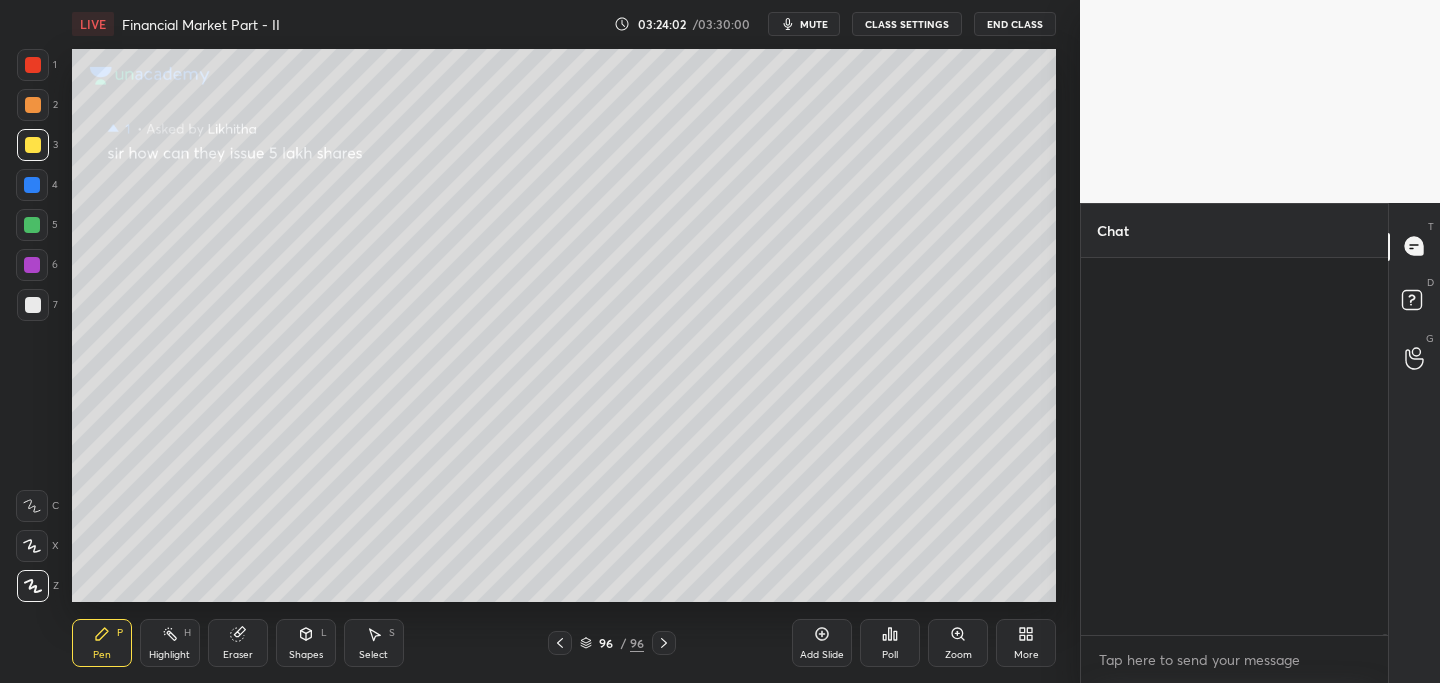 scroll, scrollTop: 126763, scrollLeft: 0, axis: vertical 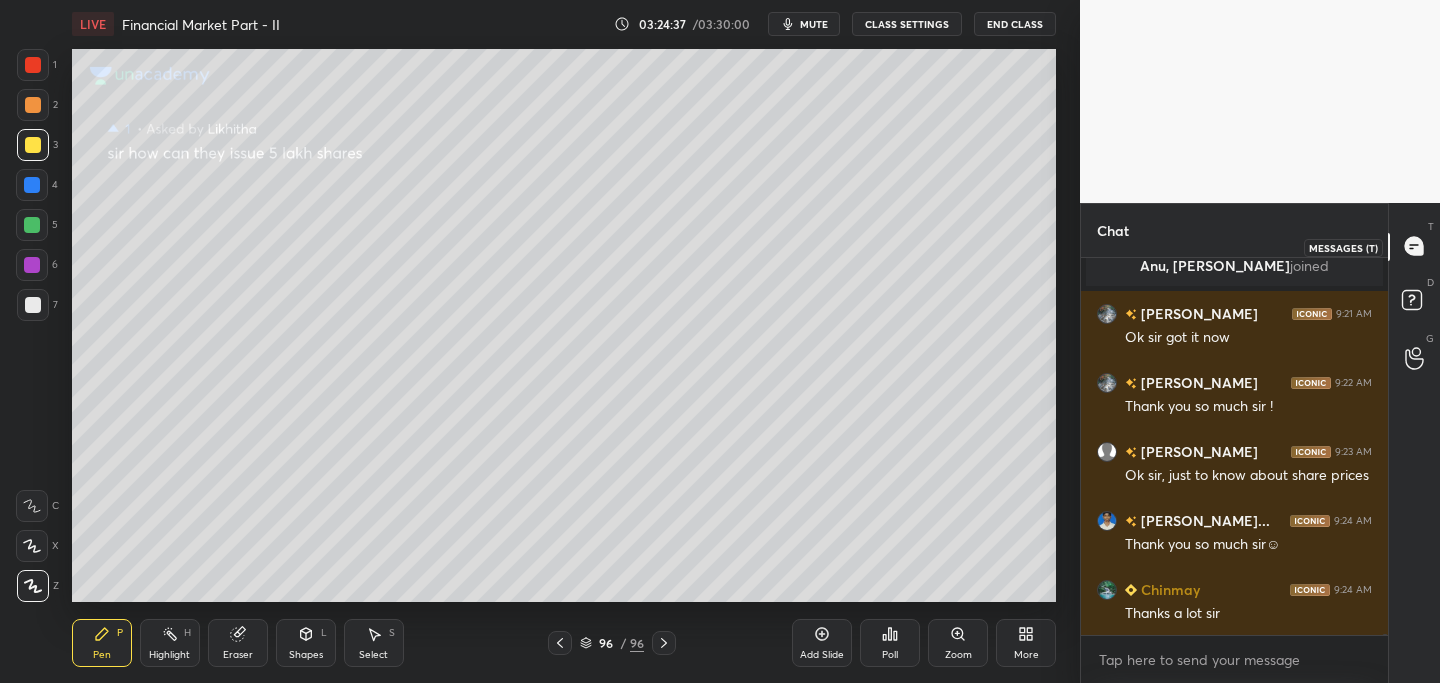 drag, startPoint x: 1413, startPoint y: 246, endPoint x: 1399, endPoint y: 263, distance: 22.022715 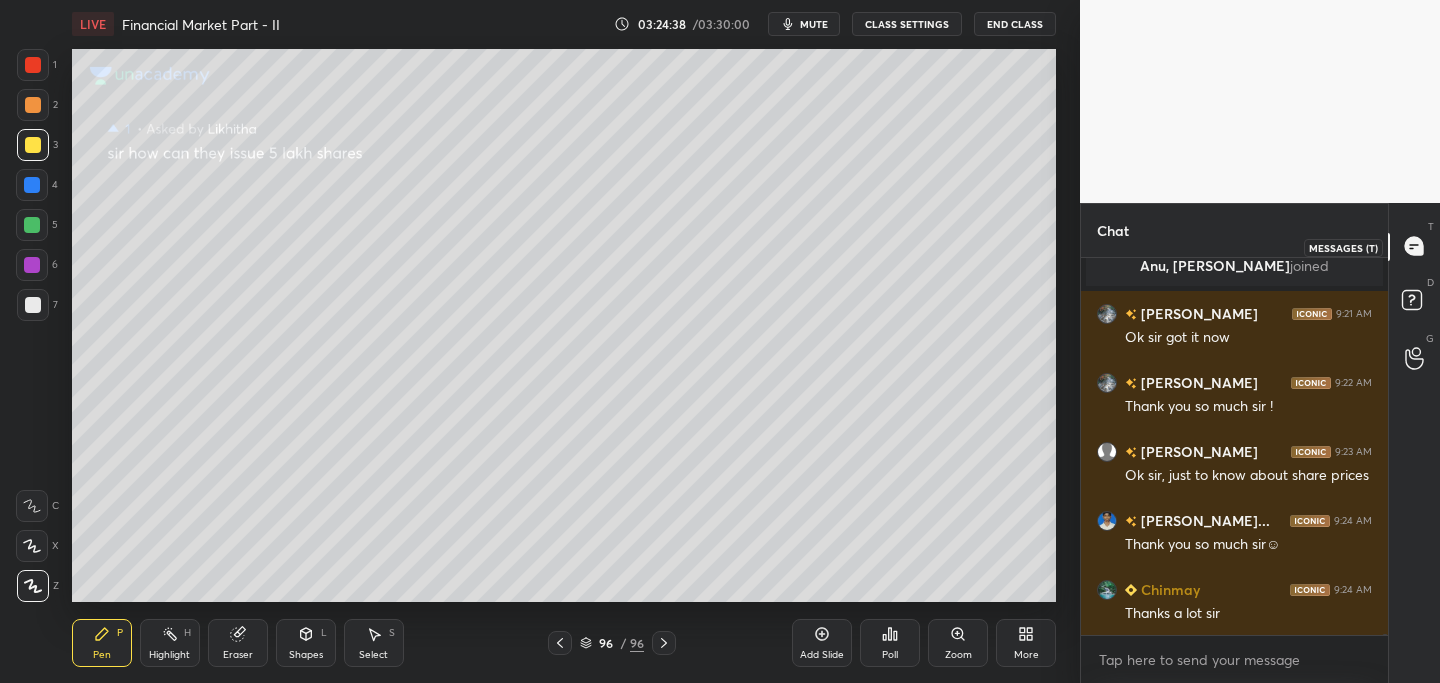 click 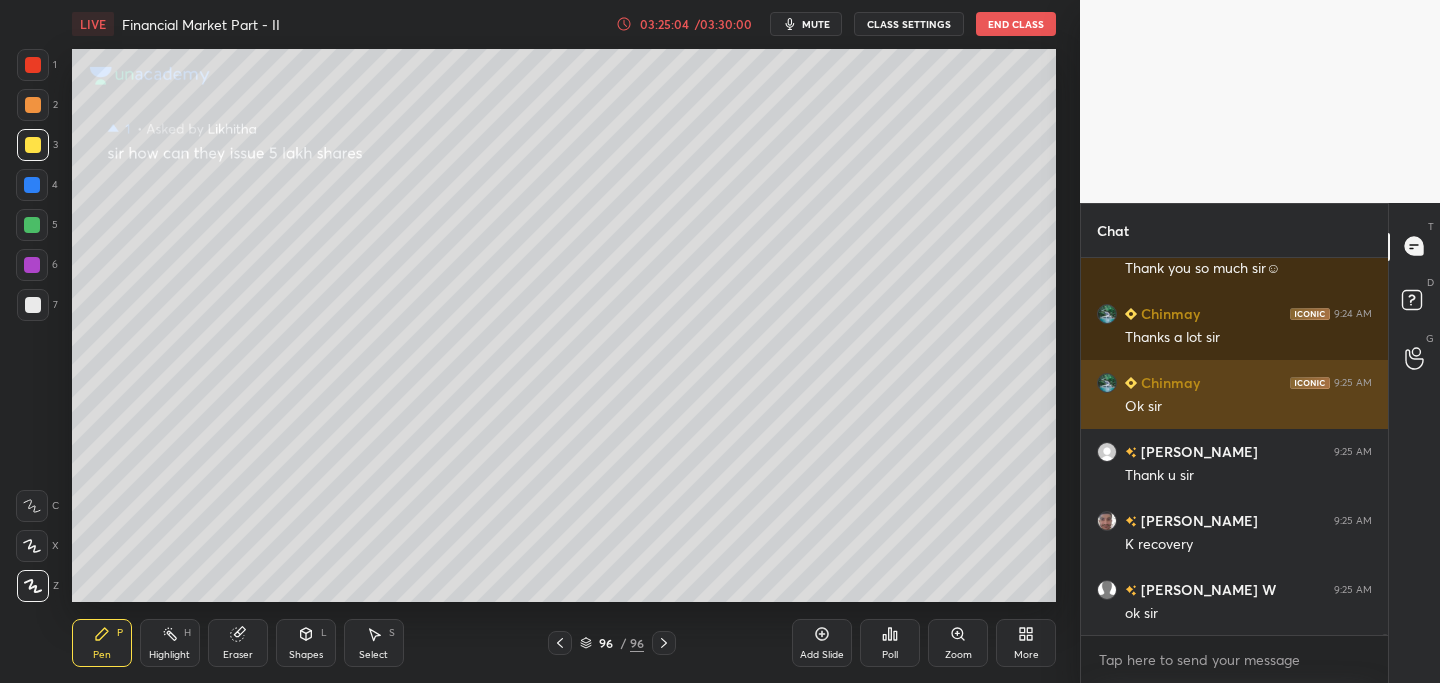 scroll, scrollTop: 127177, scrollLeft: 0, axis: vertical 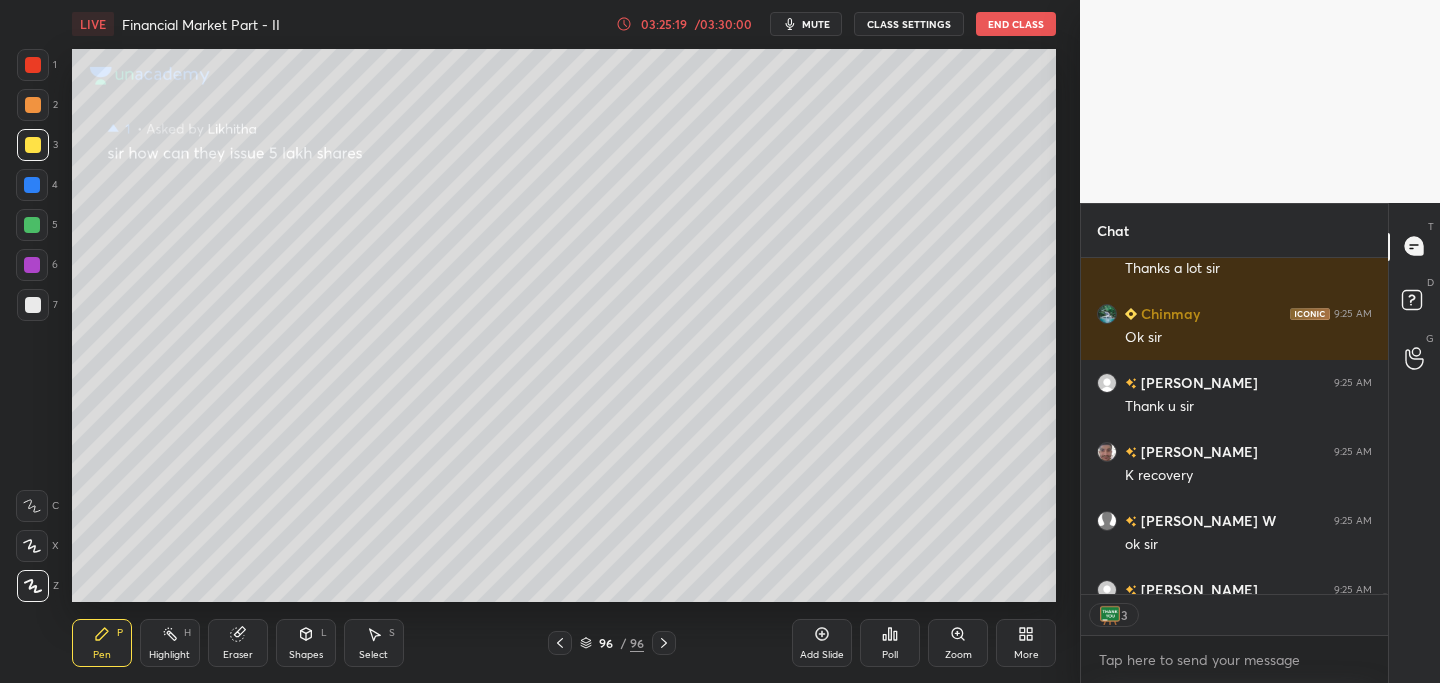 click on "/  03:30:00" at bounding box center [723, 24] 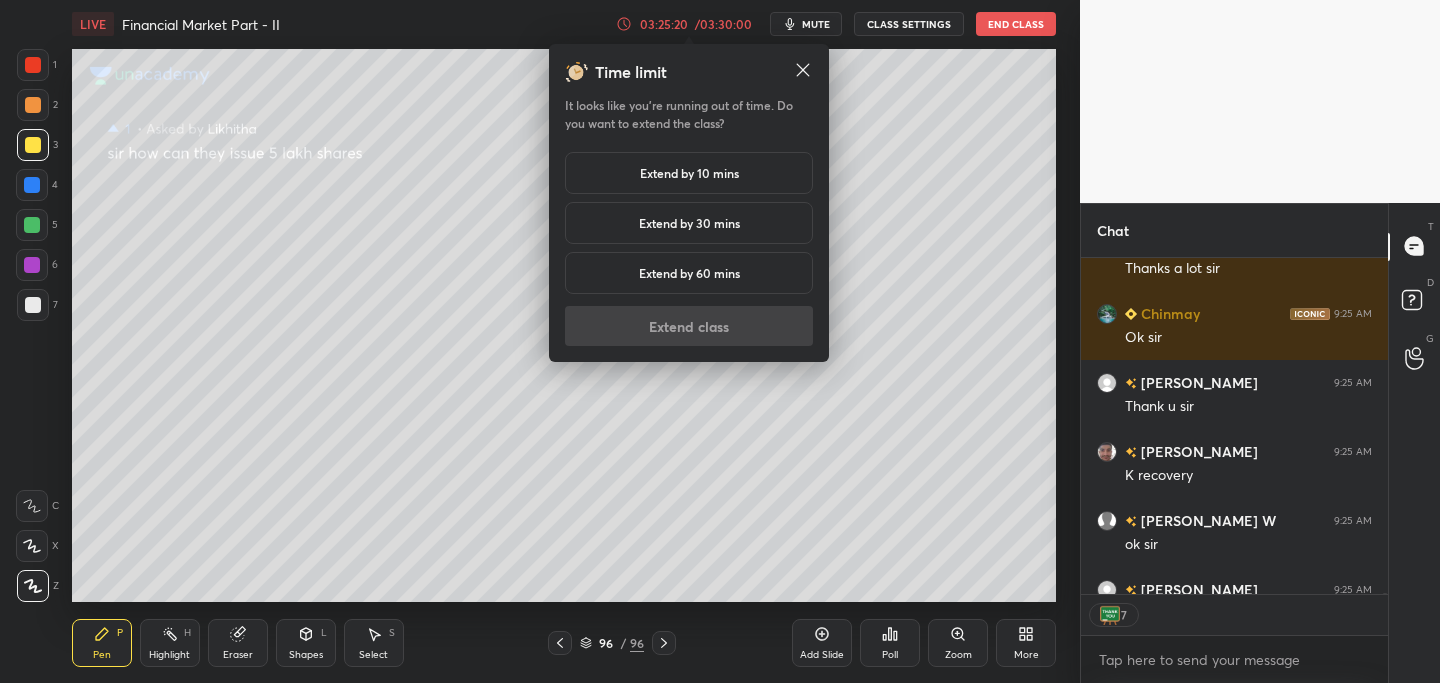 click on "End Class" at bounding box center [1016, 24] 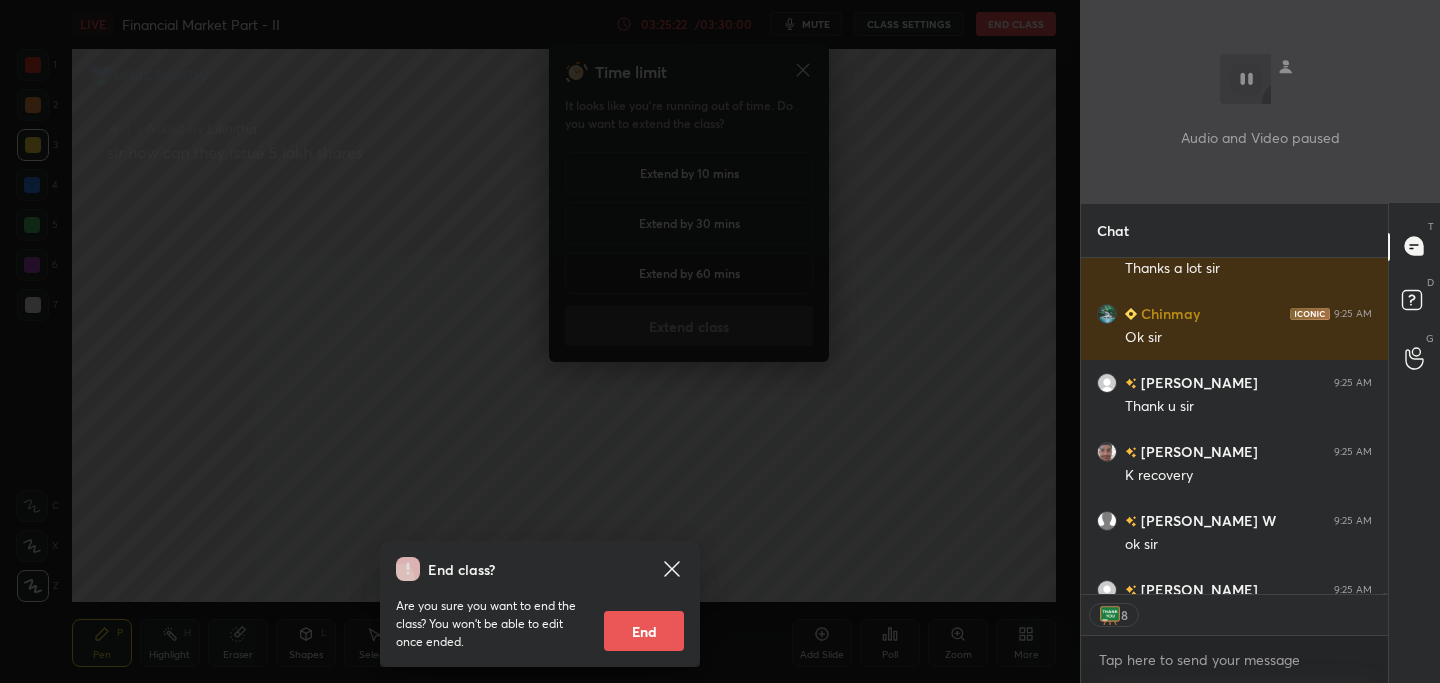 drag, startPoint x: 642, startPoint y: 629, endPoint x: 630, endPoint y: 633, distance: 12.649111 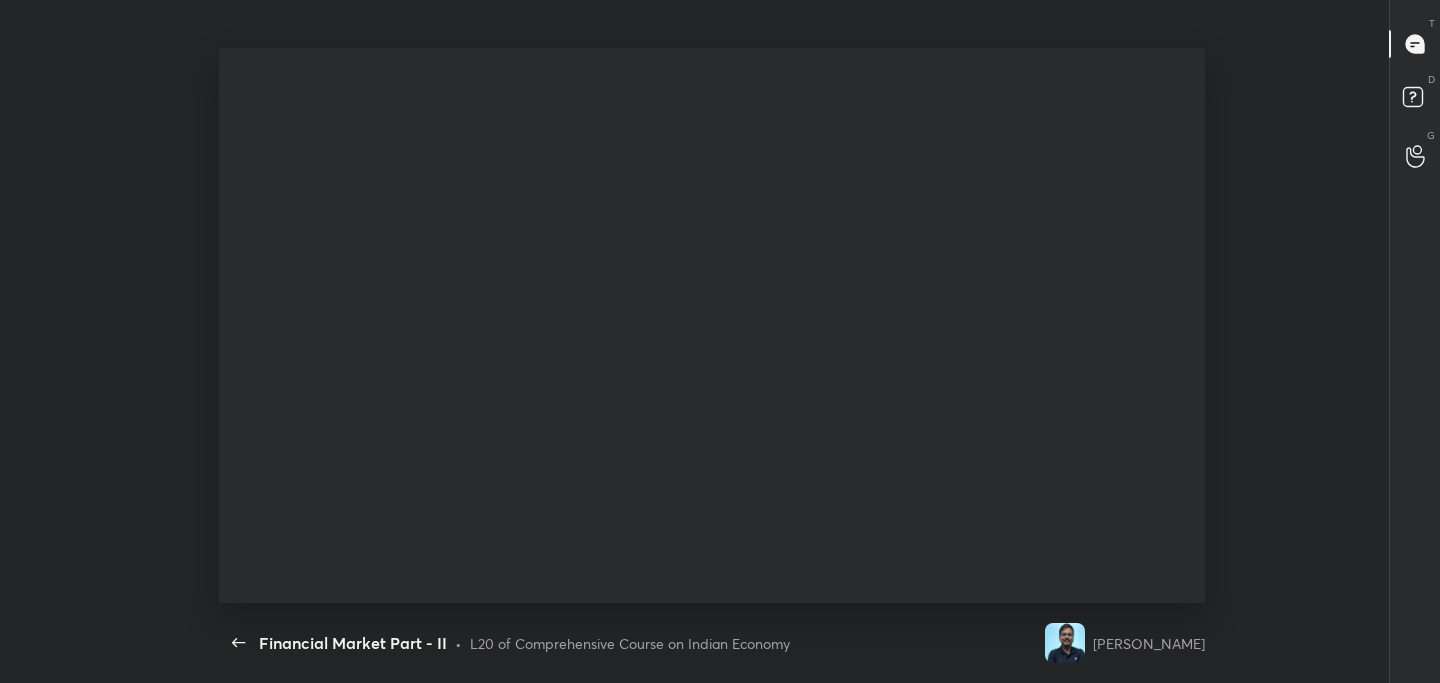scroll, scrollTop: 99445, scrollLeft: 98933, axis: both 